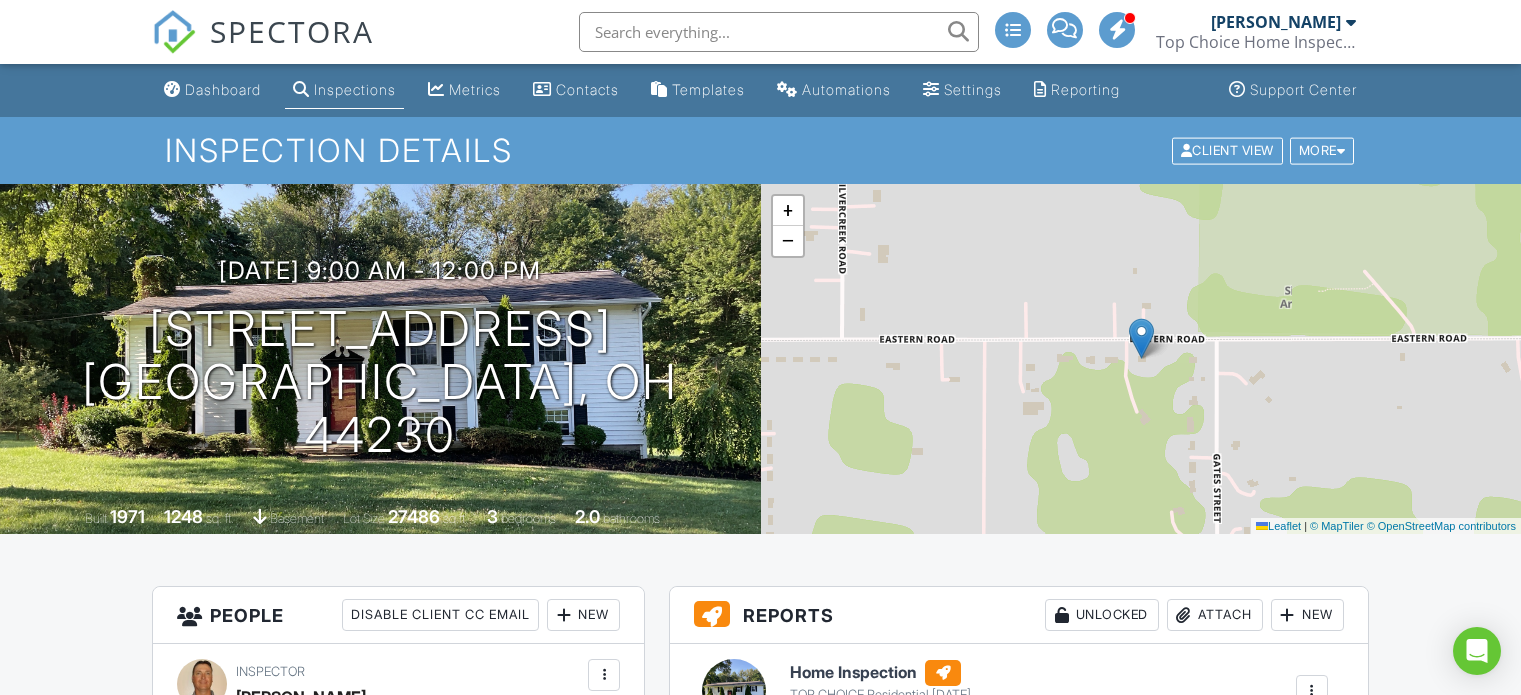 scroll, scrollTop: 0, scrollLeft: 0, axis: both 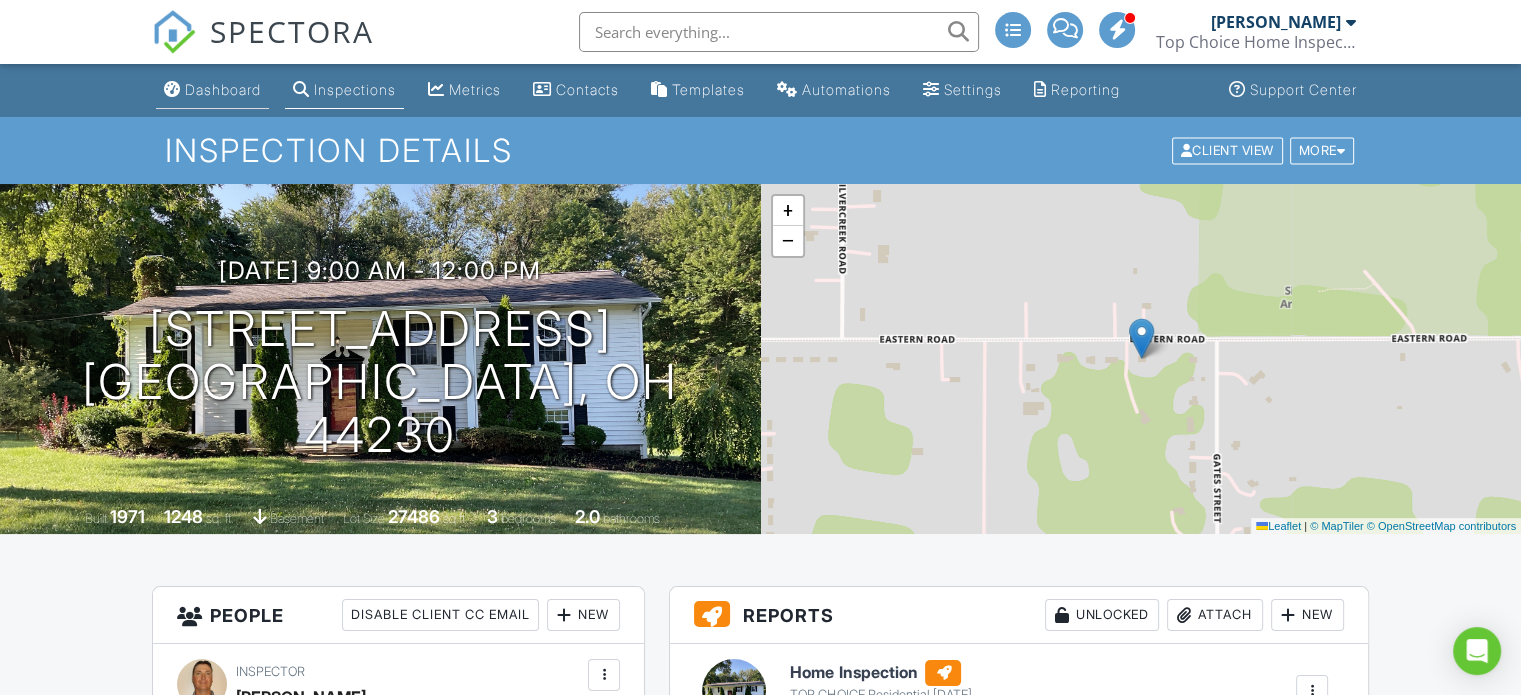click on "Dashboard" at bounding box center [223, 89] 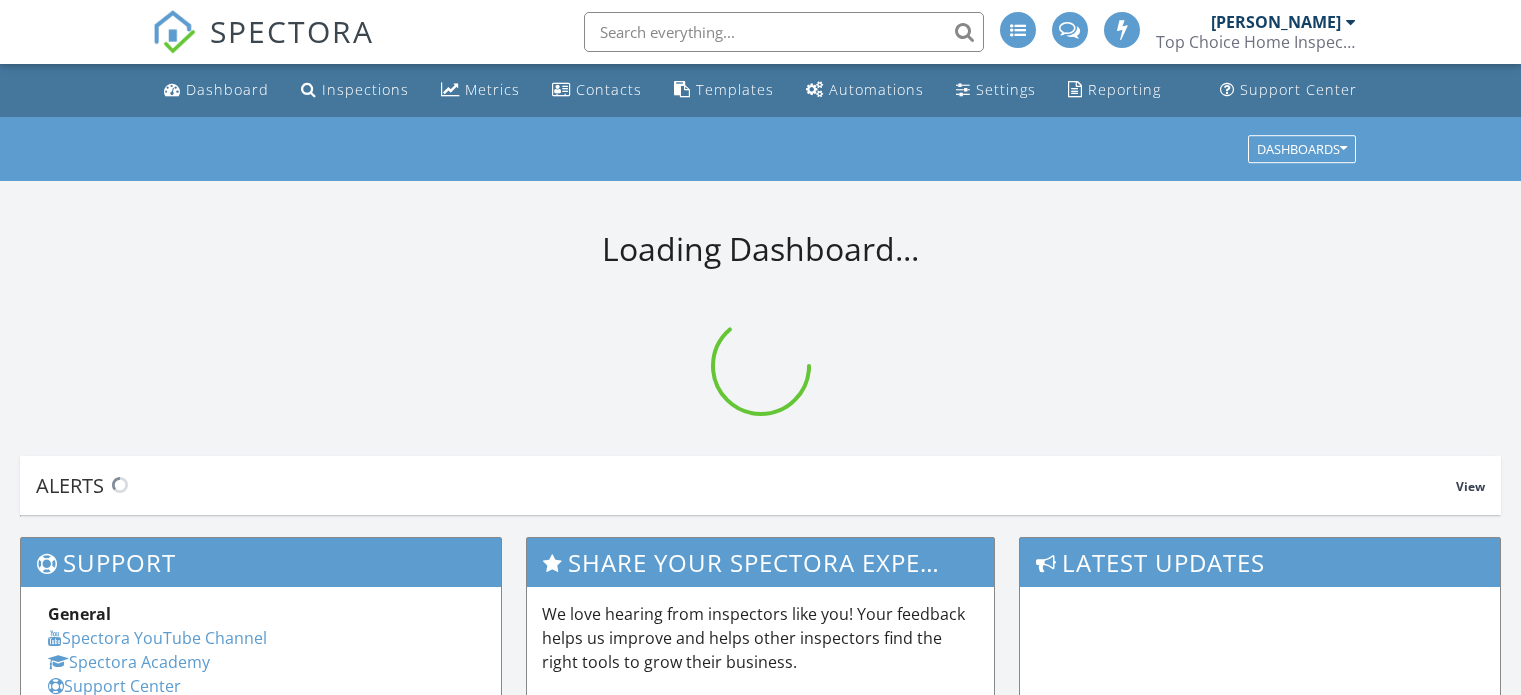 scroll, scrollTop: 0, scrollLeft: 0, axis: both 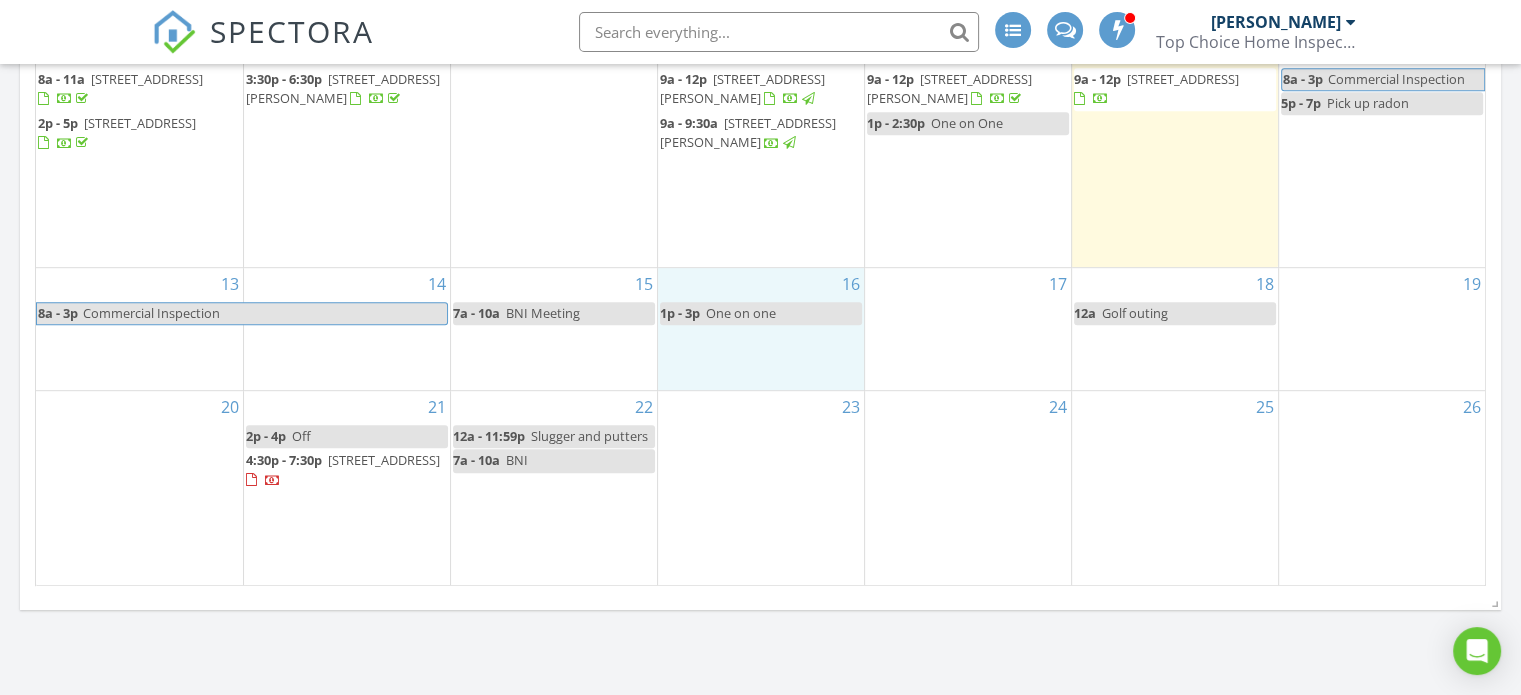 click on "16
1p - 3p
One on one" at bounding box center [761, 329] 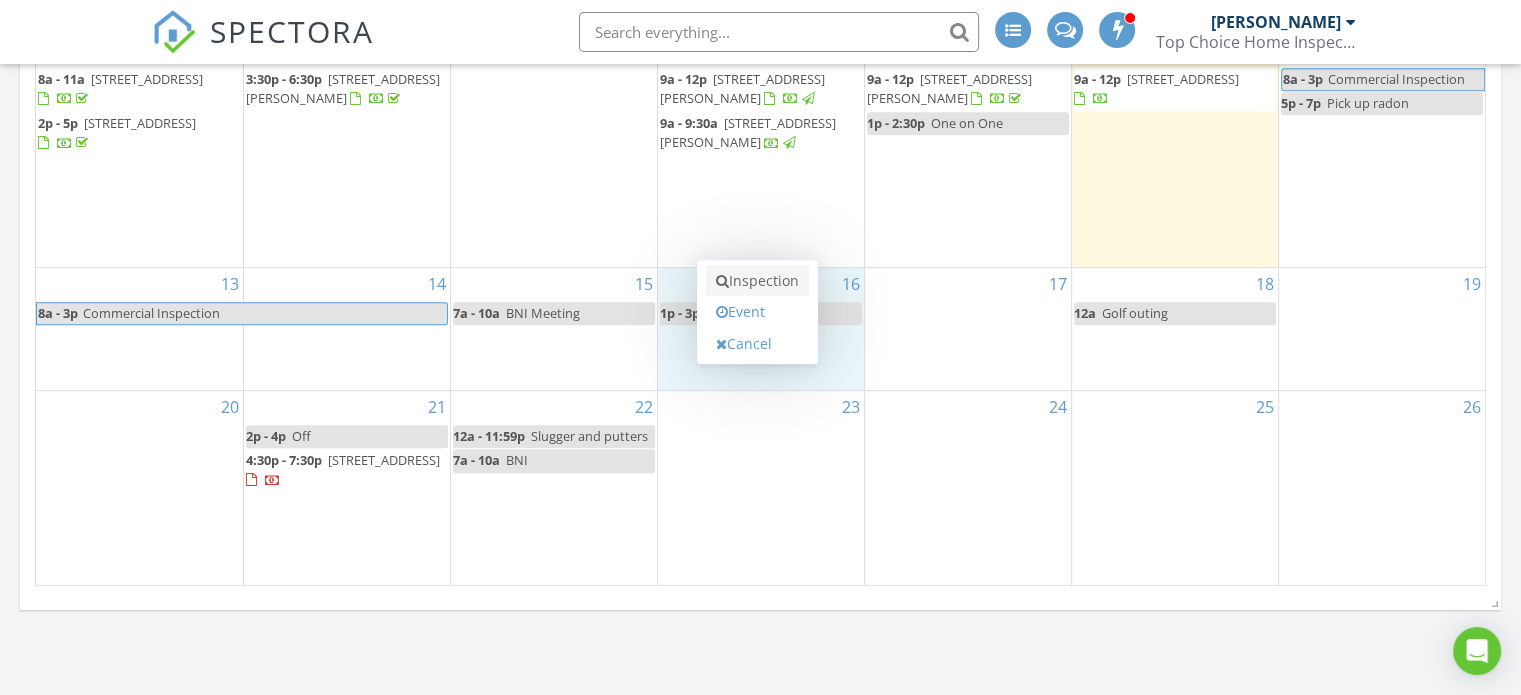 click on "Inspection" at bounding box center (757, 281) 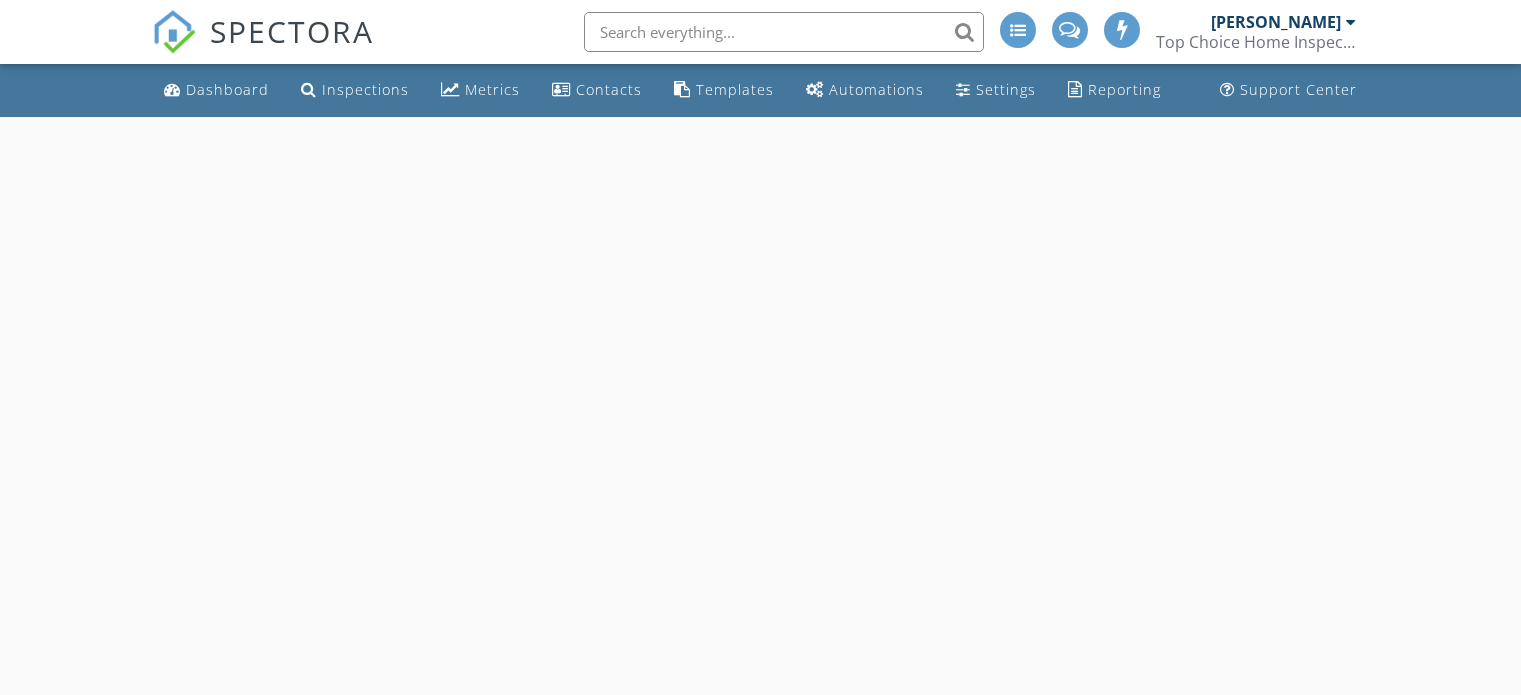 scroll, scrollTop: 0, scrollLeft: 0, axis: both 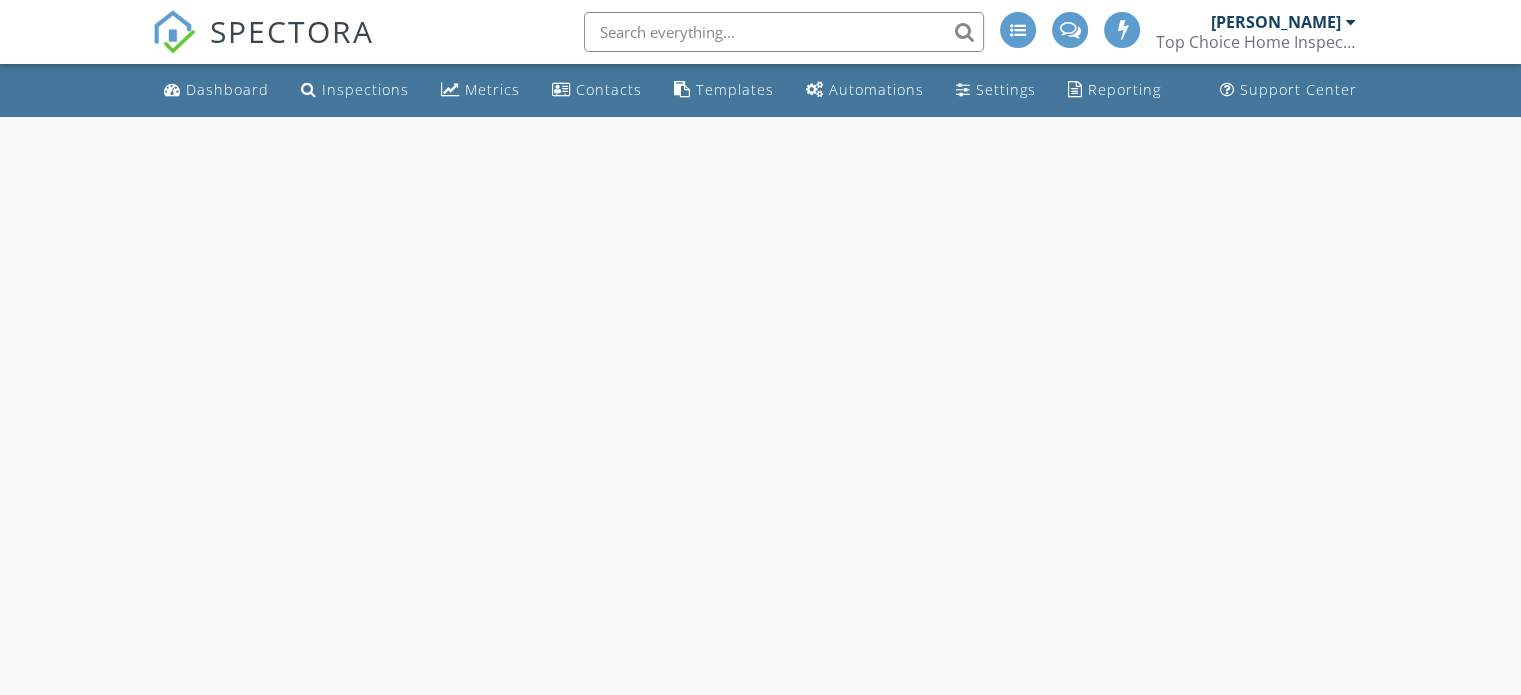 select on "6" 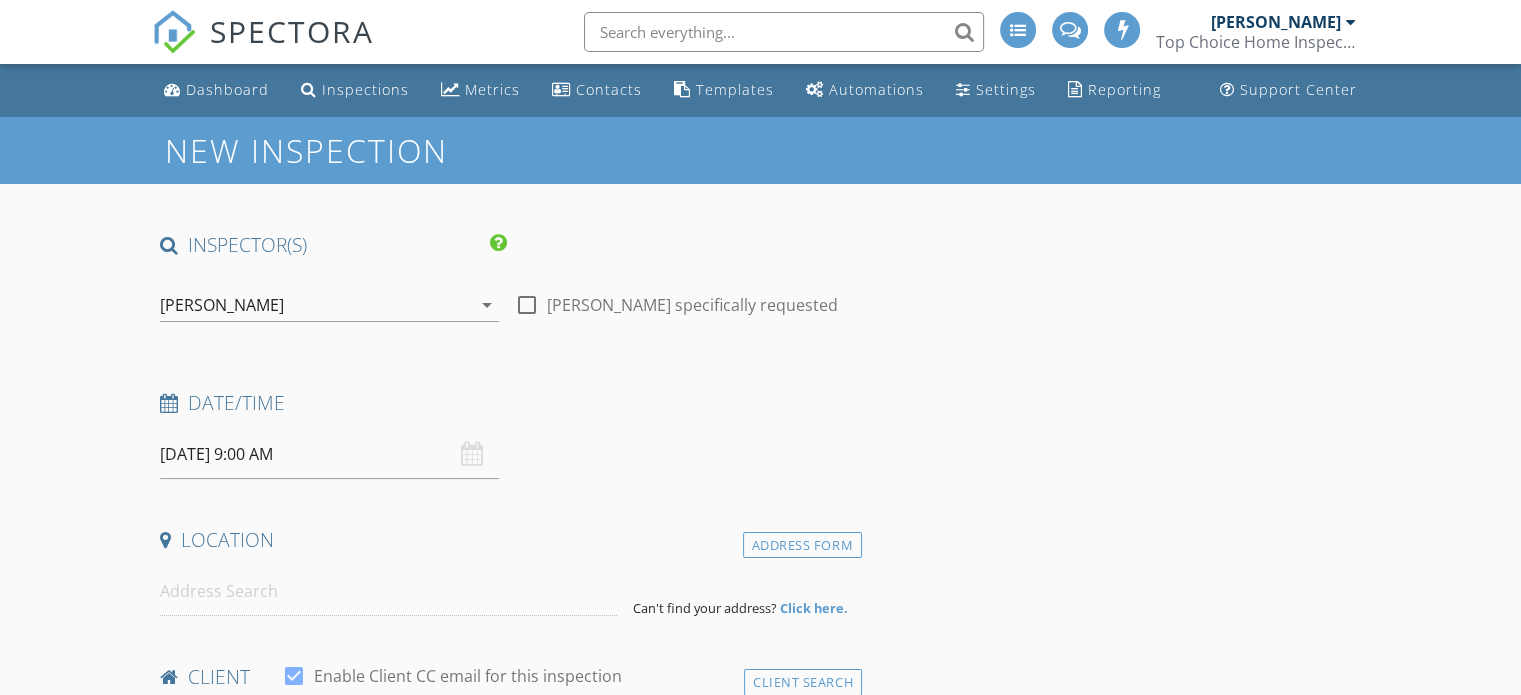 scroll, scrollTop: 0, scrollLeft: 0, axis: both 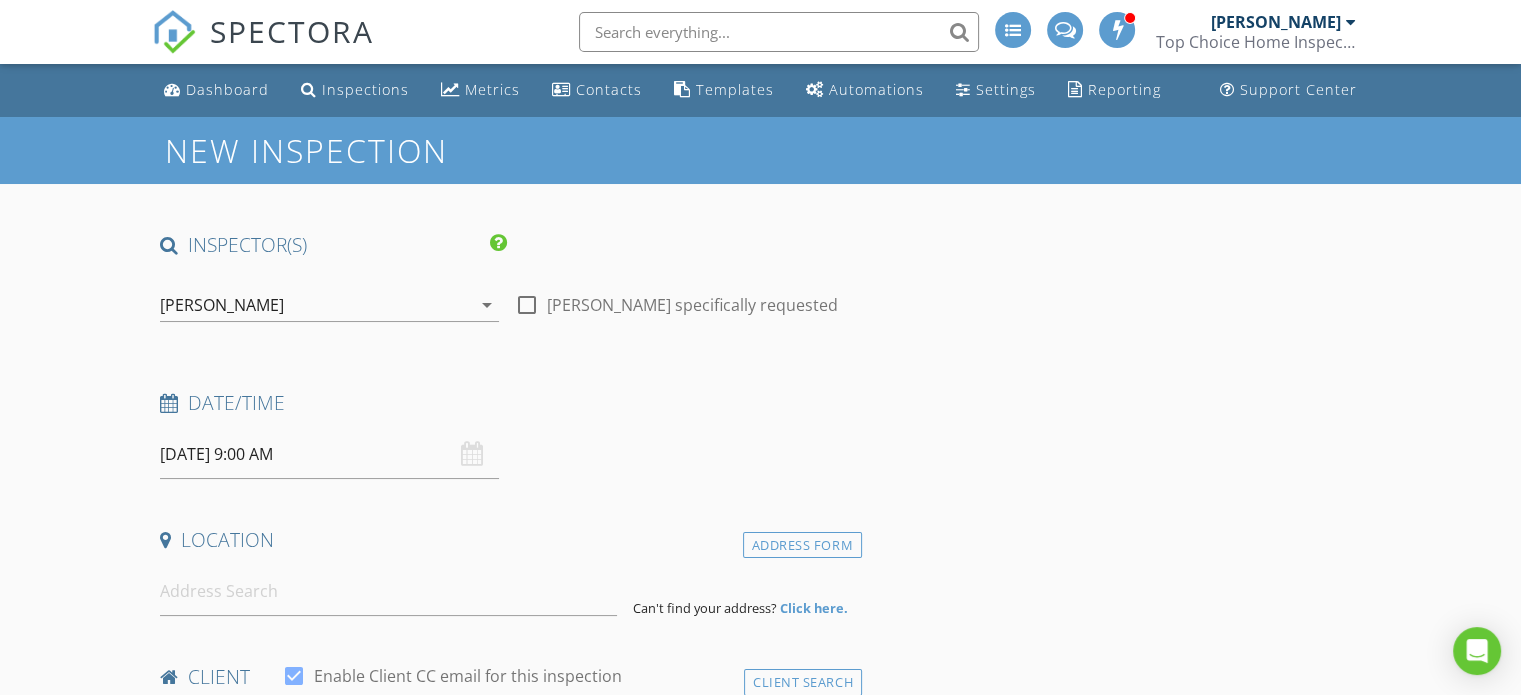 click on "07/16/2025 9:00 AM" at bounding box center [329, 454] 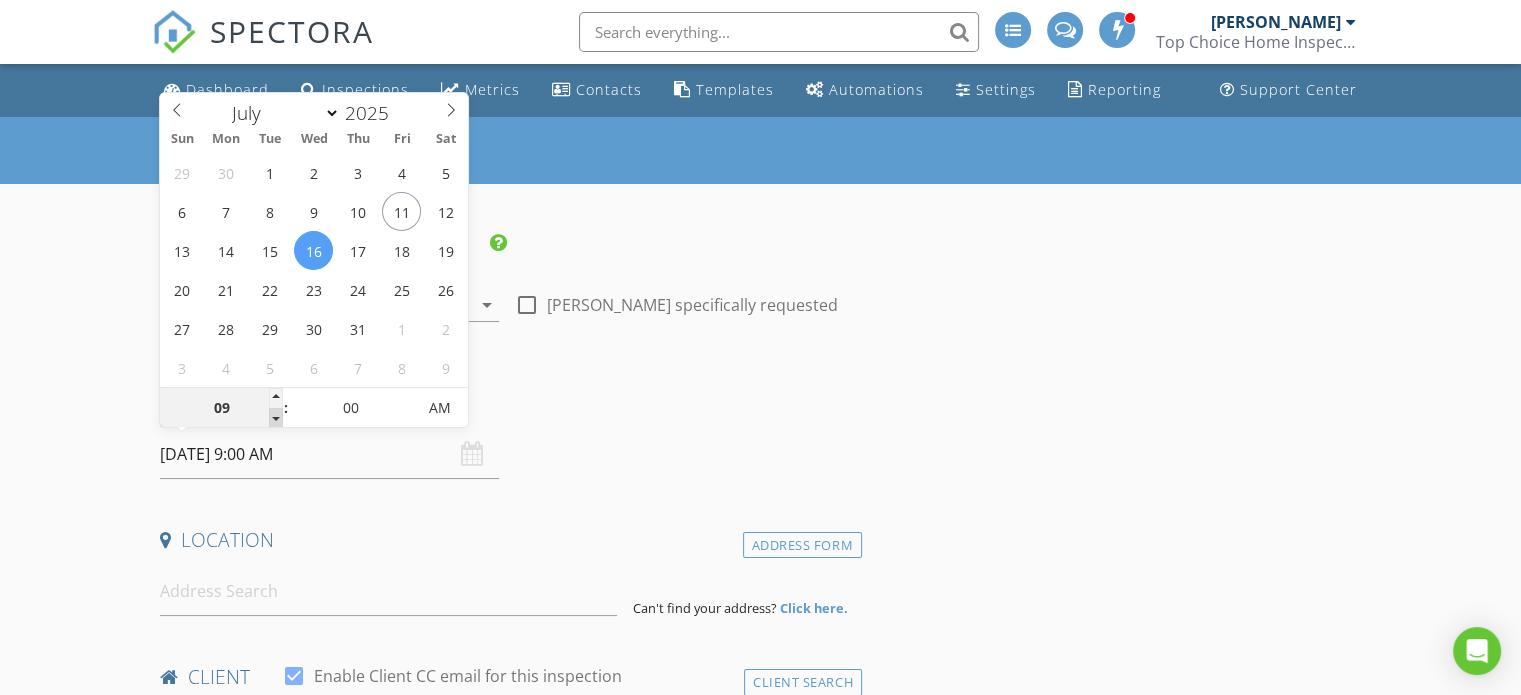 type on "08" 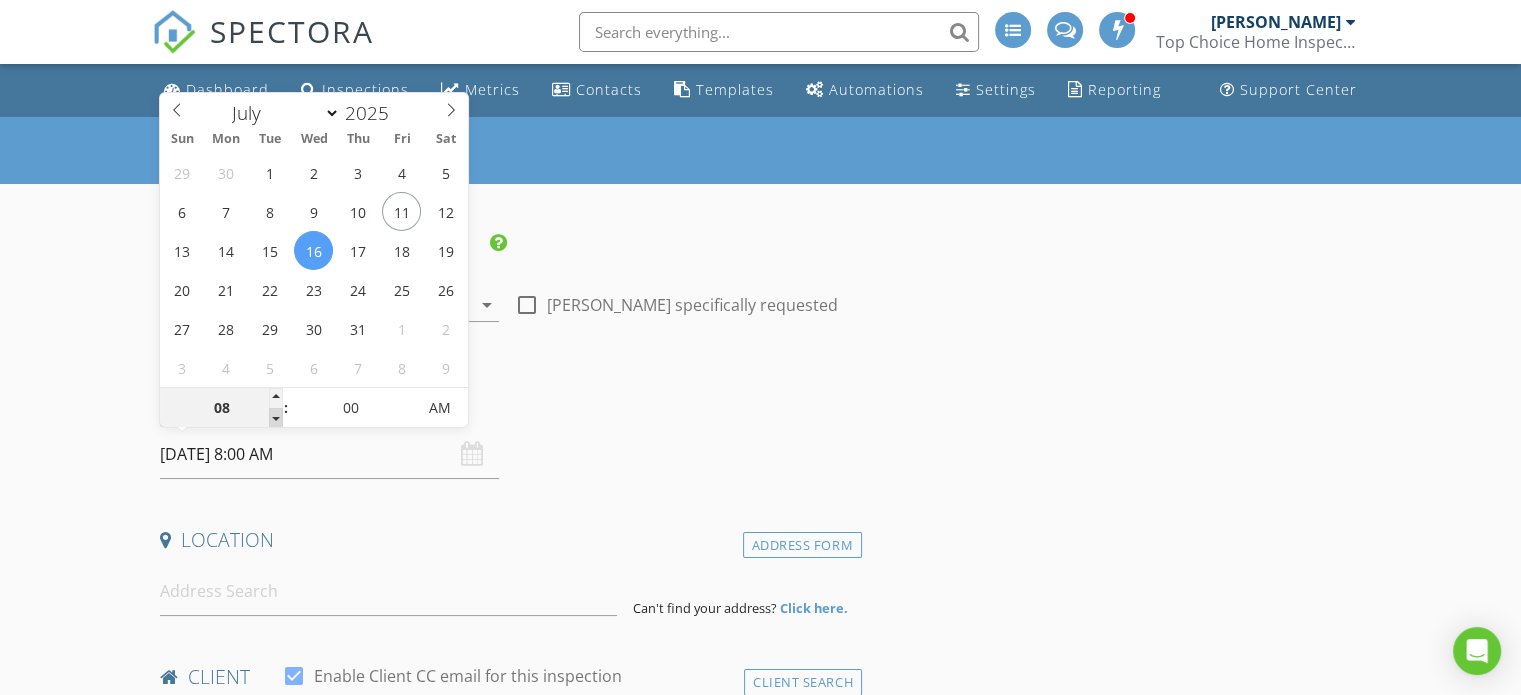 click at bounding box center [276, 418] 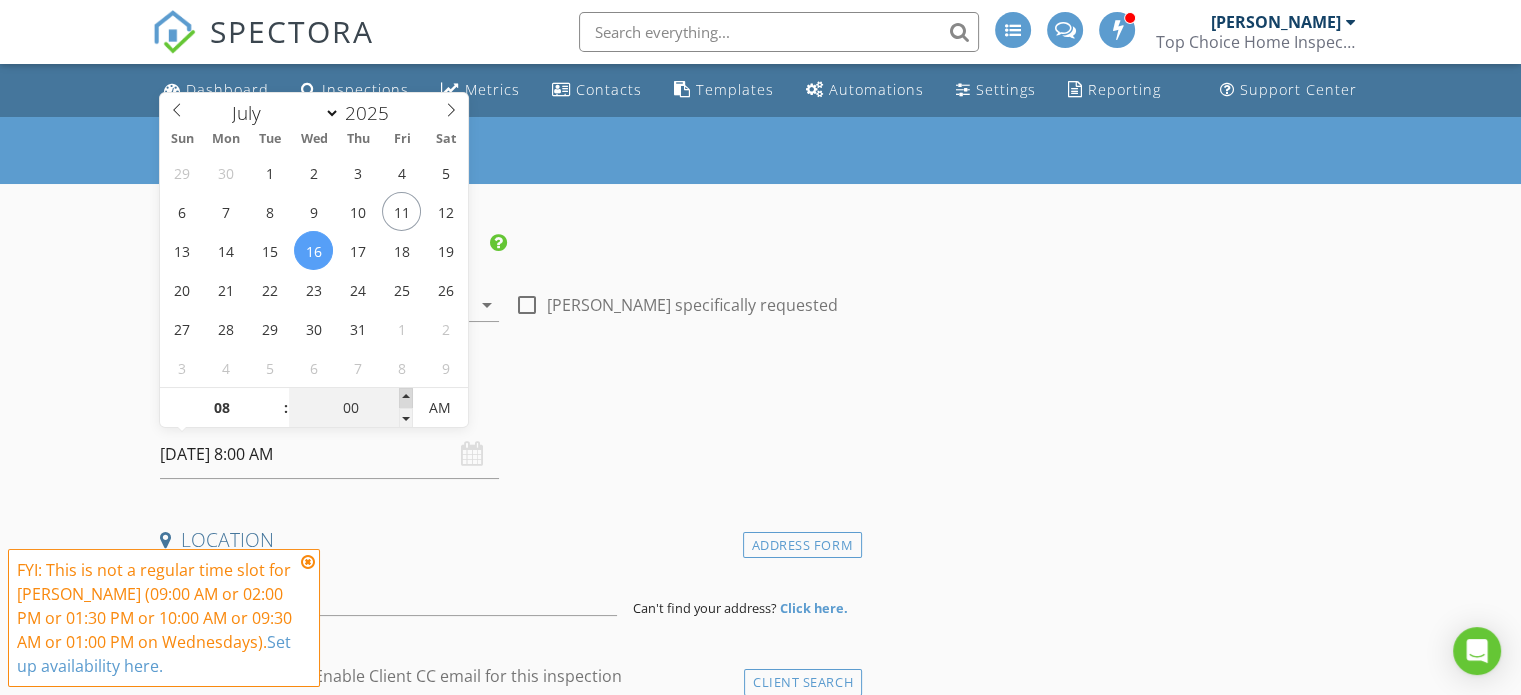 type on "05" 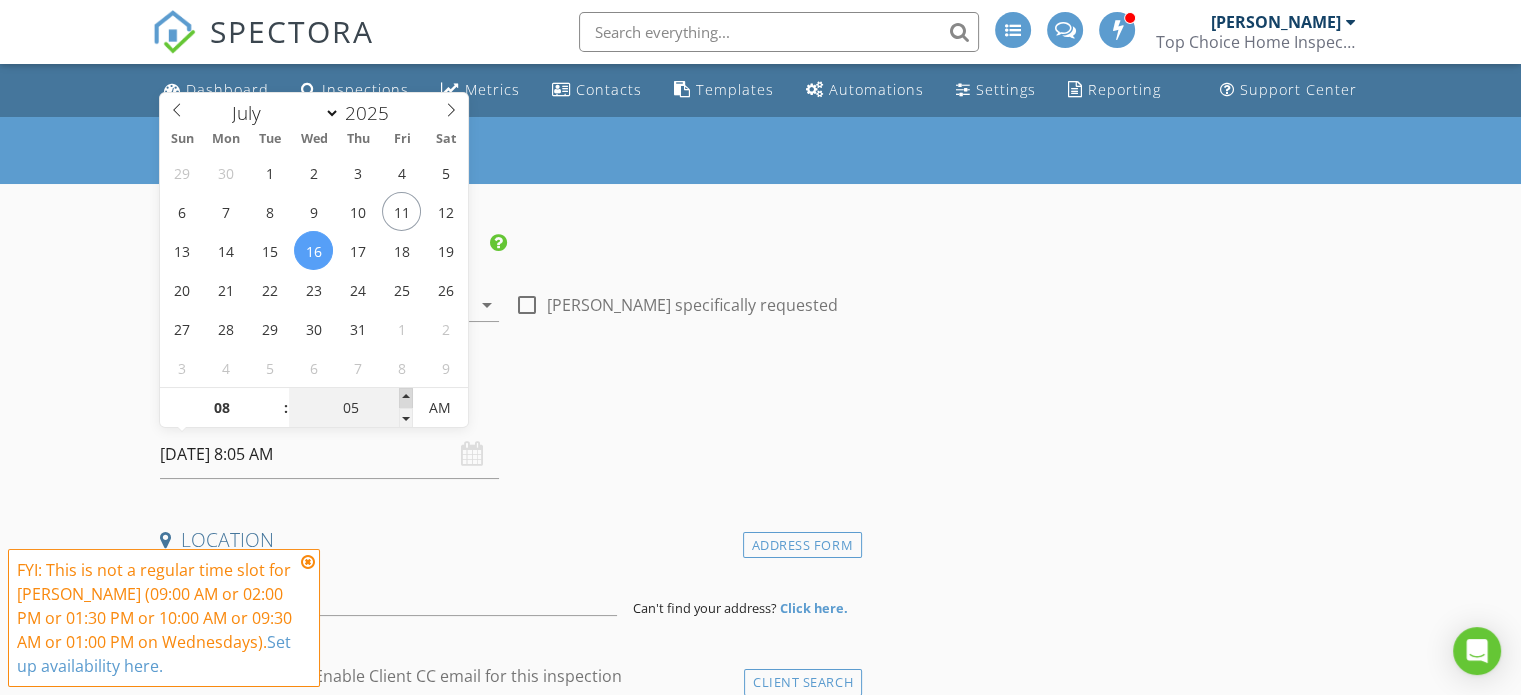 click at bounding box center [406, 398] 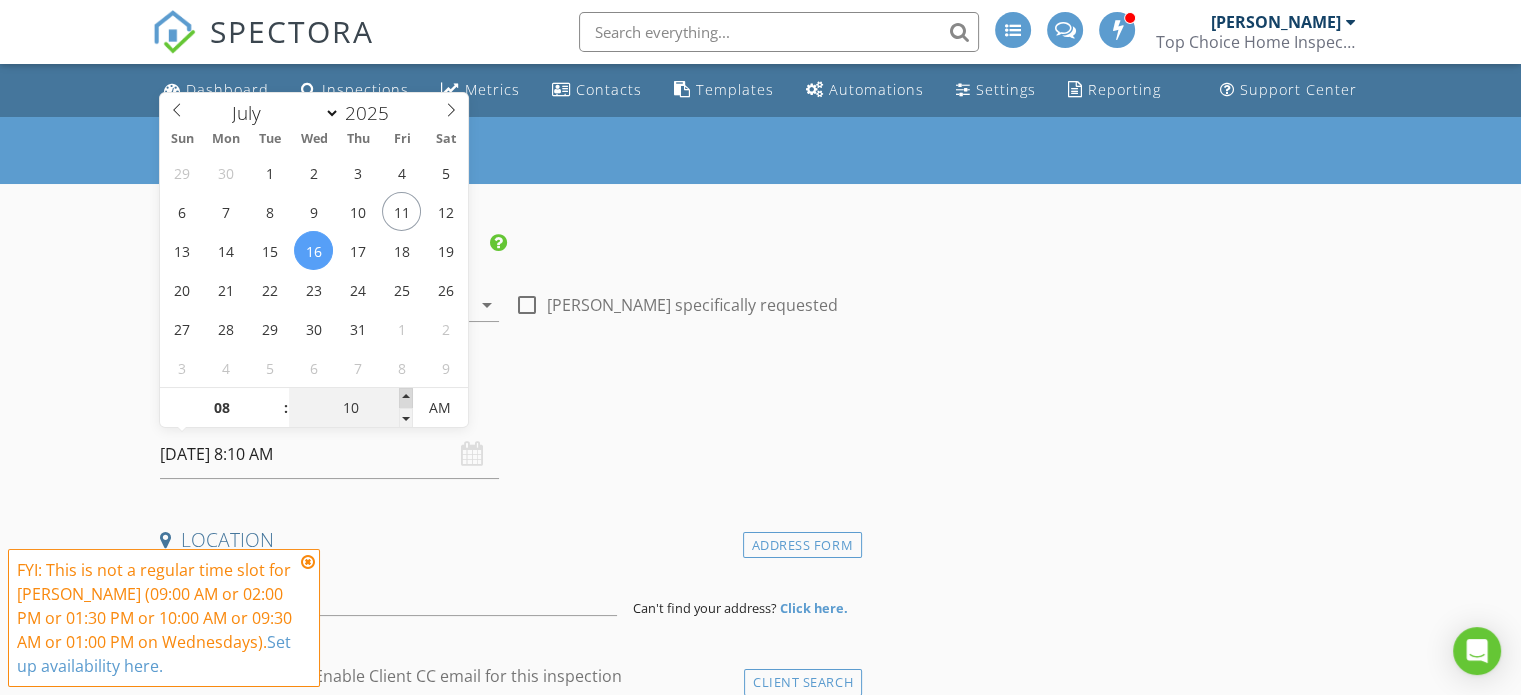 click at bounding box center (406, 398) 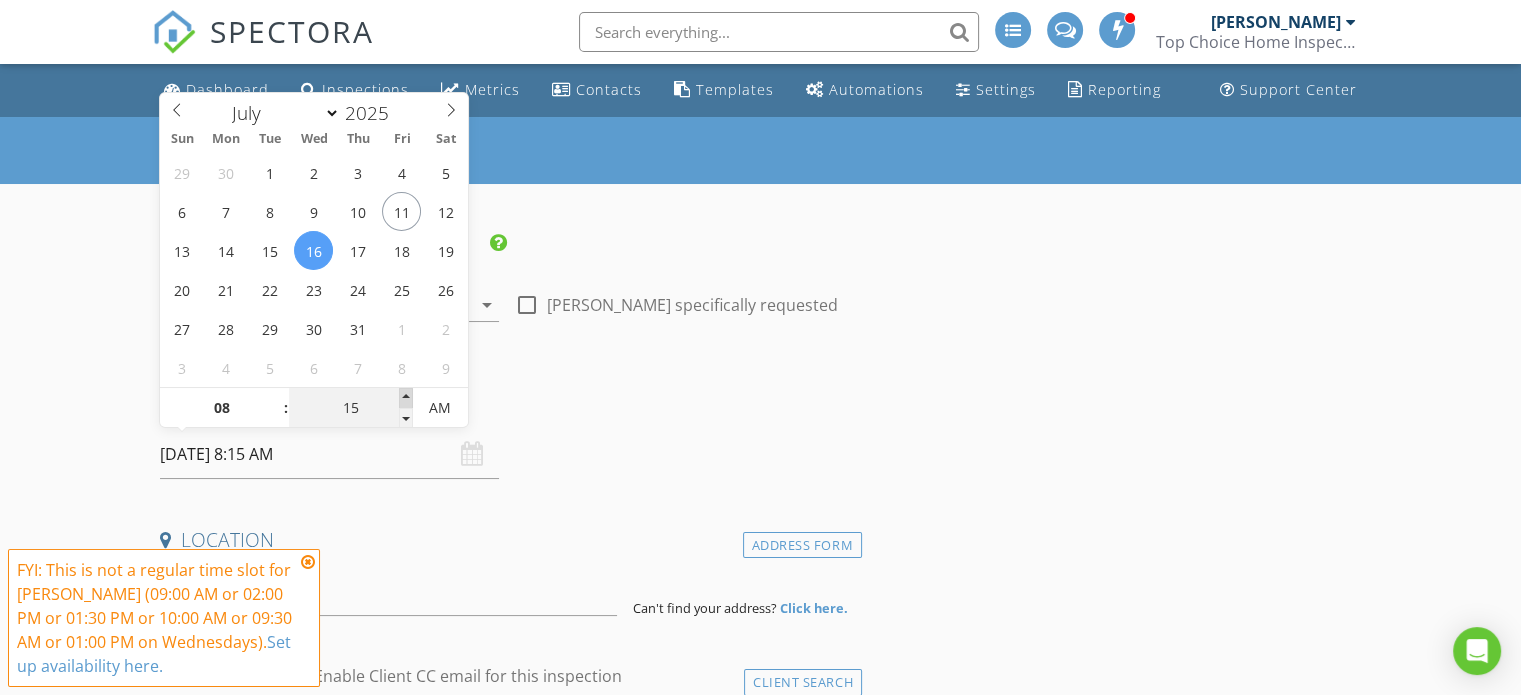click at bounding box center [406, 398] 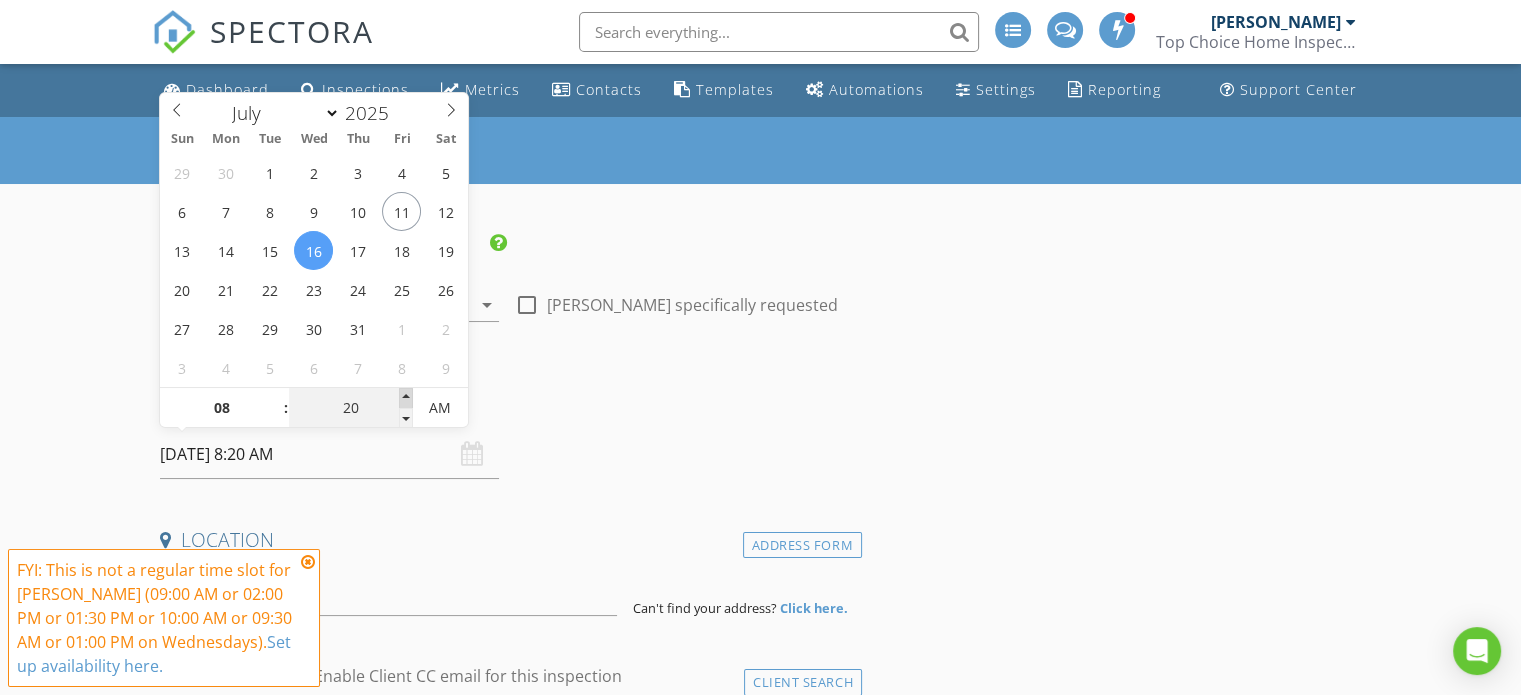 type on "25" 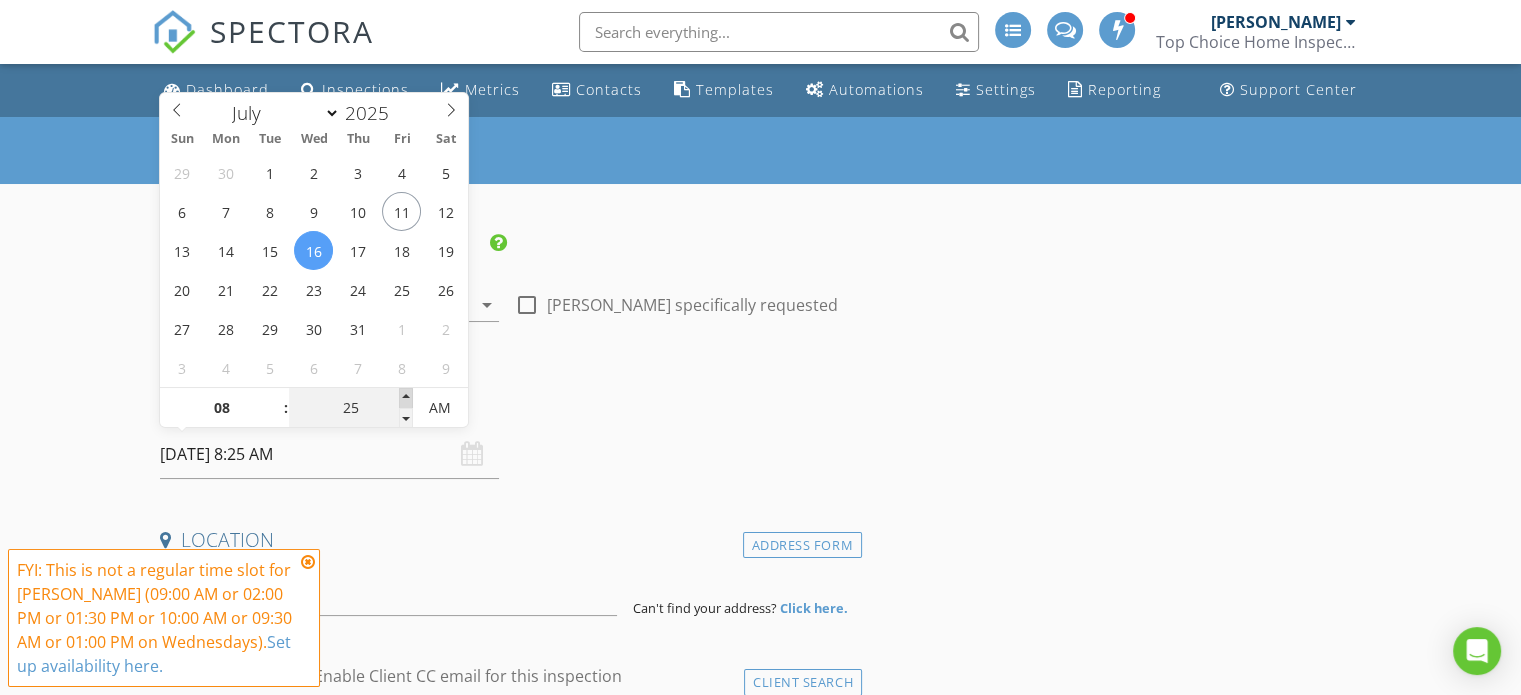 click at bounding box center (406, 398) 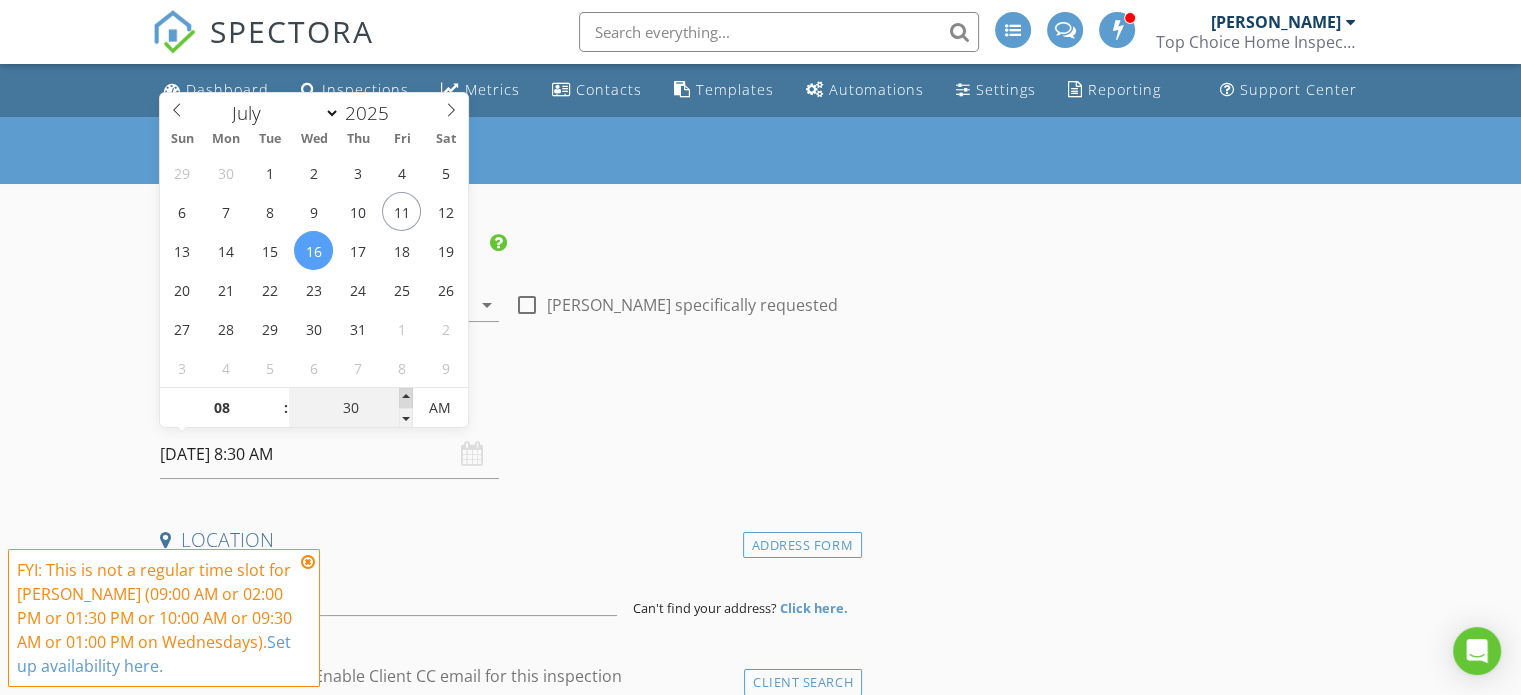 click at bounding box center (406, 398) 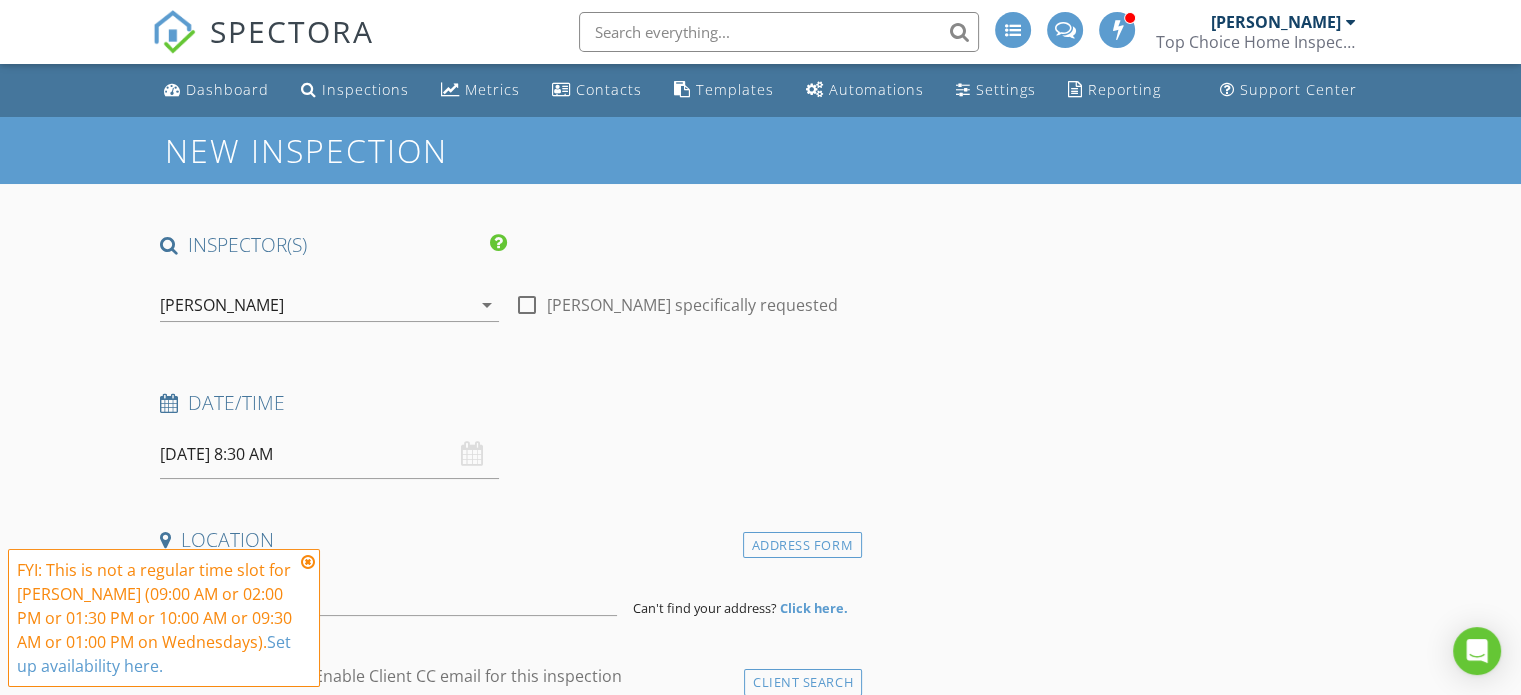 click on "New Inspection
INSPECTOR(S)
check_box   Todd Hoffmeyer   PRIMARY   Todd Hoffmeyer arrow_drop_down   check_box_outline_blank Todd Hoffmeyer specifically requested
Date/Time
07/16/2025 8:30 AM
Location
Address Form       Can't find your address?   Click here.
client
check_box Enable Client CC email for this inspection   Client Search     check_box_outline_blank Client is a Company/Organization     First Name   Last Name   Email   CC Email   Phone         Tags         Notes   Private Notes
ADD ADDITIONAL client
SERVICES
check_box_outline_blank   Home Inspection   Buyer or concerned home owner, optional add ons available check_box_outline_blank   Condo/townhouse Inspection   Buyer or concerned home owner, optional add ons available check_box_outline_blank" at bounding box center (760, 1918) 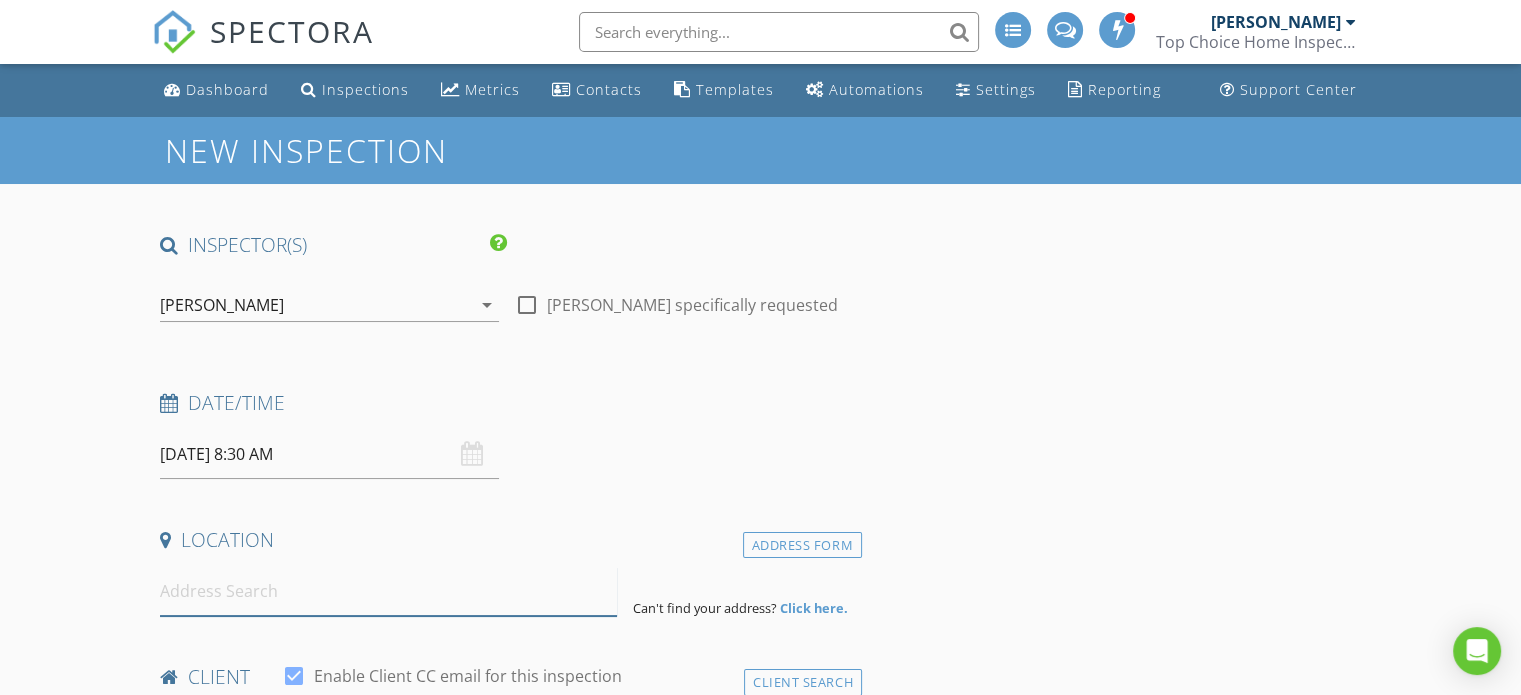 click at bounding box center (388, 591) 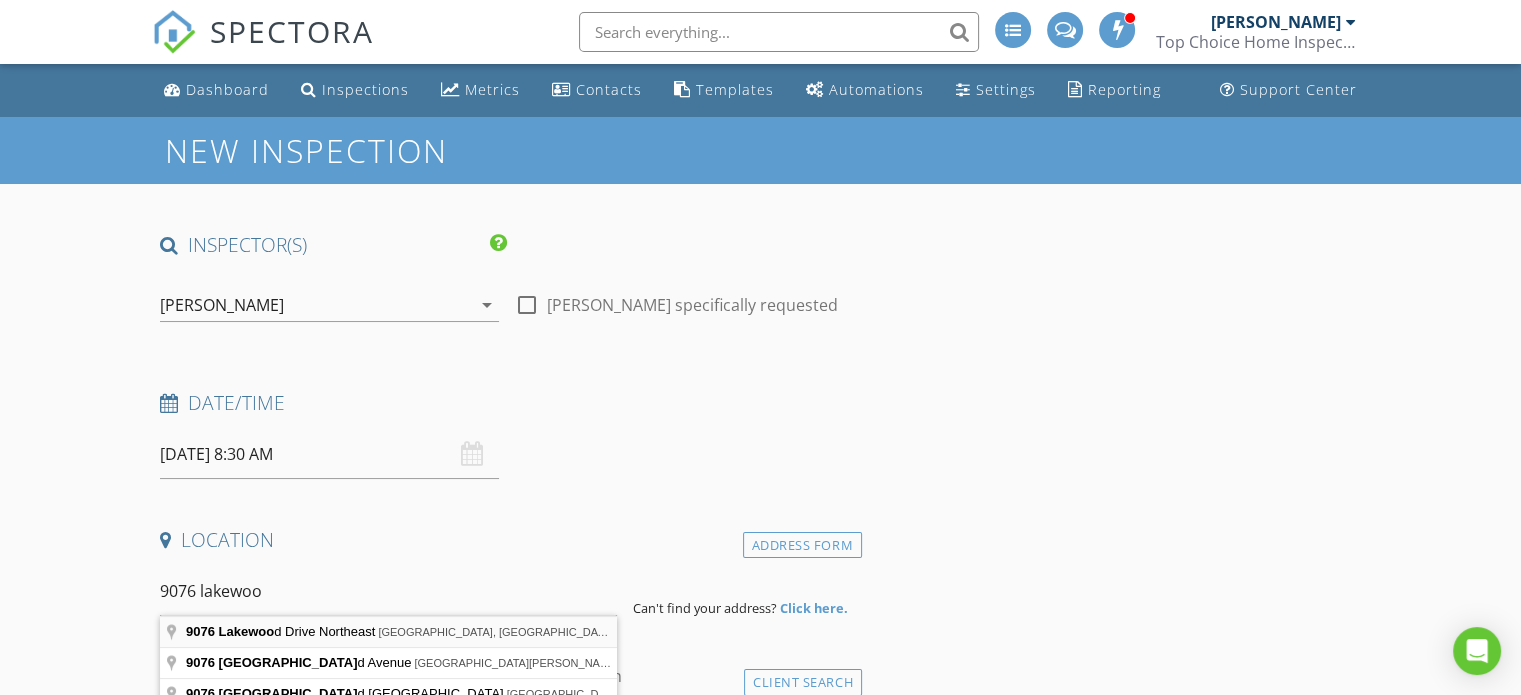 type on "9076 Lakewood Drive Northeast, Mineral City, OH, USA" 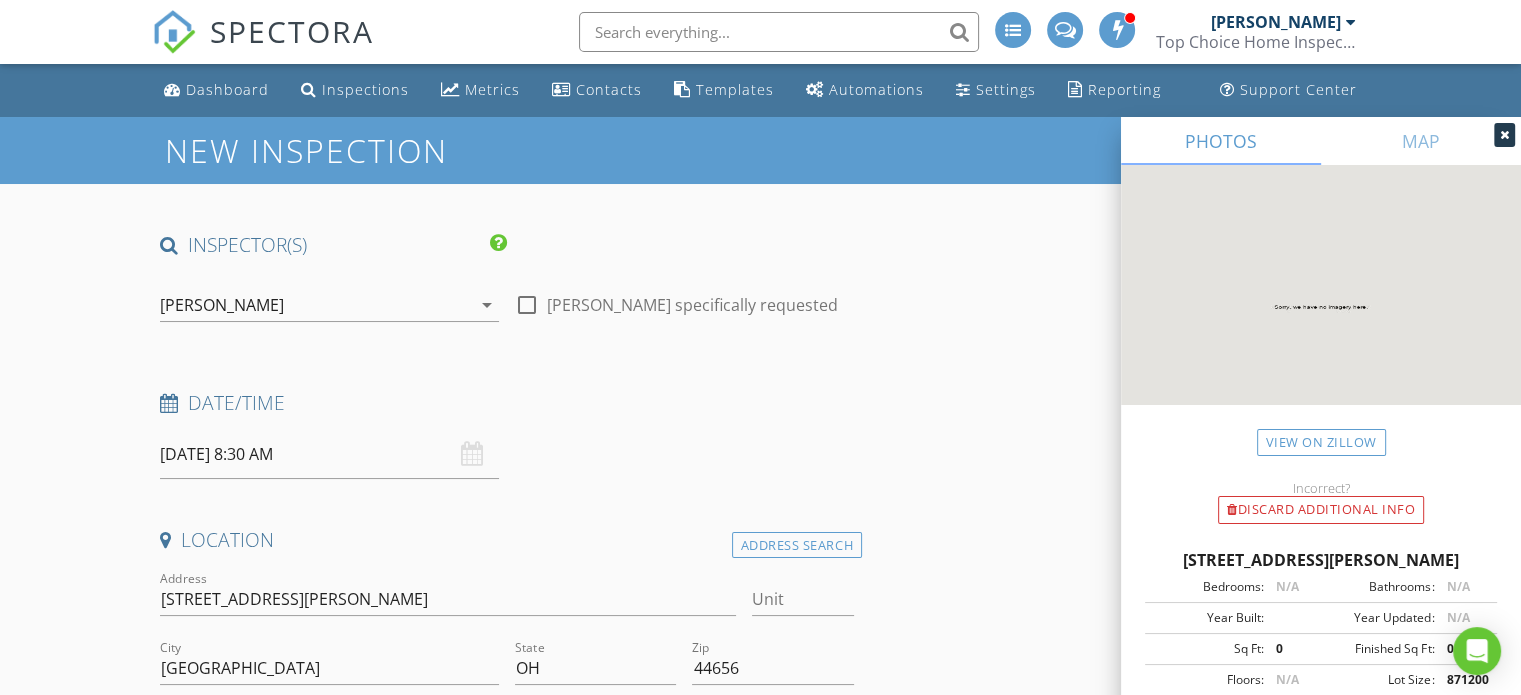 click on "INSPECTOR(S)
check_box   Todd Hoffmeyer   PRIMARY   Todd Hoffmeyer arrow_drop_down   check_box_outline_blank Todd Hoffmeyer specifically requested
Date/Time
07/16/2025 8:30 AM
Location
Address Search       Address 9076 Lakewood Dr NE   Unit   City Mineral City   State OH   Zip 44656   County Tuscarawas     Square Feet 0   Year Built   Foundation arrow_drop_down     Todd Hoffmeyer     47.8 miles     (an hour)
client
check_box Enable Client CC email for this inspection   Client Search     check_box_outline_blank Client is a Company/Organization     First Name   Last Name   Email   CC Email   Phone         Tags         Notes   Private Notes
ADD ADDITIONAL client
SERVICES
check_box_outline_blank   Home Inspection   Buyer or concerned home owner, optional add ons available" at bounding box center (760, 2156) 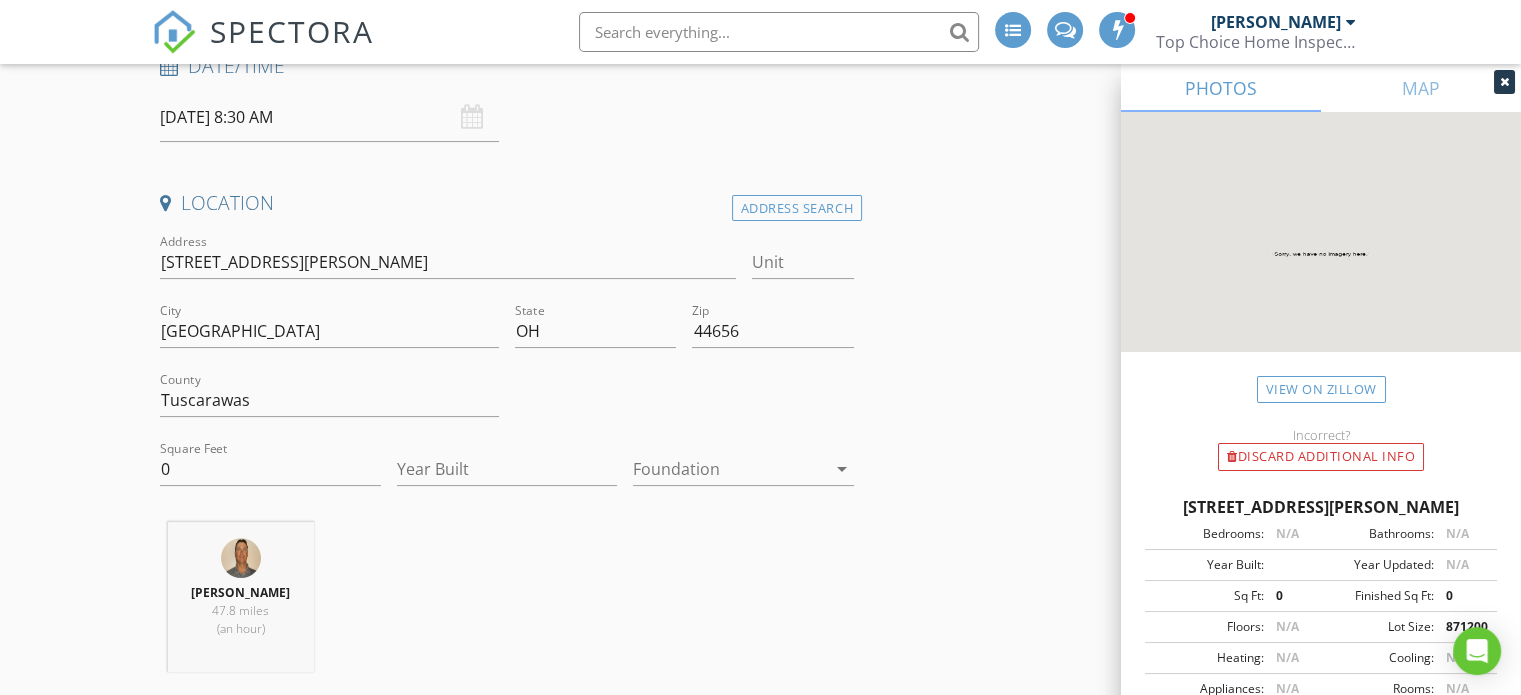 scroll, scrollTop: 400, scrollLeft: 0, axis: vertical 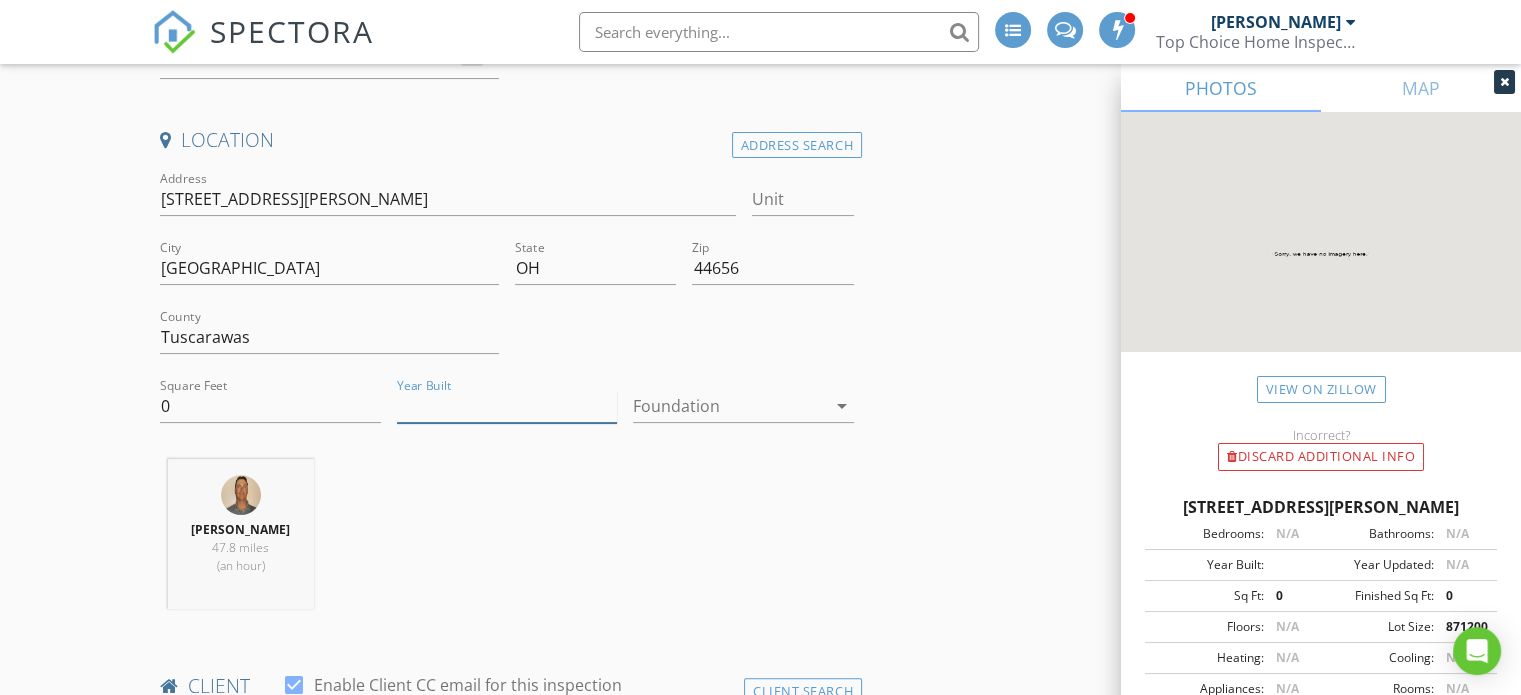 click on "Year Built" at bounding box center (507, 406) 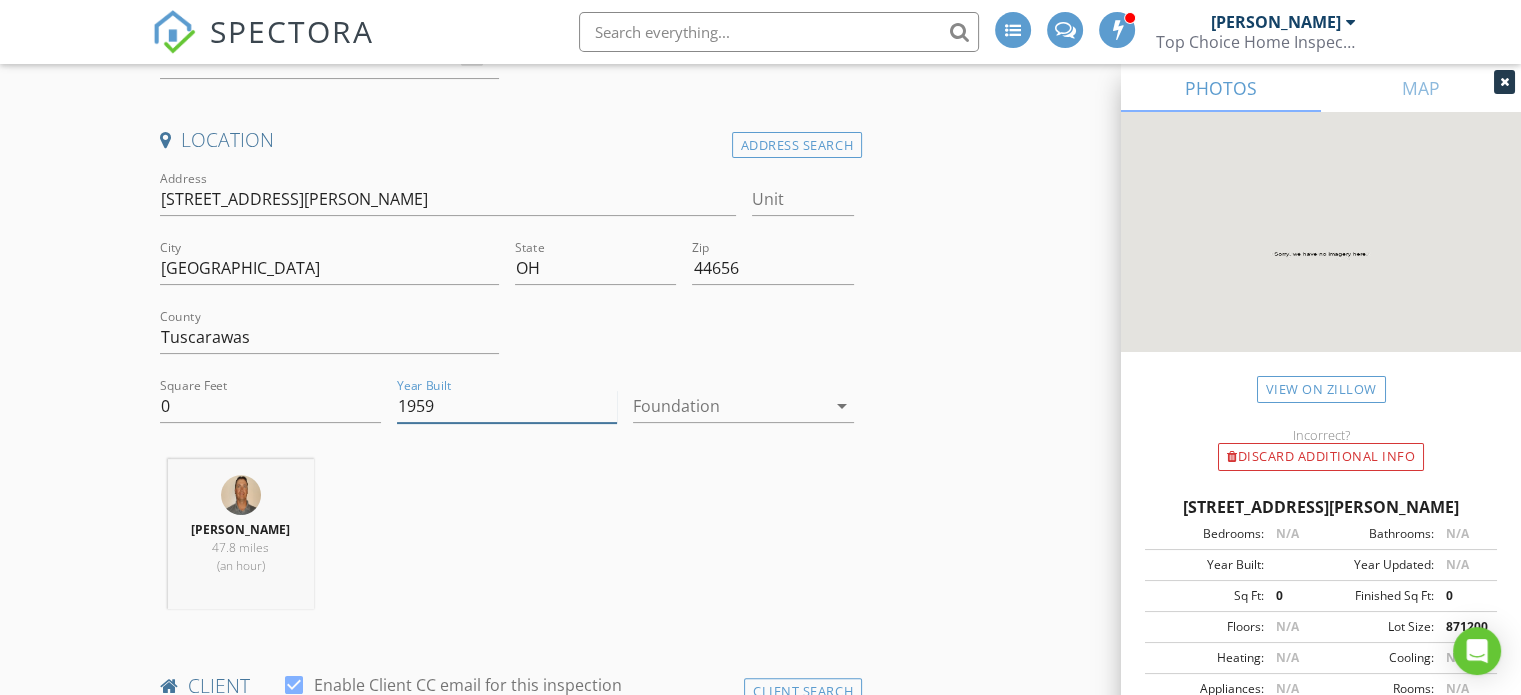 type on "1959" 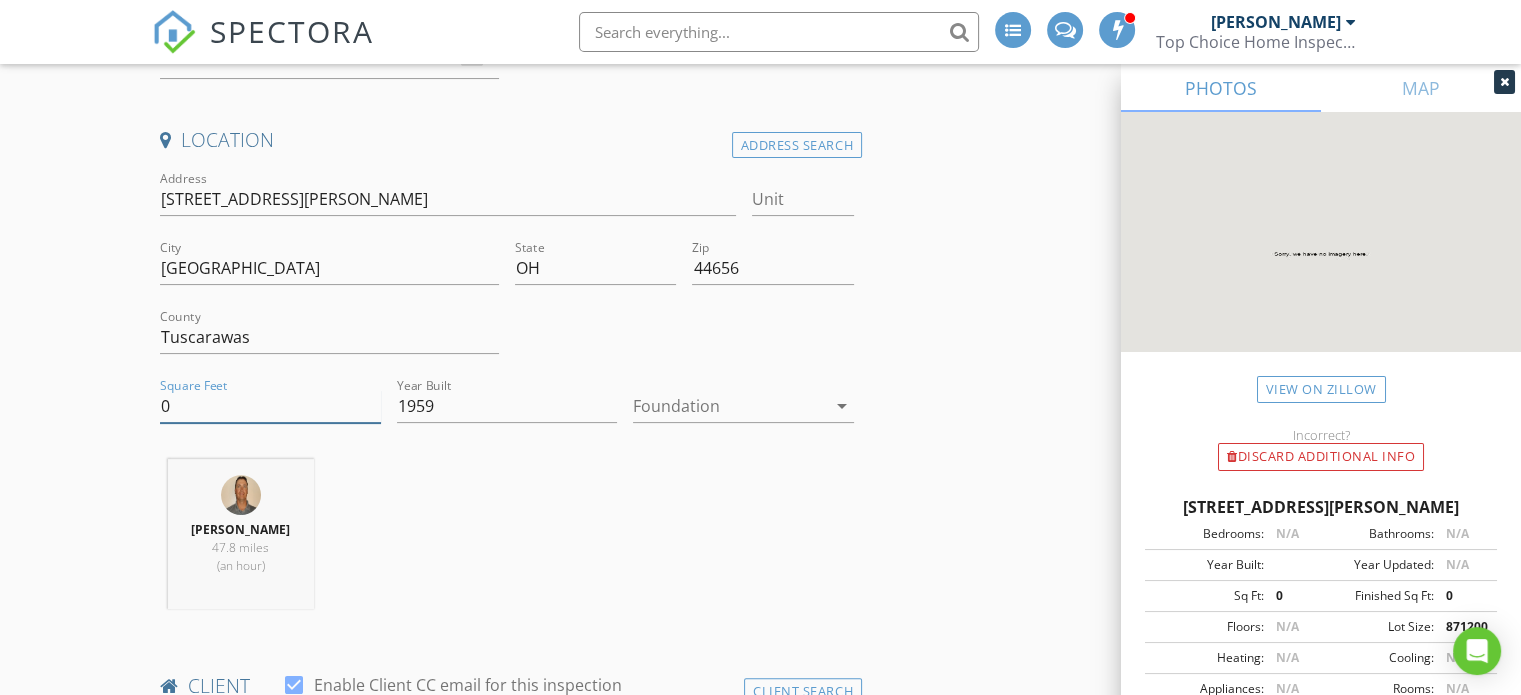 click on "0" at bounding box center [270, 406] 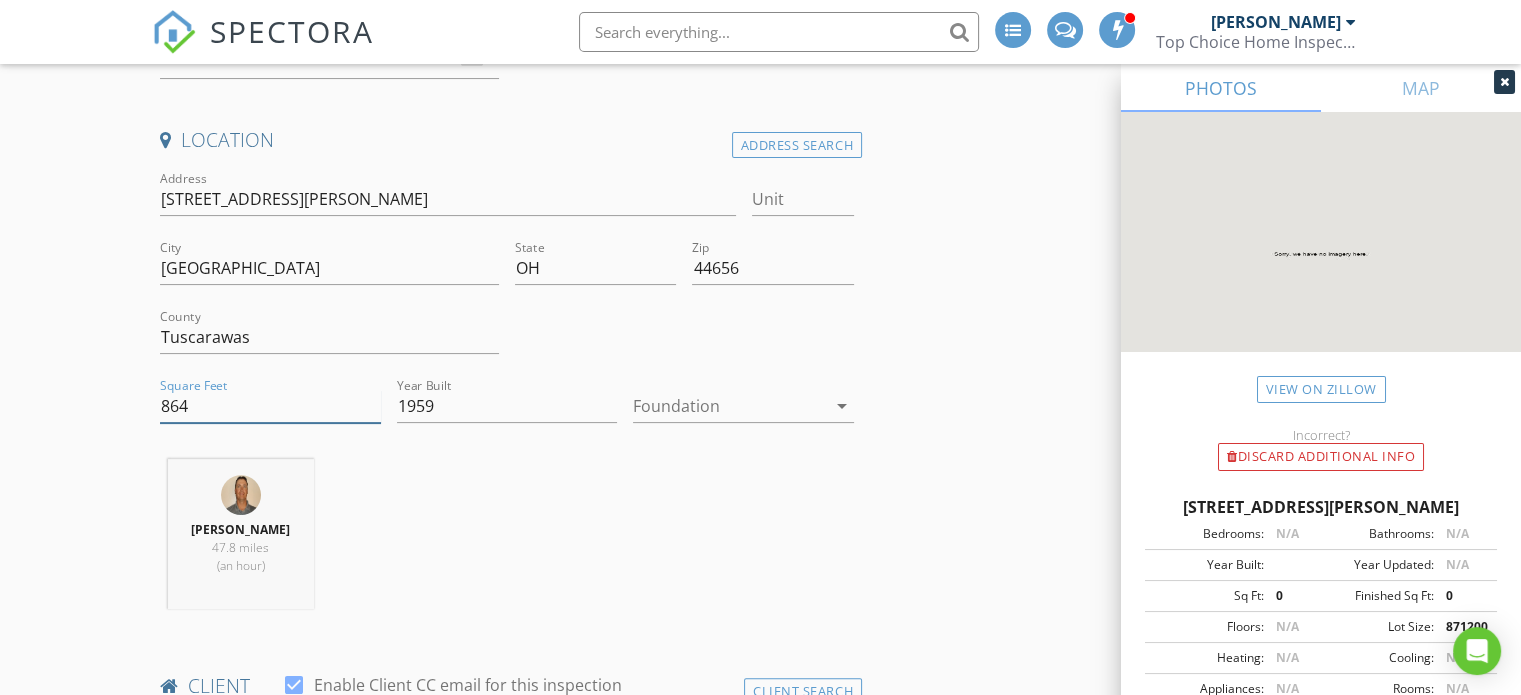 type on "864" 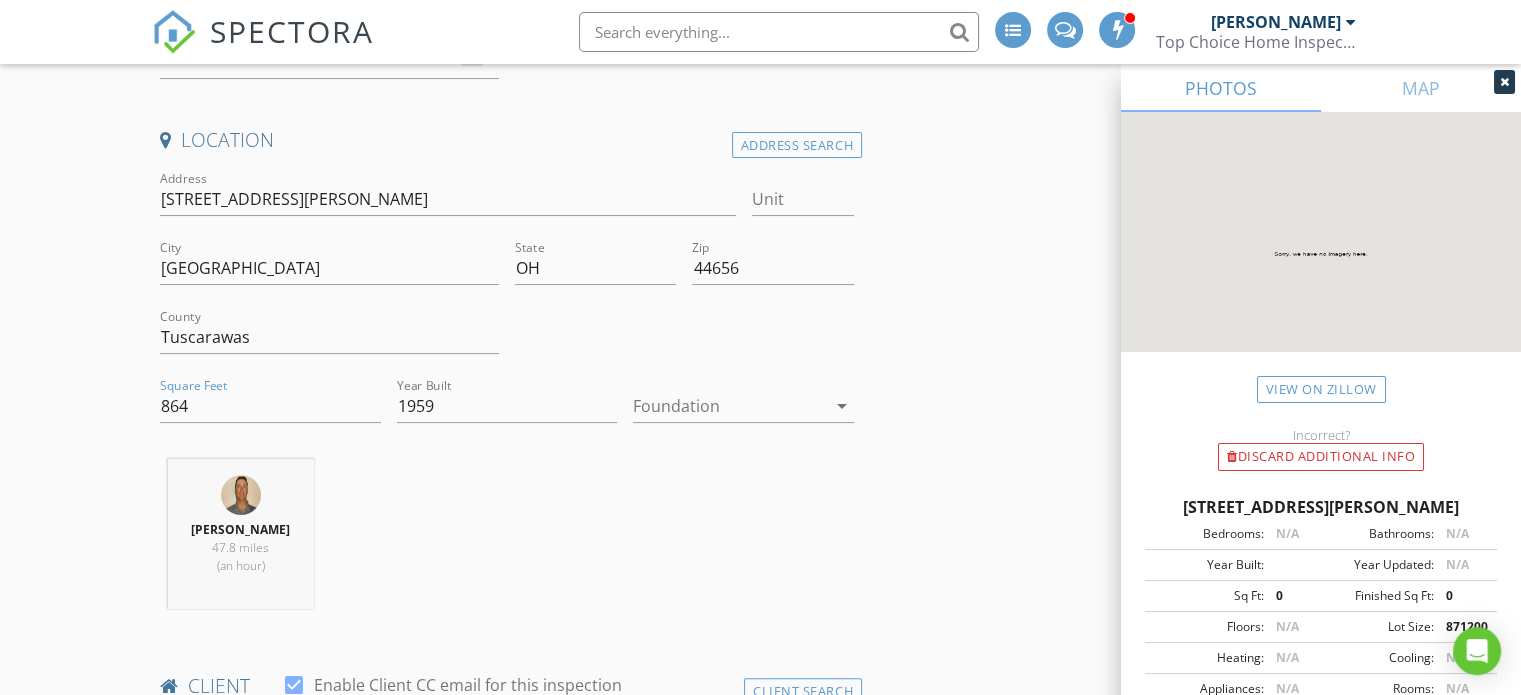 click at bounding box center [729, 406] 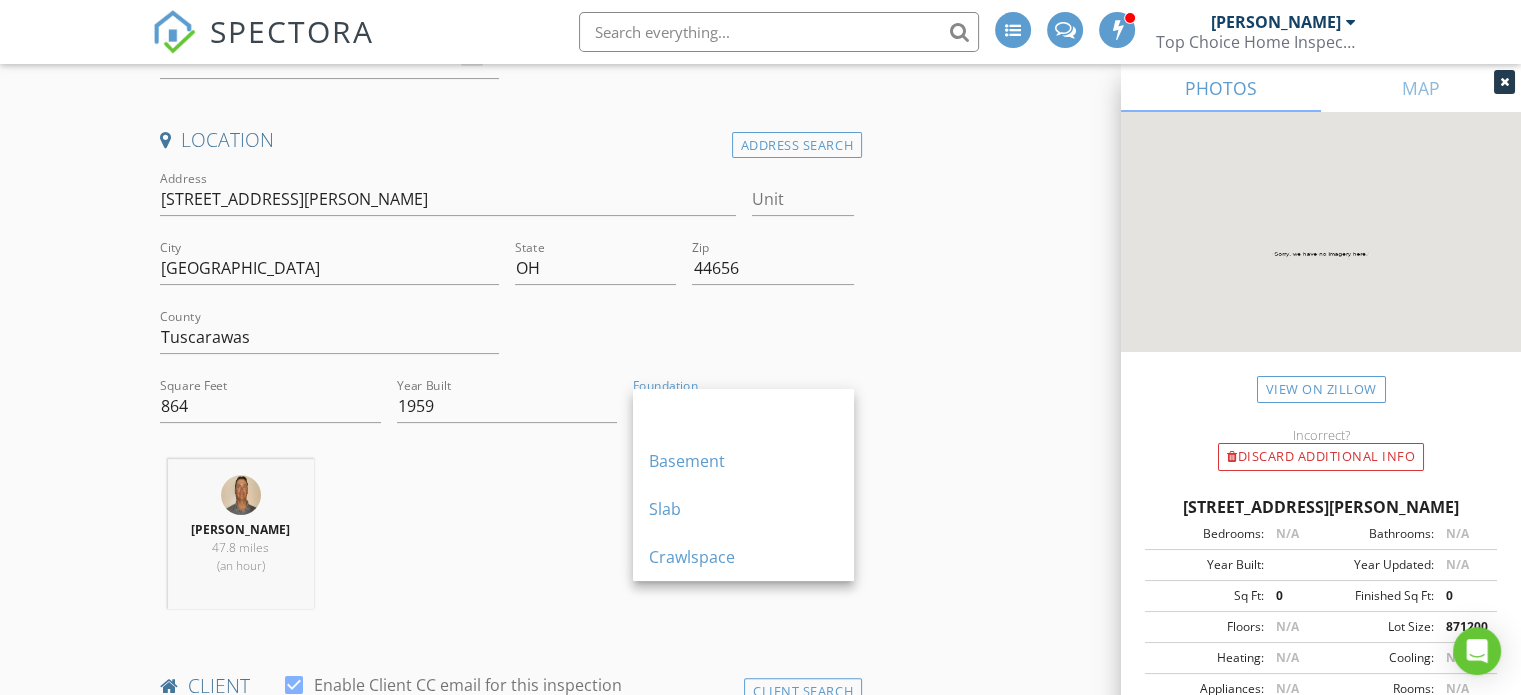 click on "Slab" at bounding box center [743, 509] 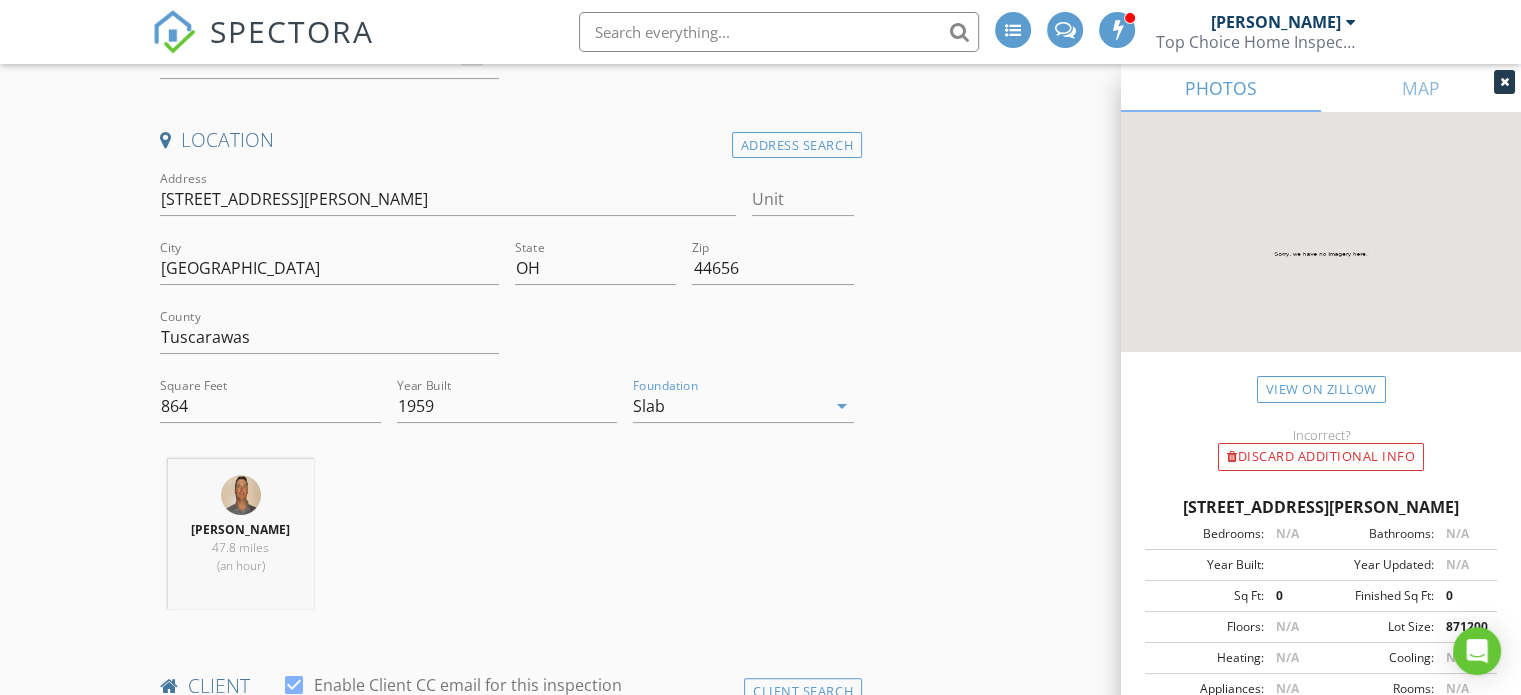 click on "INSPECTOR(S)
check_box   Todd Hoffmeyer   PRIMARY   Todd Hoffmeyer arrow_drop_down   check_box_outline_blank Todd Hoffmeyer specifically requested
Date/Time
07/16/2025 8:30 AM
Location
Address Search       Address 9076 Lakewood Dr NE   Unit   City Mineral City   State OH   Zip 44656   County Tuscarawas     Square Feet 864   Year Built 1959   Foundation Slab arrow_drop_down     Todd Hoffmeyer     47.8 miles     (an hour)
client
check_box Enable Client CC email for this inspection   Client Search     check_box_outline_blank Client is a Company/Organization     First Name   Last Name   Email   CC Email   Phone         Tags         Notes   Private Notes
ADD ADDITIONAL client
SERVICES
check_box_outline_blank   Home Inspection   check_box_outline_blank     check_box_outline_blank" at bounding box center [760, 1756] 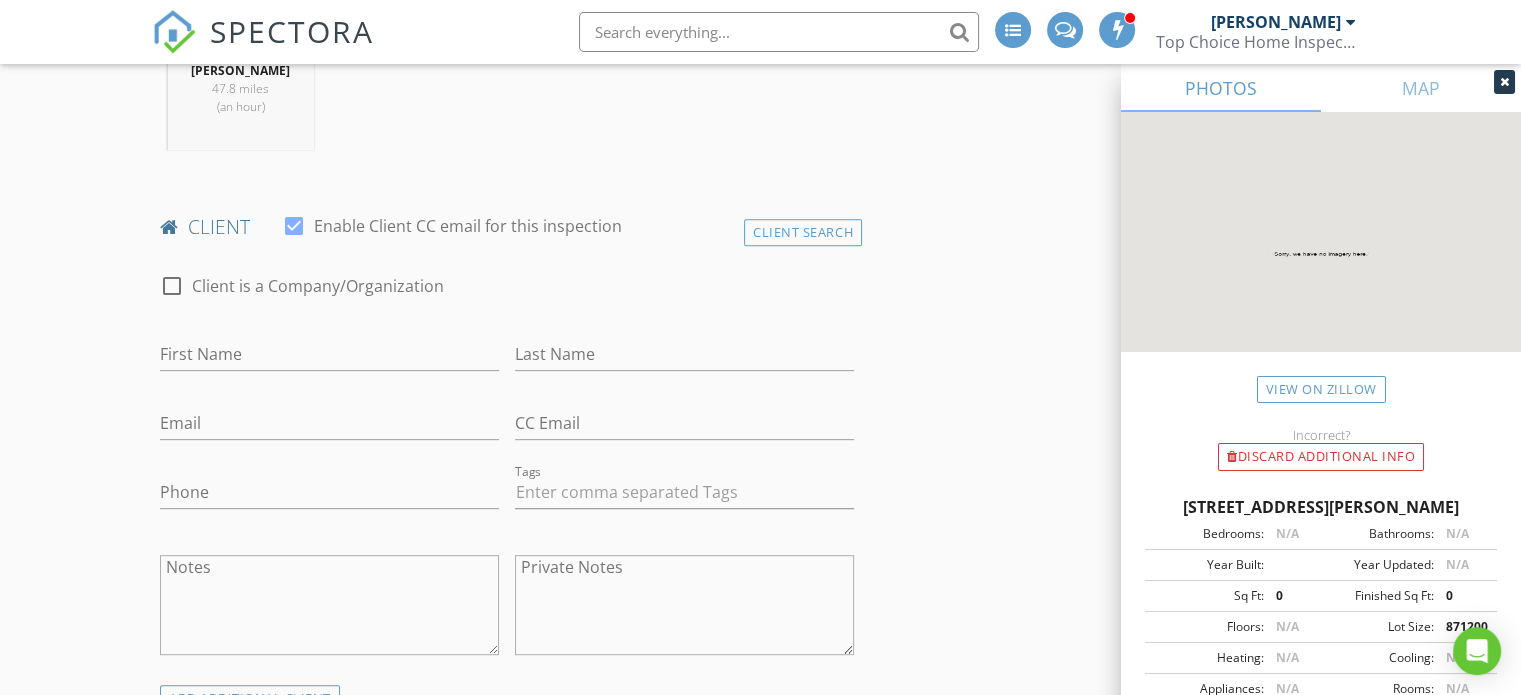 scroll, scrollTop: 1000, scrollLeft: 0, axis: vertical 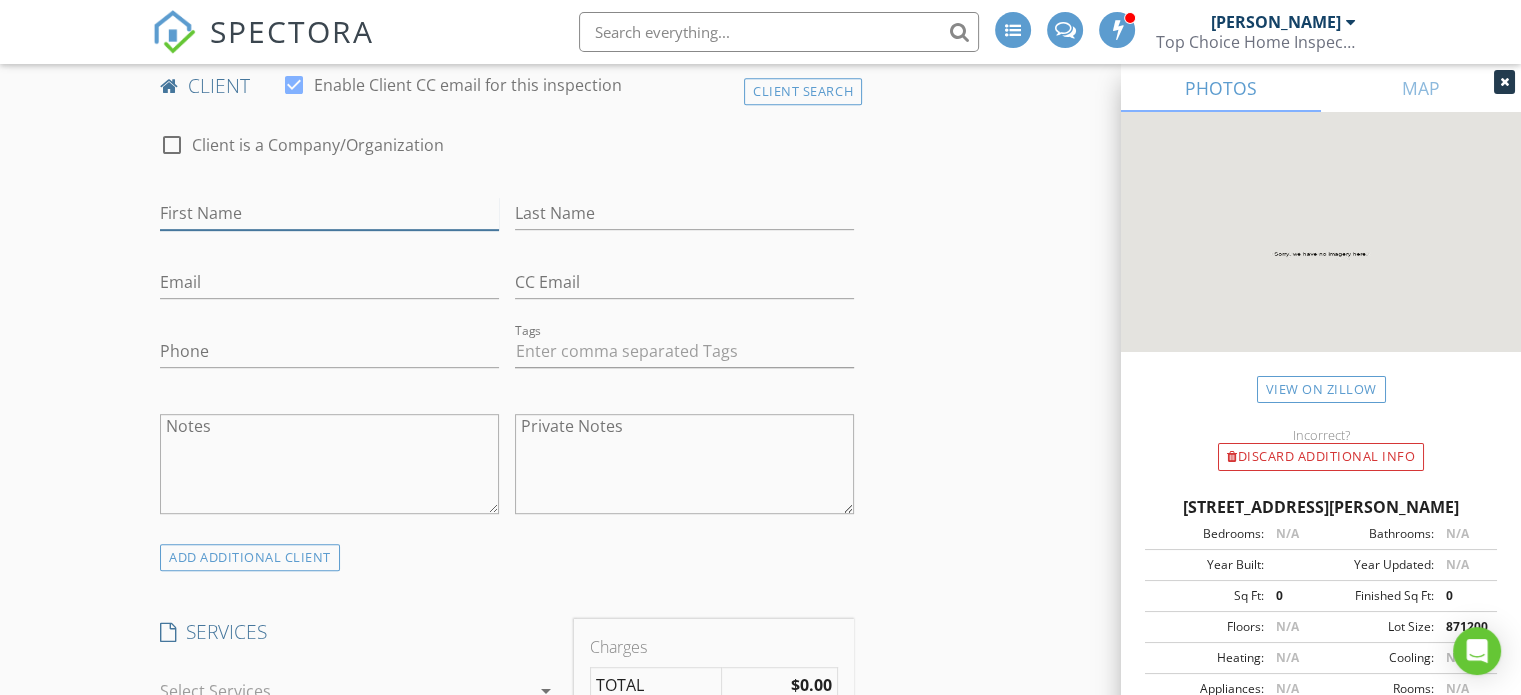 click on "First Name" at bounding box center [329, 213] 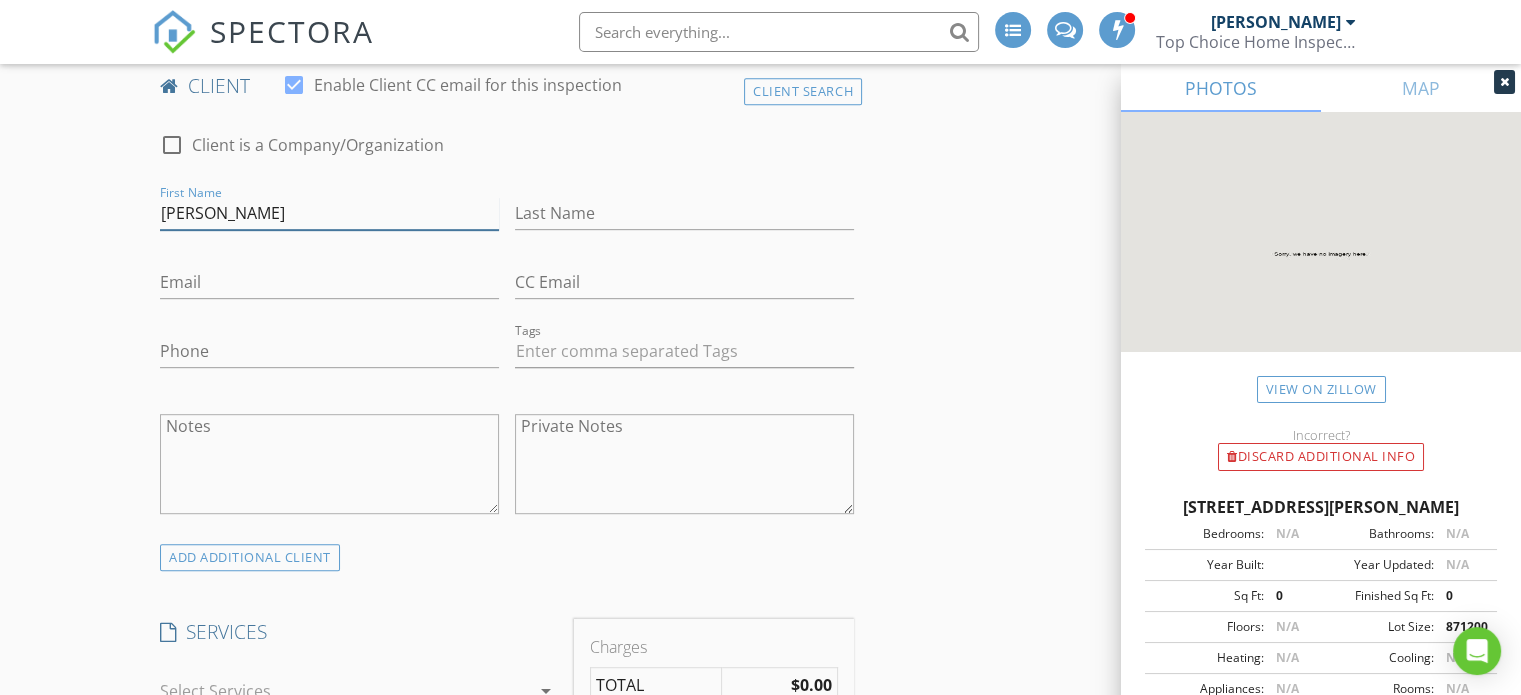 type on "[PERSON_NAME]" 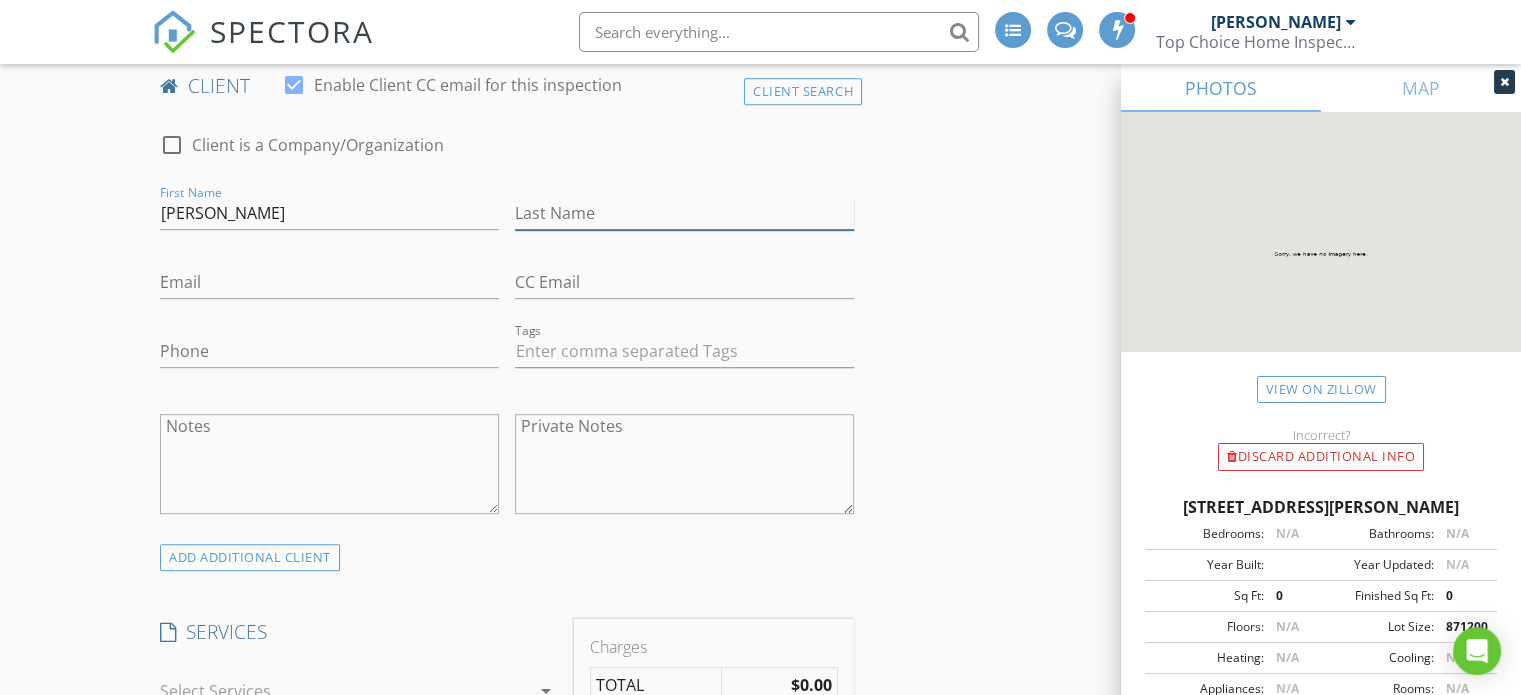 click on "Last Name" at bounding box center [684, 213] 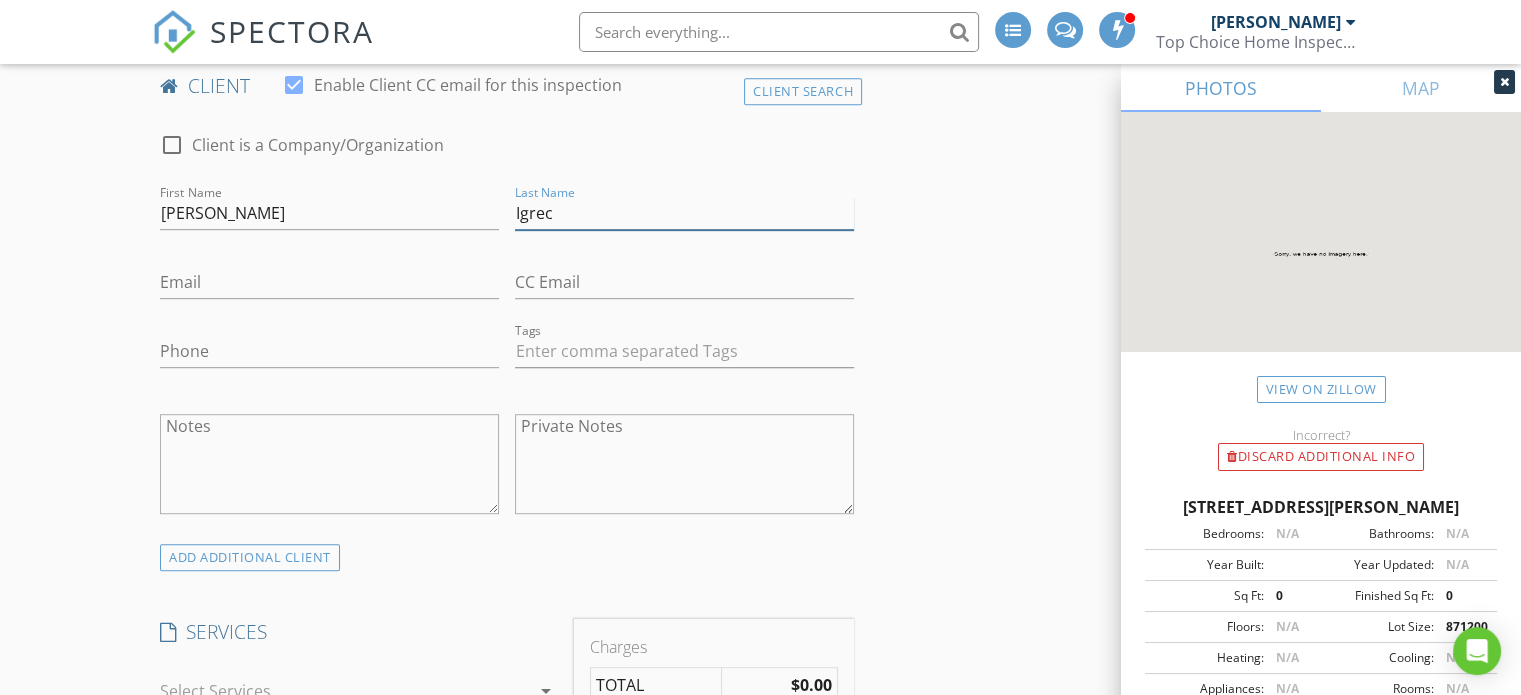 type on "Igrec" 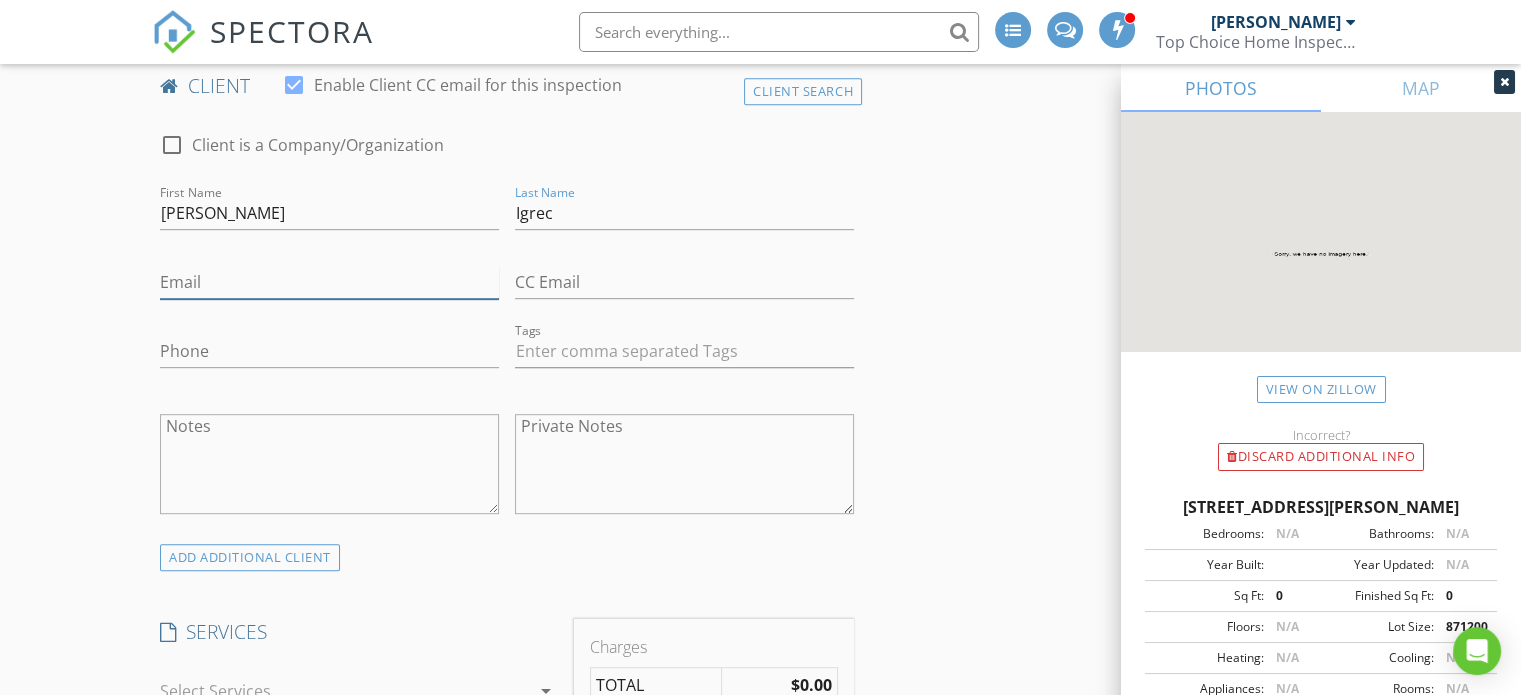 click on "Email" at bounding box center (329, 282) 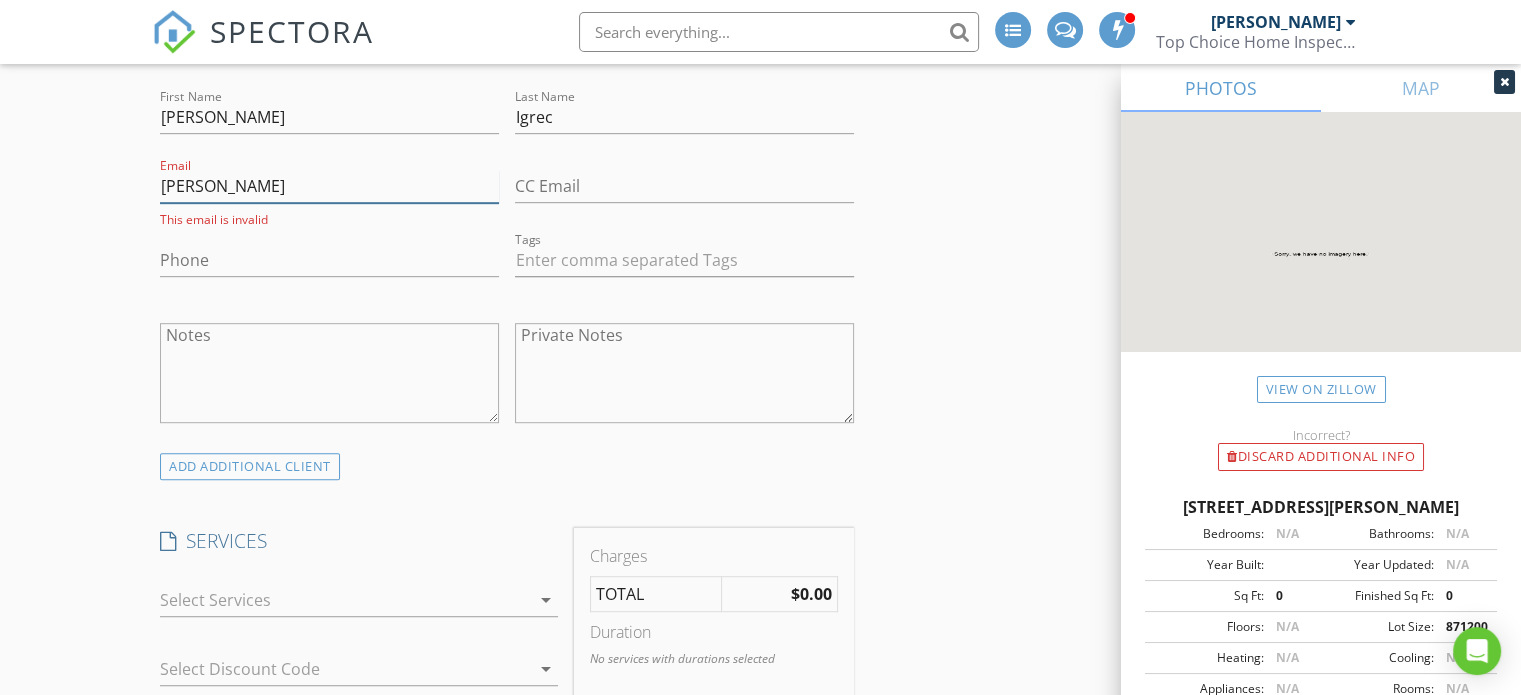 scroll, scrollTop: 1100, scrollLeft: 0, axis: vertical 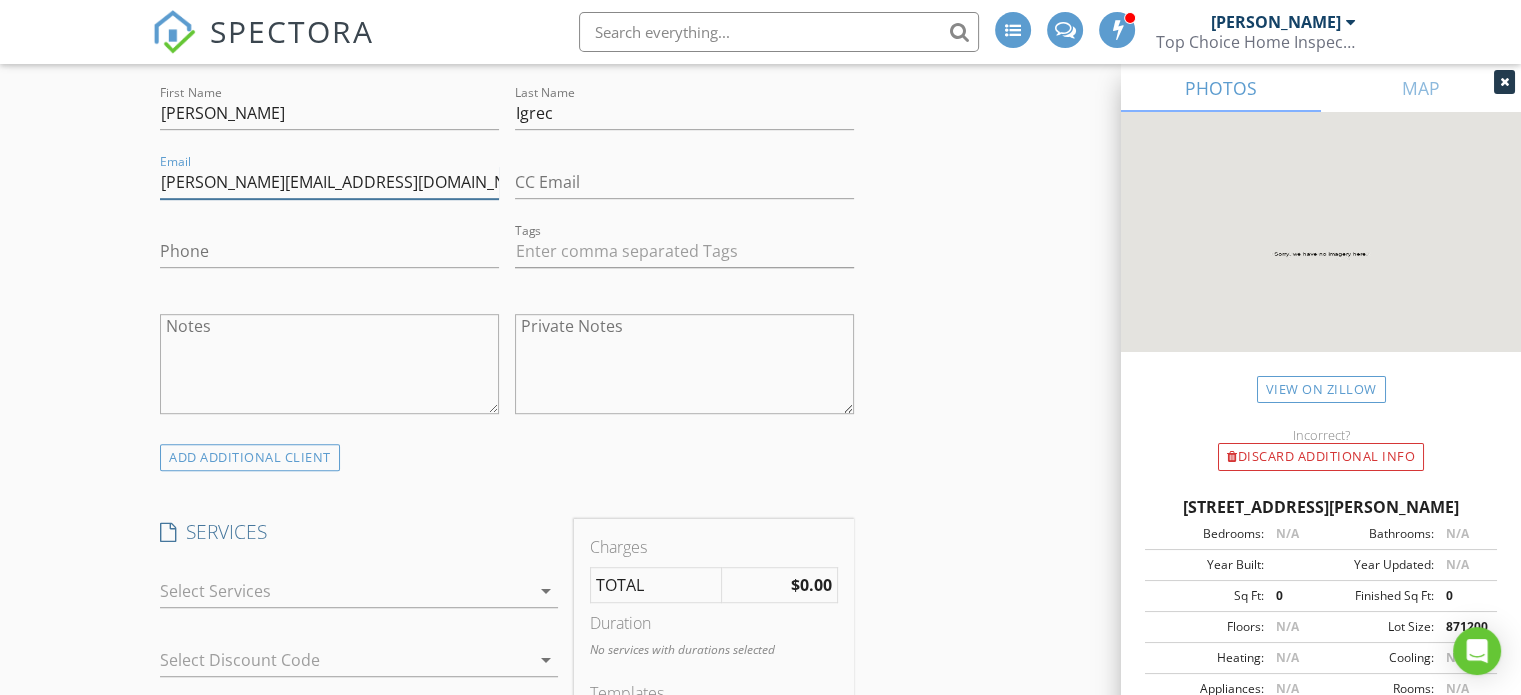 type on "[PERSON_NAME][EMAIL_ADDRESS][DOMAIN_NAME]" 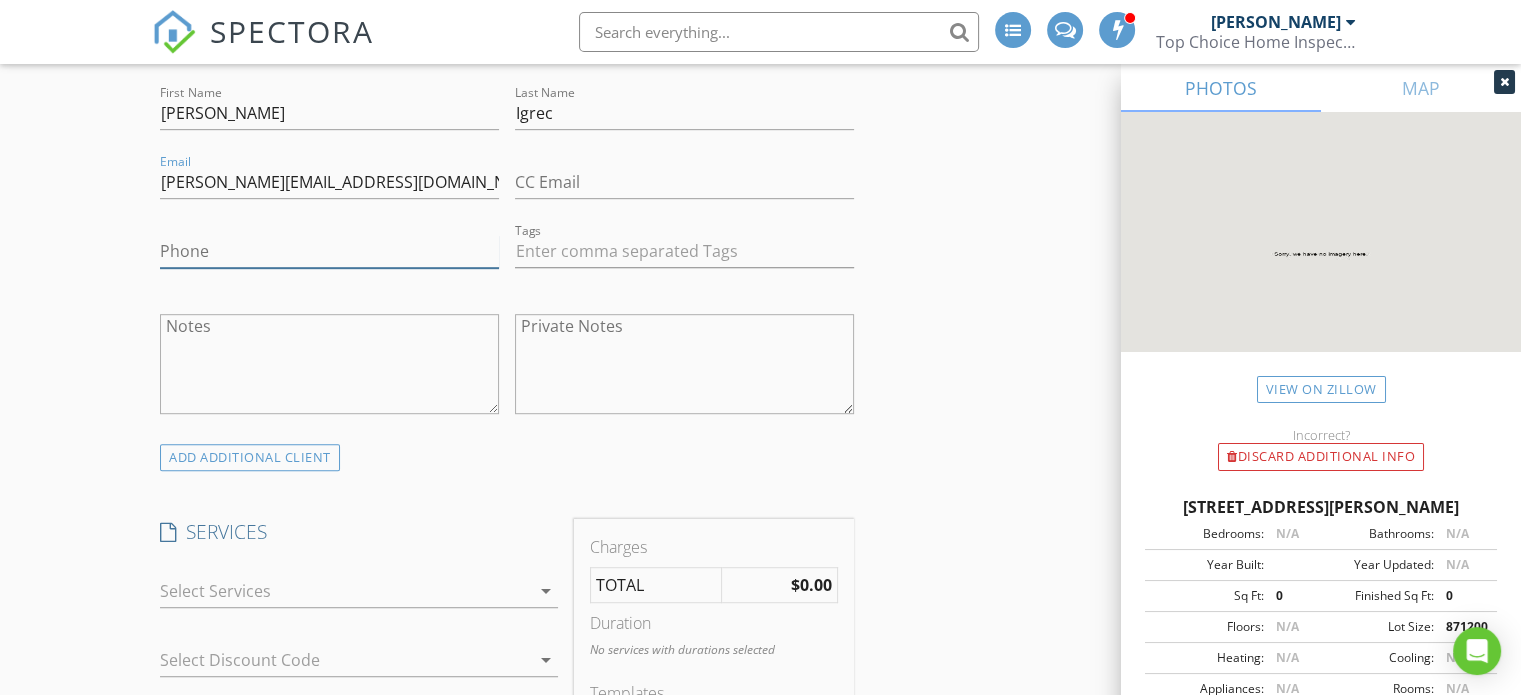 click on "Phone" at bounding box center (329, 251) 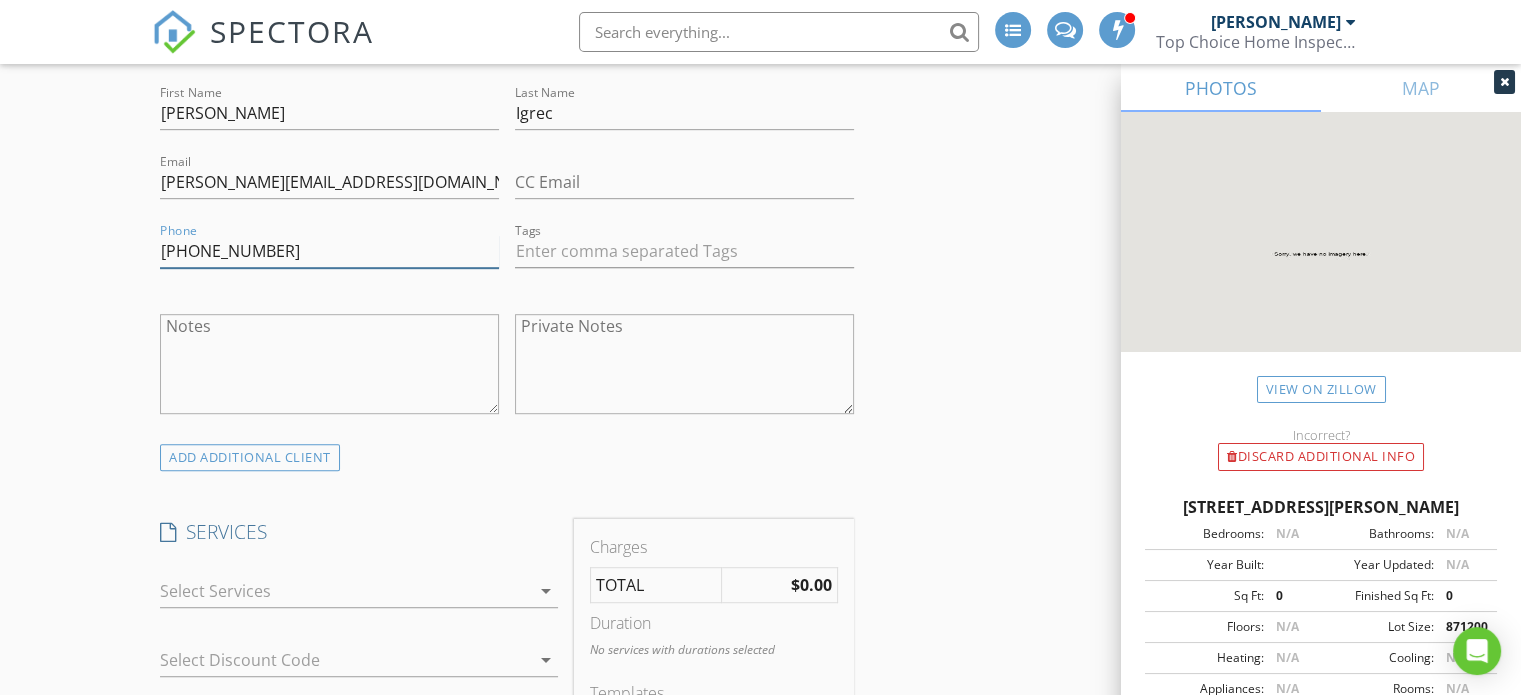 type on "[PHONE_NUMBER]" 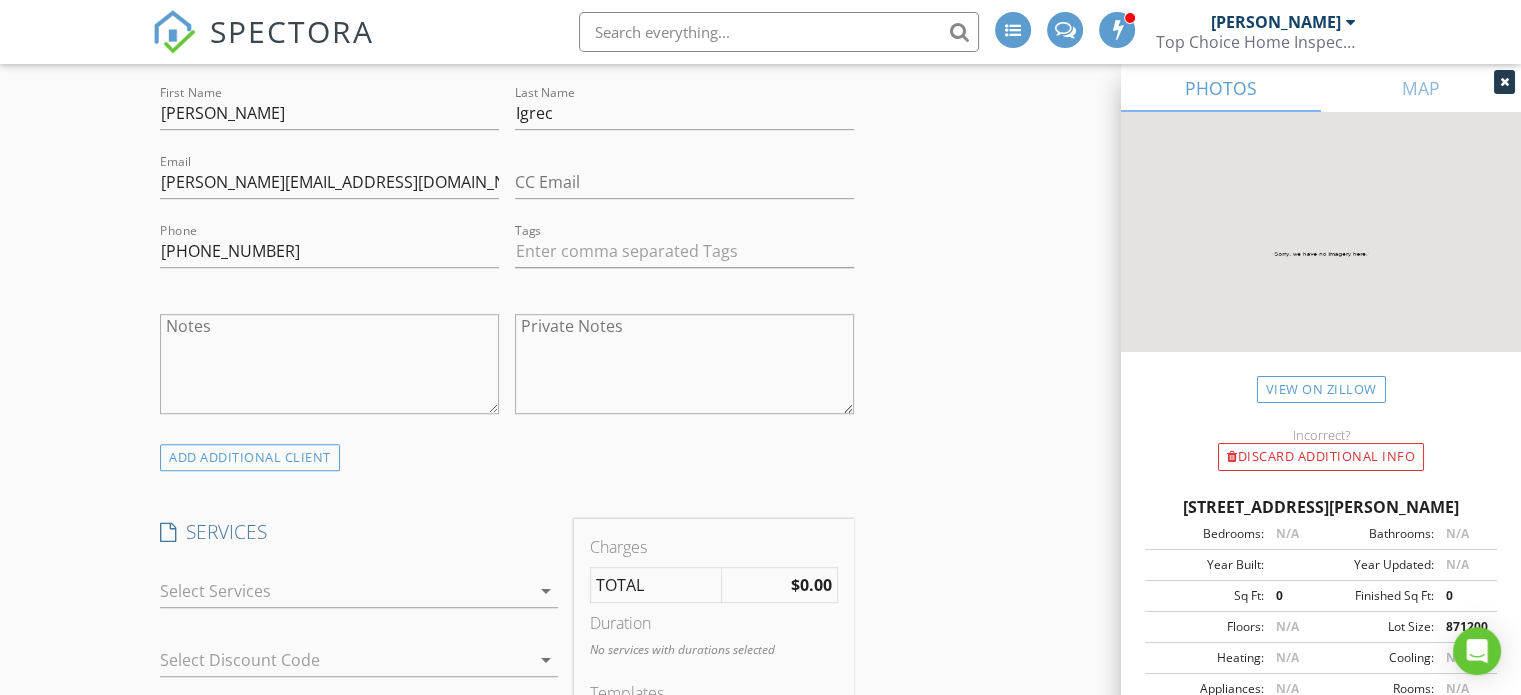 click on "New Inspection
INSPECTOR(S)
check_box   Todd Hoffmeyer   PRIMARY   Todd Hoffmeyer arrow_drop_down   check_box_outline_blank Todd Hoffmeyer specifically requested
Date/Time
07/16/2025 8:30 AM
Location
Address Search       Address 9076 Lakewood Dr NE   Unit   City Mineral City   State OH   Zip 44656   County Tuscarawas     Square Feet 864   Year Built 1959   Foundation Slab arrow_drop_down     Todd Hoffmeyer     47.8 miles     (an hour)
client
check_box Enable Client CC email for this inspection   Client Search     check_box_outline_blank Client is a Company/Organization     First Name John   Last Name Igrec   Email john_r_igrec@yahoo.com   CC Email   Phone 216-333-5051         Tags         Notes   Private Notes
ADD ADDITIONAL client
SERVICES
check_box_outline_blank" at bounding box center (760, 1022) 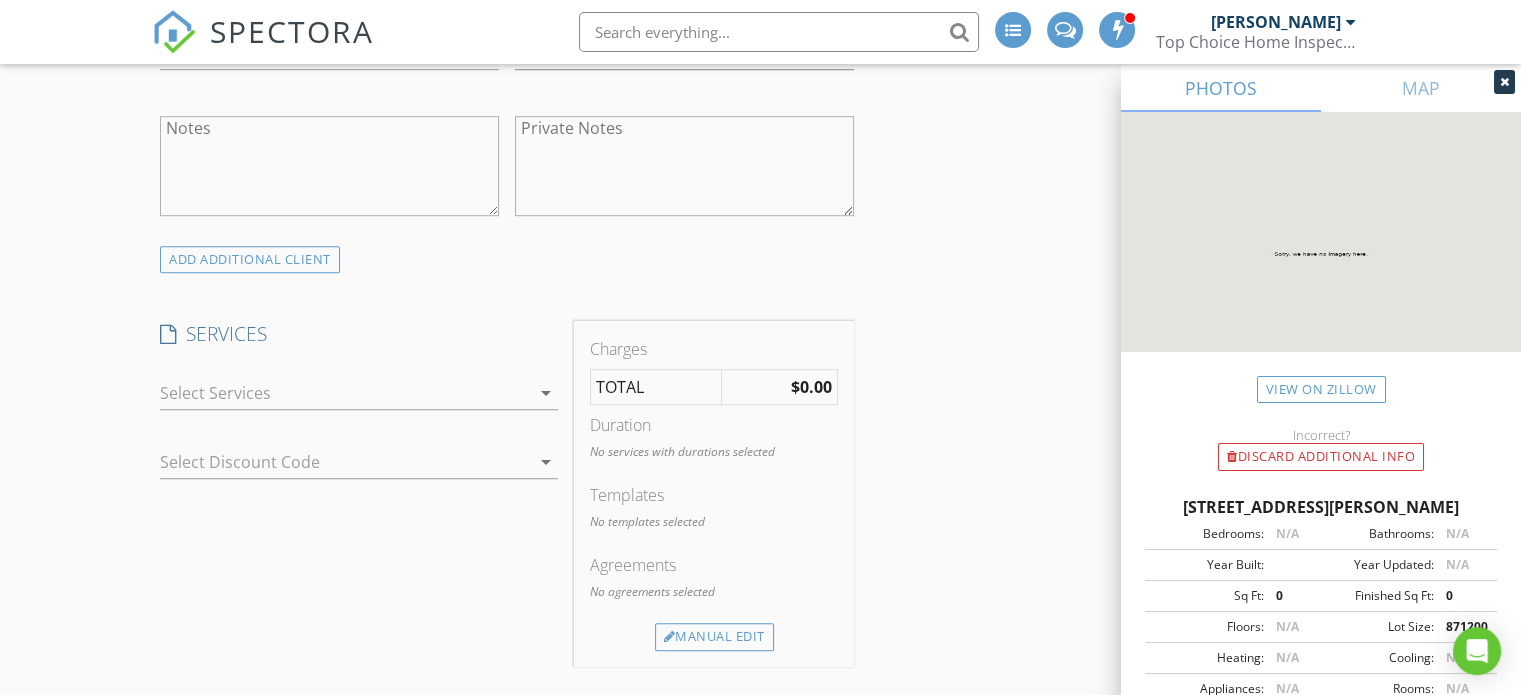 scroll, scrollTop: 1300, scrollLeft: 0, axis: vertical 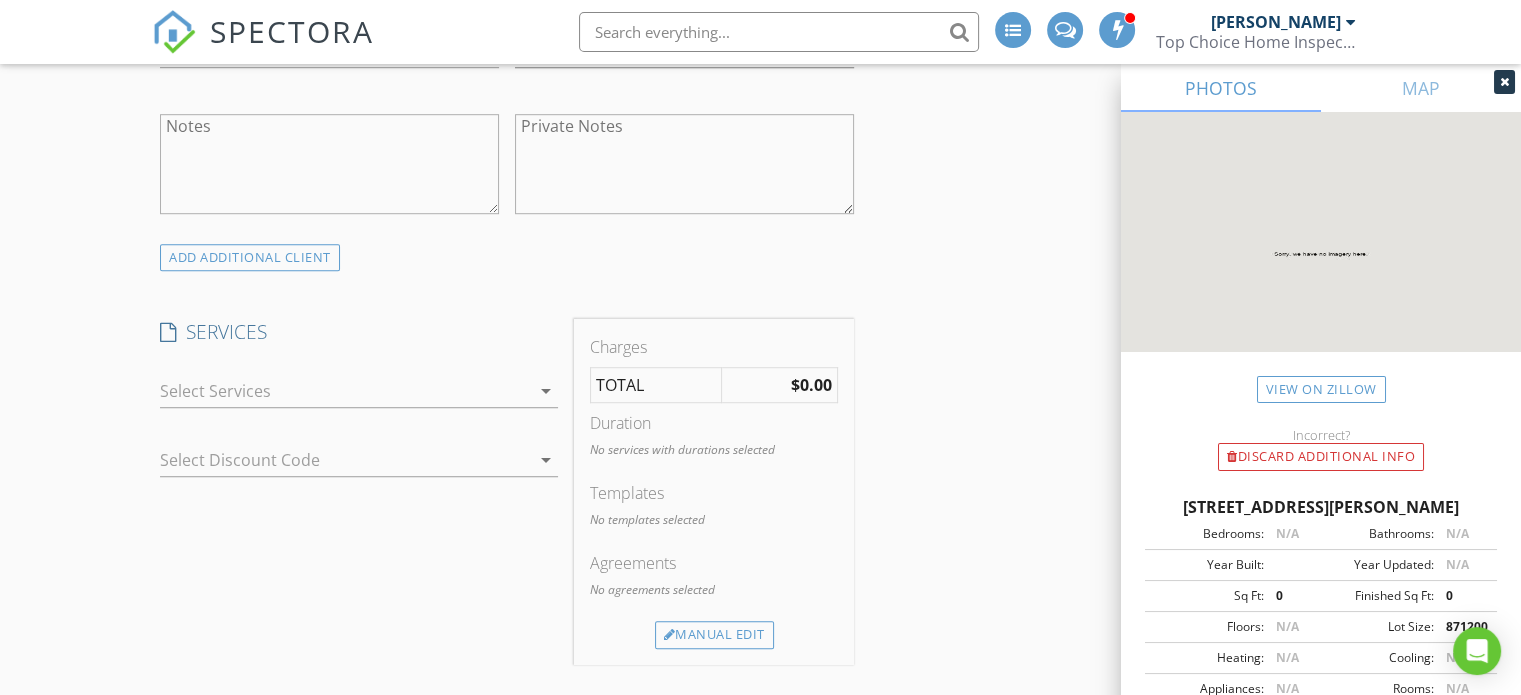 click at bounding box center (345, 391) 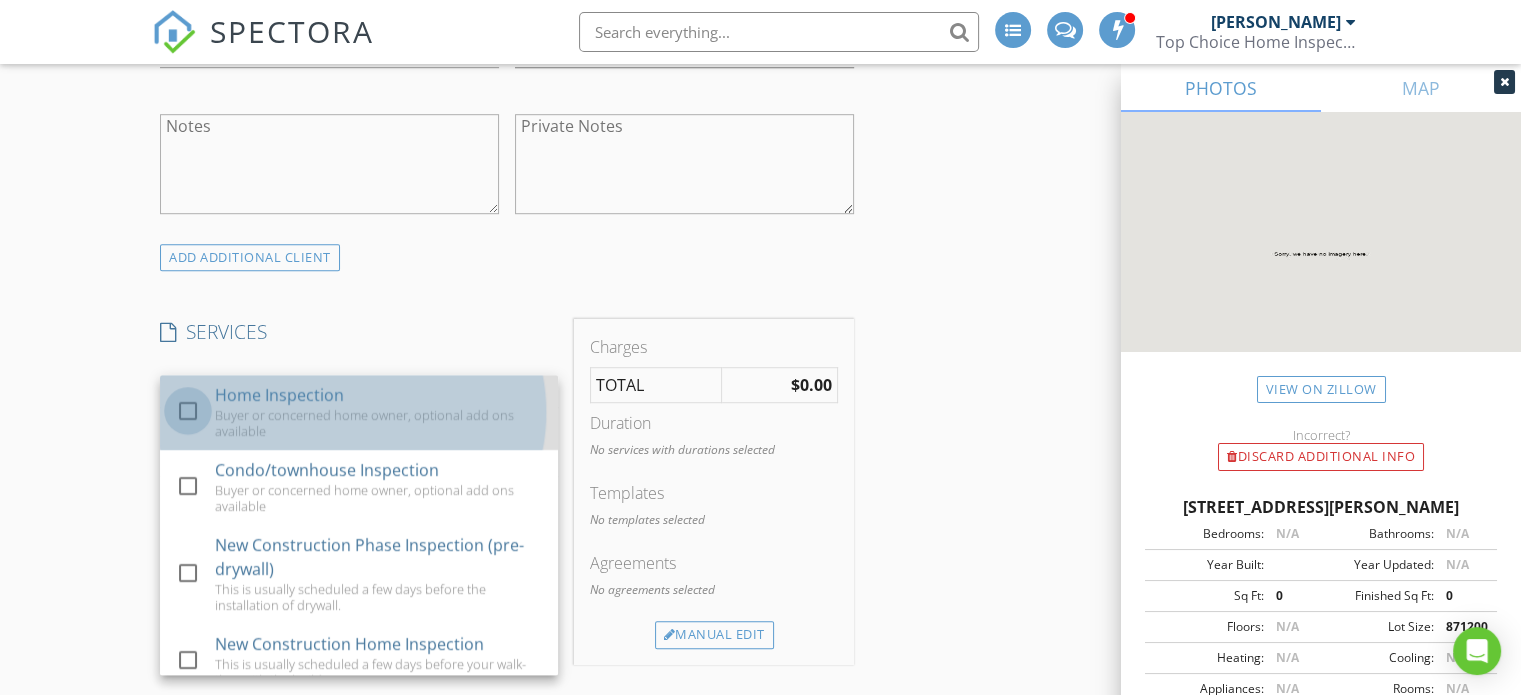 click at bounding box center [188, 411] 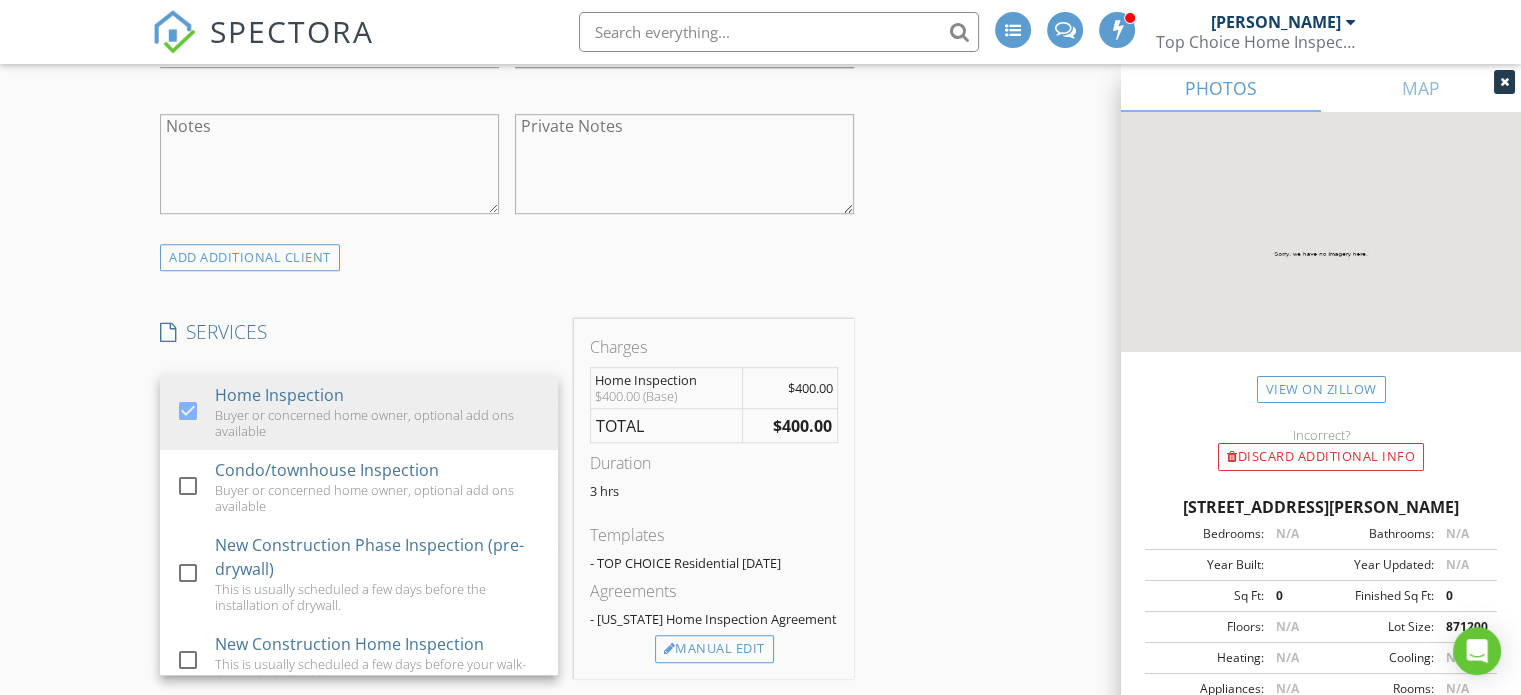 click on "New Inspection
INSPECTOR(S)
check_box   Todd Hoffmeyer   PRIMARY   Todd Hoffmeyer arrow_drop_down   check_box_outline_blank Todd Hoffmeyer specifically requested
Date/Time
07/16/2025 8:30 AM
Location
Address Search       Address 9076 Lakewood Dr NE   Unit   City Mineral City   State OH   Zip 44656   County Tuscarawas     Square Feet 864   Year Built 1959   Foundation Slab arrow_drop_down     Todd Hoffmeyer     47.8 miles     (an hour)
client
check_box Enable Client CC email for this inspection   Client Search     check_box_outline_blank Client is a Company/Organization     First Name John   Last Name Igrec   Email john_r_igrec@yahoo.com   CC Email   Phone 216-333-5051         Tags         Notes   Private Notes
ADD ADDITIONAL client
SERVICES
check_box   Home Inspection" at bounding box center [760, 830] 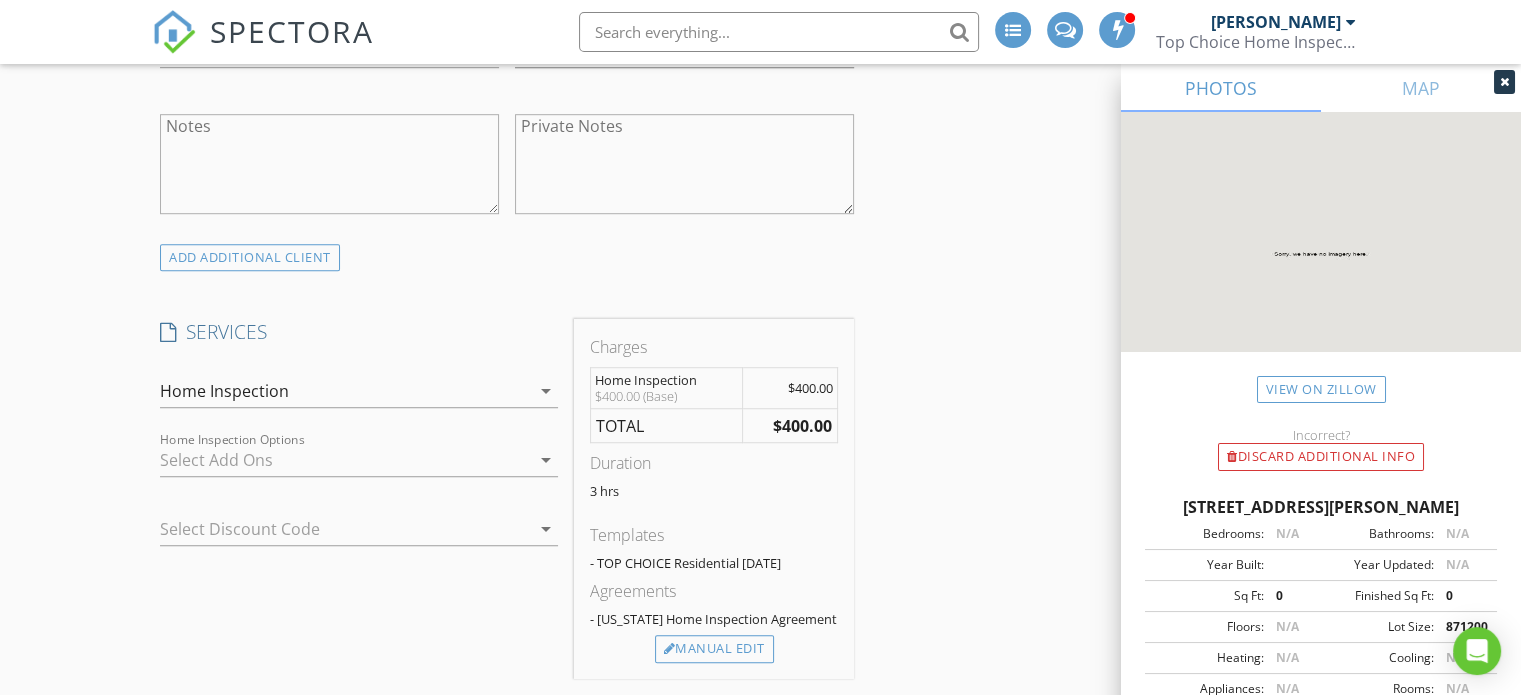 click at bounding box center (345, 460) 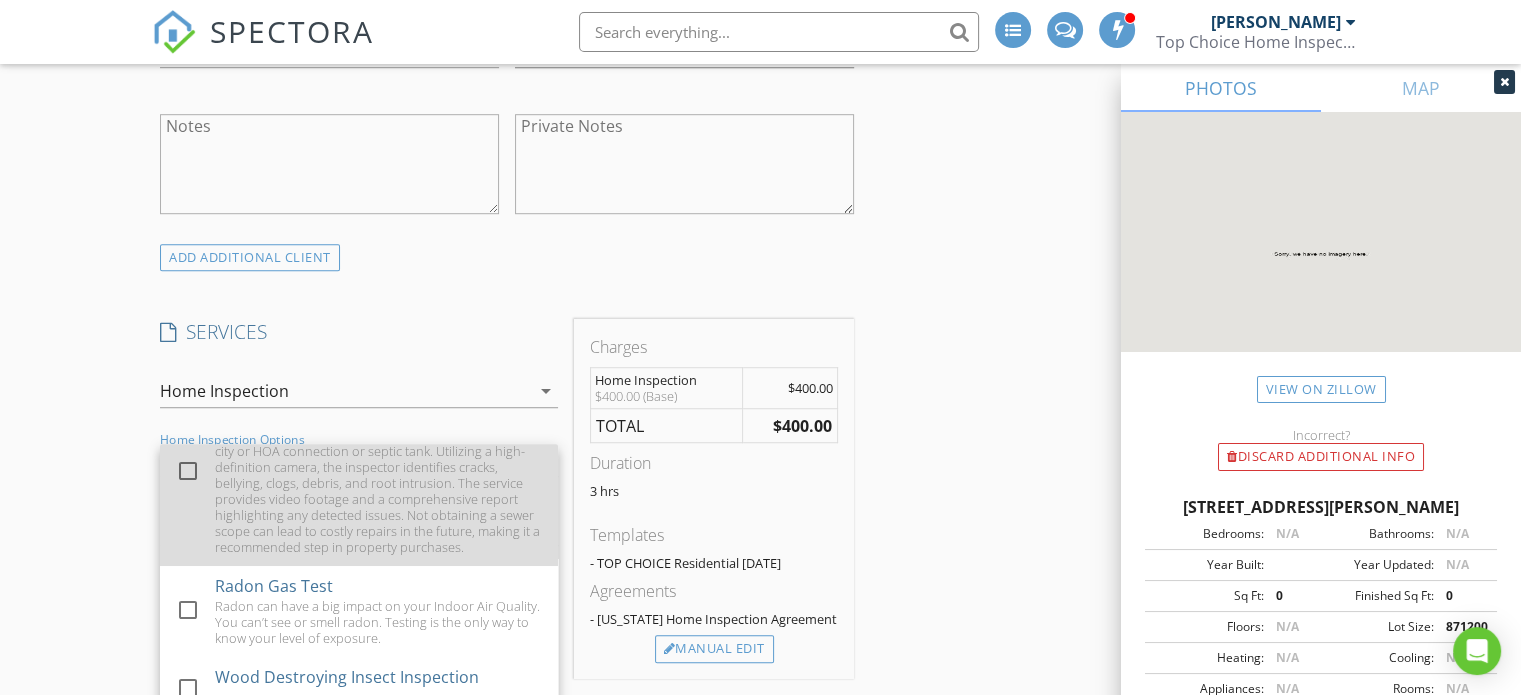 scroll, scrollTop: 200, scrollLeft: 0, axis: vertical 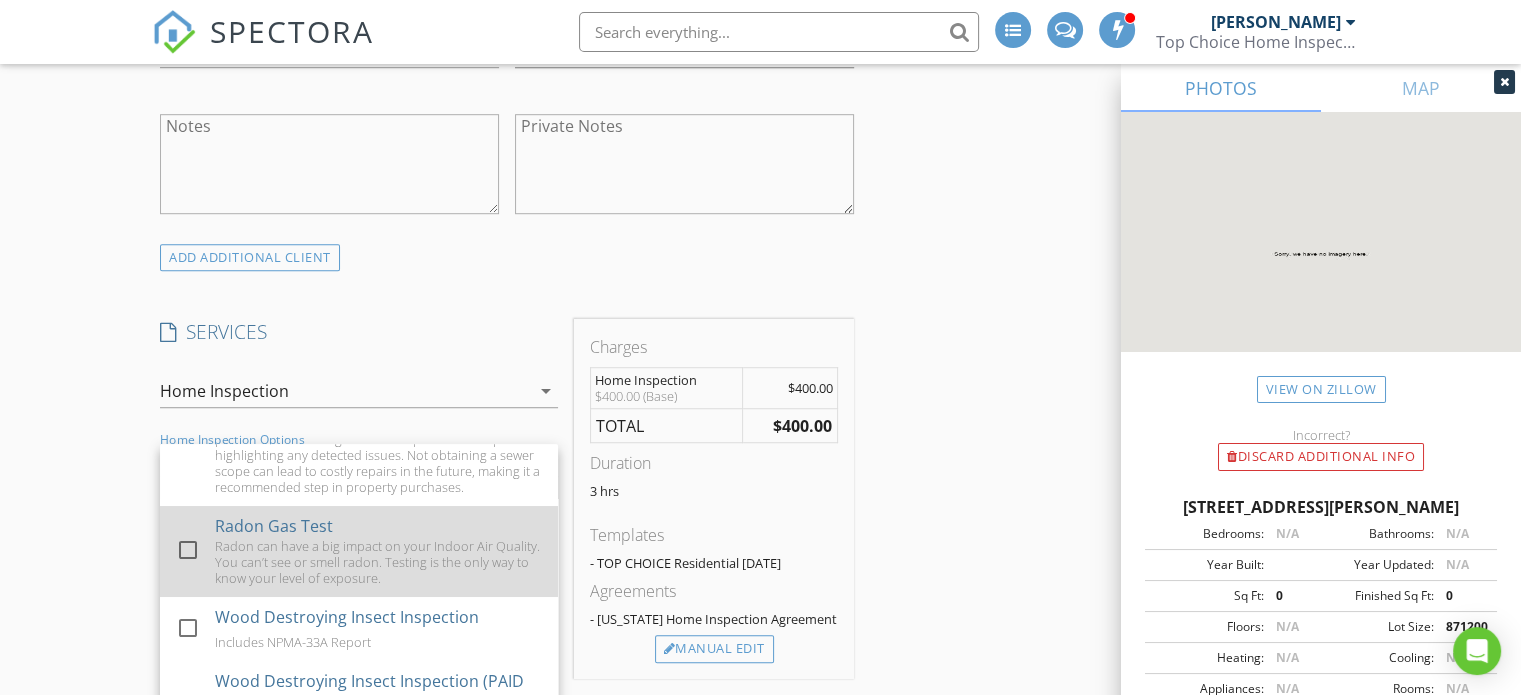 click at bounding box center (188, 550) 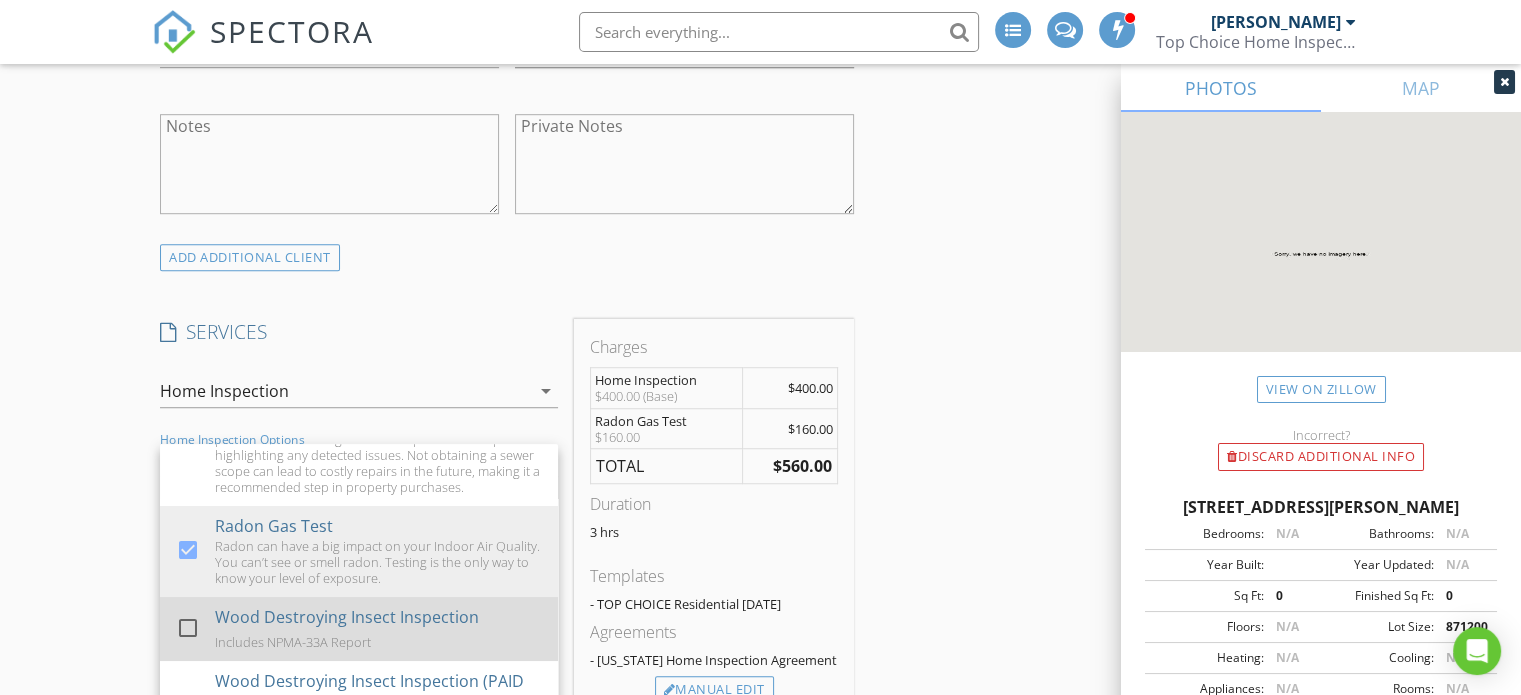 click at bounding box center (188, 628) 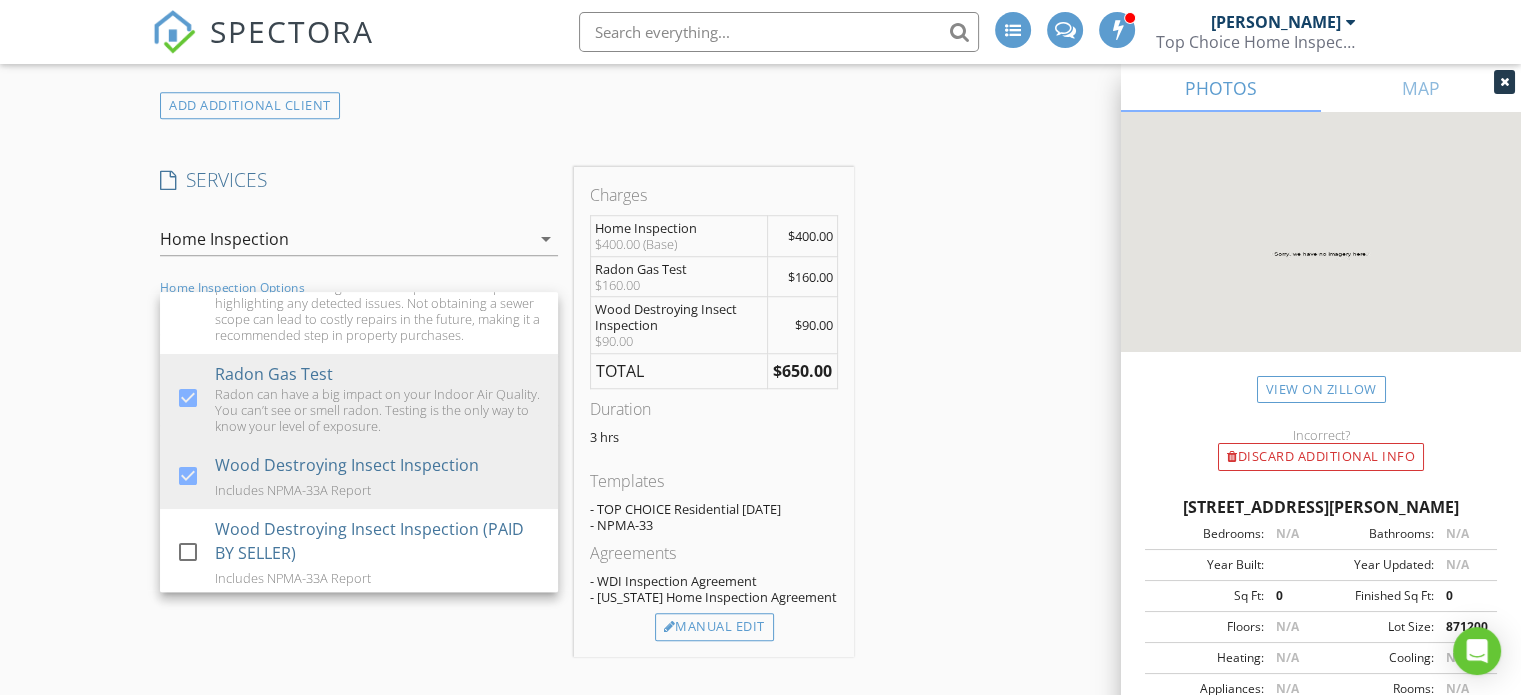 scroll, scrollTop: 1500, scrollLeft: 0, axis: vertical 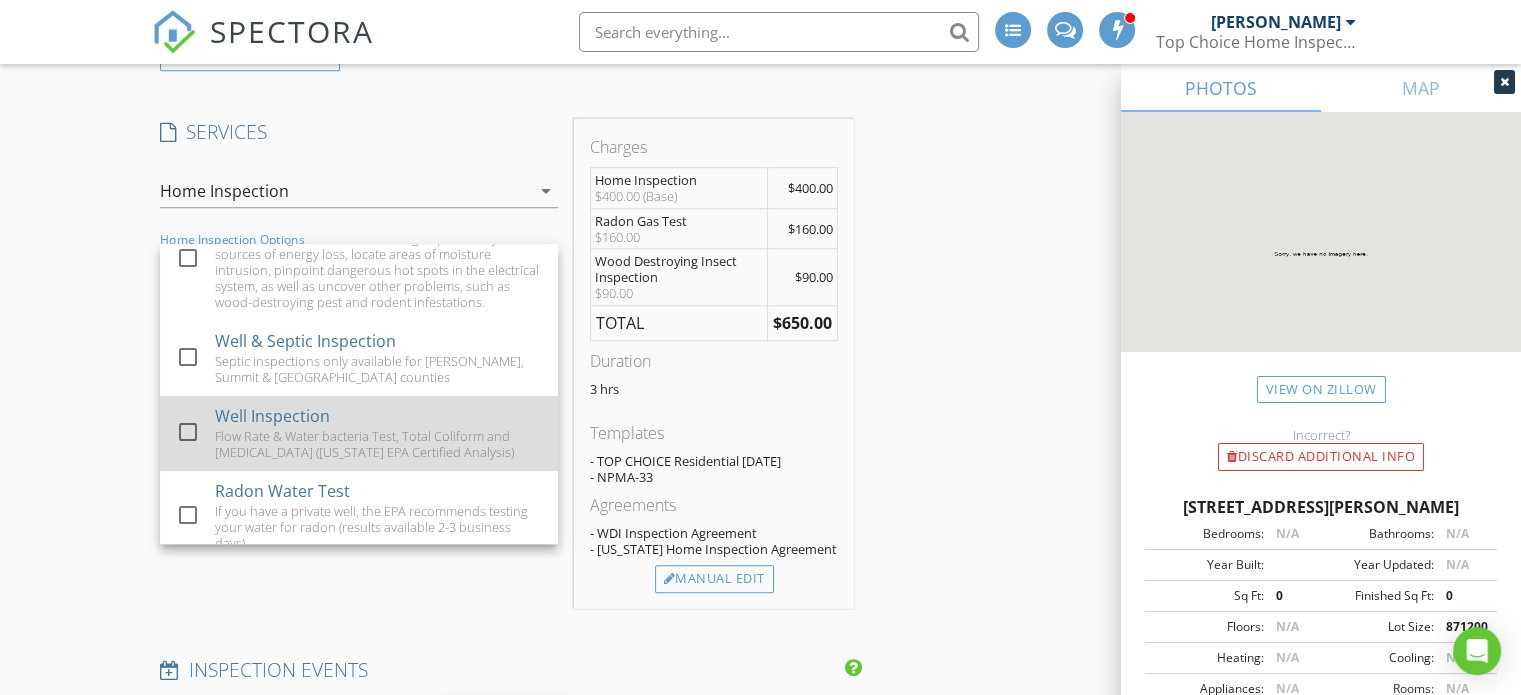 click at bounding box center [188, 432] 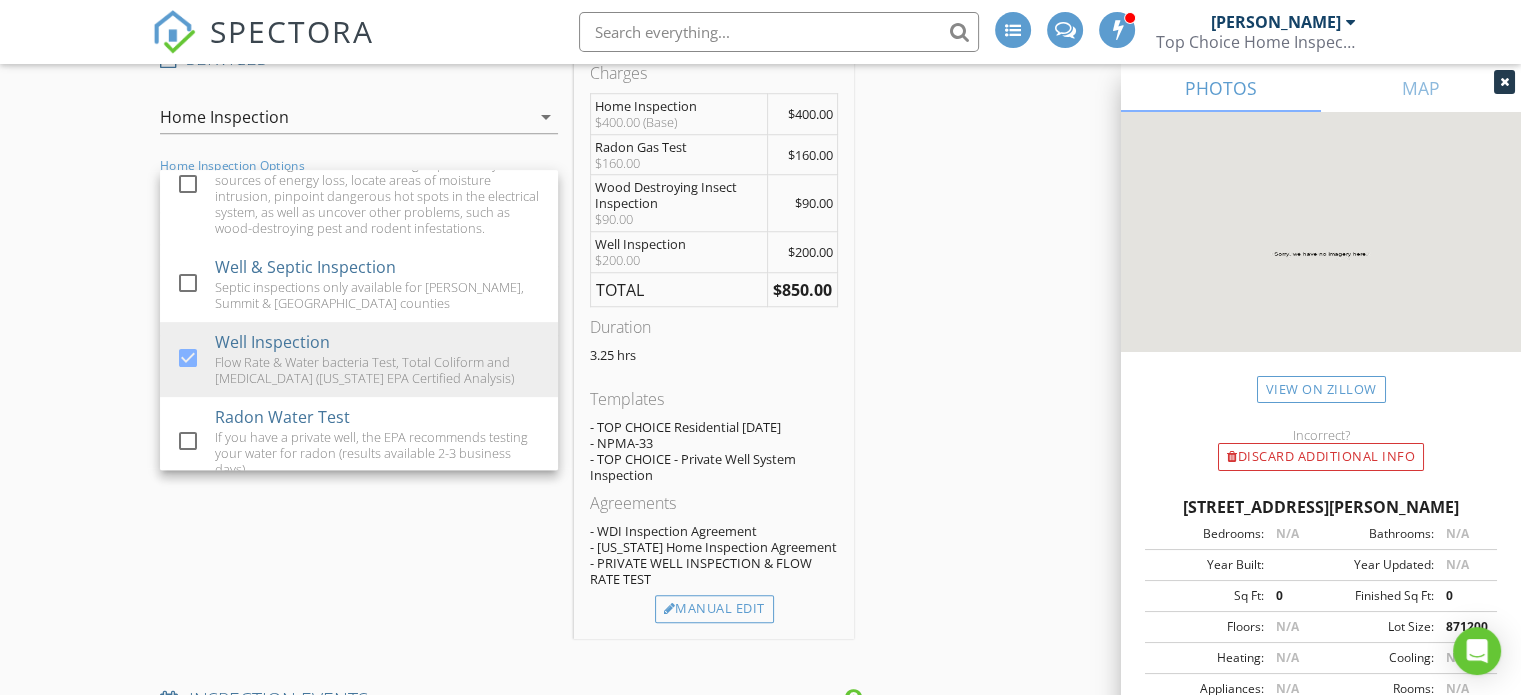 scroll, scrollTop: 1600, scrollLeft: 0, axis: vertical 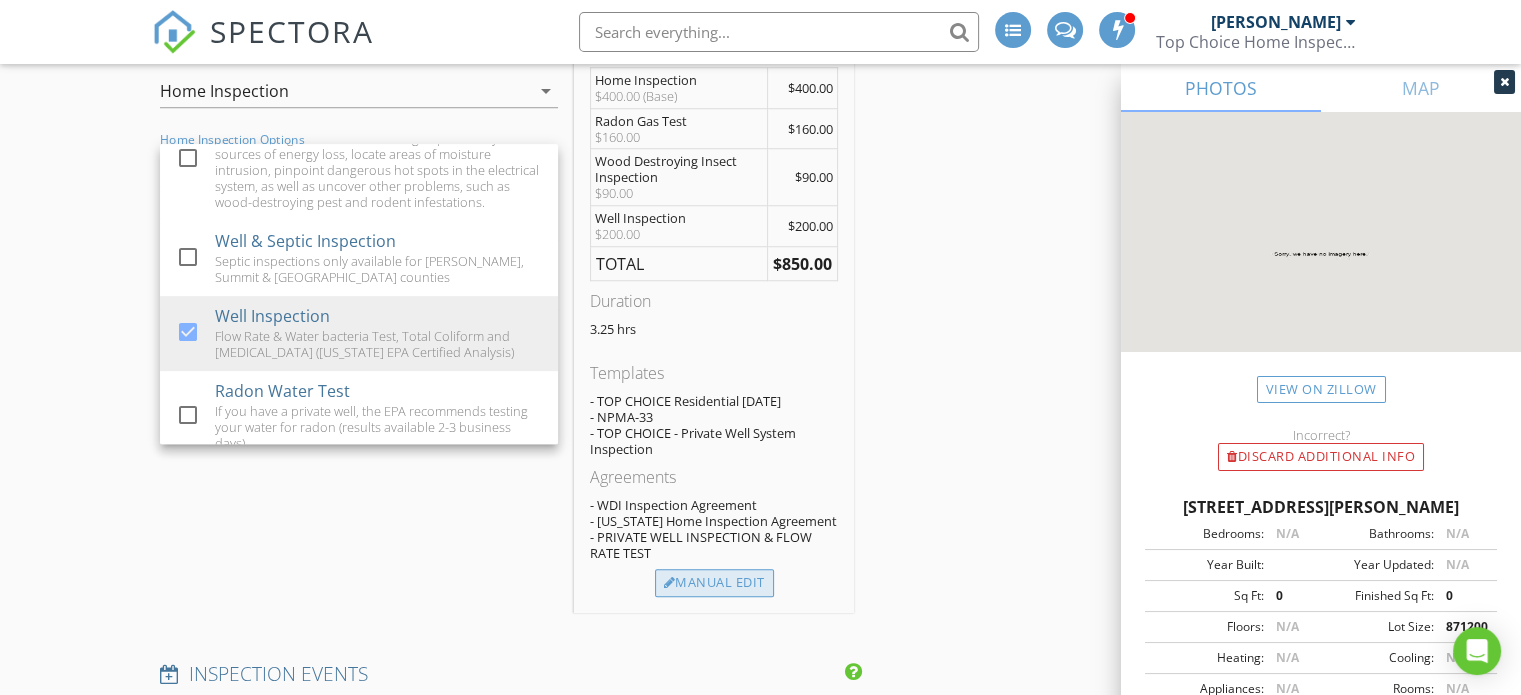 click on "Manual Edit" at bounding box center (714, 583) 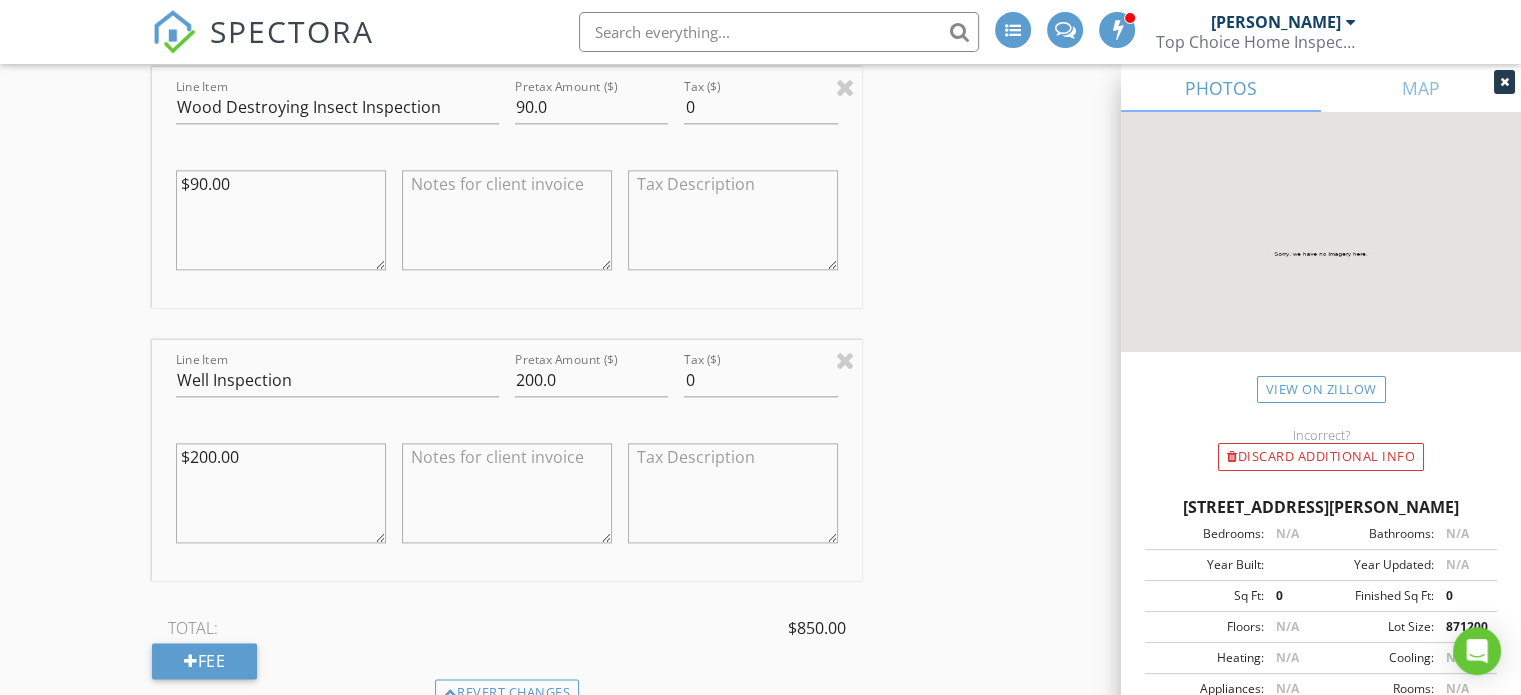scroll, scrollTop: 2400, scrollLeft: 0, axis: vertical 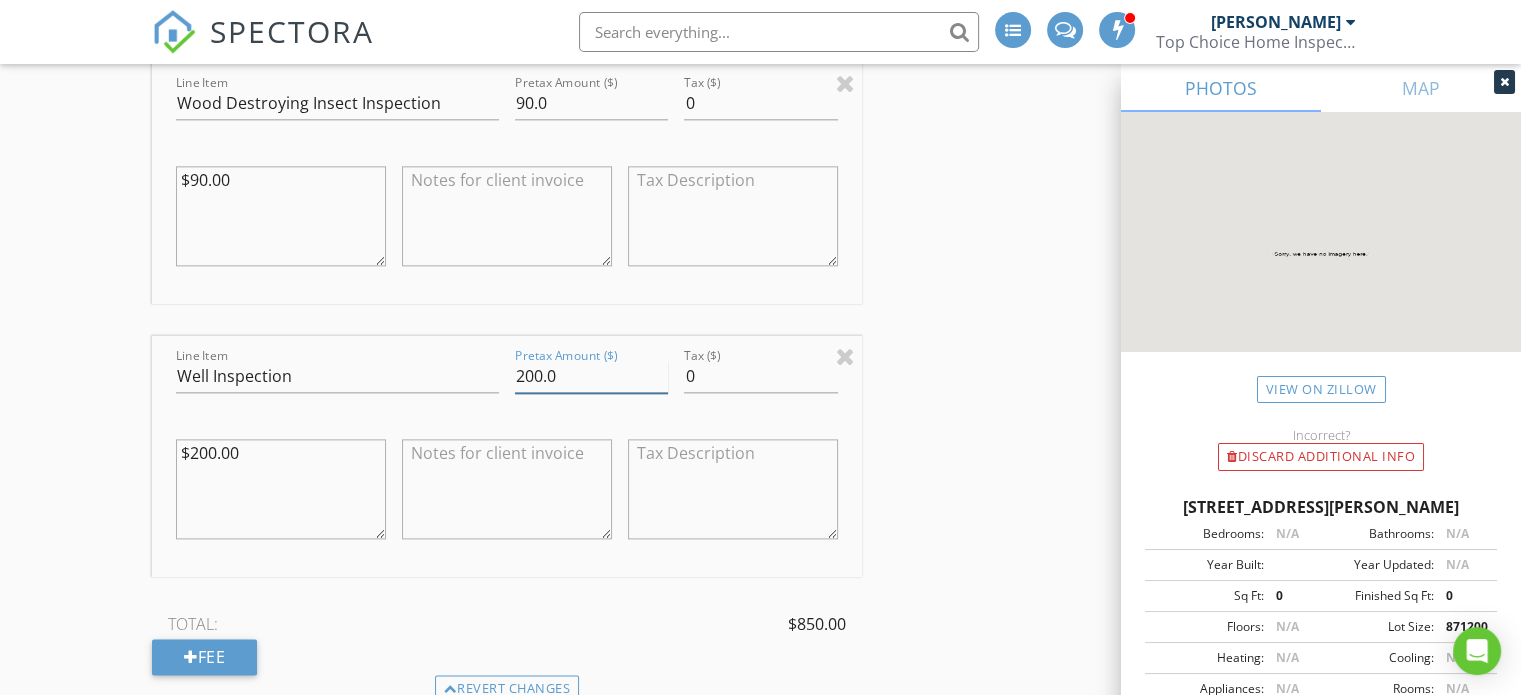 drag, startPoint x: 540, startPoint y: 374, endPoint x: 525, endPoint y: 374, distance: 15 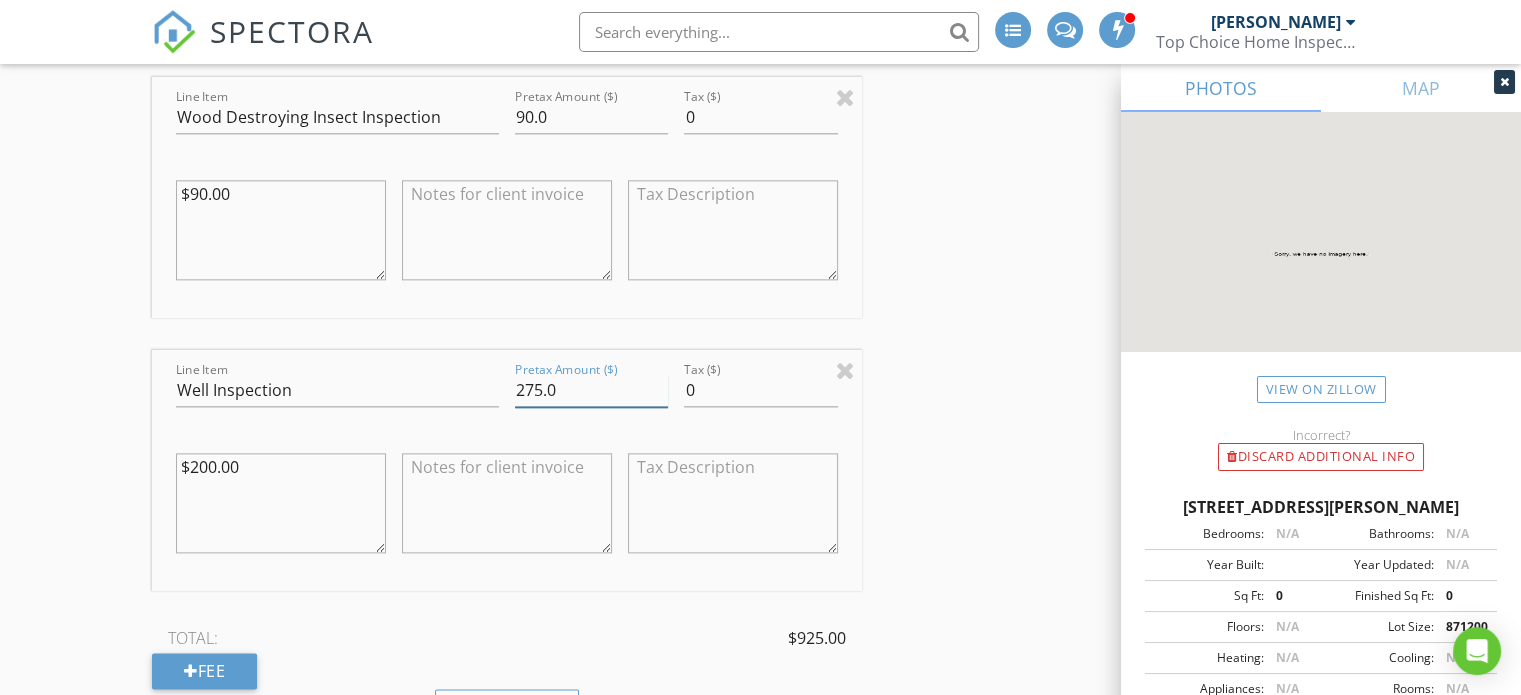 scroll, scrollTop: 2400, scrollLeft: 0, axis: vertical 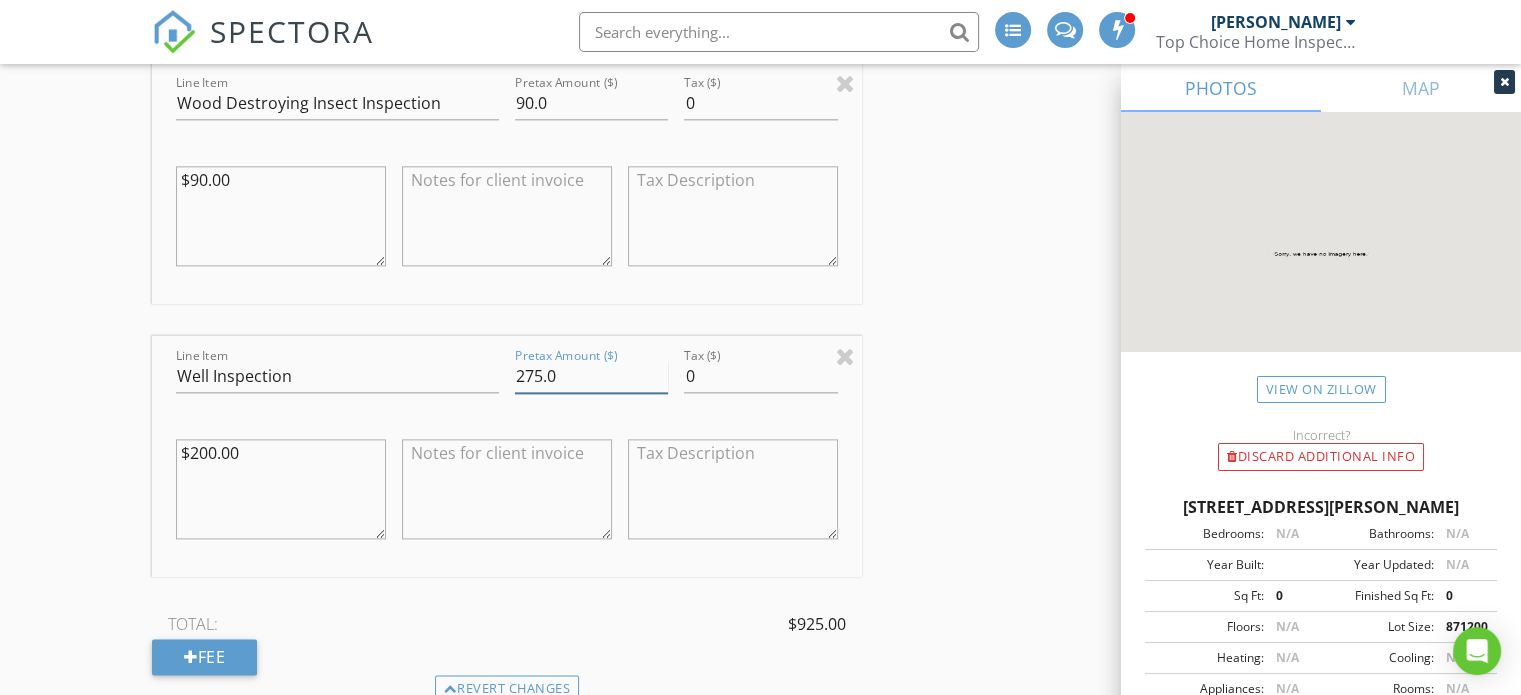 type on "275.0" 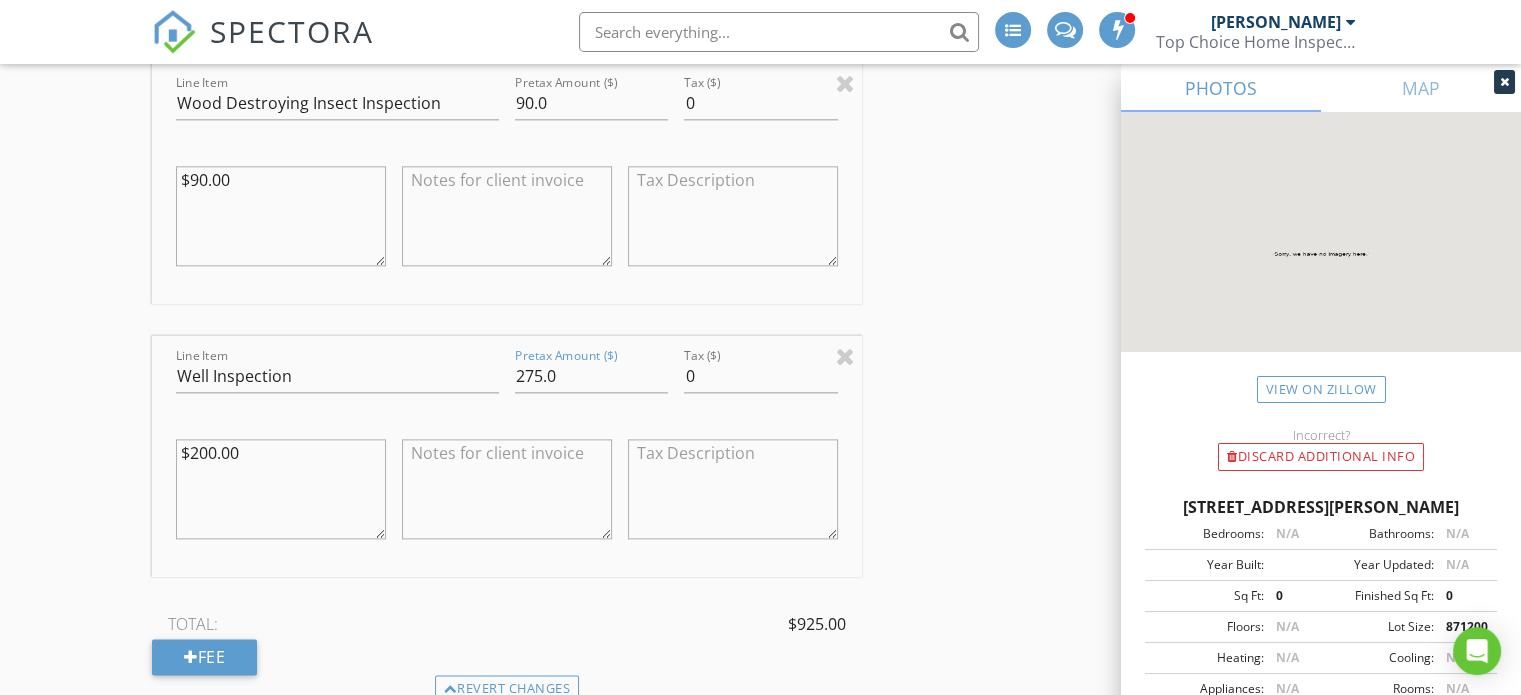 click at bounding box center (507, 489) 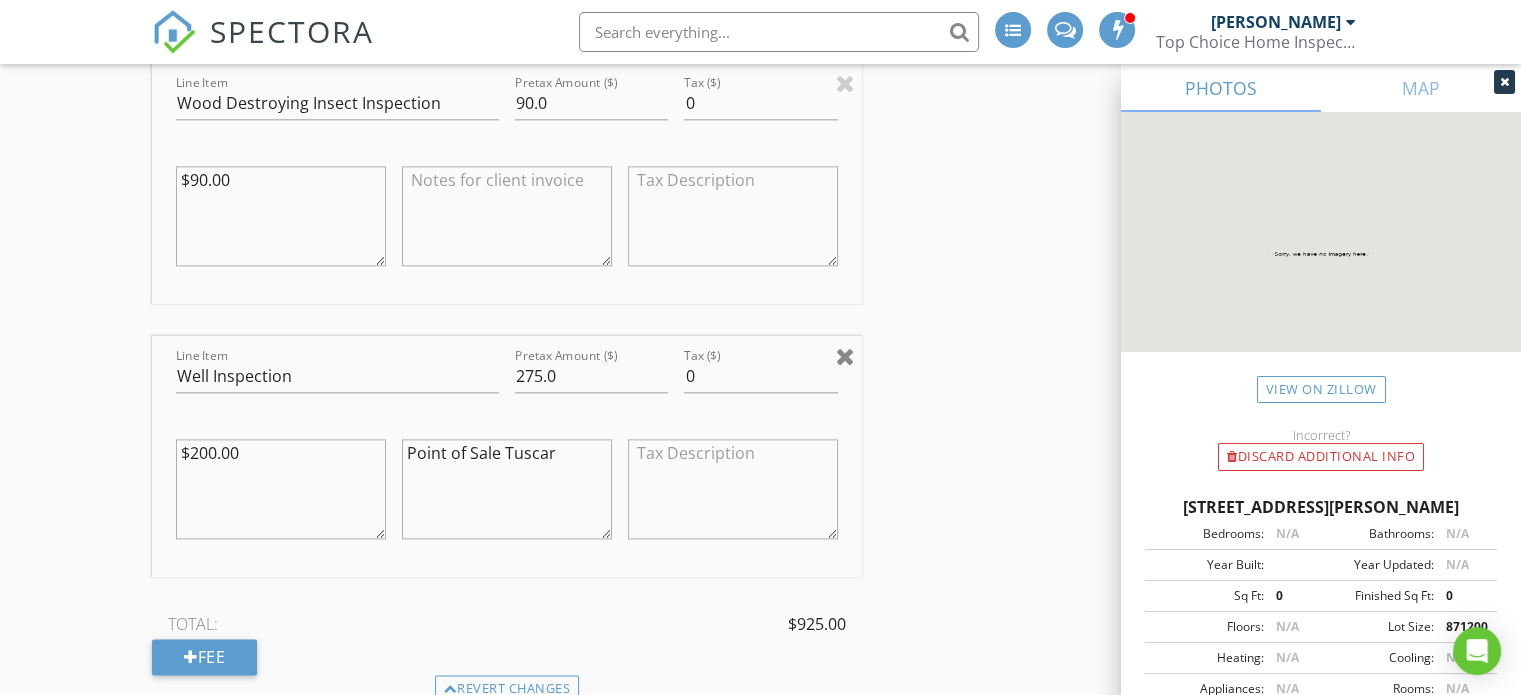 type on "Point of Sale Tuscar" 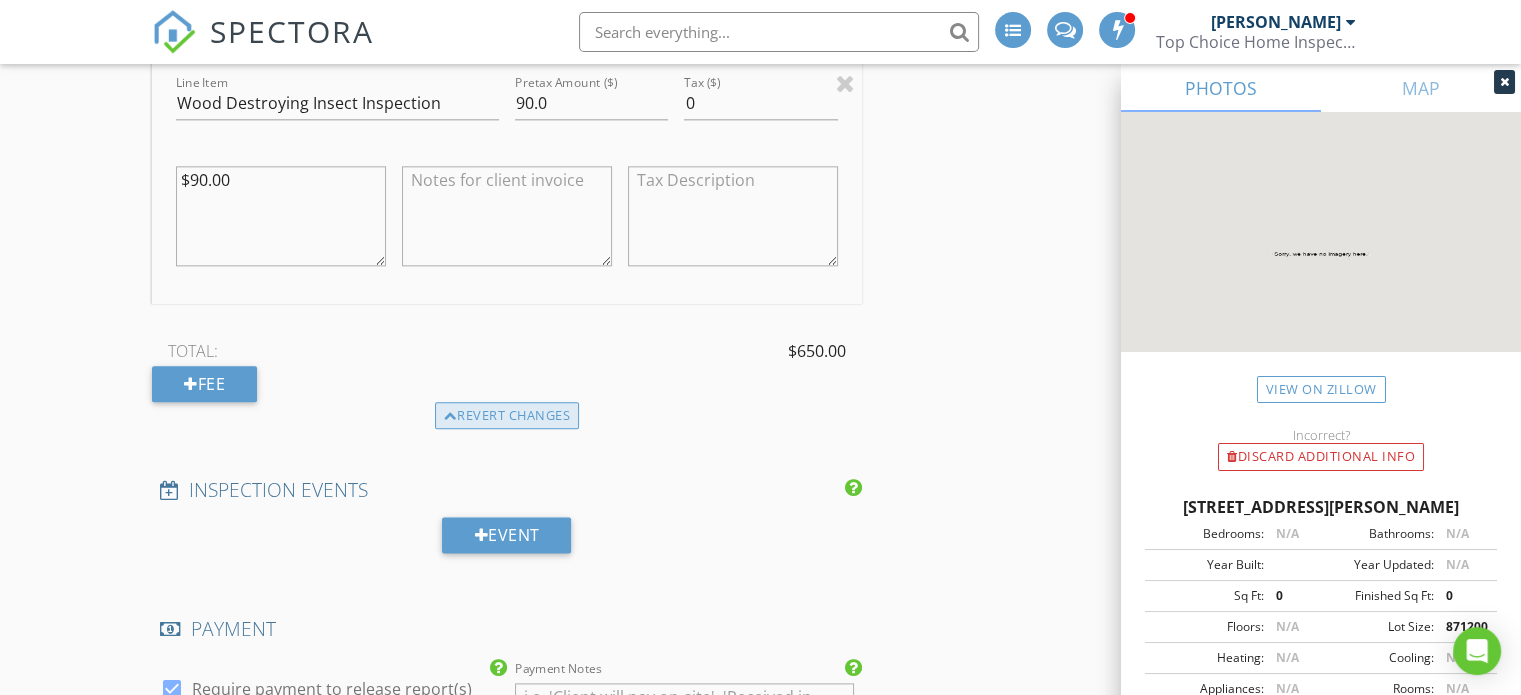 click on "Revert changes" at bounding box center (507, 416) 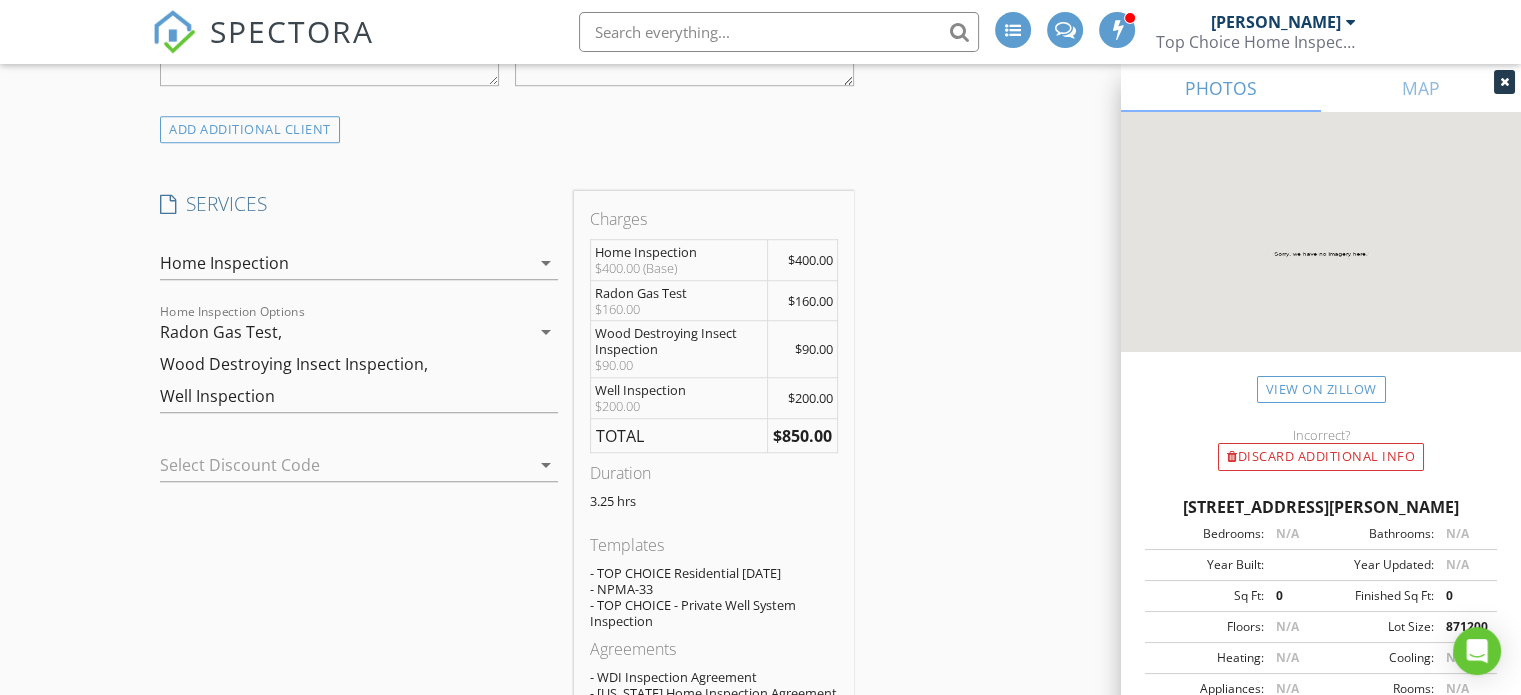 scroll, scrollTop: 1409, scrollLeft: 0, axis: vertical 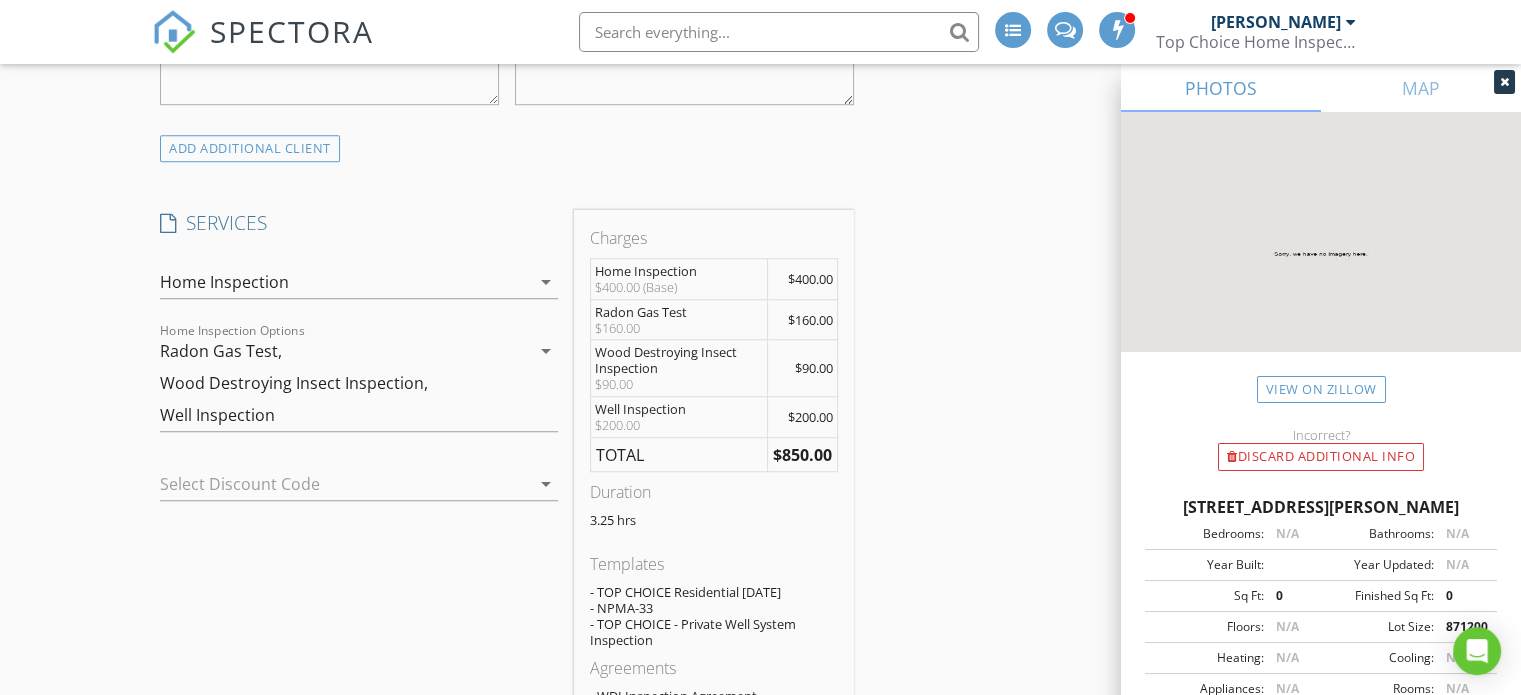 click on "Radon Gas Test,  Wood Destroying Insect Inspection,  Well Inspection" at bounding box center (345, 383) 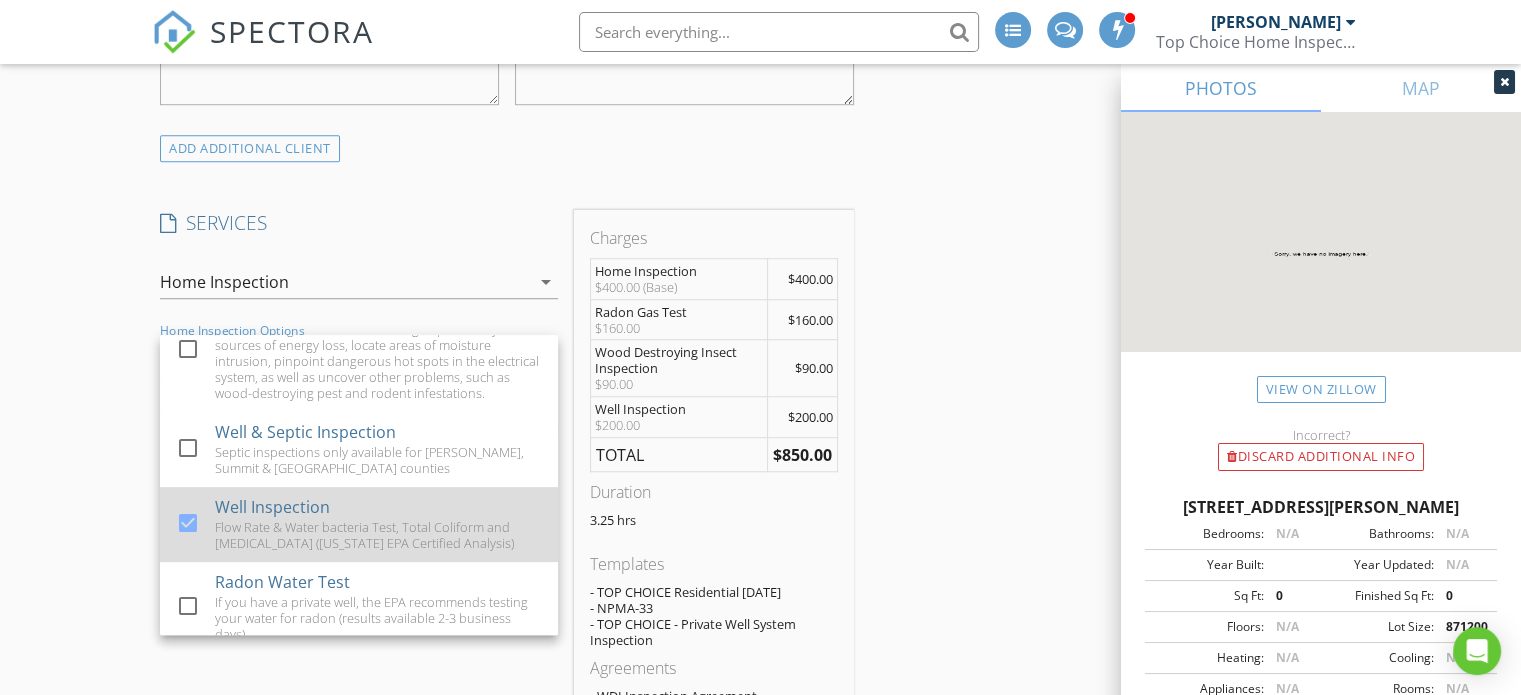 click at bounding box center (188, 523) 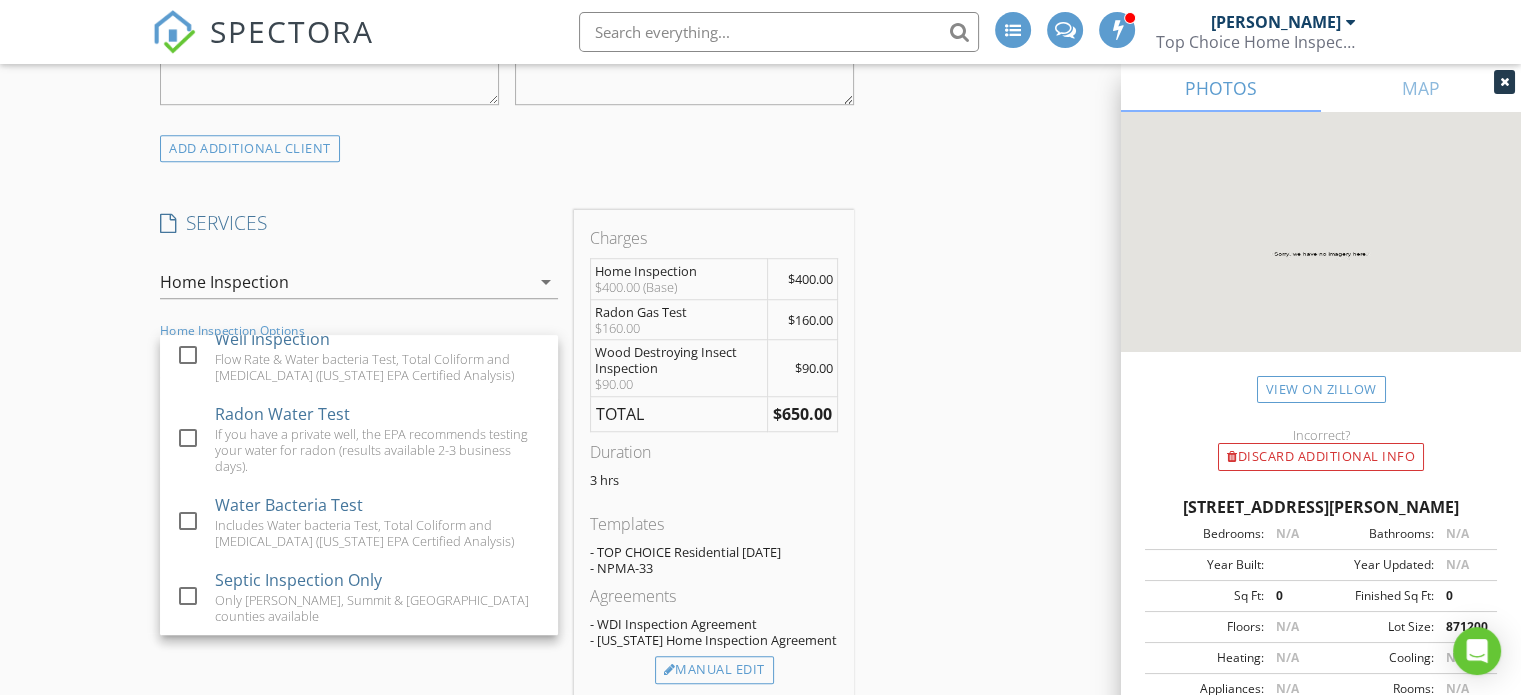 scroll, scrollTop: 975, scrollLeft: 0, axis: vertical 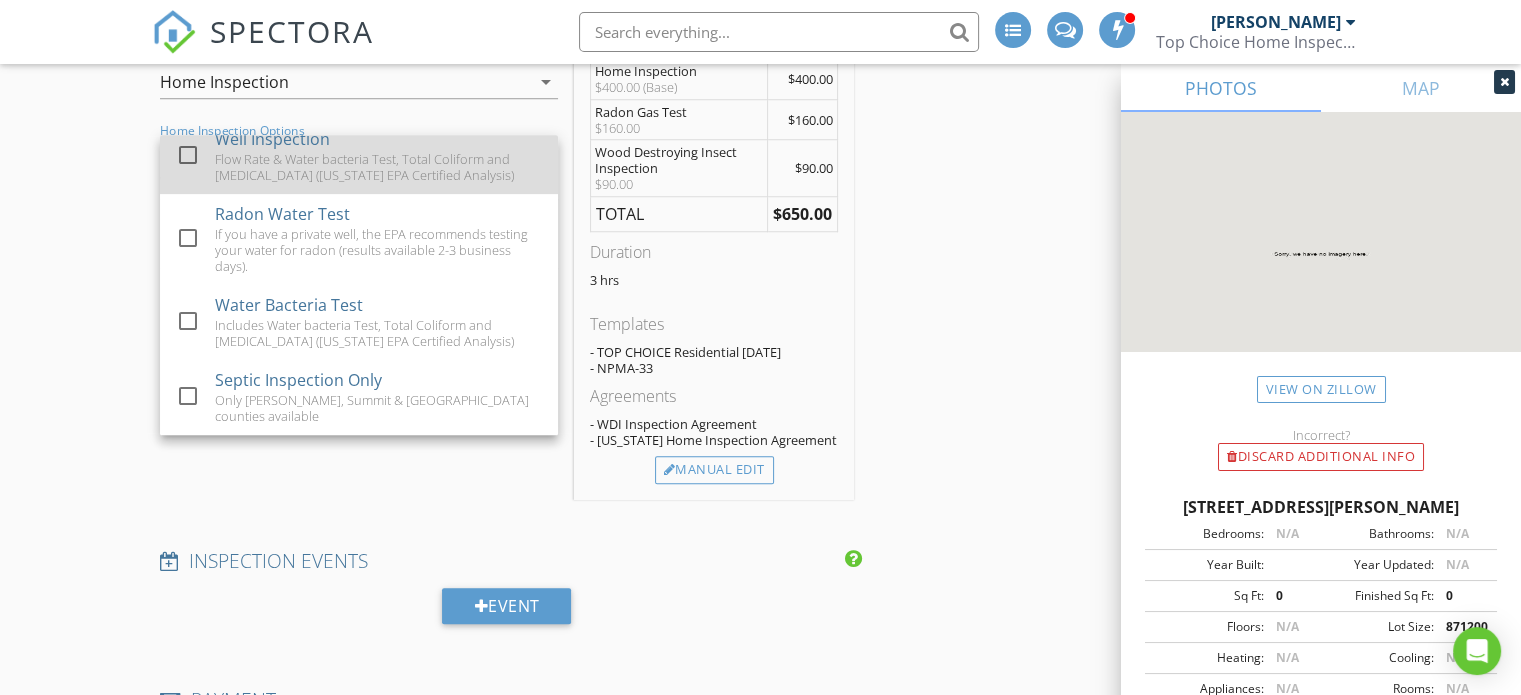 click at bounding box center (188, 155) 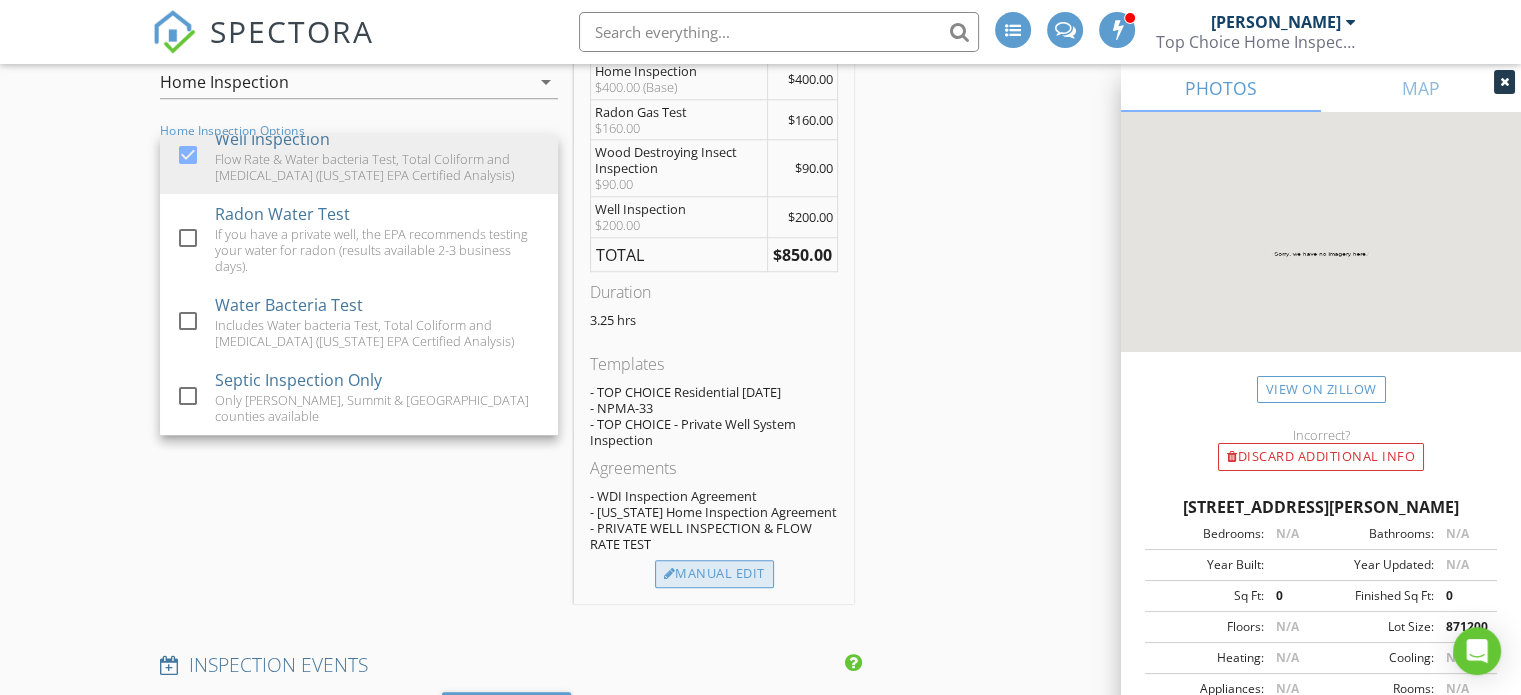 click on "Manual Edit" at bounding box center [714, 574] 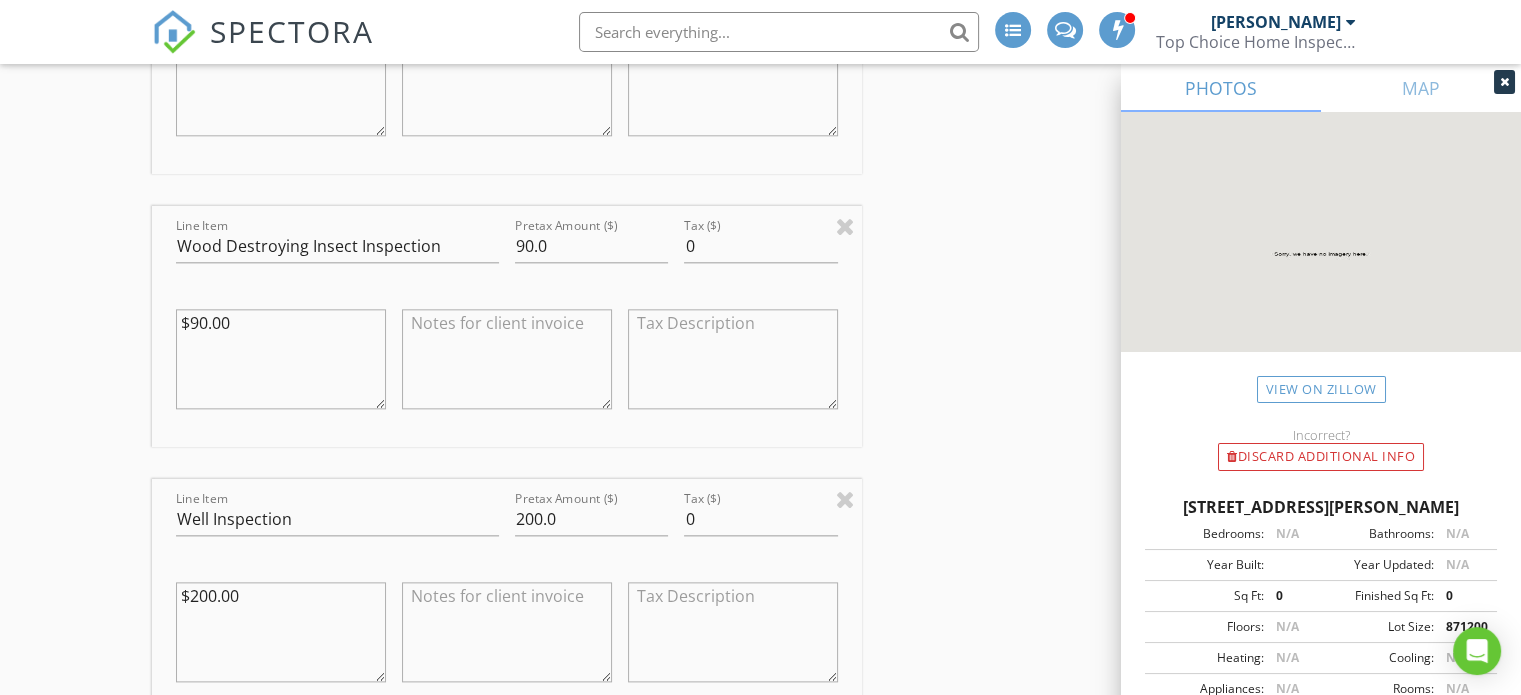 scroll, scrollTop: 2409, scrollLeft: 0, axis: vertical 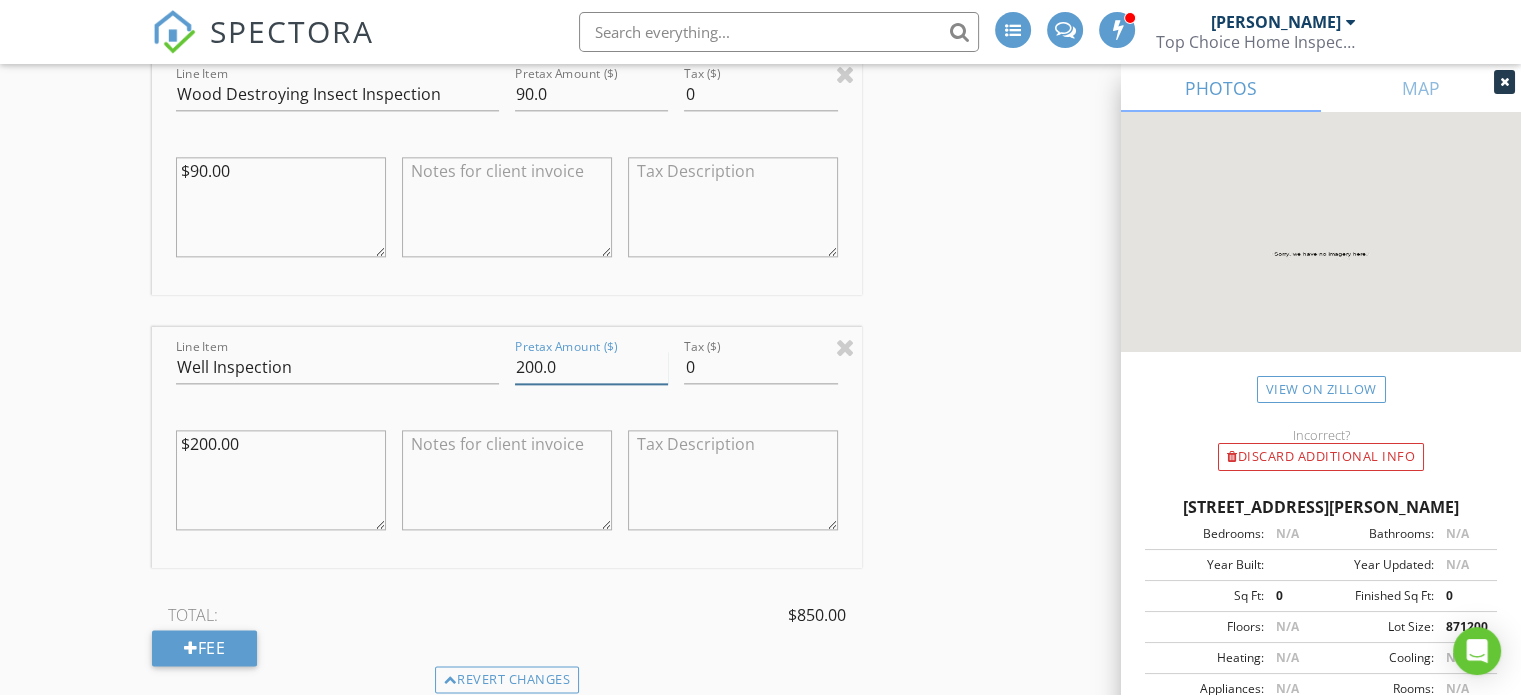 drag, startPoint x: 540, startPoint y: 367, endPoint x: 524, endPoint y: 366, distance: 16.03122 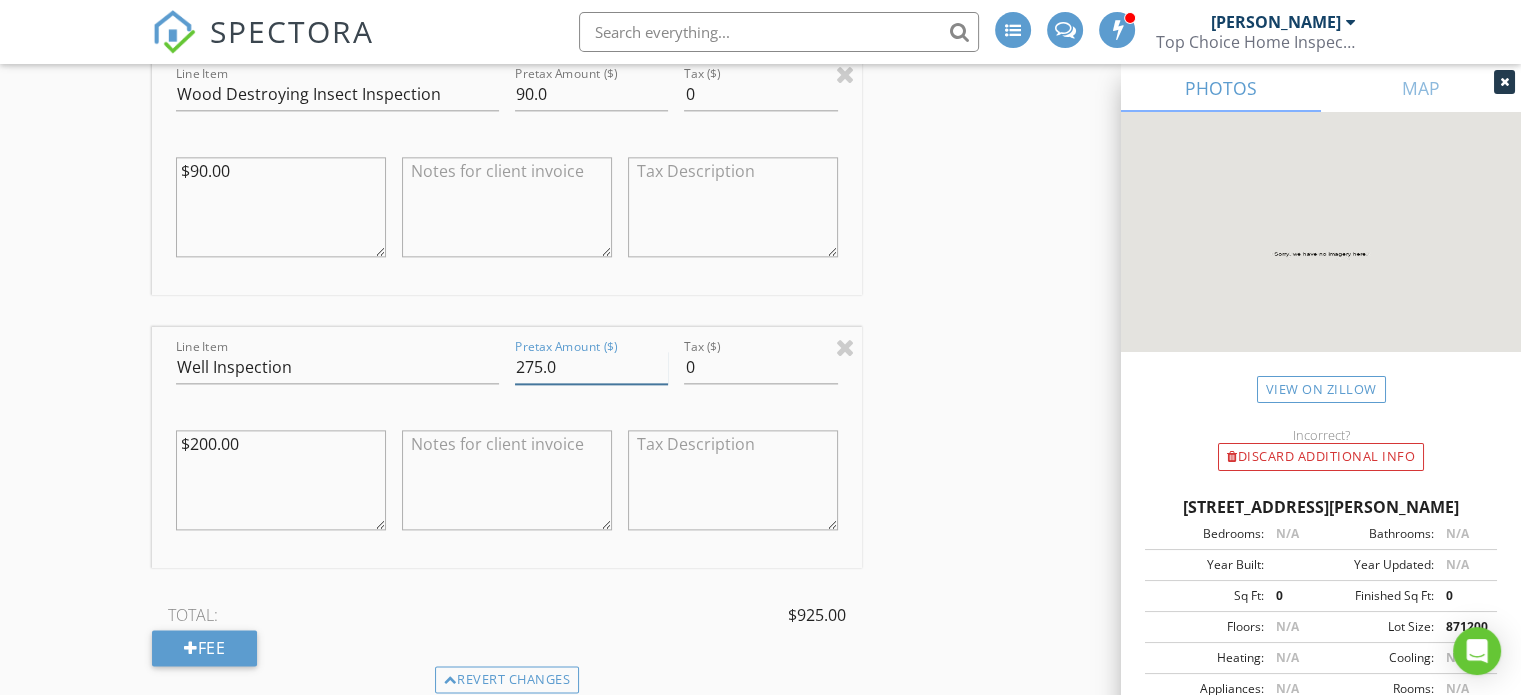type on "275.0" 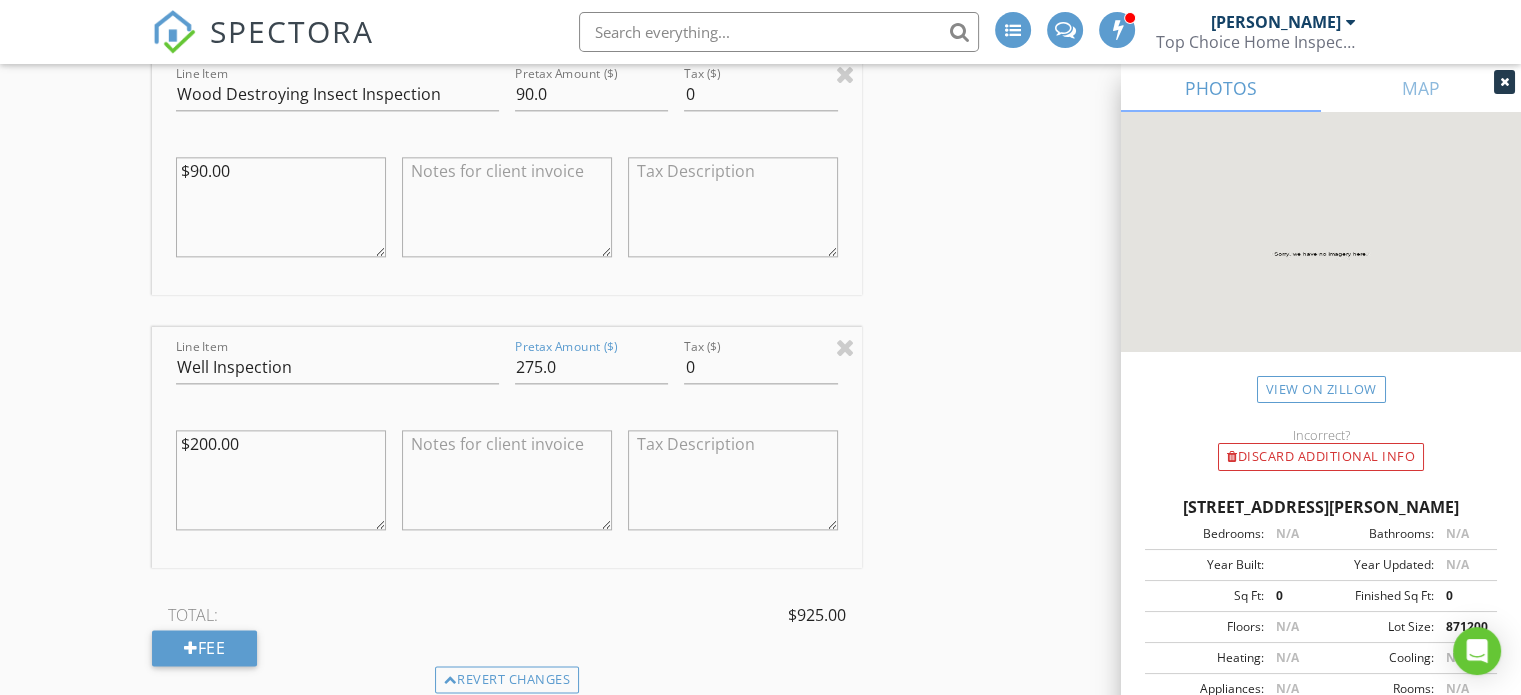 click on "INSPECTOR(S)
check_box   Todd Hoffmeyer   PRIMARY   Todd Hoffmeyer arrow_drop_down   check_box_outline_blank Todd Hoffmeyer specifically requested
Date/Time
07/16/2025 8:30 AM
Location
Address Search       Address 9076 Lakewood Dr NE   Unit   City Mineral City   State OH   Zip 44656   County Tuscarawas     Square Feet 864   Year Built 1959   Foundation Slab arrow_drop_down     Todd Hoffmeyer     47.8 miles     (an hour)
client
check_box Enable Client CC email for this inspection   Client Search     check_box_outline_blank Client is a Company/Organization     First Name John   Last Name Igrec   Email john_r_igrec@yahoo.com   CC Email   Phone 216-333-5051         Tags         Notes   Private Notes
ADD ADDITIONAL client
SERVICES
check_box   Home Inspection" at bounding box center [760, 316] 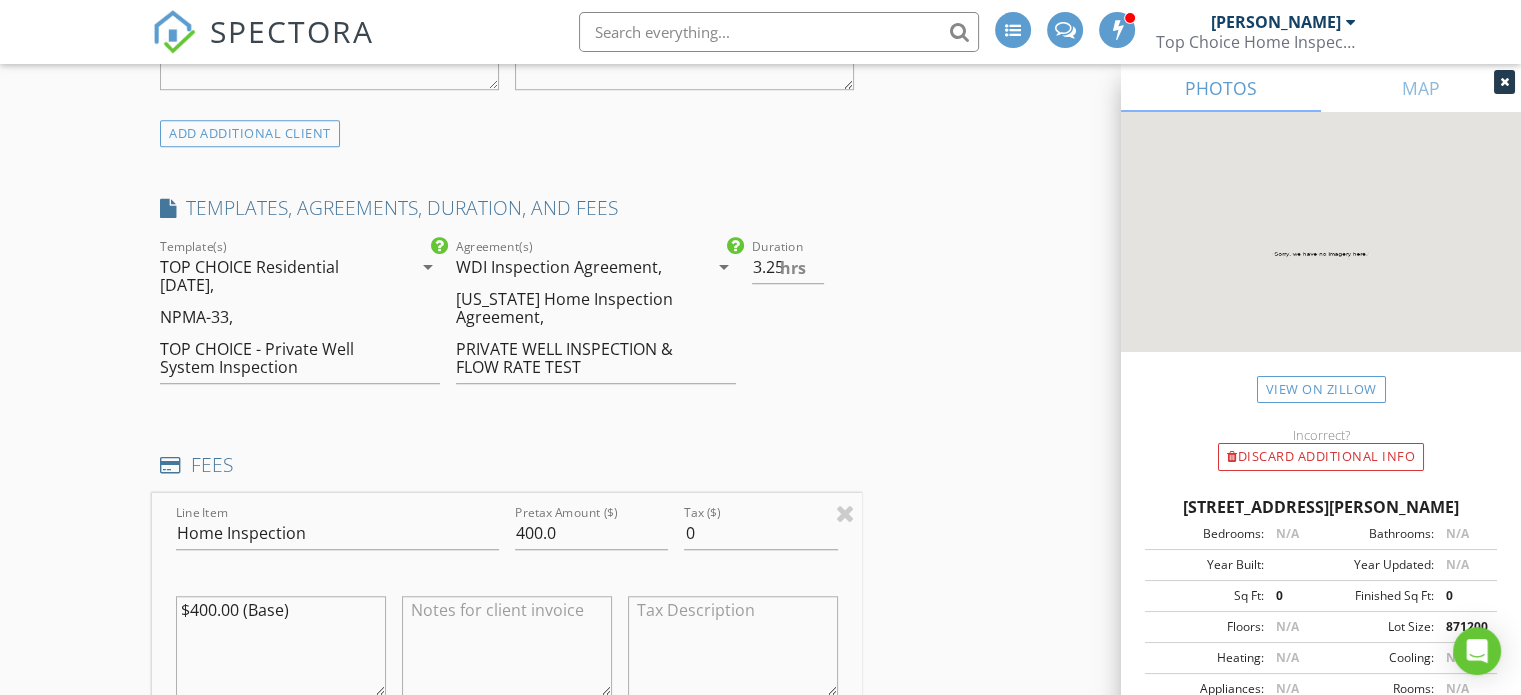 scroll, scrollTop: 1409, scrollLeft: 0, axis: vertical 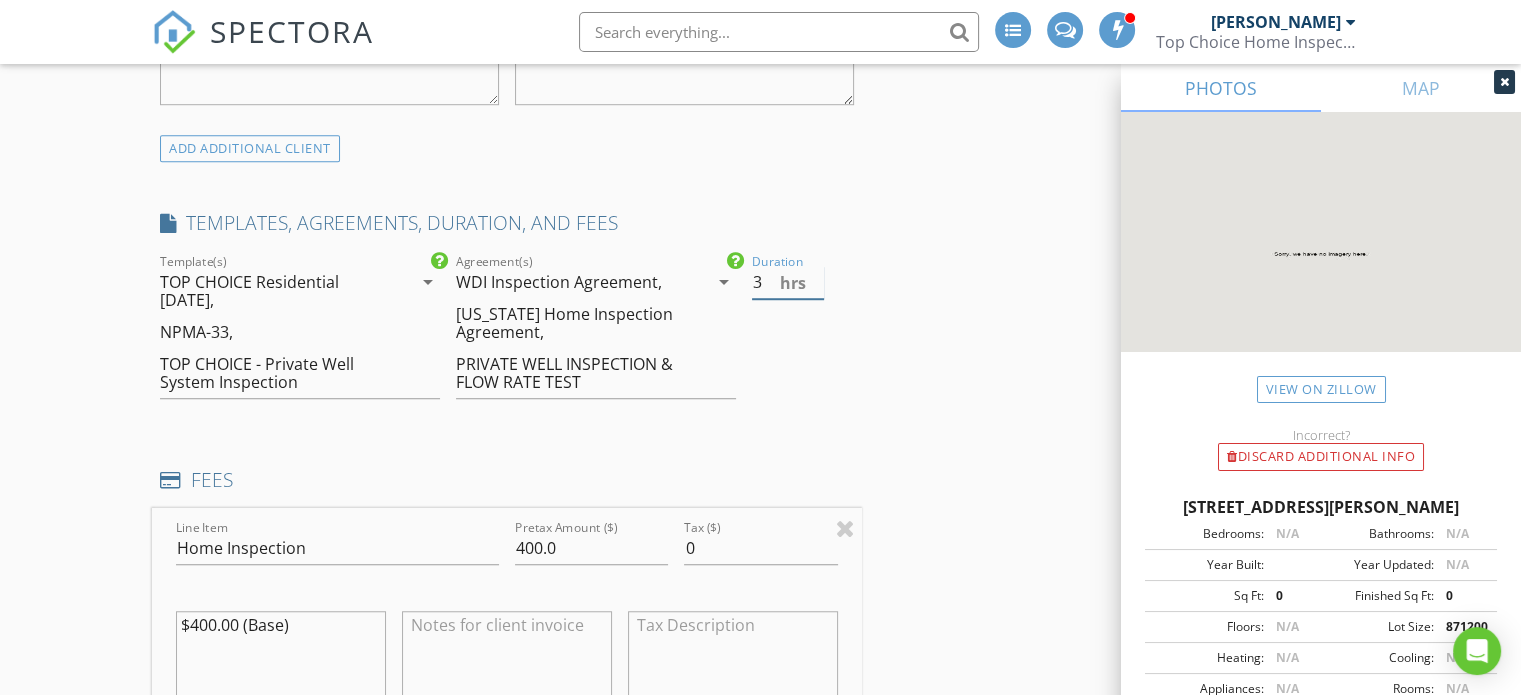 type on "3" 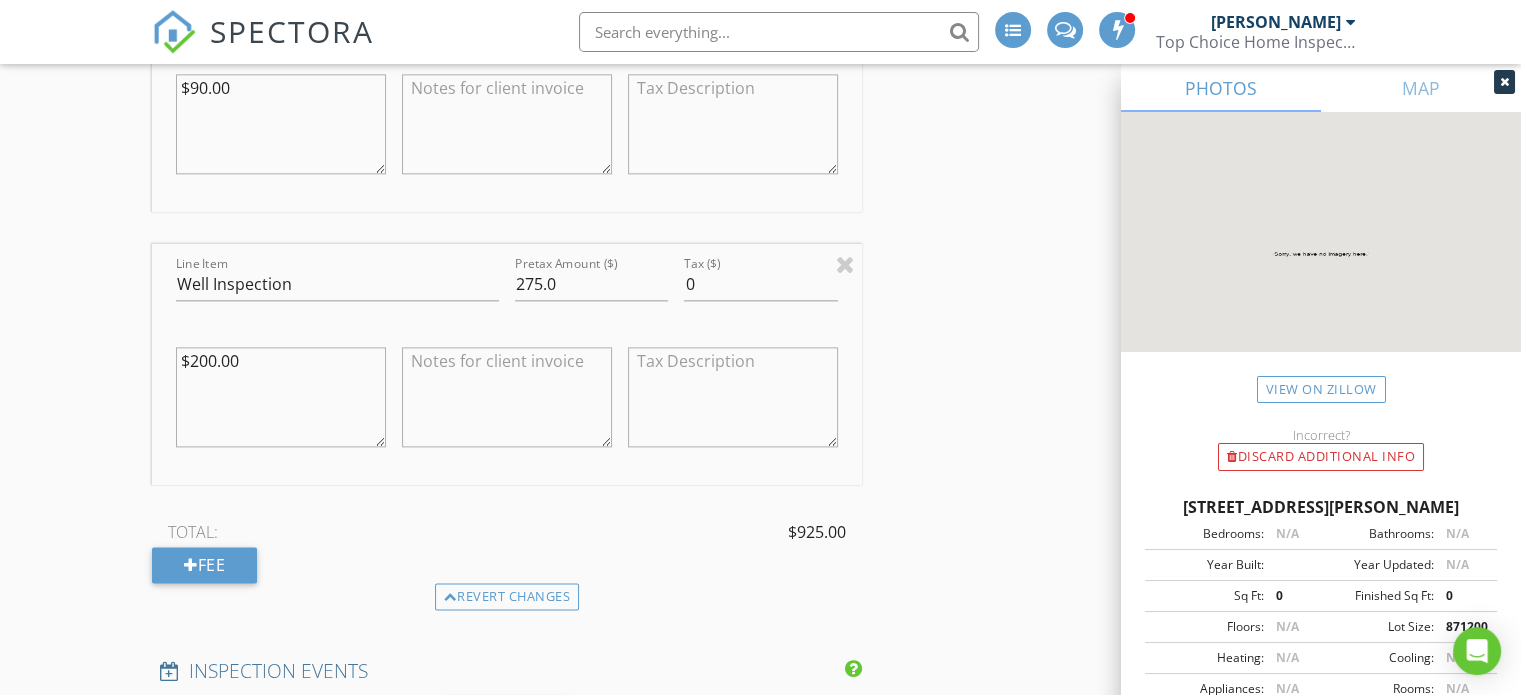 scroll, scrollTop: 2509, scrollLeft: 0, axis: vertical 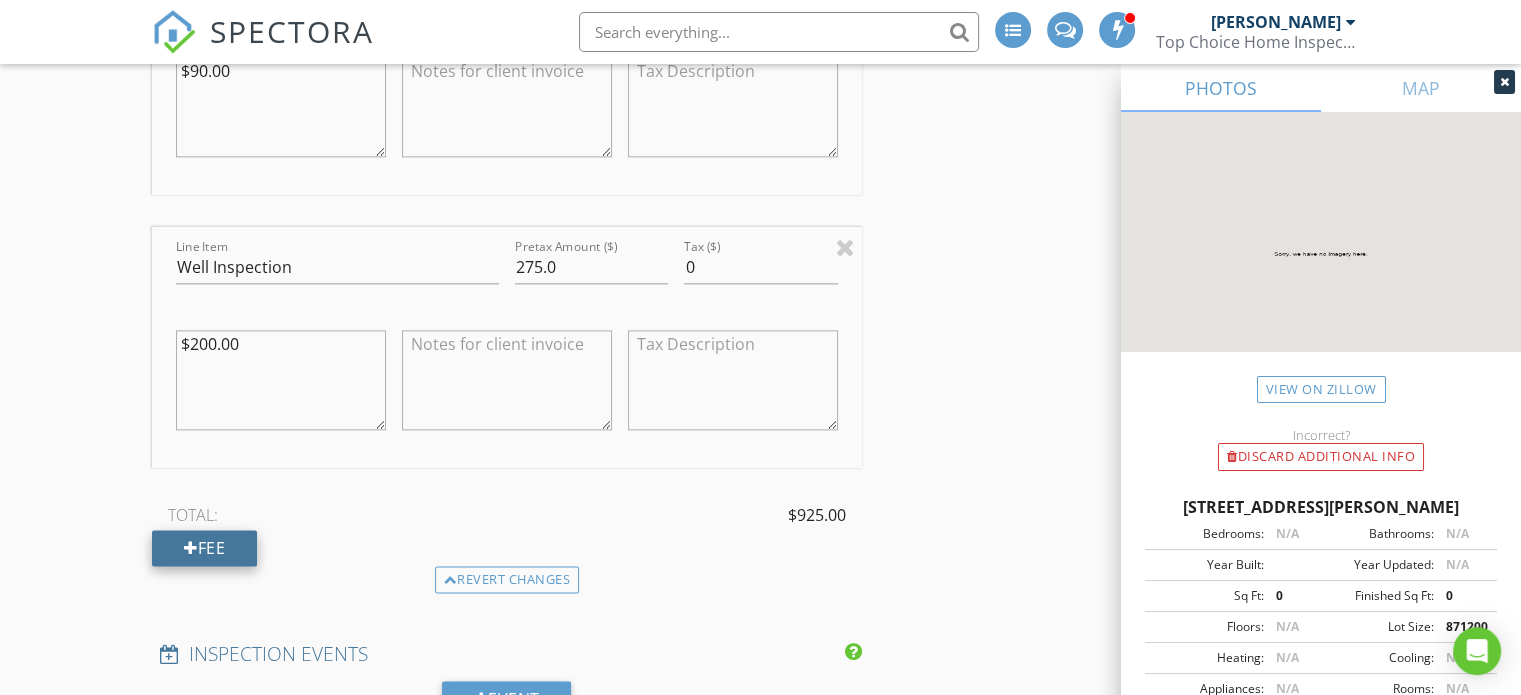 click on "Fee" at bounding box center (204, 548) 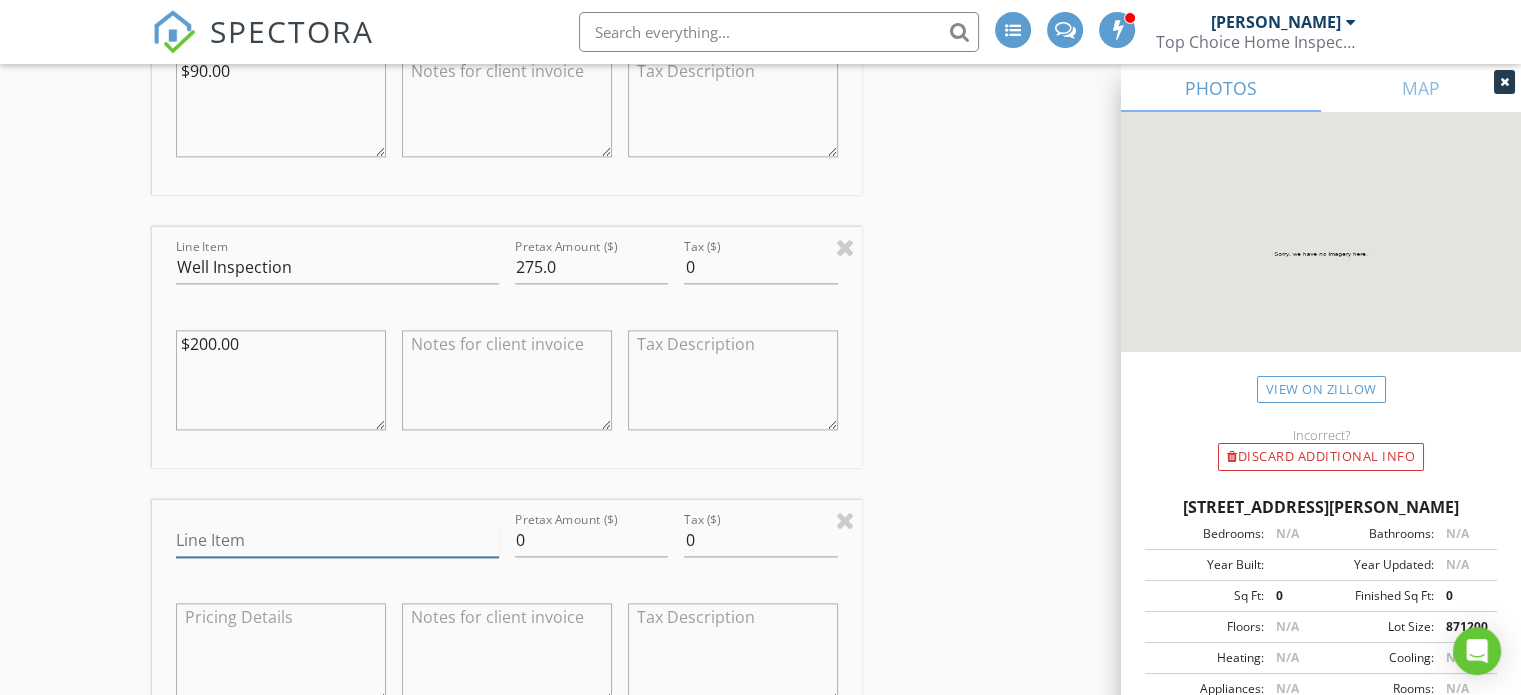 click on "Line Item" at bounding box center (337, 540) 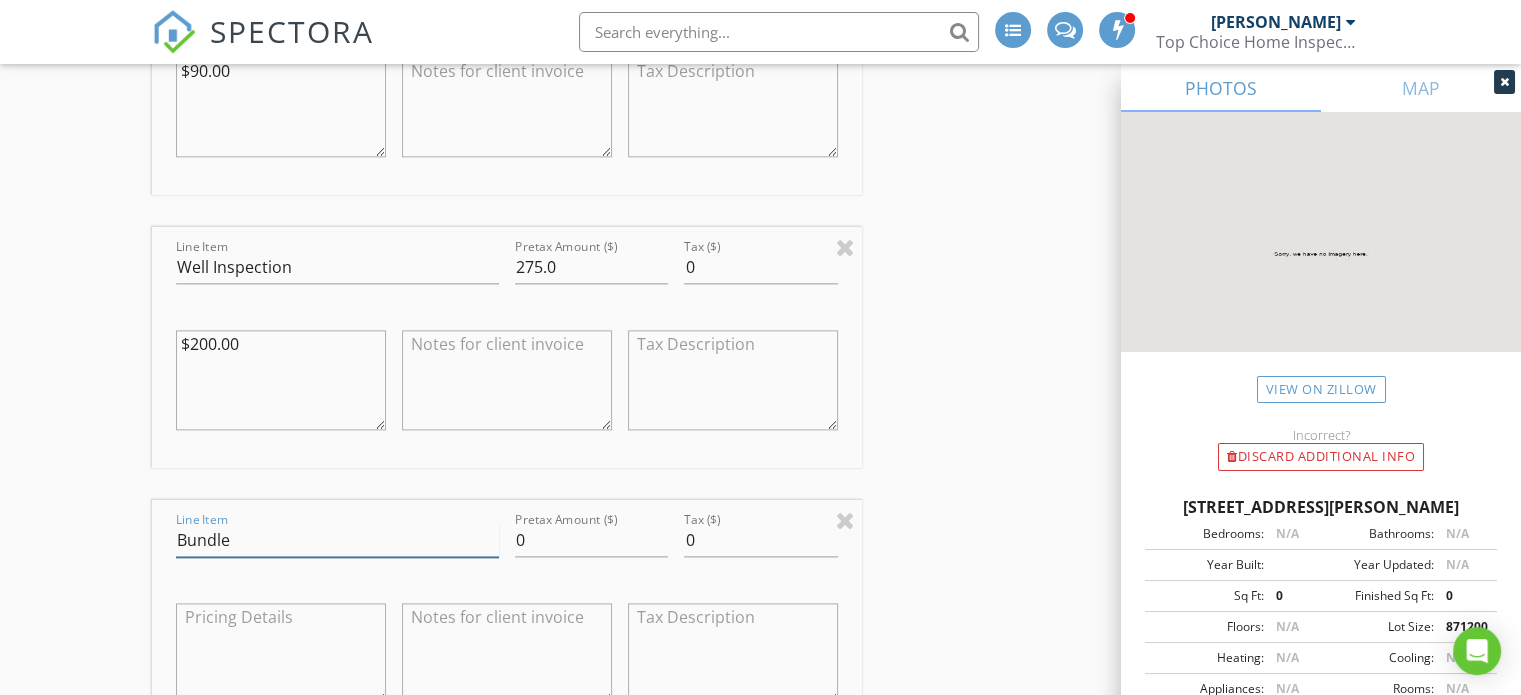 type on "Bundle discount" 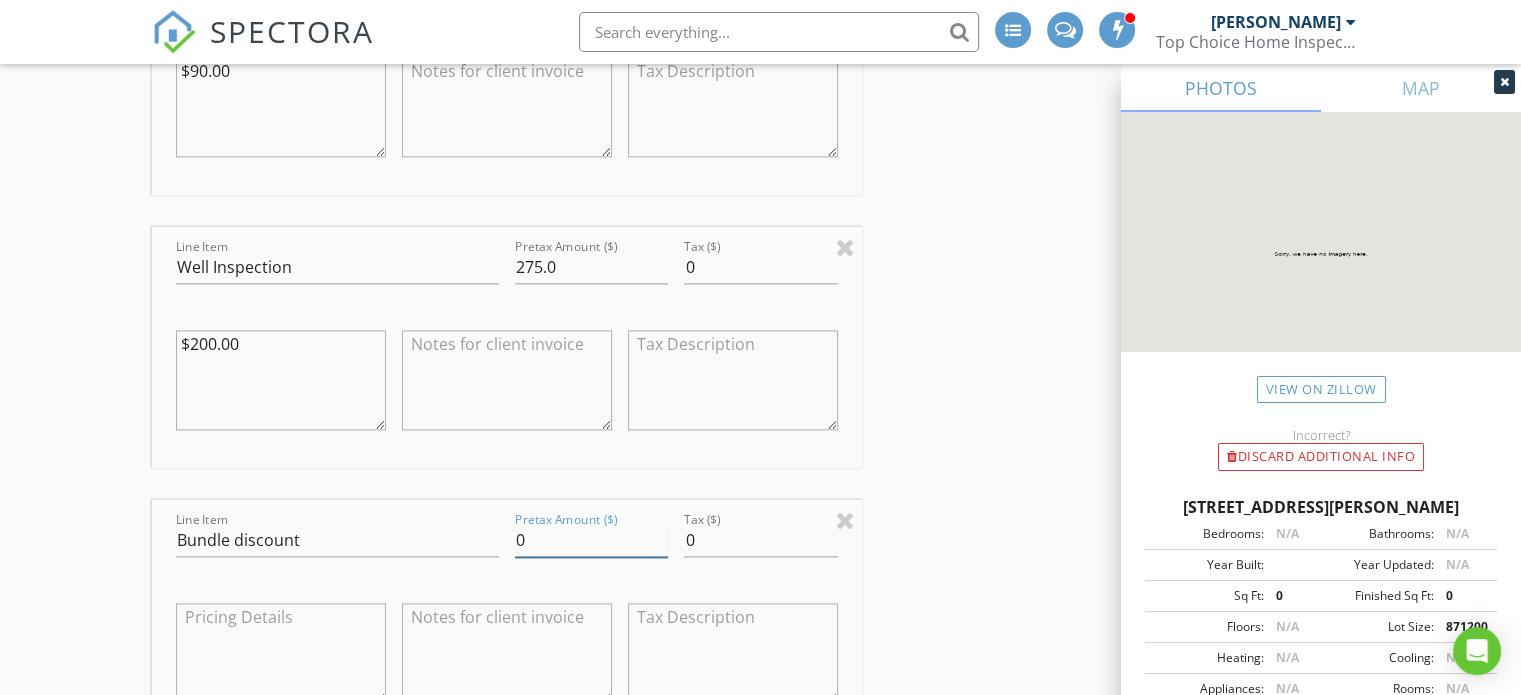 drag, startPoint x: 598, startPoint y: 542, endPoint x: 528, endPoint y: 534, distance: 70.45566 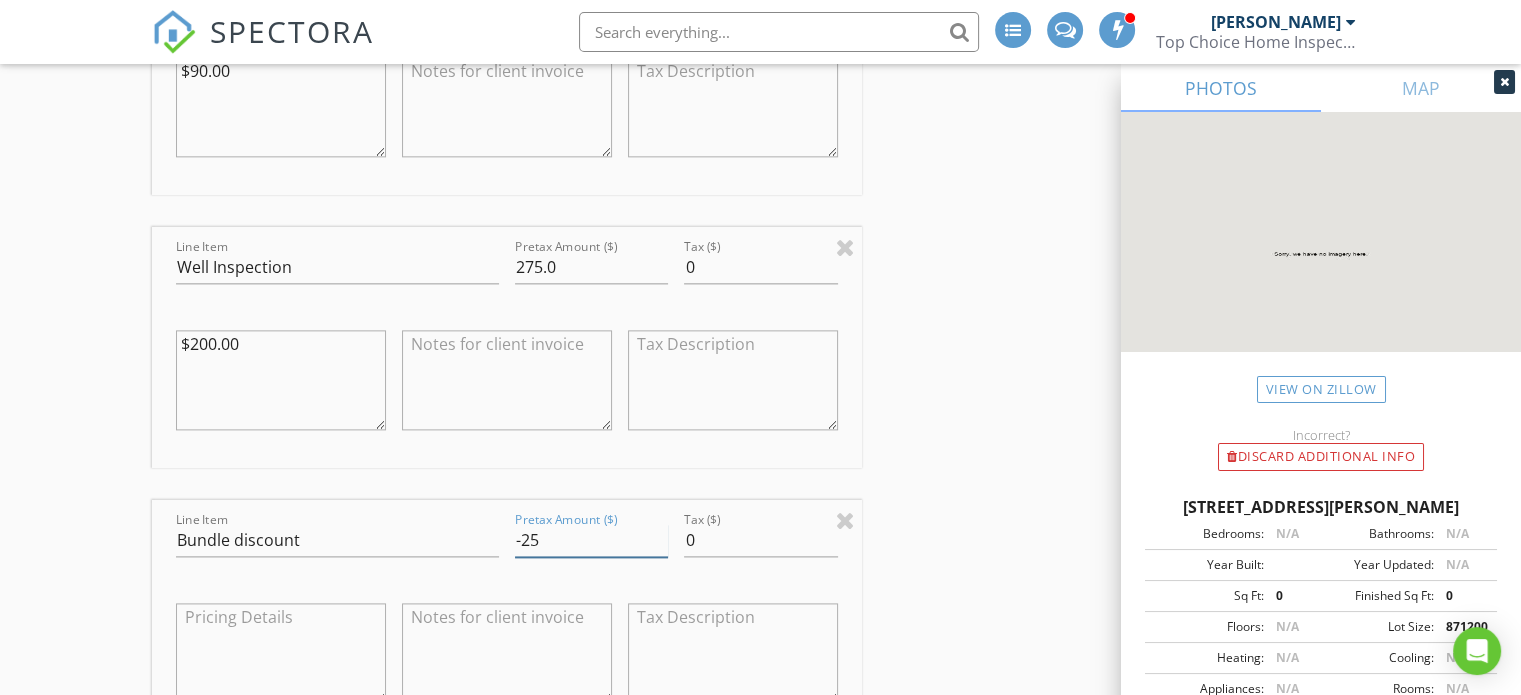 type on "-25" 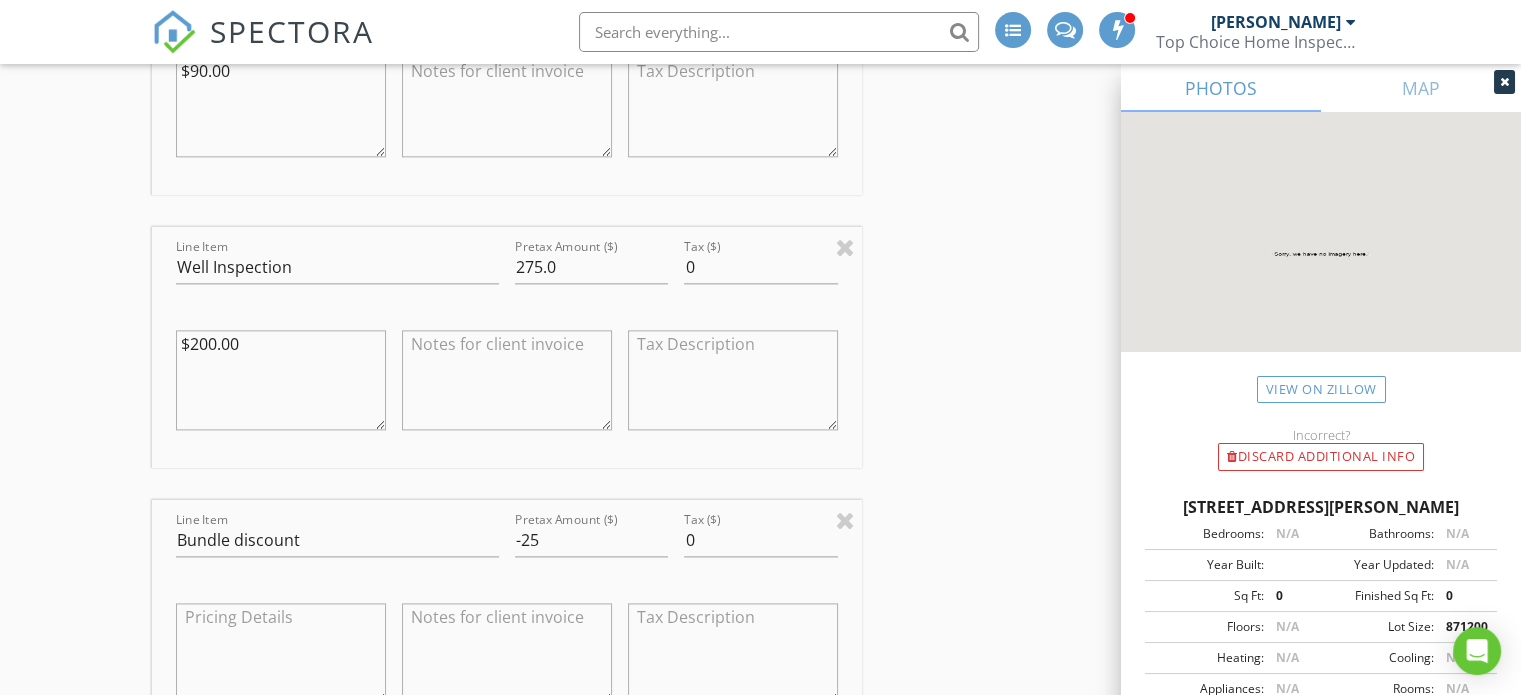 drag, startPoint x: 1035, startPoint y: 399, endPoint x: 1013, endPoint y: 398, distance: 22.022715 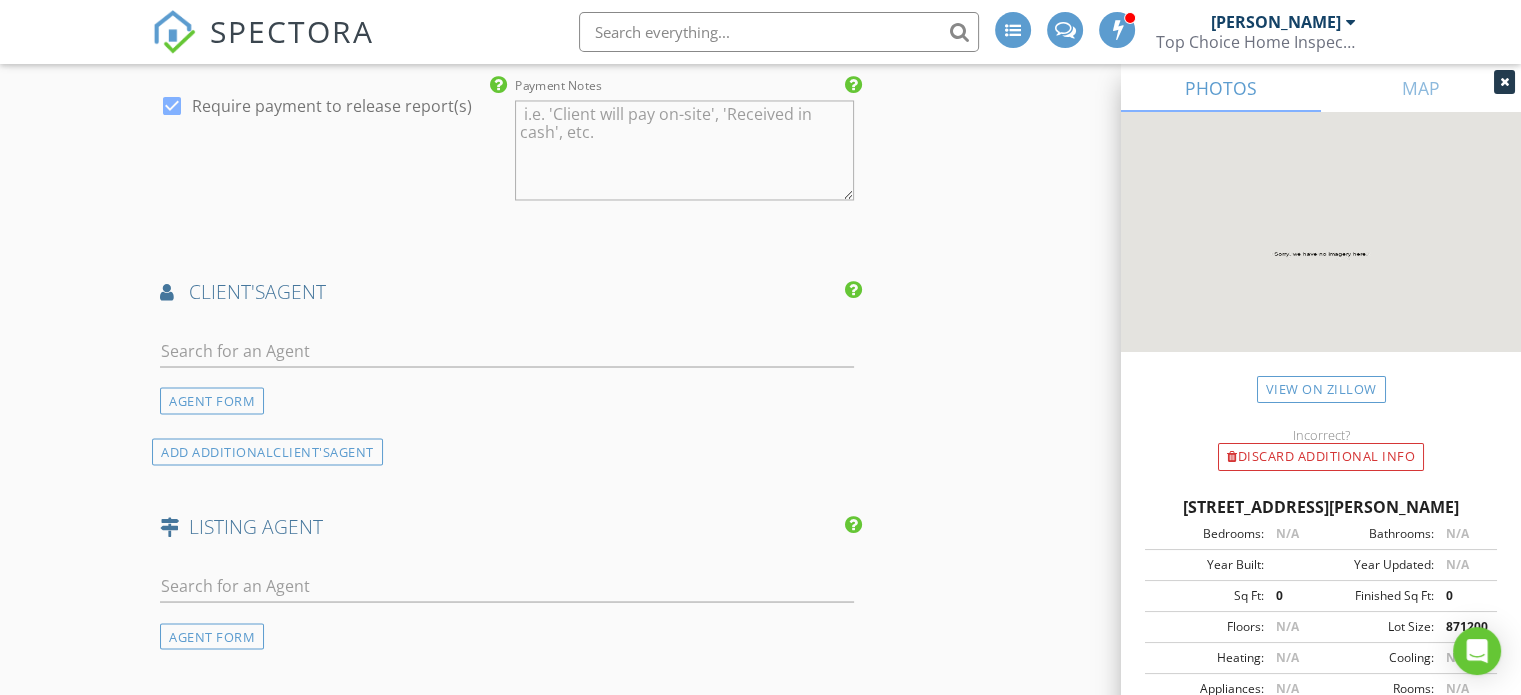 scroll, scrollTop: 3609, scrollLeft: 0, axis: vertical 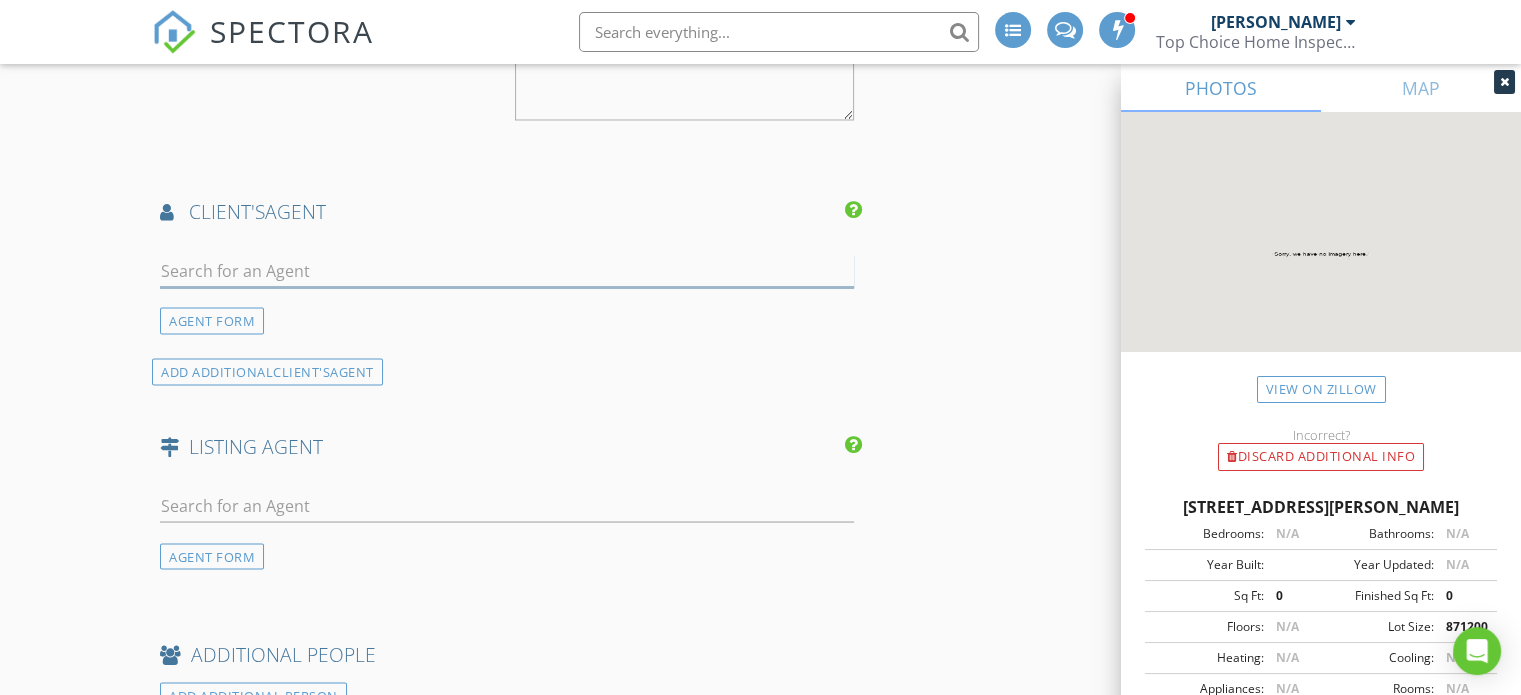 click at bounding box center (507, 270) 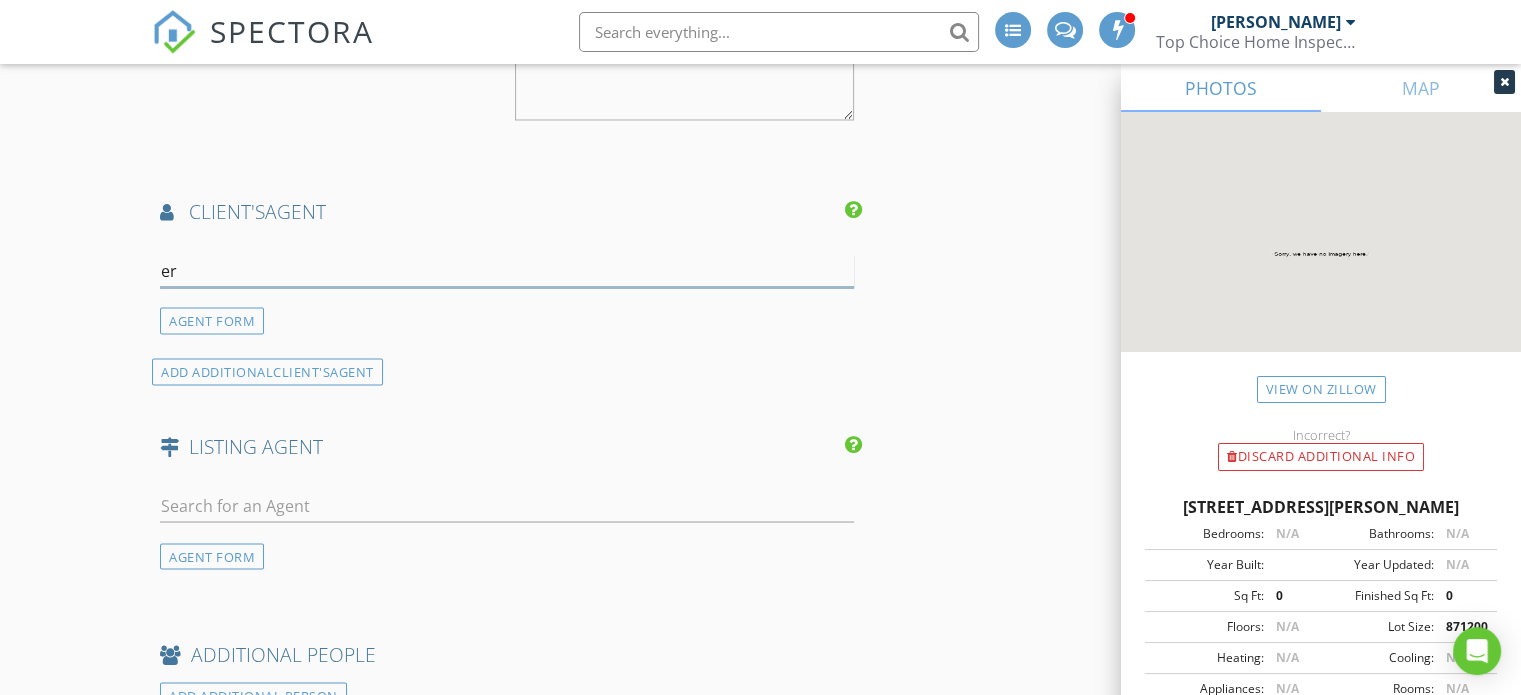type on "e" 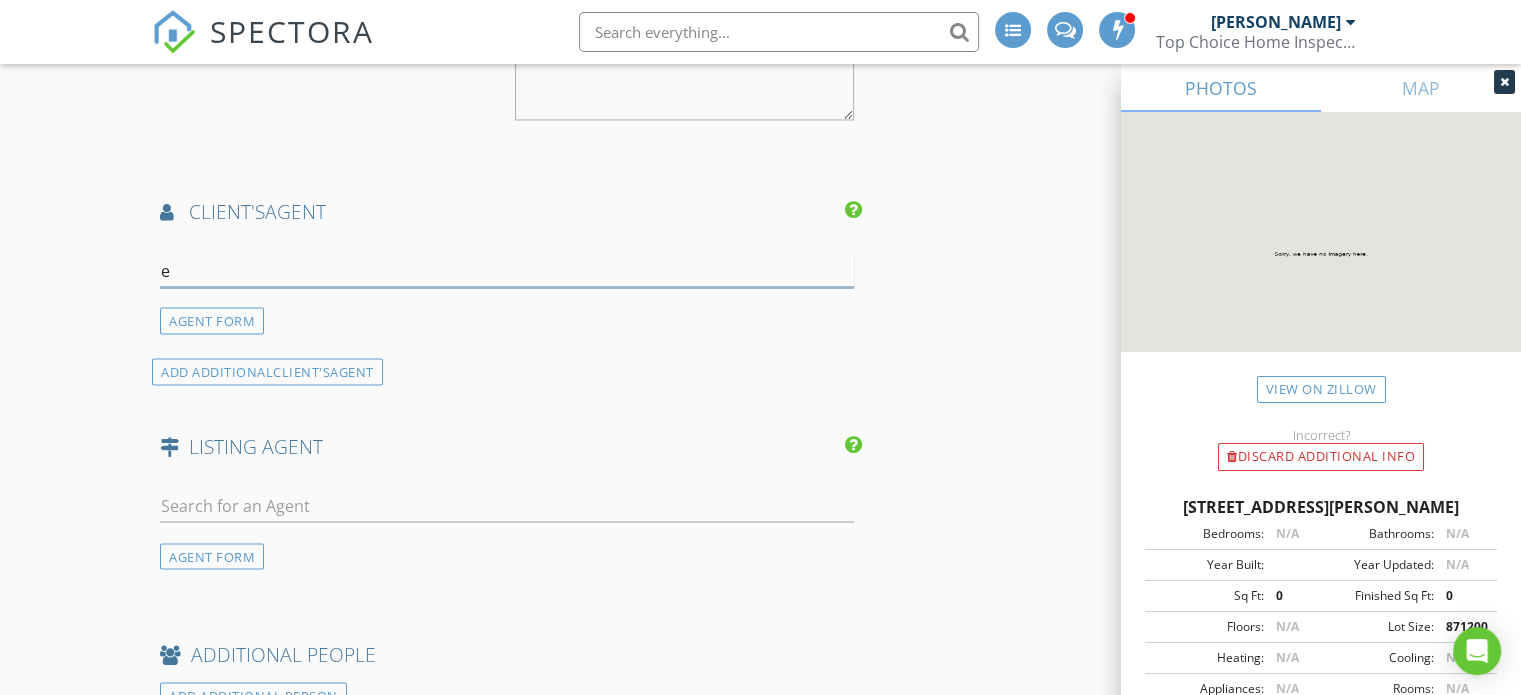 type 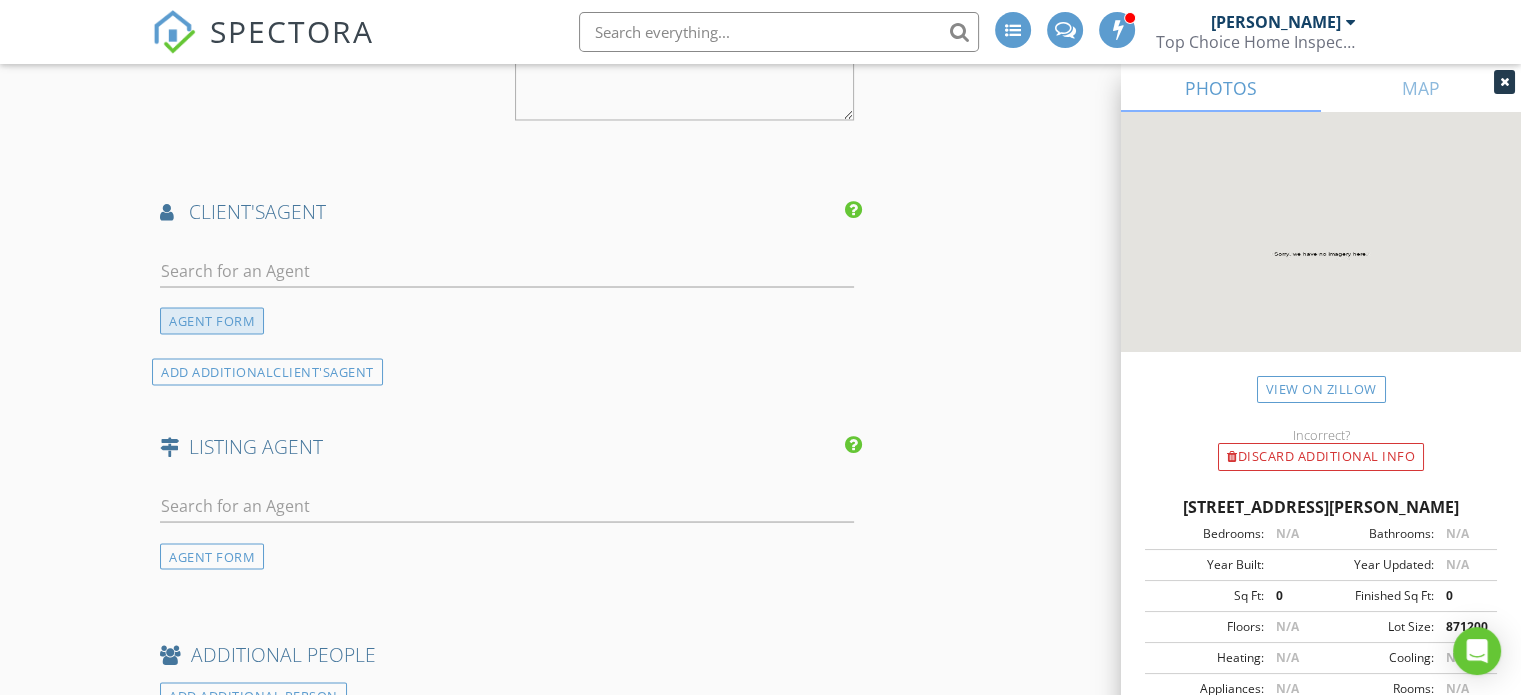 click on "AGENT FORM" at bounding box center [212, 320] 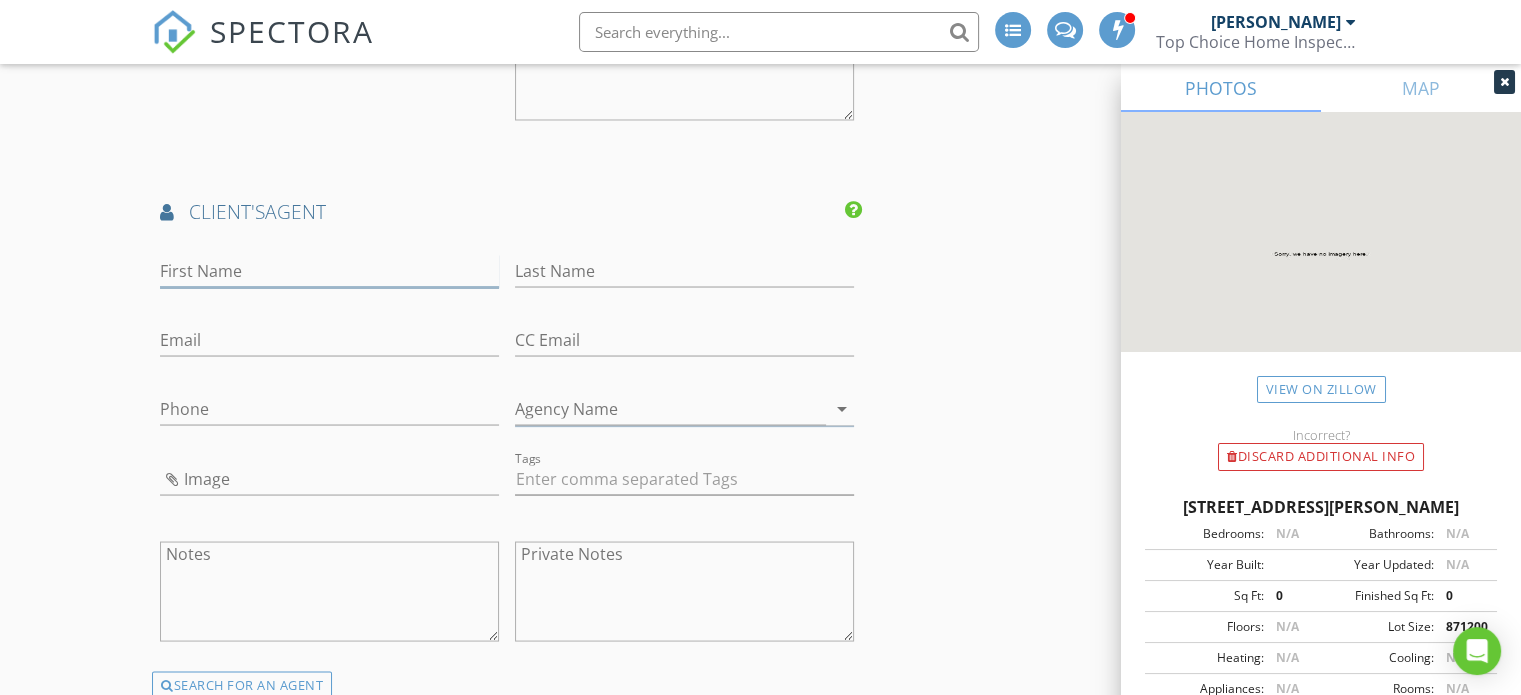 click on "First Name" at bounding box center [329, 270] 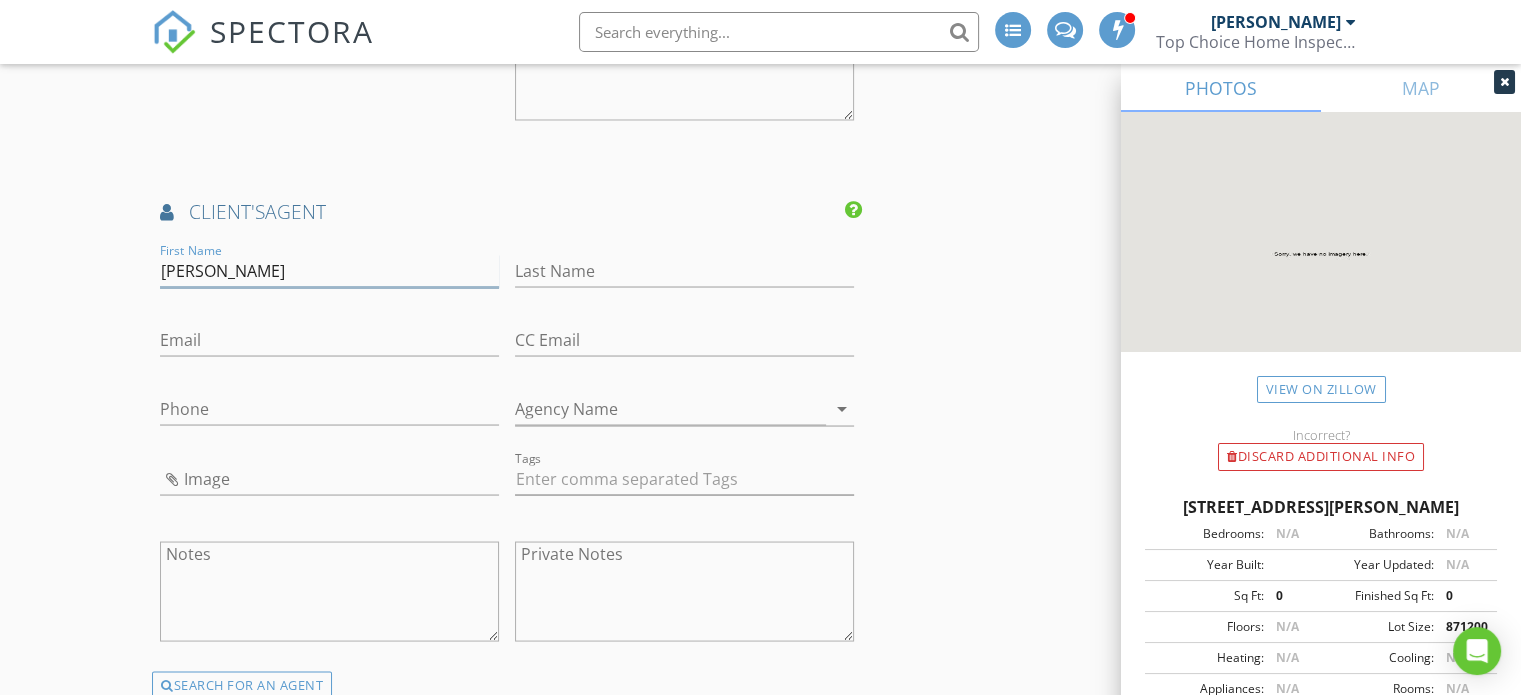 type on "Eric" 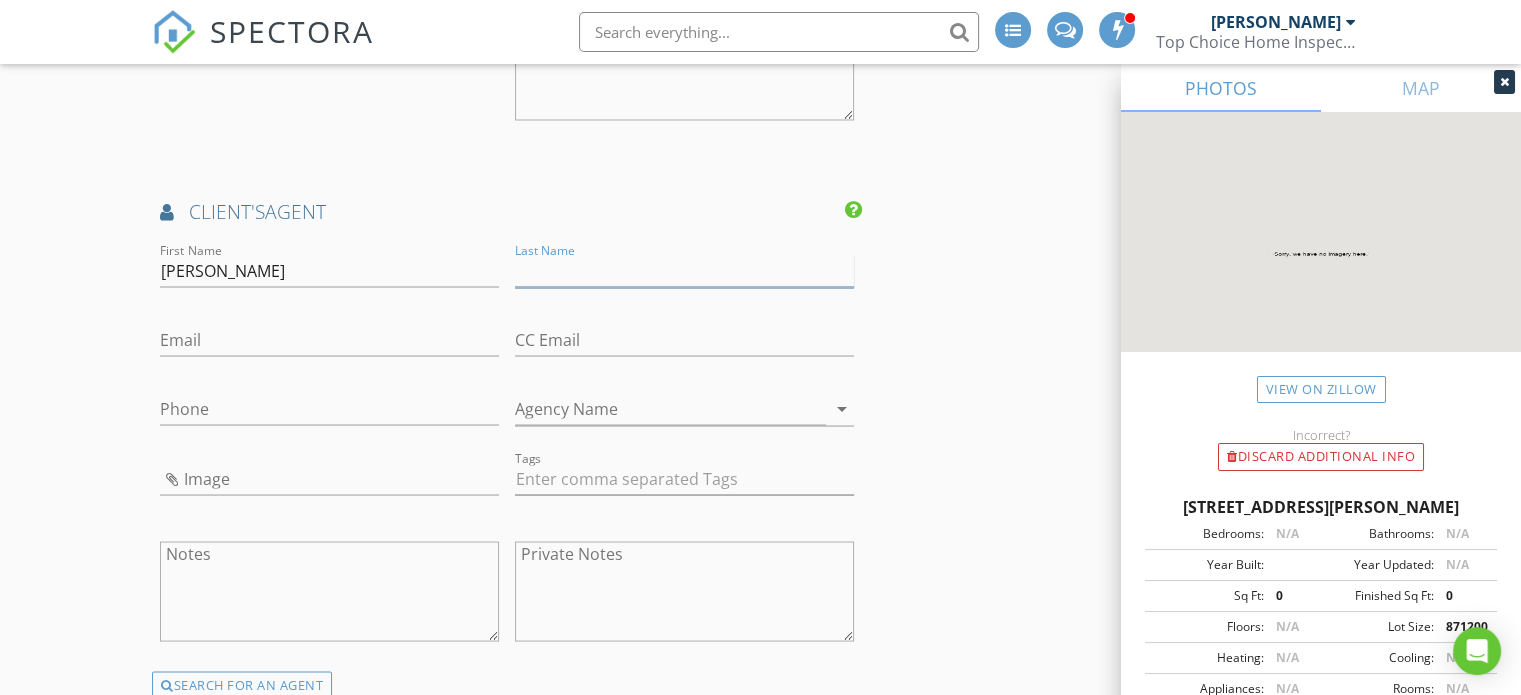 click on "Last Name" at bounding box center (684, 270) 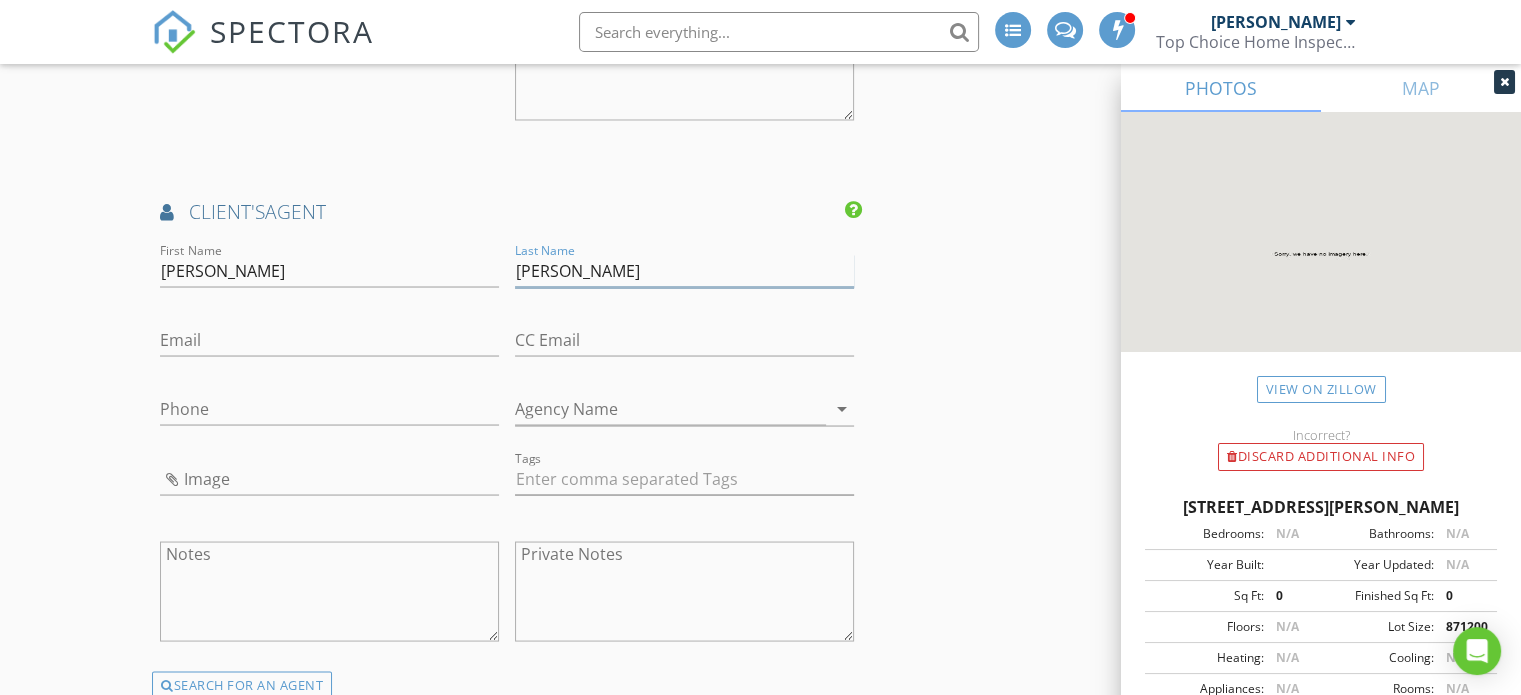type on "[PERSON_NAME]" 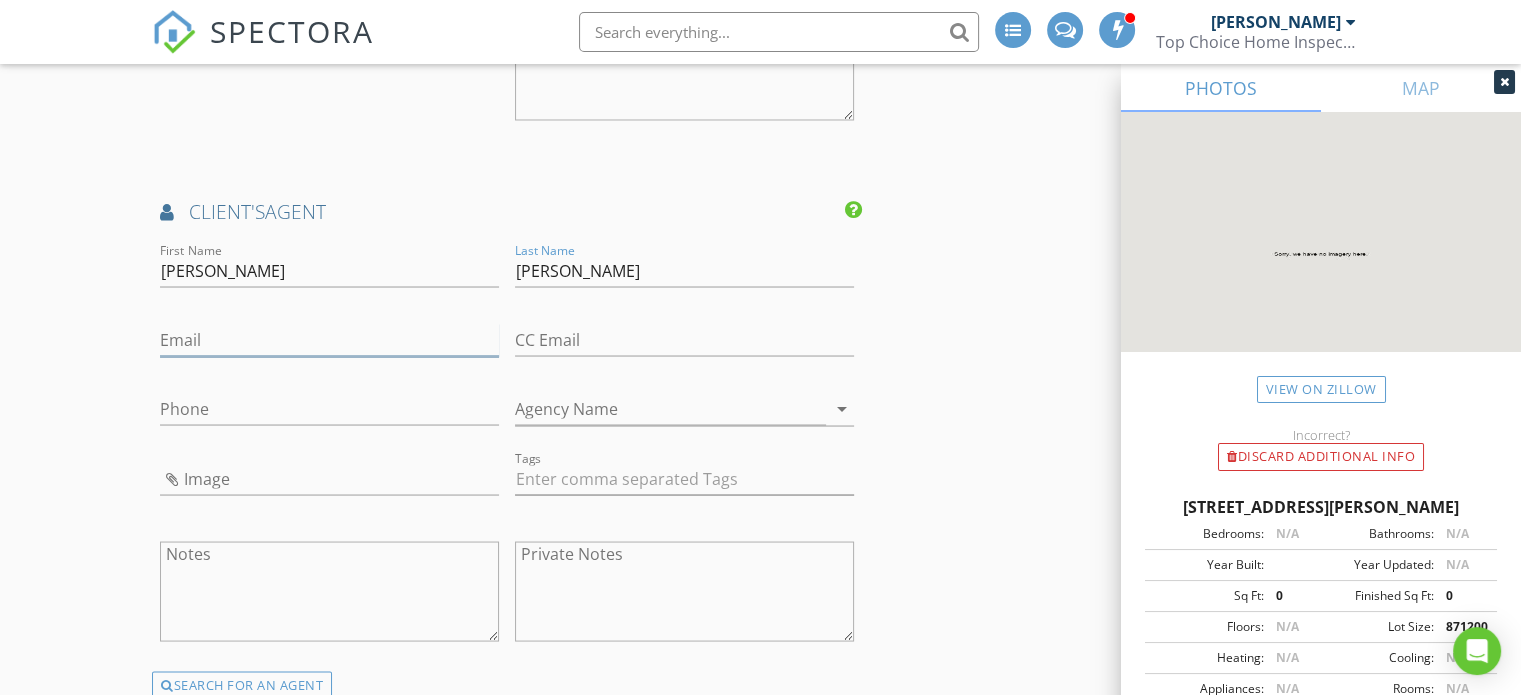 click on "Email" at bounding box center [329, 339] 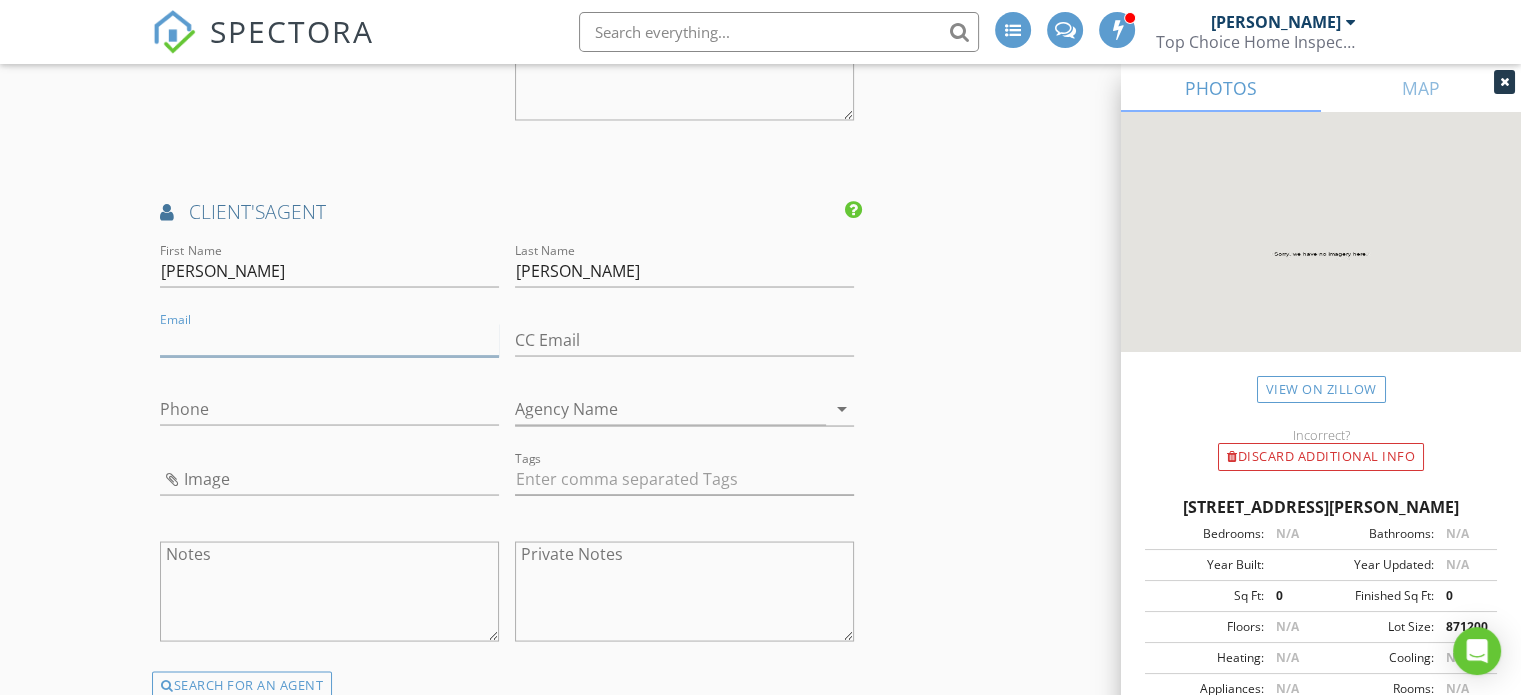 paste on "[EMAIL_ADDRESS][DOMAIN_NAME]" 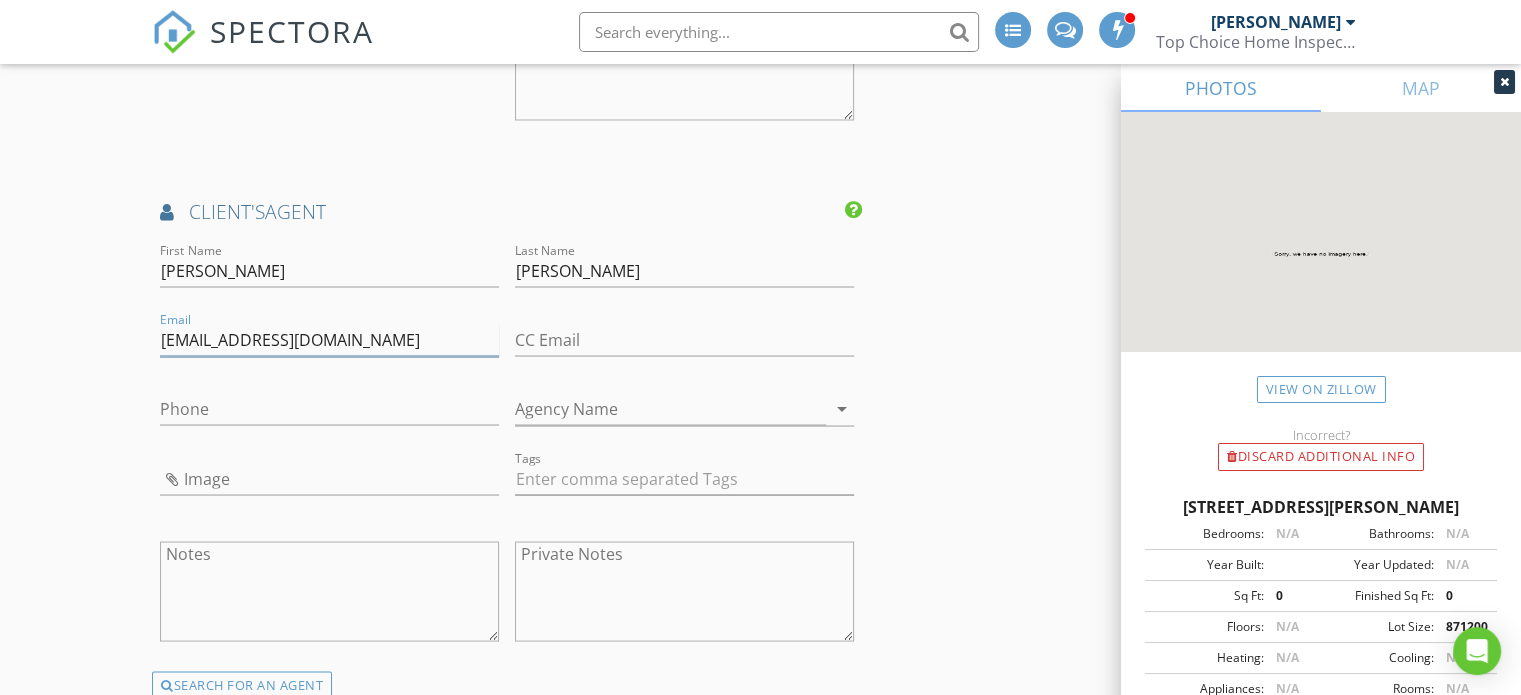 type on "[EMAIL_ADDRESS][DOMAIN_NAME]" 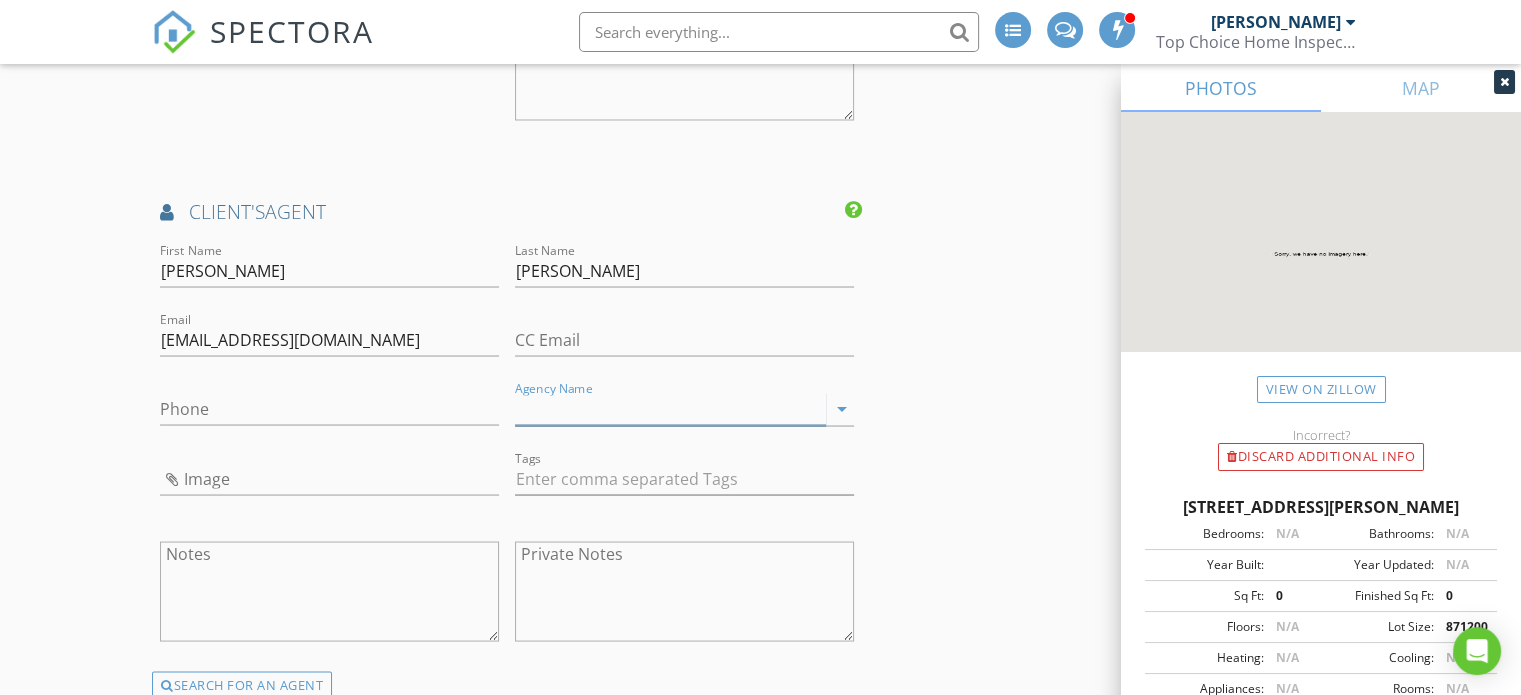 click on "Agency Name" at bounding box center [670, 408] 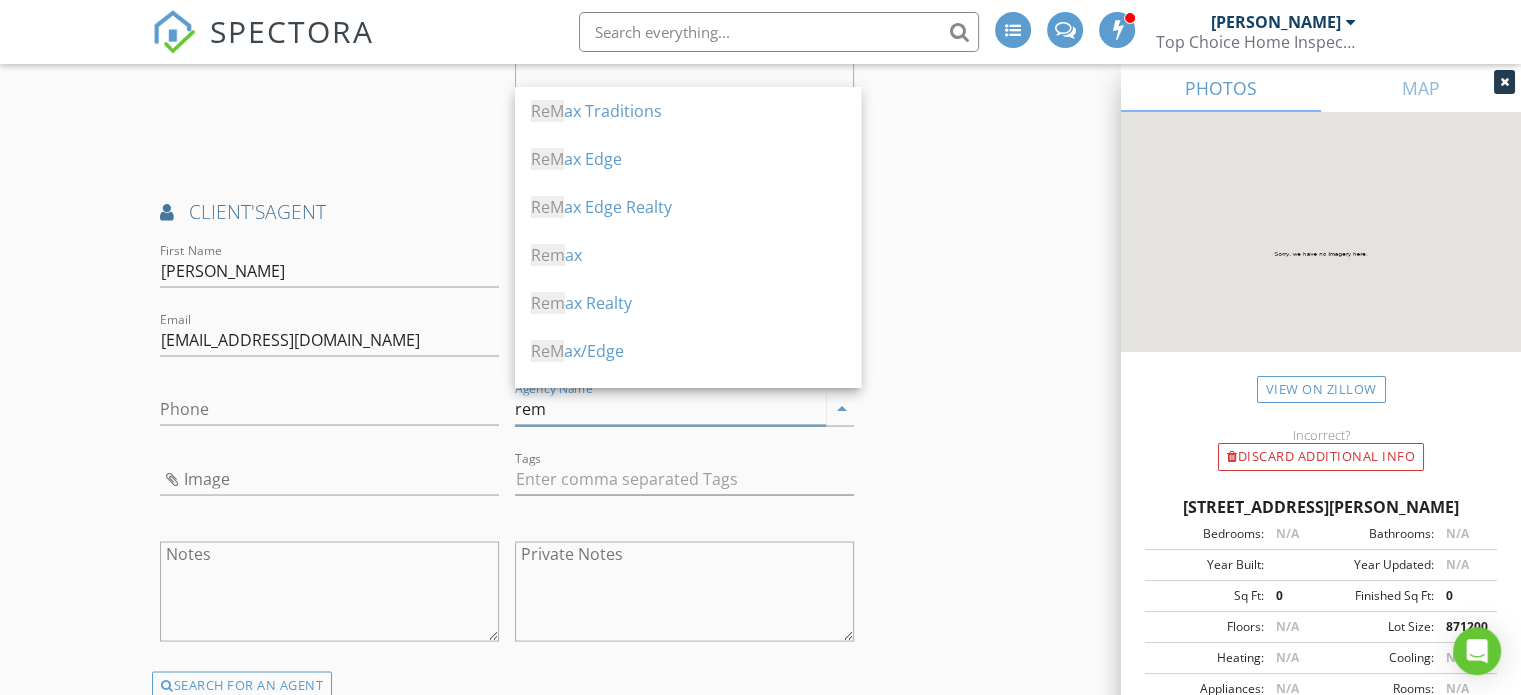 type on "rem" 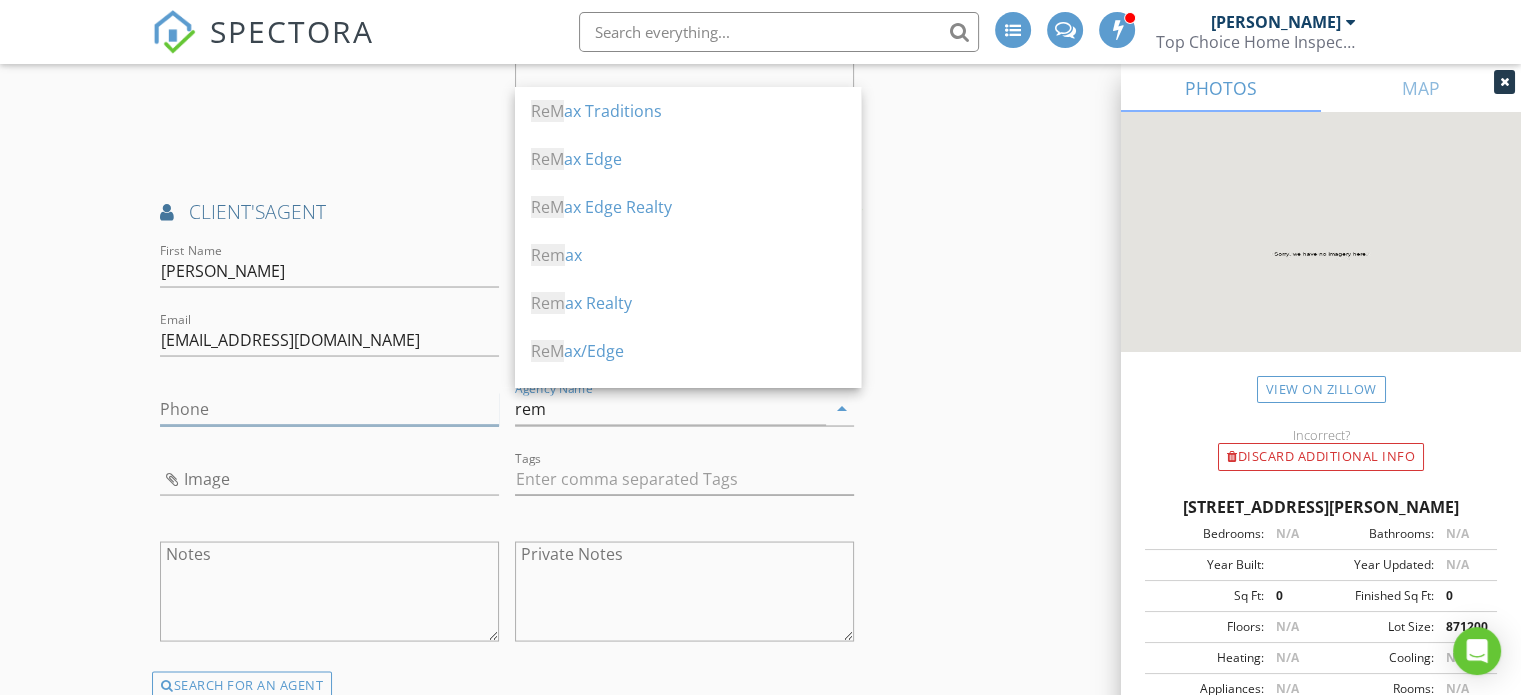 click on "Phone" at bounding box center [329, 408] 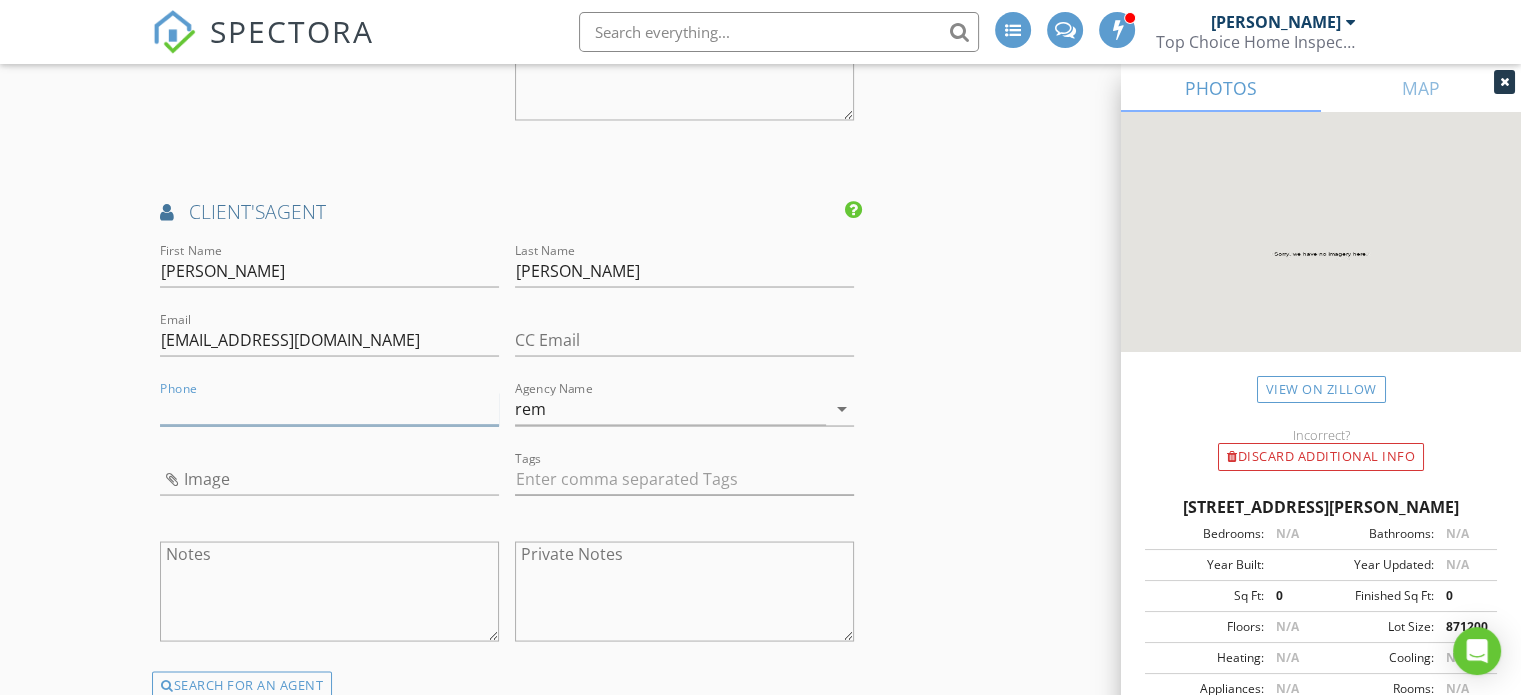 click on "Phone" at bounding box center (329, 408) 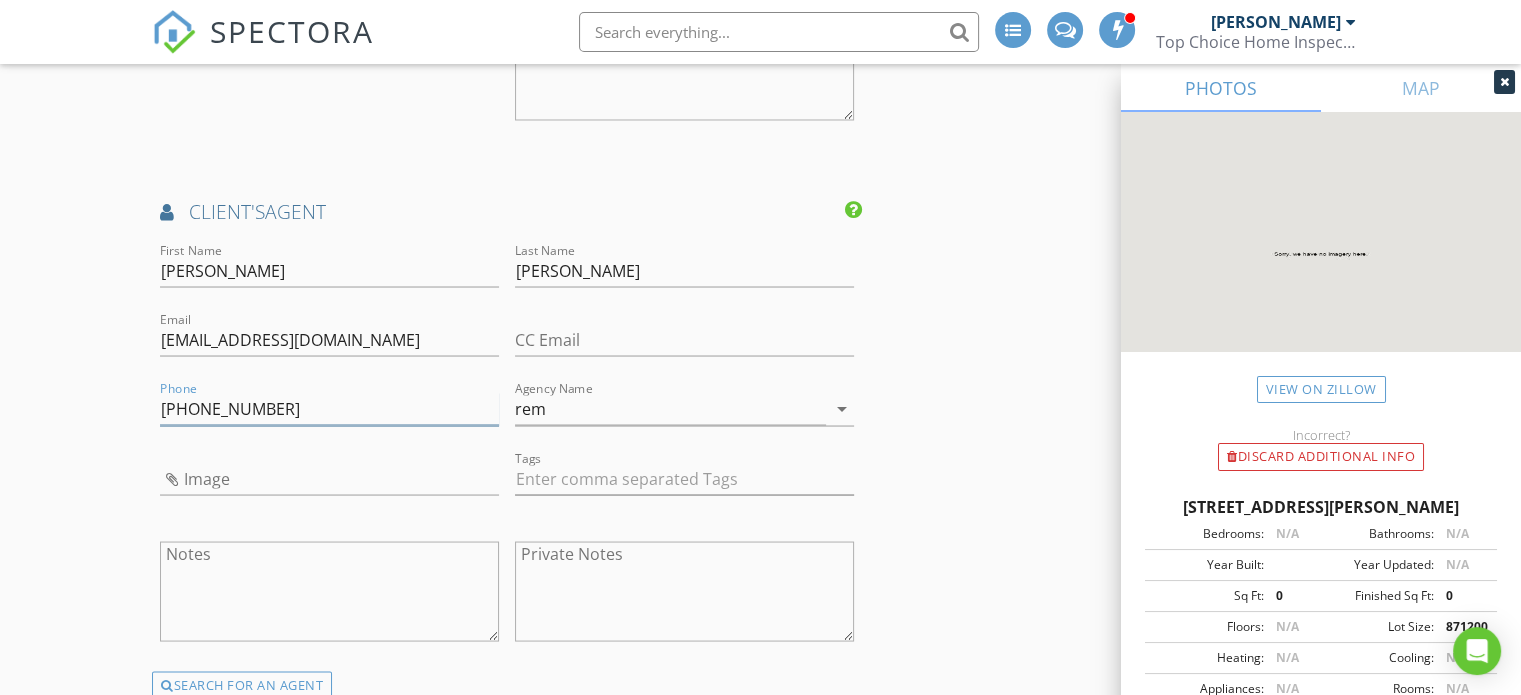 type on "330-418-2126" 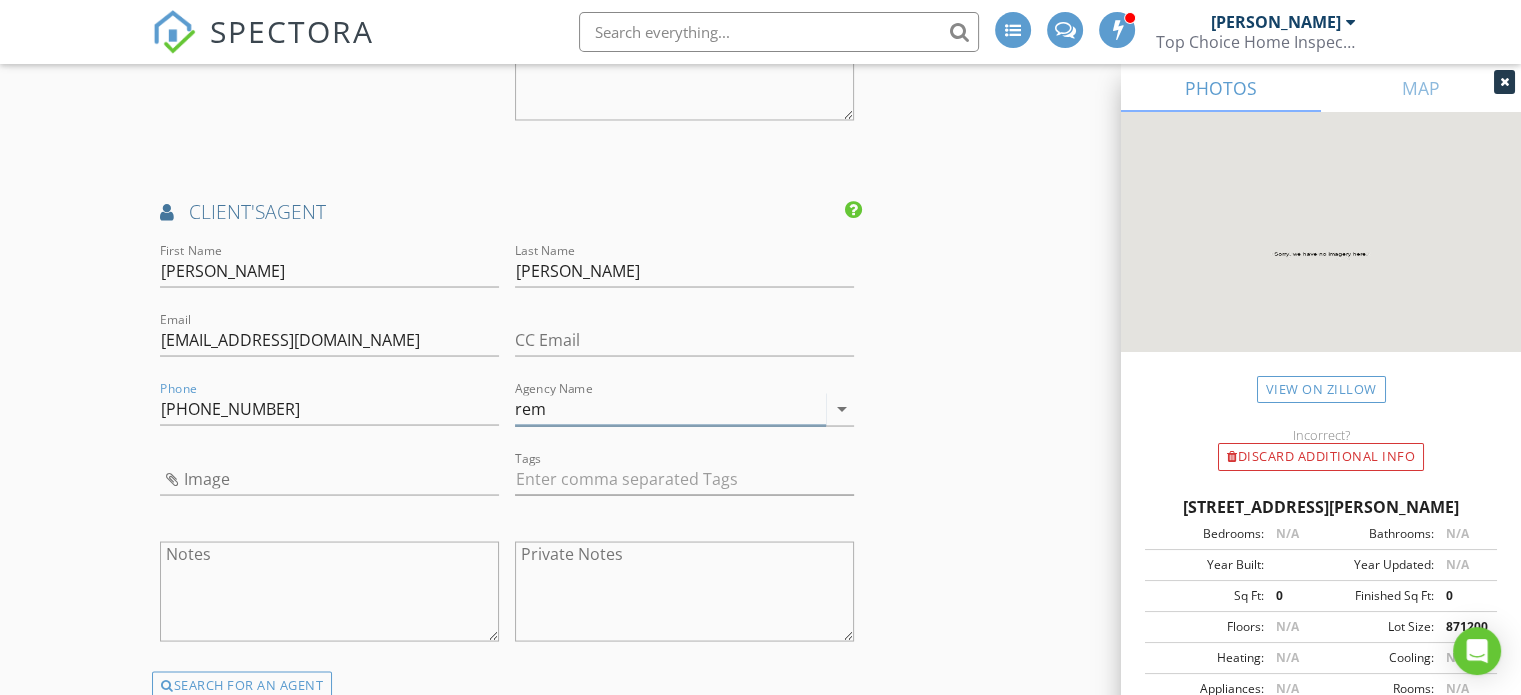 click on "rem" at bounding box center [670, 408] 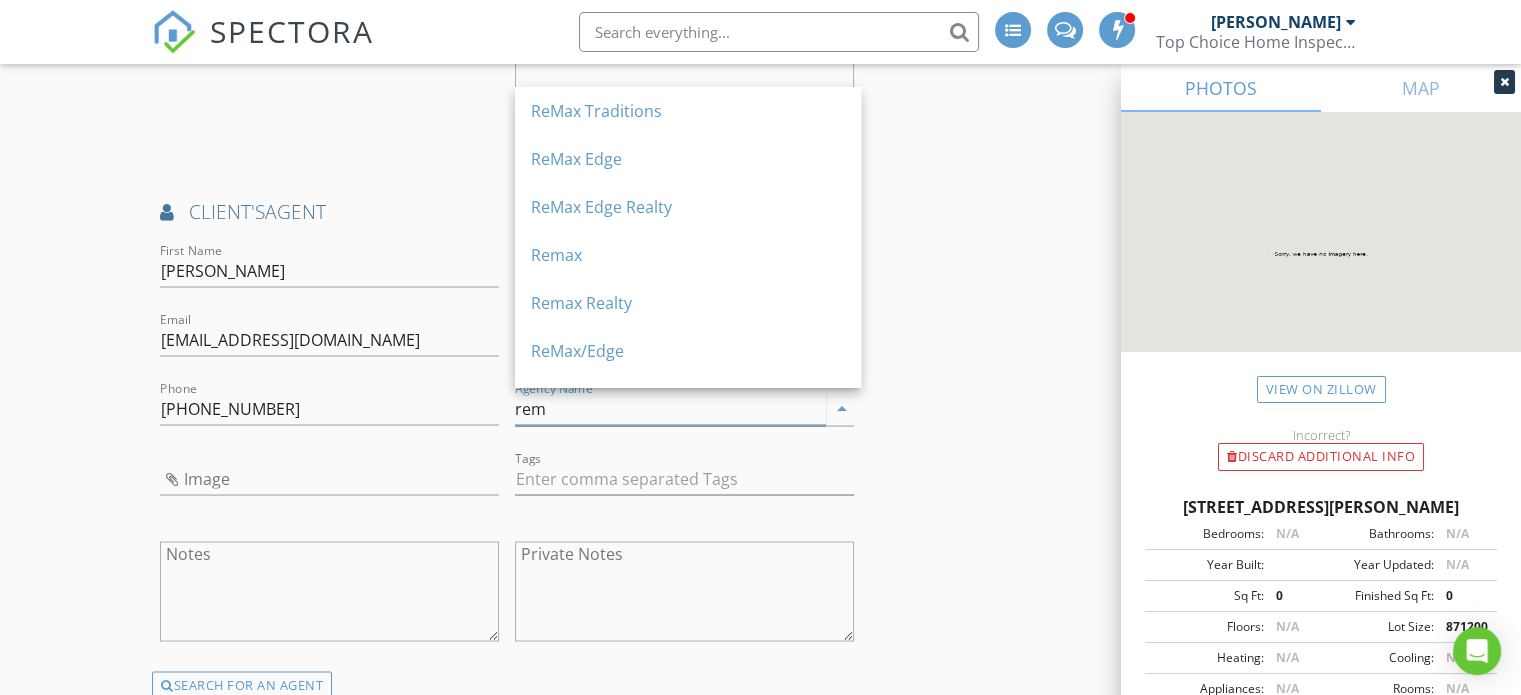 click on "rem" at bounding box center [670, 408] 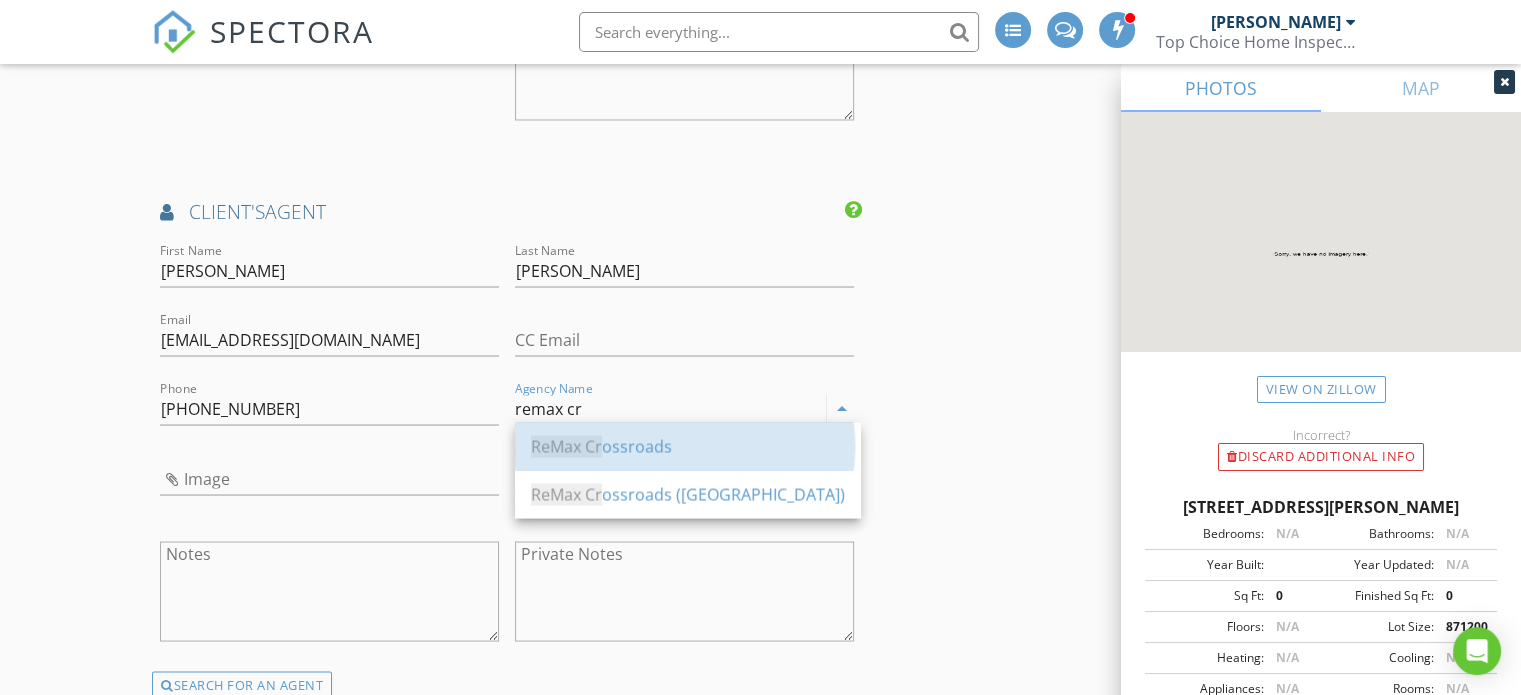 click on "ReMax Cr" at bounding box center [566, 446] 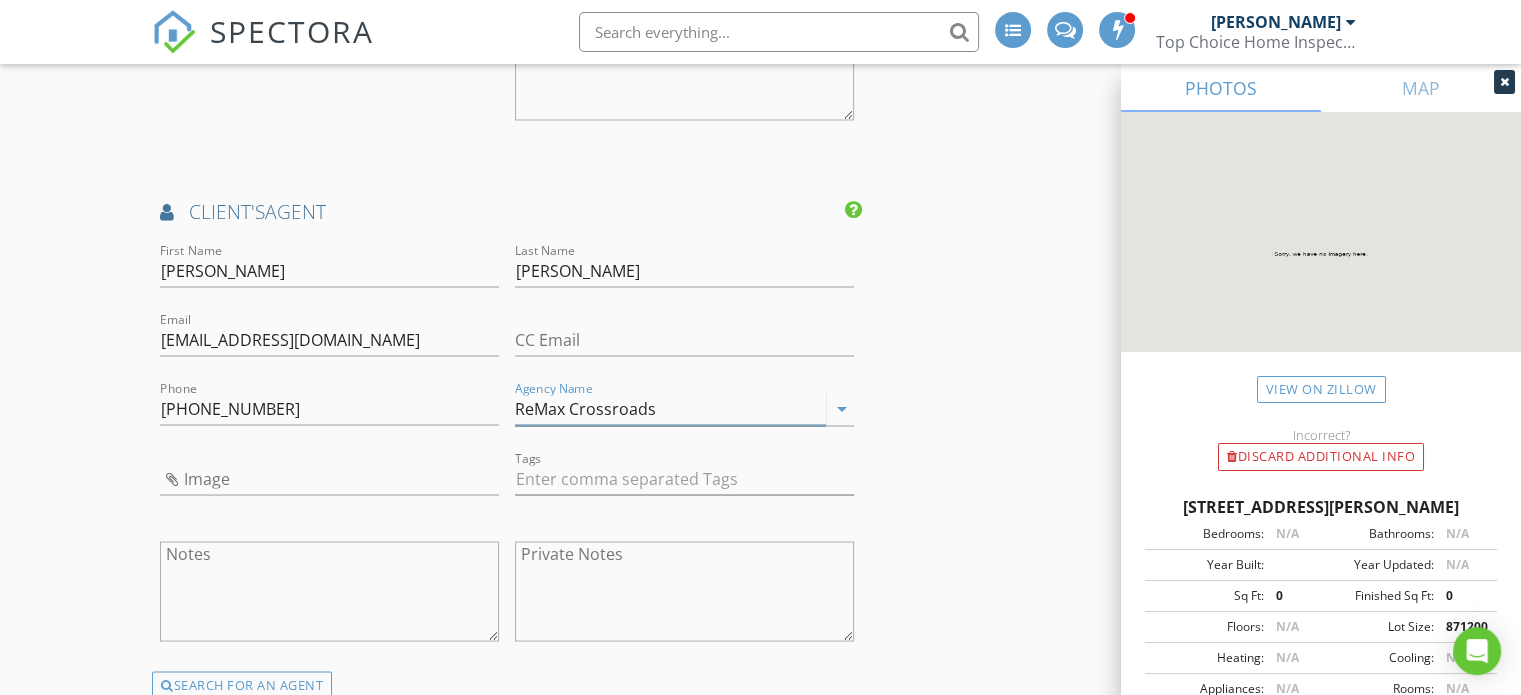 type on "ReMax Crossroads" 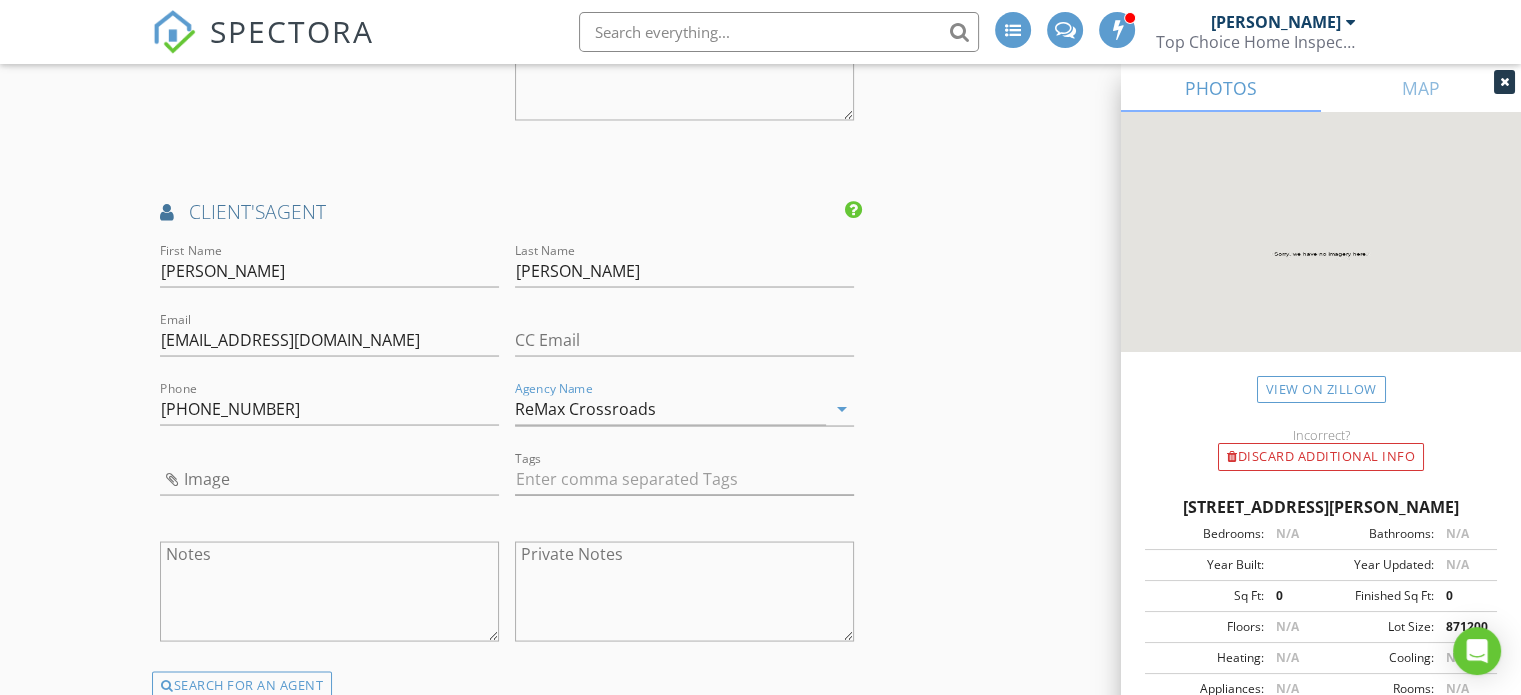 click on "INSPECTOR(S)
check_box   Todd Hoffmeyer   PRIMARY   Todd Hoffmeyer arrow_drop_down   check_box_outline_blank Todd Hoffmeyer specifically requested
Date/Time
07/16/2025 8:30 AM
Location
Address Search       Address 9076 Lakewood Dr NE   Unit   City Mineral City   State OH   Zip 44656   County Tuscarawas     Square Feet 864   Year Built 1959   Foundation Slab arrow_drop_down     Todd Hoffmeyer     47.8 miles     (an hour)
client
check_box Enable Client CC email for this inspection   Client Search     check_box_outline_blank Client is a Company/Organization     First Name John   Last Name Igrec   Email john_r_igrec@yahoo.com   CC Email   Phone 216-333-5051         Tags         Notes   Private Notes
ADD ADDITIONAL client
SERVICES
check_box   Home Inspection" at bounding box center (760, -566) 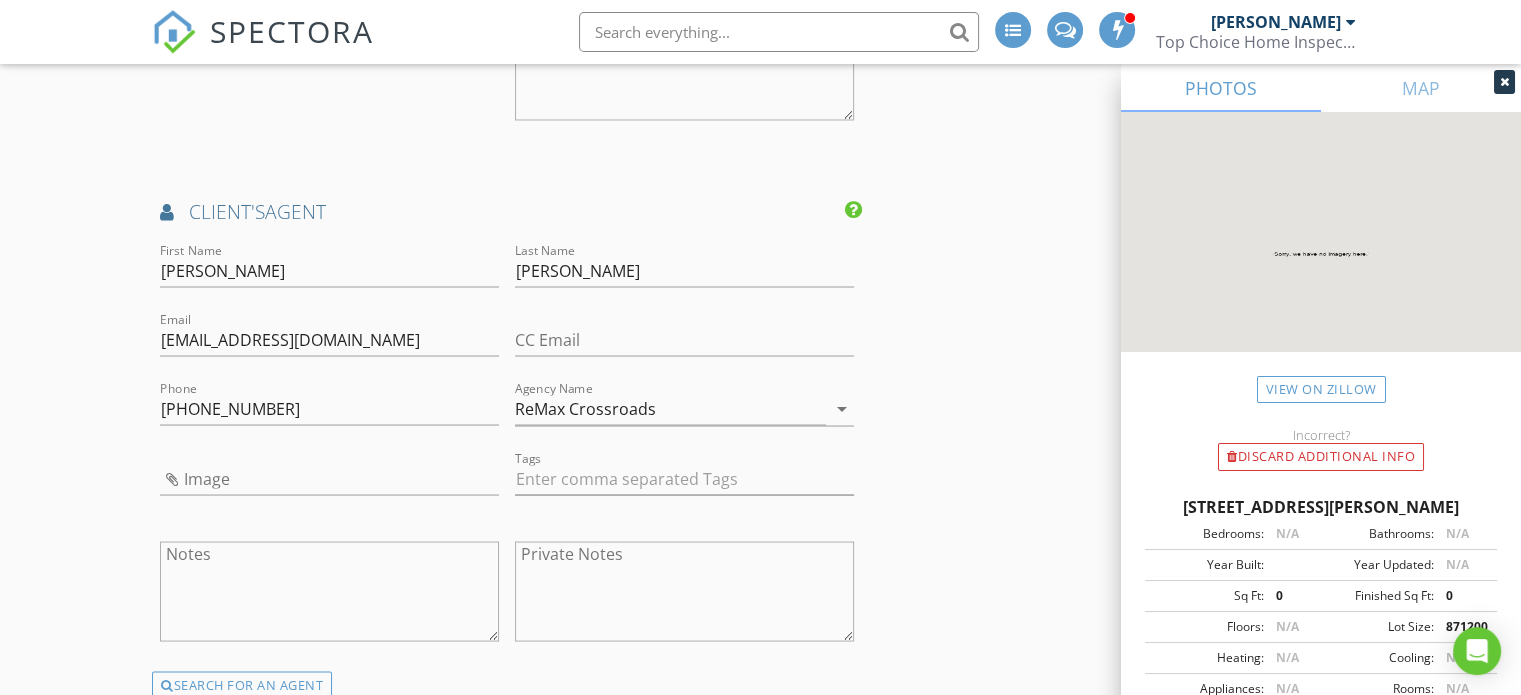 click on "New Inspection
INSPECTOR(S)
check_box   Todd Hoffmeyer   PRIMARY   Todd Hoffmeyer arrow_drop_down   check_box_outline_blank Todd Hoffmeyer specifically requested
Date/Time
07/16/2025 8:30 AM
Location
Address Search       Address 9076 Lakewood Dr NE   Unit   City Mineral City   State OH   Zip 44656   County Tuscarawas     Square Feet 864   Year Built 1959   Foundation Slab arrow_drop_down     Todd Hoffmeyer     47.8 miles     (an hour)
client
check_box Enable Client CC email for this inspection   Client Search     check_box_outline_blank Client is a Company/Organization     First Name John   Last Name Igrec   Email john_r_igrec@yahoo.com   CC Email   Phone 216-333-5051         Tags         Notes   Private Notes
ADD ADDITIONAL client
SERVICES
check_box   Home Inspection" at bounding box center [760, -599] 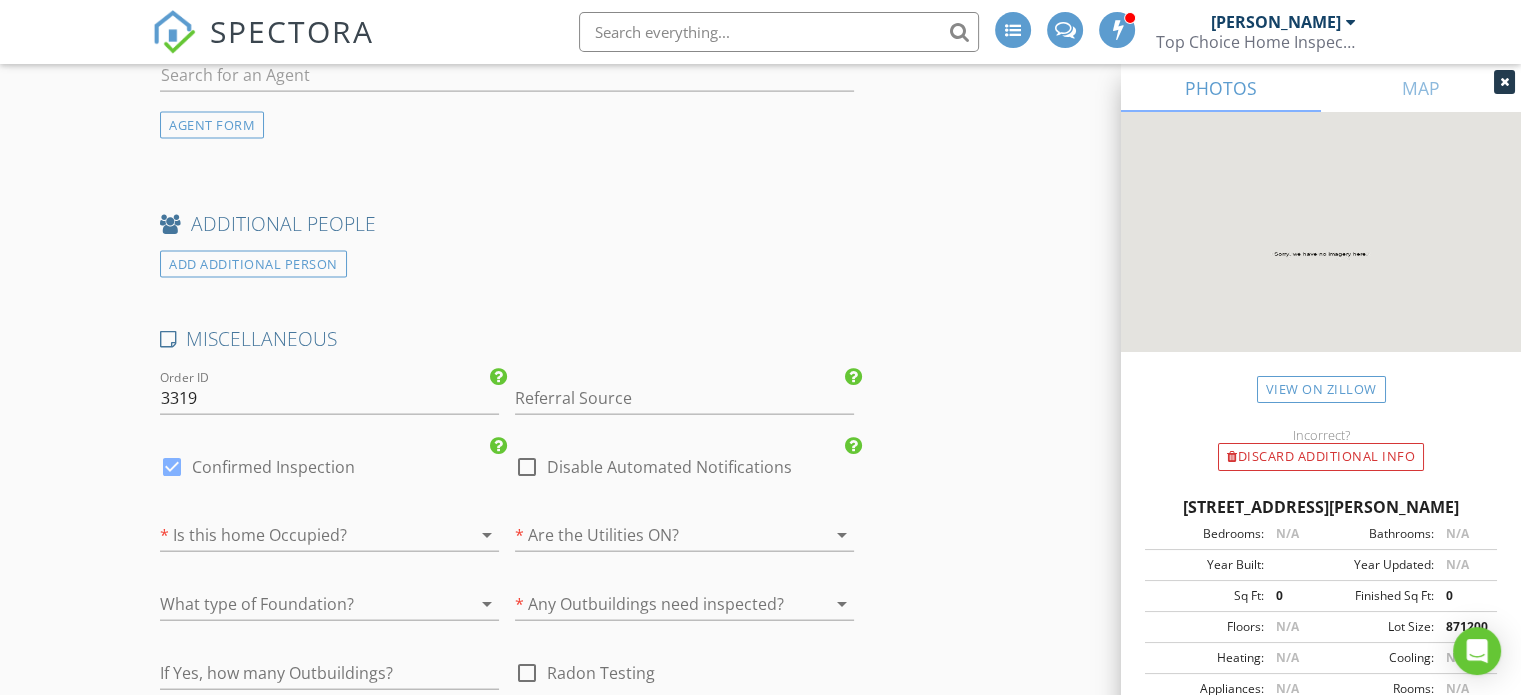 scroll, scrollTop: 4409, scrollLeft: 0, axis: vertical 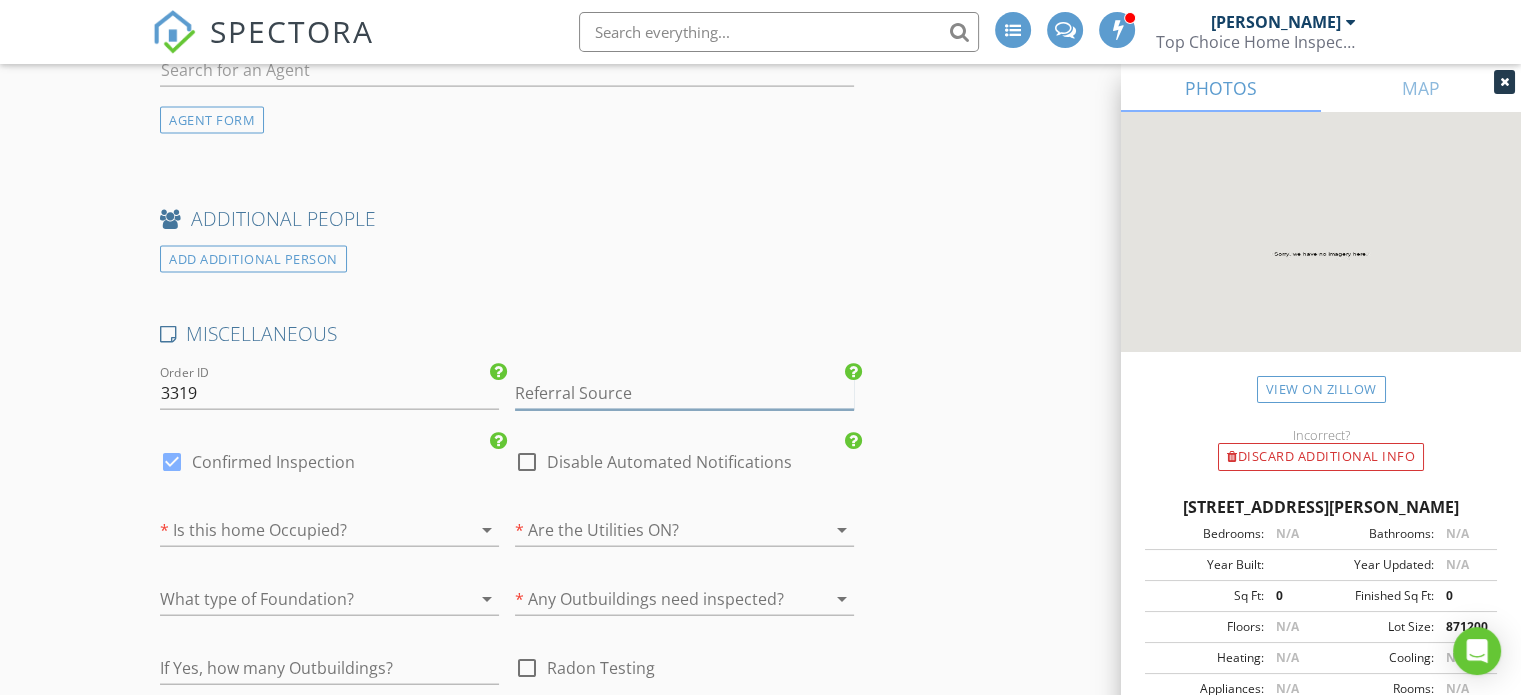 click at bounding box center [684, 393] 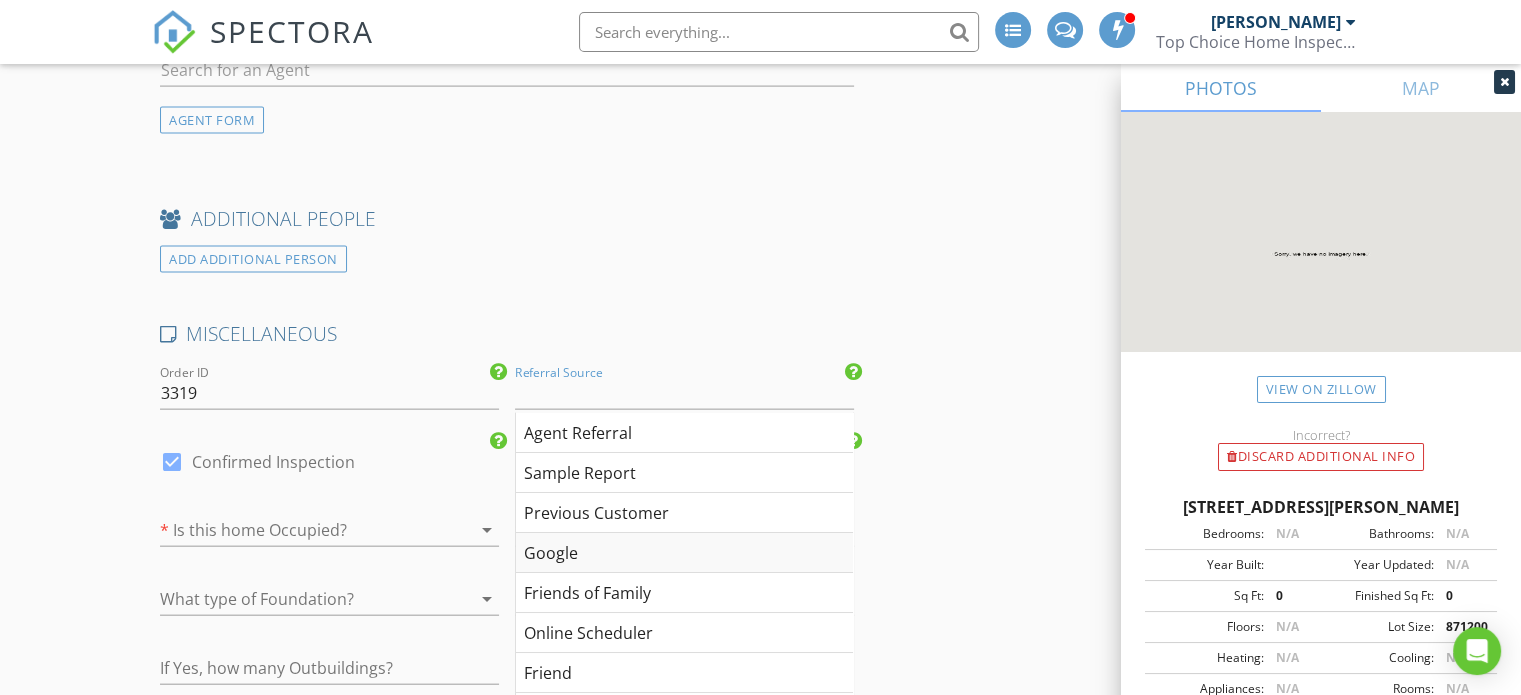 click on "Google" at bounding box center [684, 553] 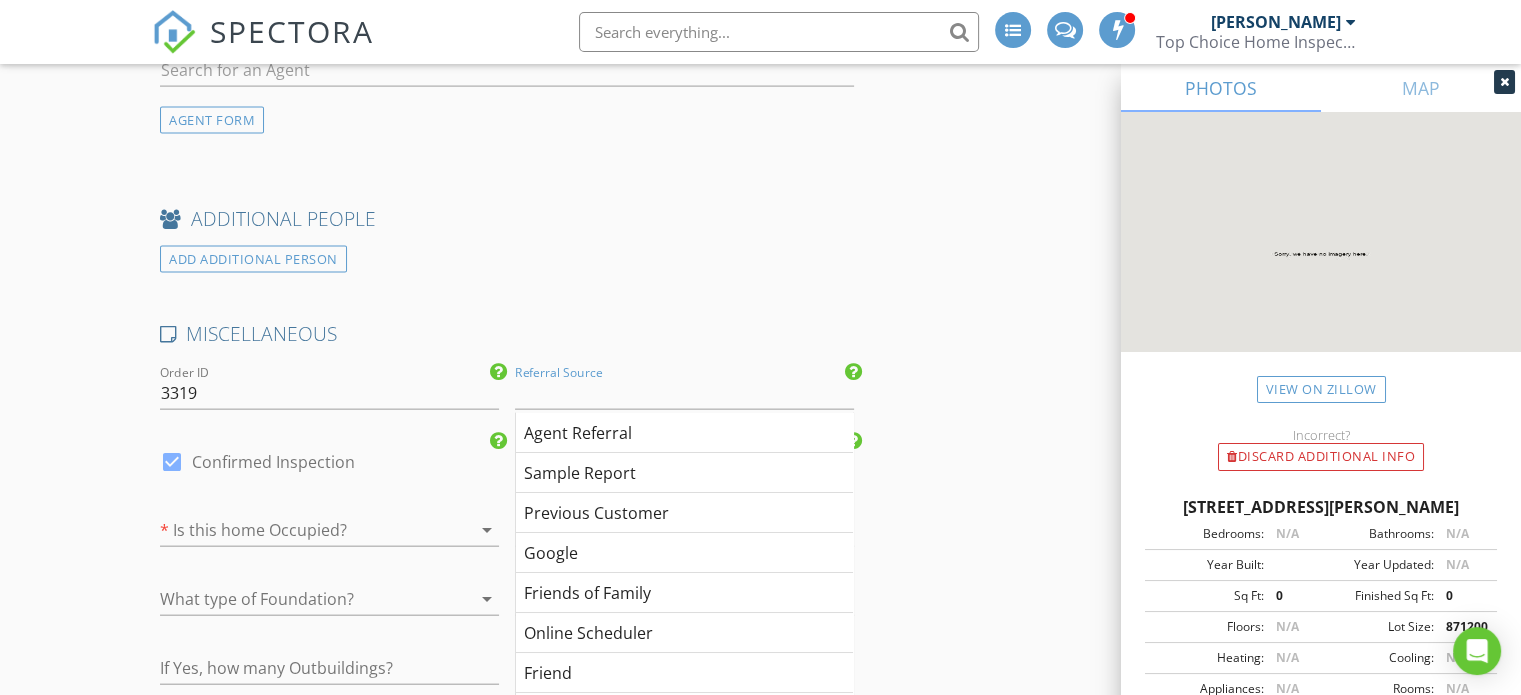 type on "Google" 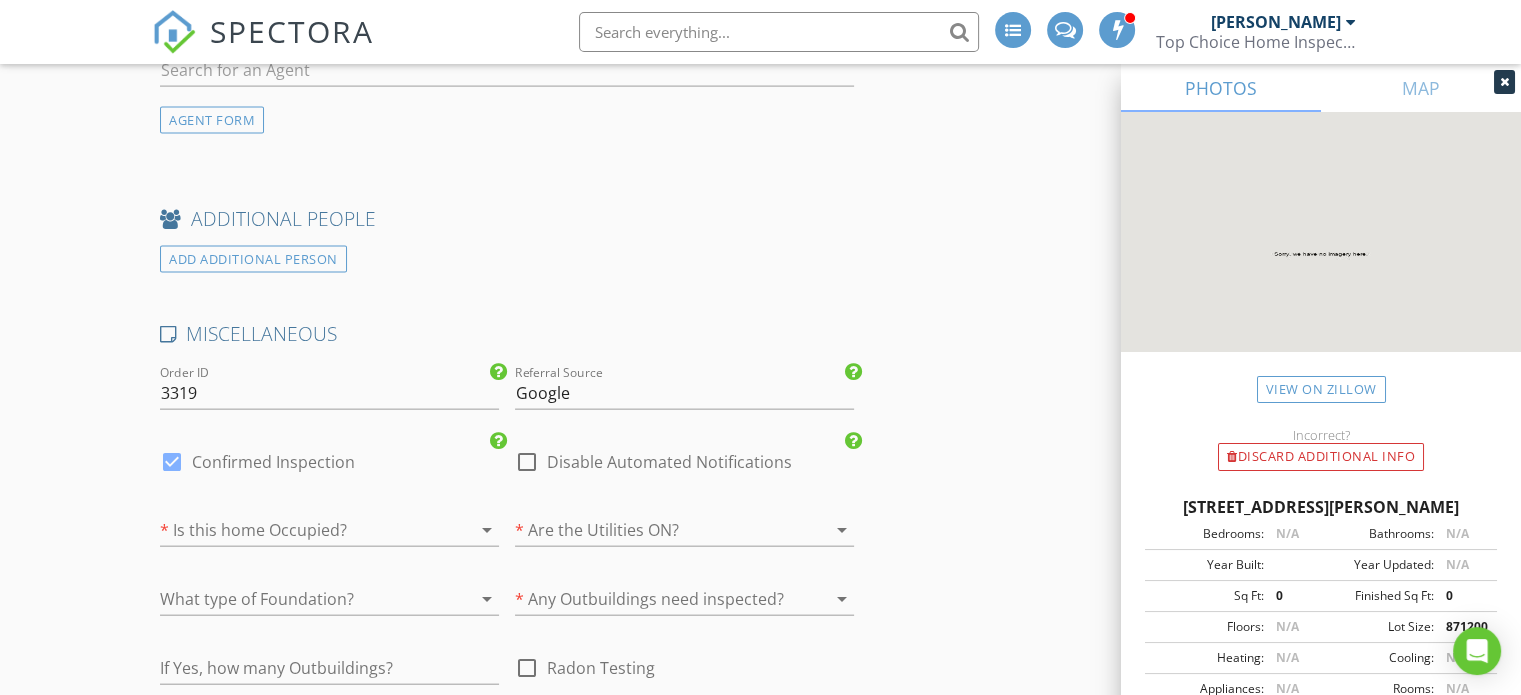 click on "INSPECTOR(S)
check_box   Todd Hoffmeyer   PRIMARY   Todd Hoffmeyer arrow_drop_down   check_box_outline_blank Todd Hoffmeyer specifically requested
Date/Time
07/16/2025 8:30 AM
Location
Address Search       Address 9076 Lakewood Dr NE   Unit   City Mineral City   State OH   Zip 44656   County Tuscarawas     Square Feet 864   Year Built 1959   Foundation Slab arrow_drop_down     Todd Hoffmeyer     47.8 miles     (an hour)
client
check_box Enable Client CC email for this inspection   Client Search     check_box_outline_blank Client is a Company/Organization     First Name John   Last Name Igrec   Email john_r_igrec@yahoo.com   CC Email   Phone 216-333-5051         Tags         Notes   Private Notes
ADD ADDITIONAL client
SERVICES
check_box   Home Inspection" at bounding box center (760, -1366) 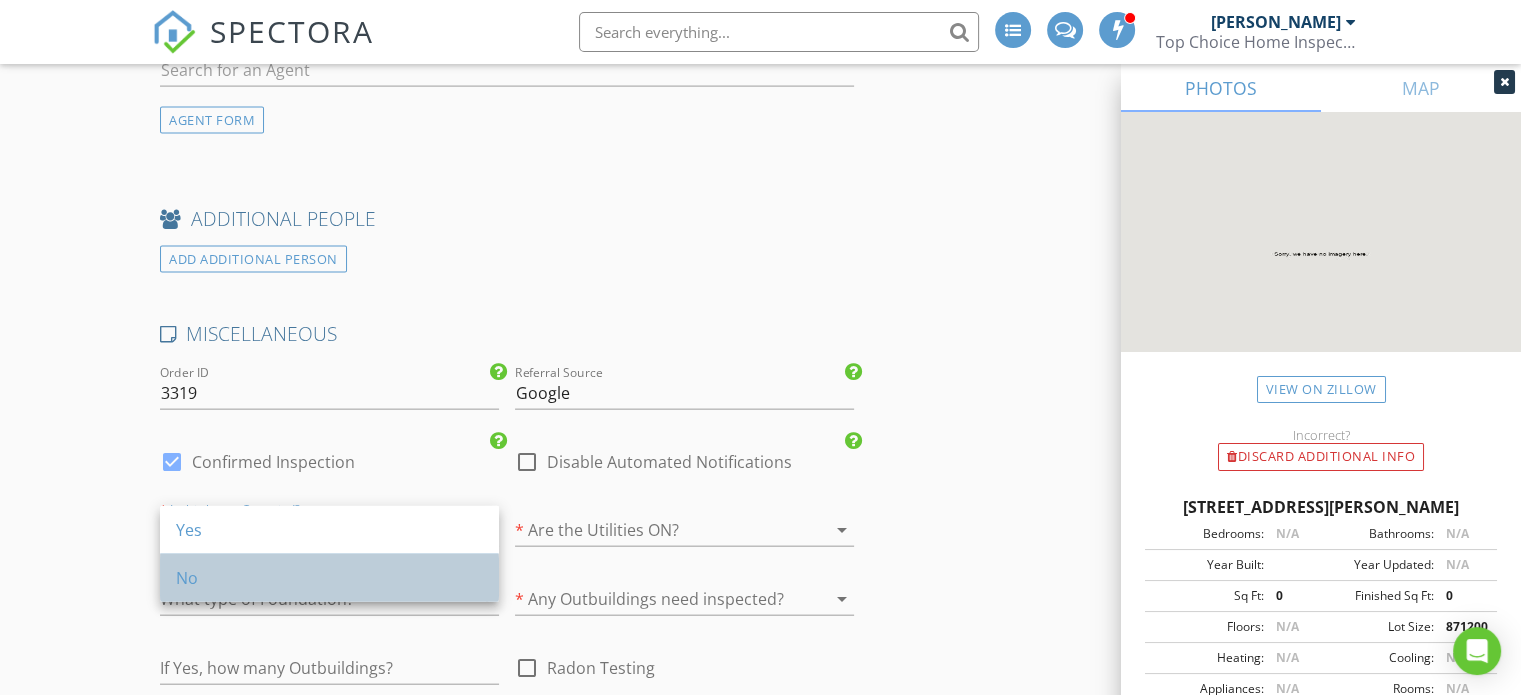 click on "No" at bounding box center (329, 578) 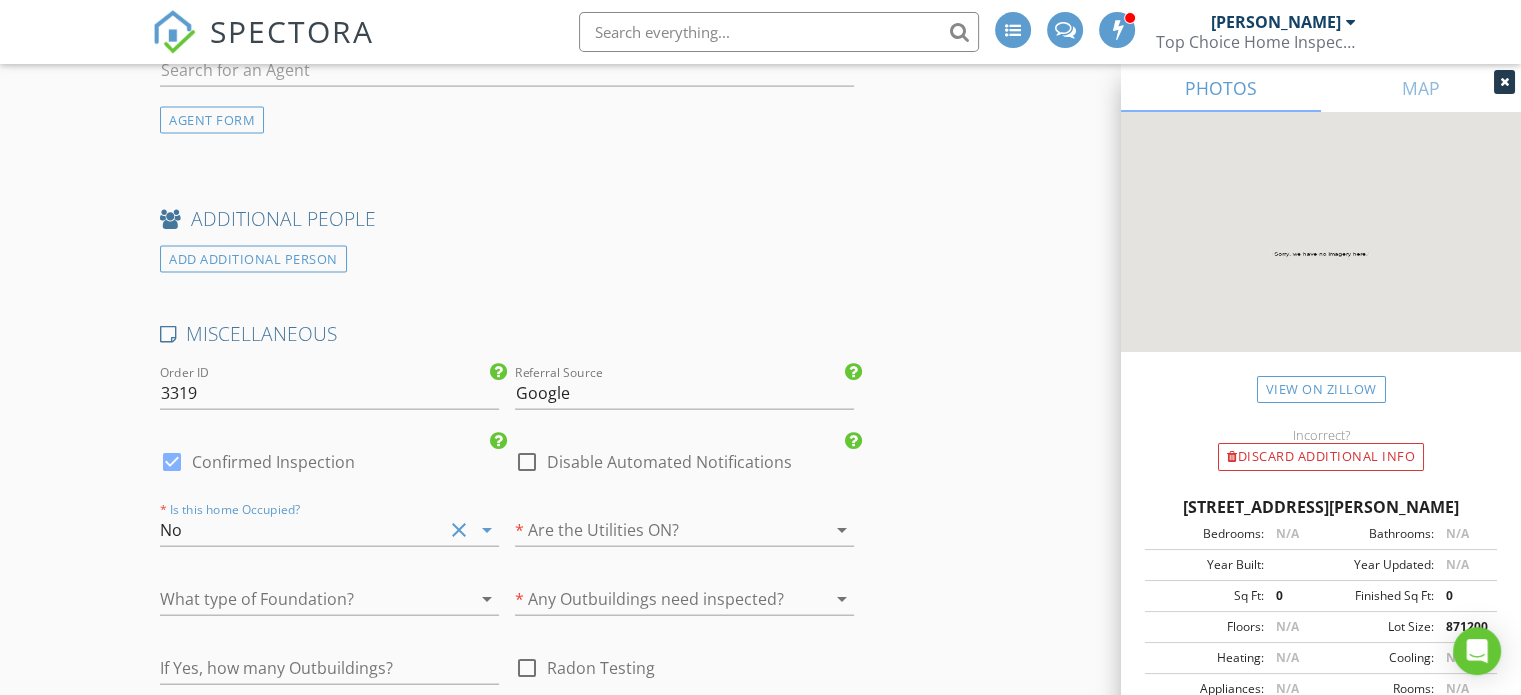 click at bounding box center [656, 530] 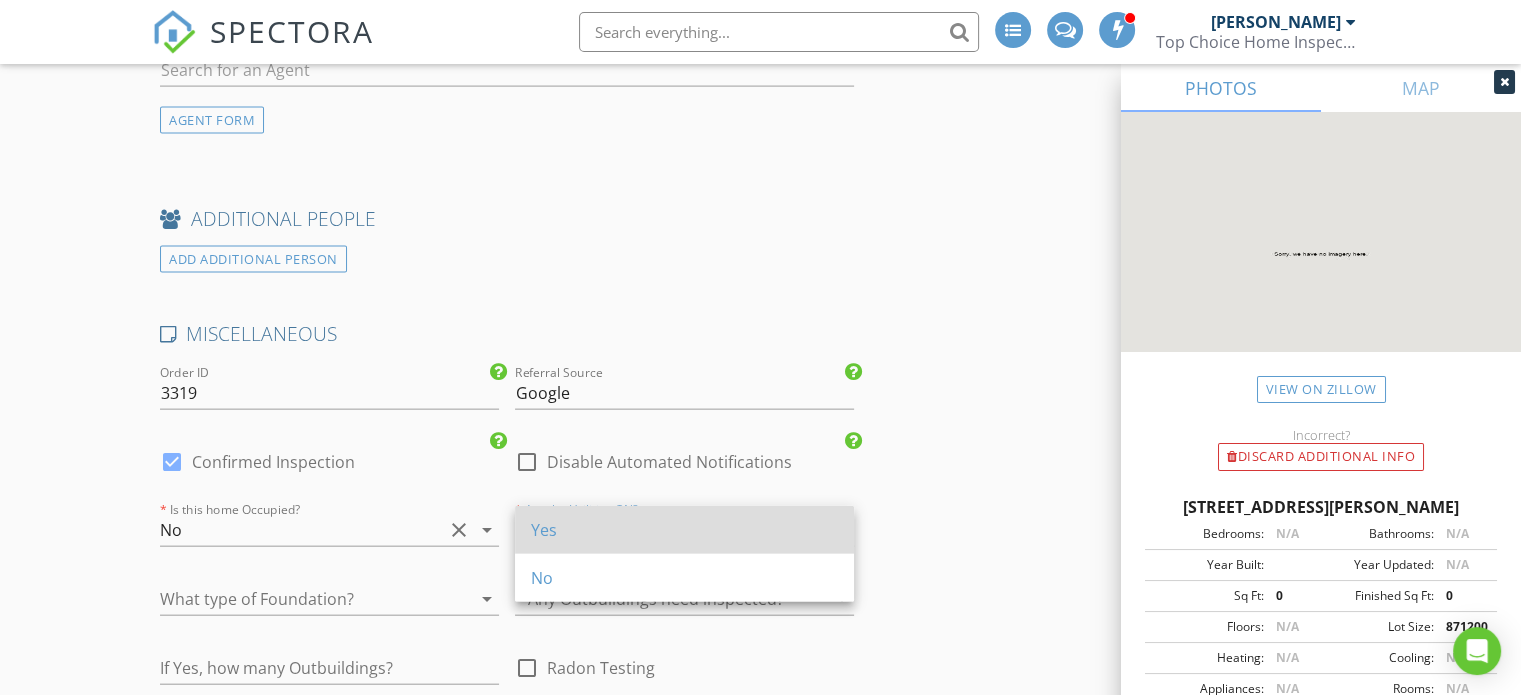 click on "Yes" at bounding box center (684, 530) 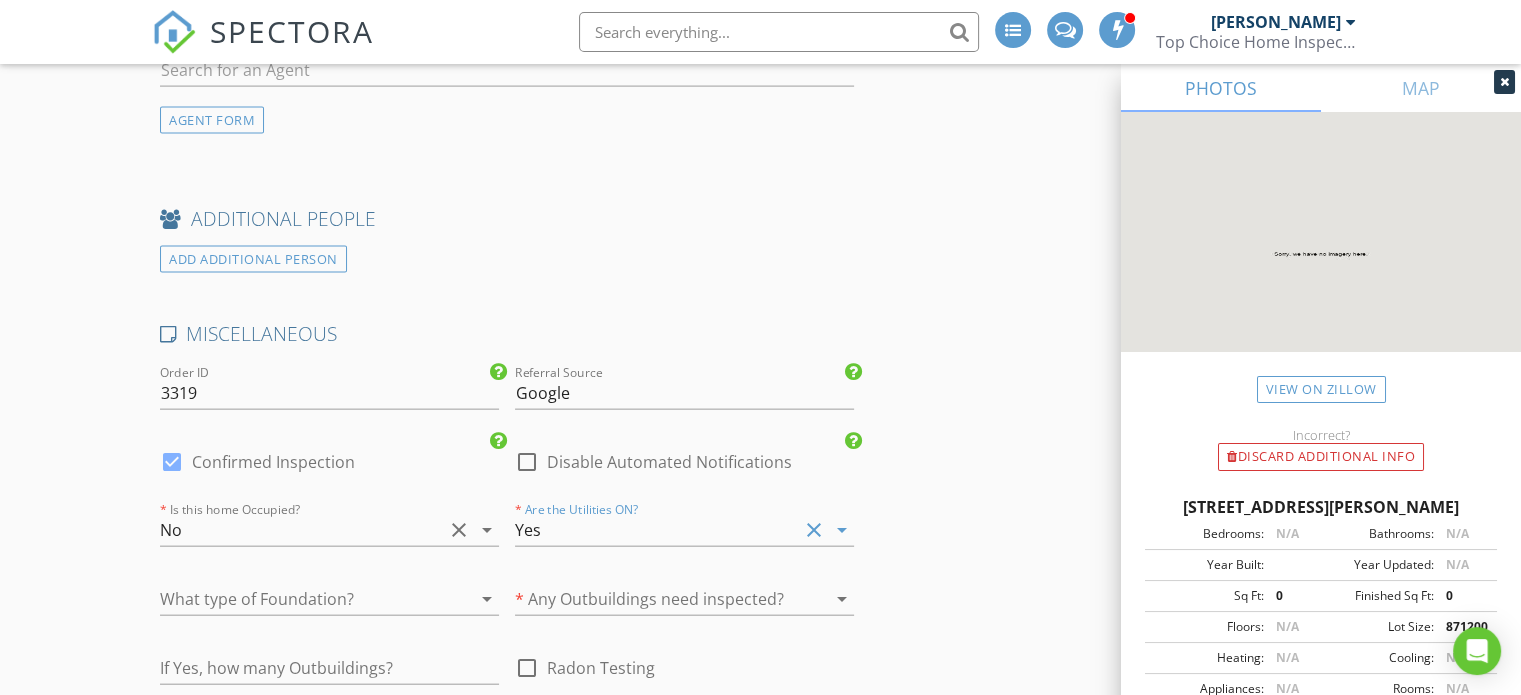 click at bounding box center [301, 599] 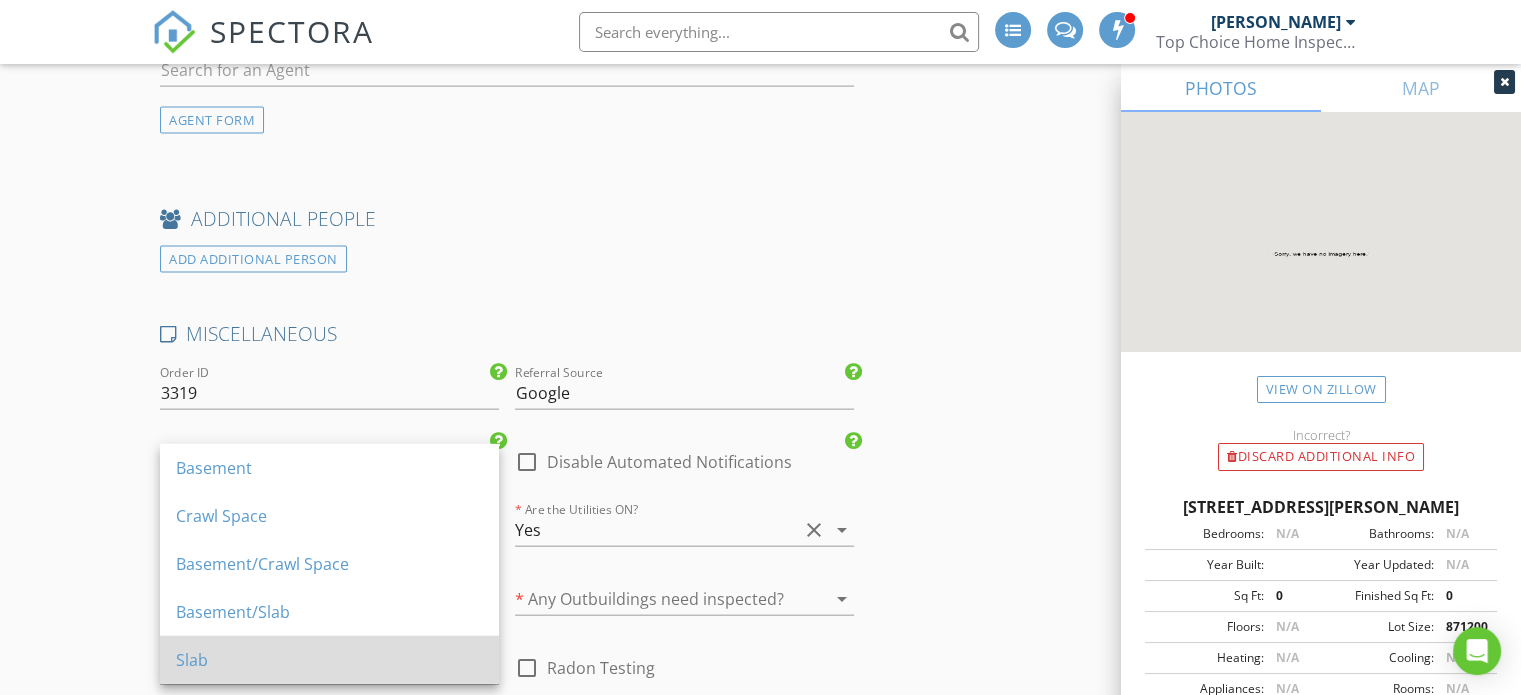 click on "Slab" at bounding box center (329, 660) 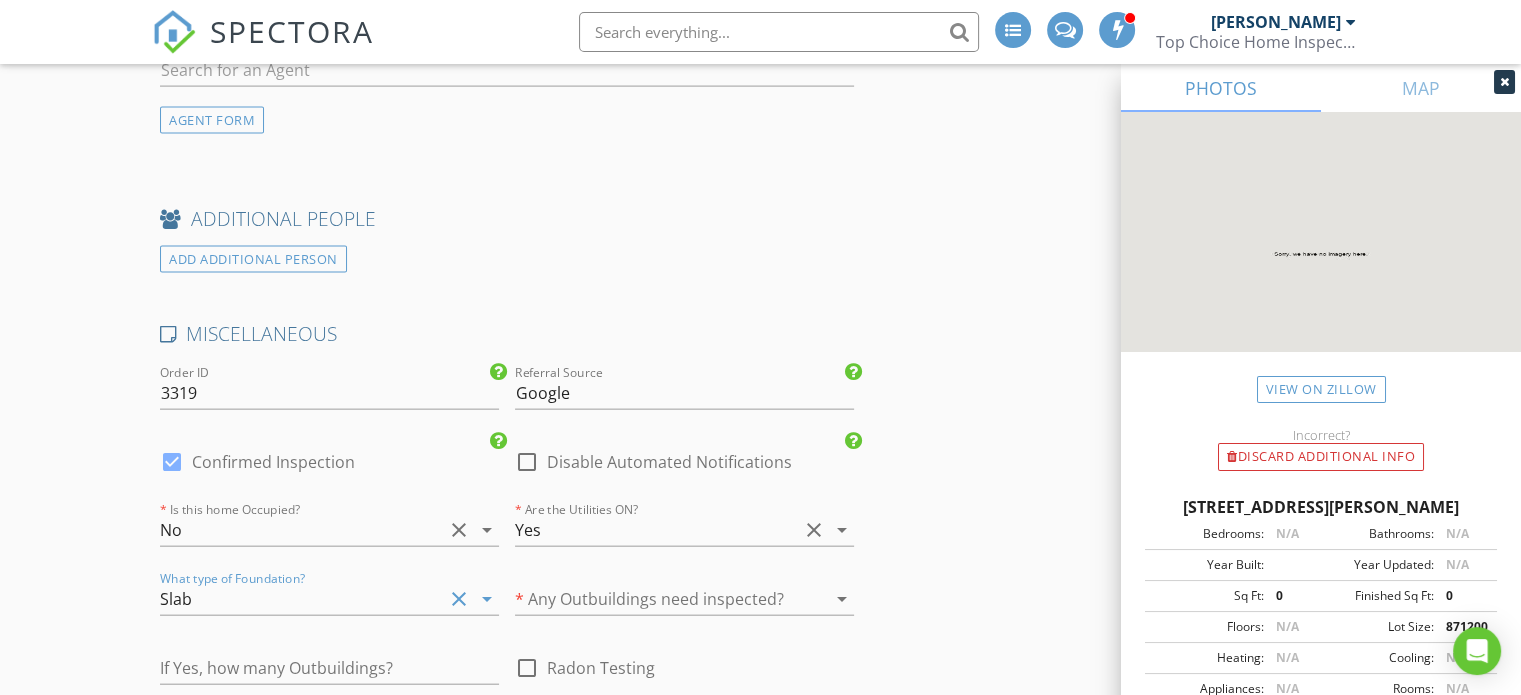 click at bounding box center (656, 599) 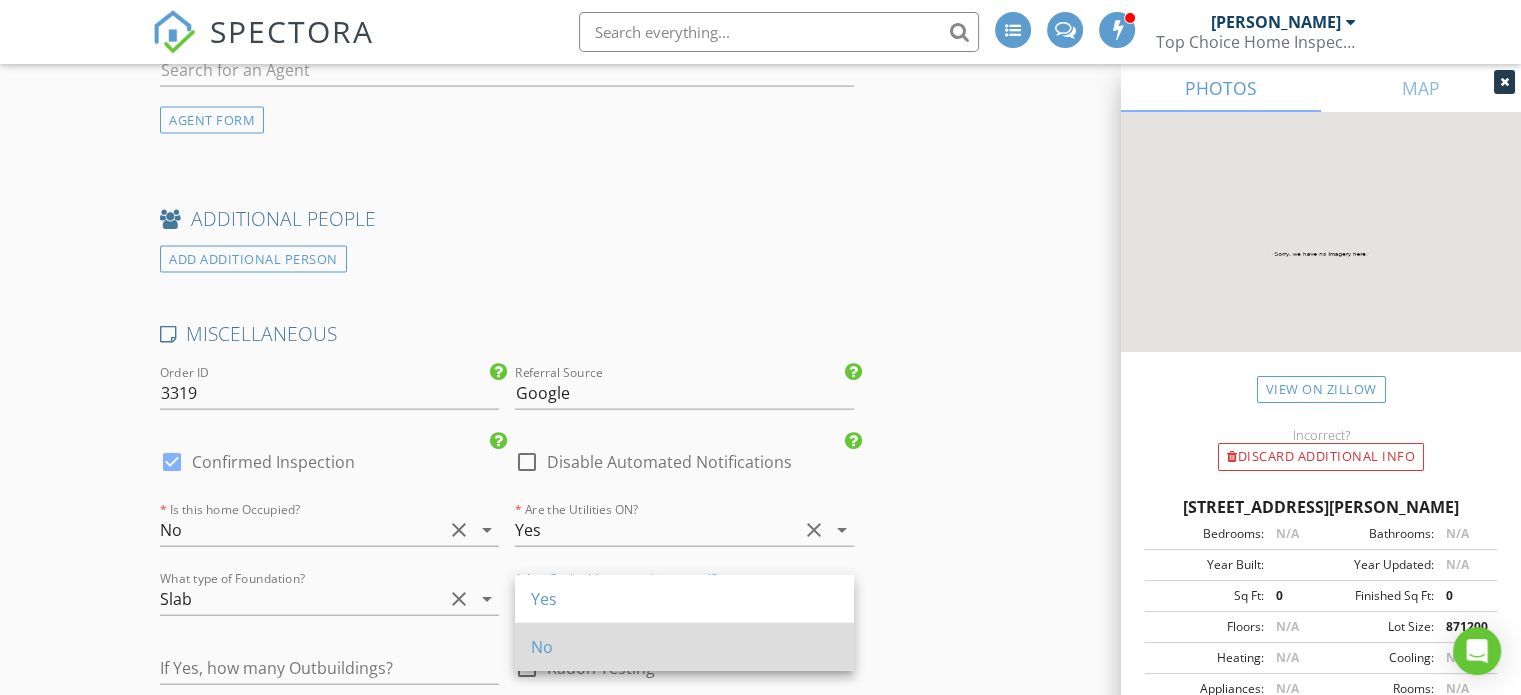 click on "No" at bounding box center [684, 647] 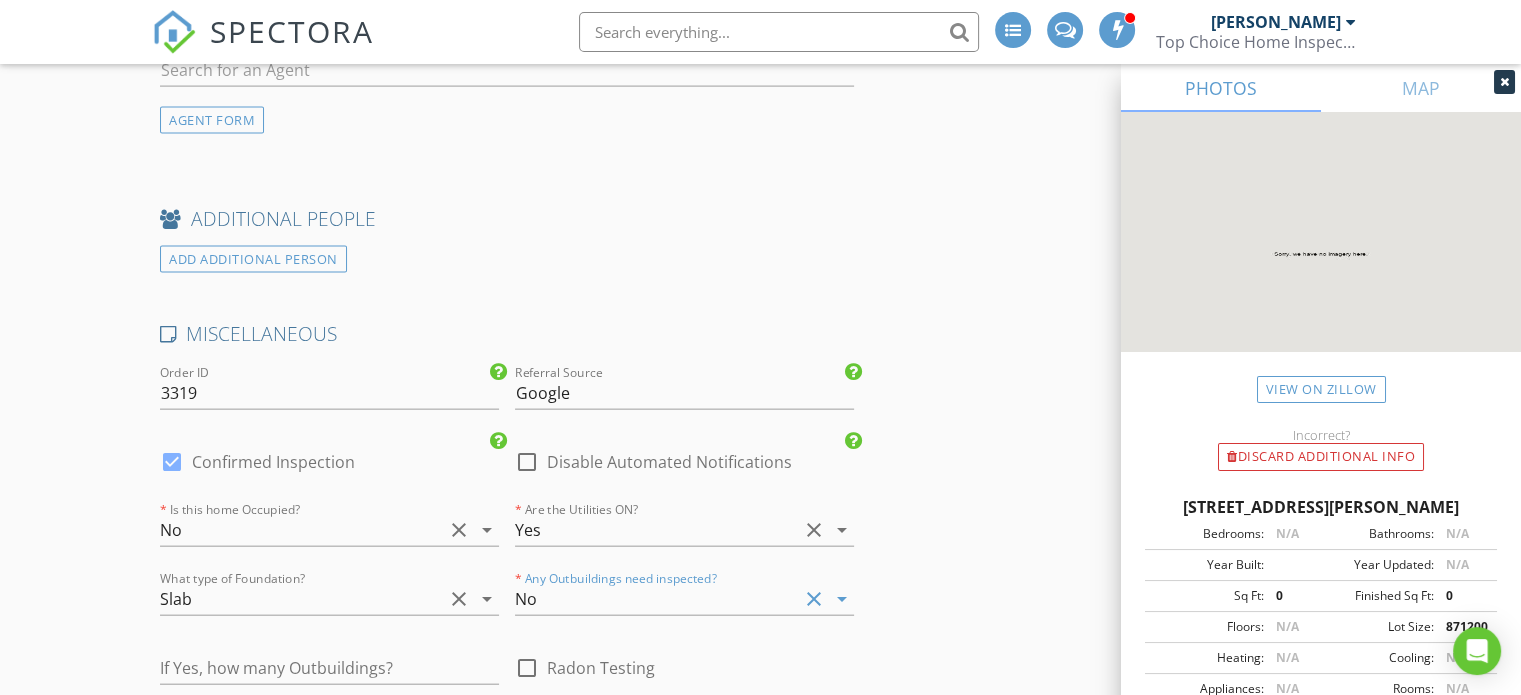 click on "INSPECTOR(S)
check_box   Todd Hoffmeyer   PRIMARY   Todd Hoffmeyer arrow_drop_down   check_box_outline_blank Todd Hoffmeyer specifically requested
Date/Time
07/16/2025 8:30 AM
Location
Address Search       Address 9076 Lakewood Dr NE   Unit   City Mineral City   State OH   Zip 44656   County Tuscarawas     Square Feet 864   Year Built 1959   Foundation Slab arrow_drop_down     Todd Hoffmeyer     47.8 miles     (an hour)
client
check_box Enable Client CC email for this inspection   Client Search     check_box_outline_blank Client is a Company/Organization     First Name John   Last Name Igrec   Email john_r_igrec@yahoo.com   CC Email   Phone 216-333-5051         Tags         Notes   Private Notes
ADD ADDITIONAL client
SERVICES
check_box   Home Inspection" at bounding box center (760, -1366) 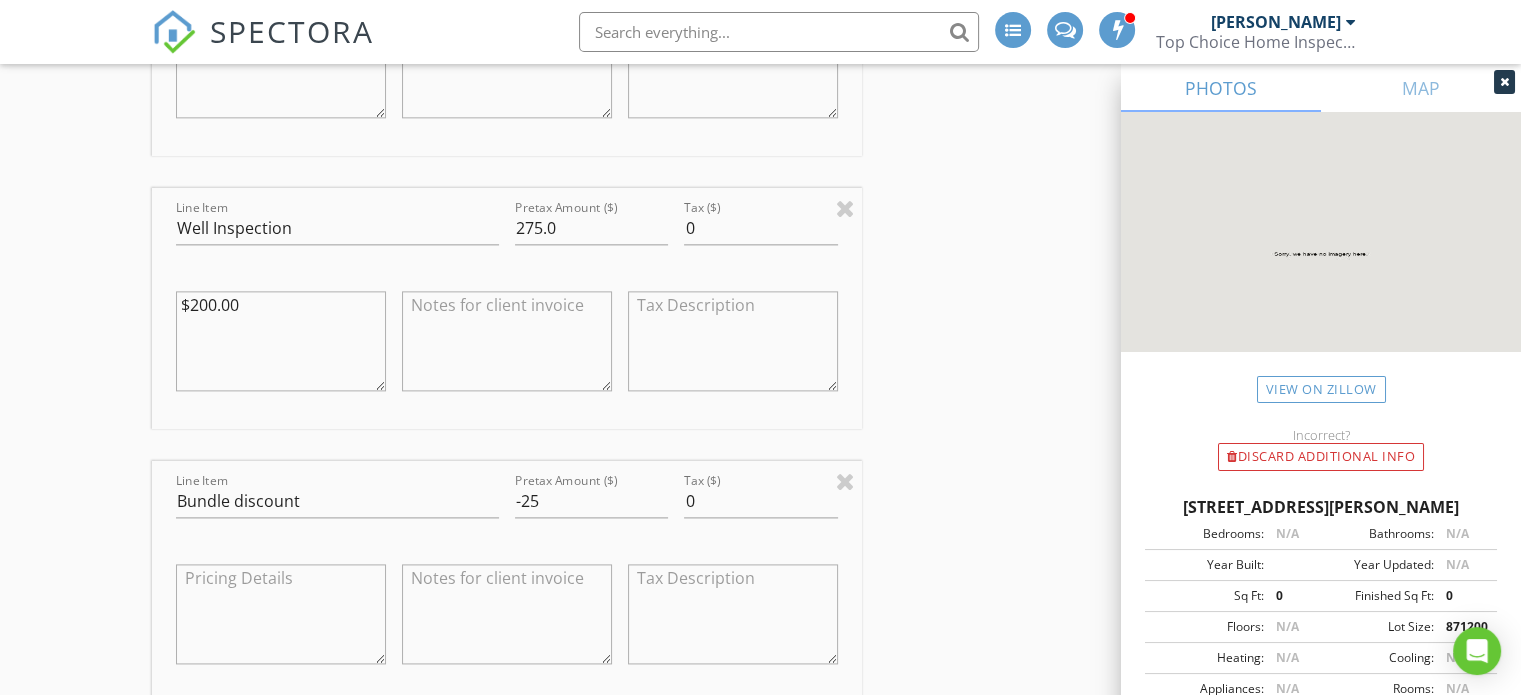 scroll, scrollTop: 2609, scrollLeft: 0, axis: vertical 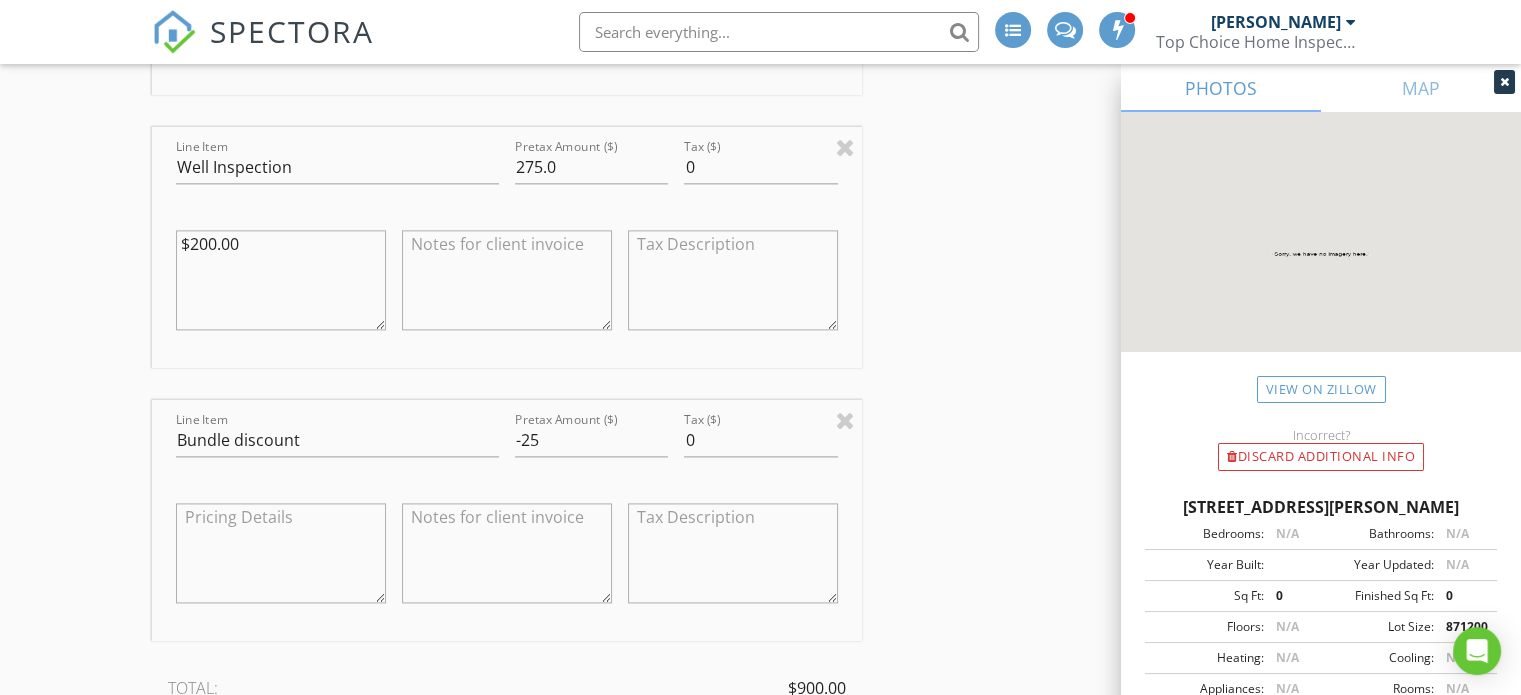 click at bounding box center [507, 280] 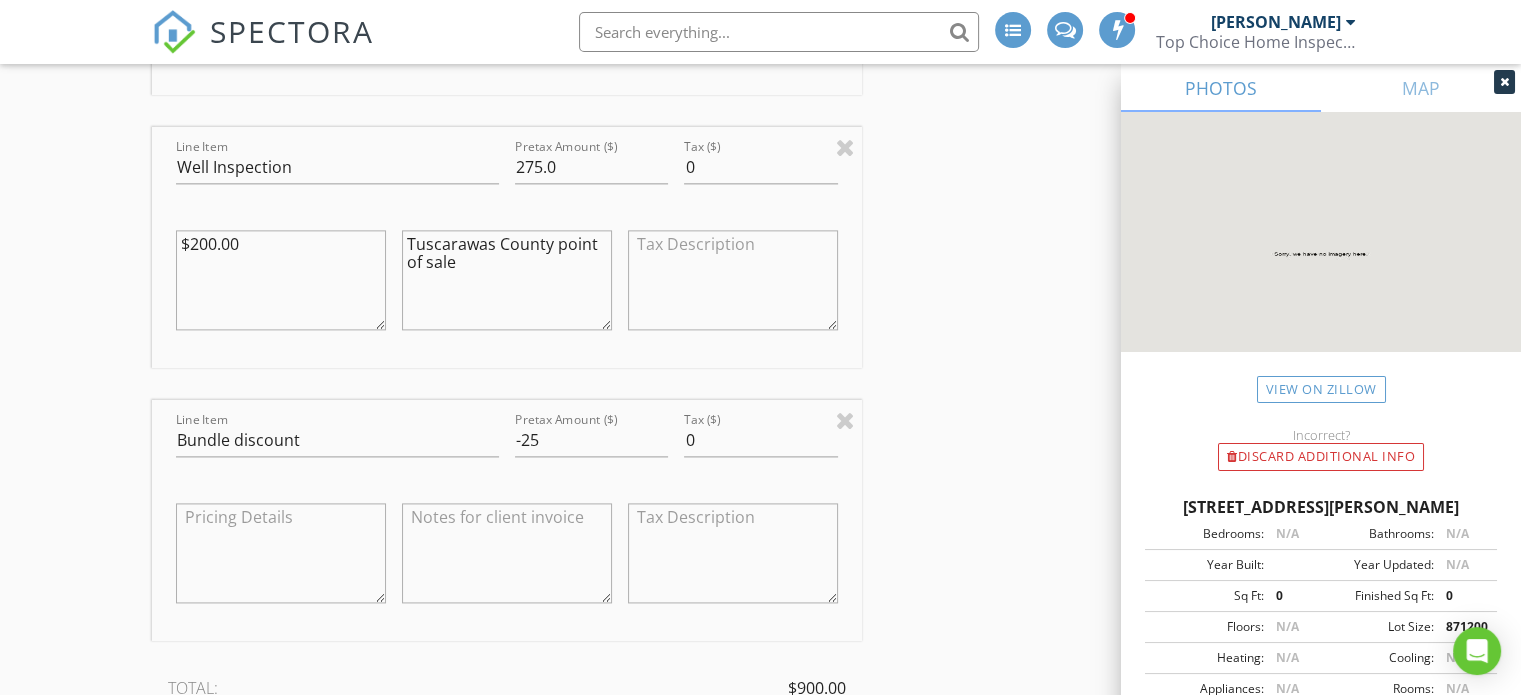 click on "Tuscarawas County point of sale" at bounding box center (507, 280) 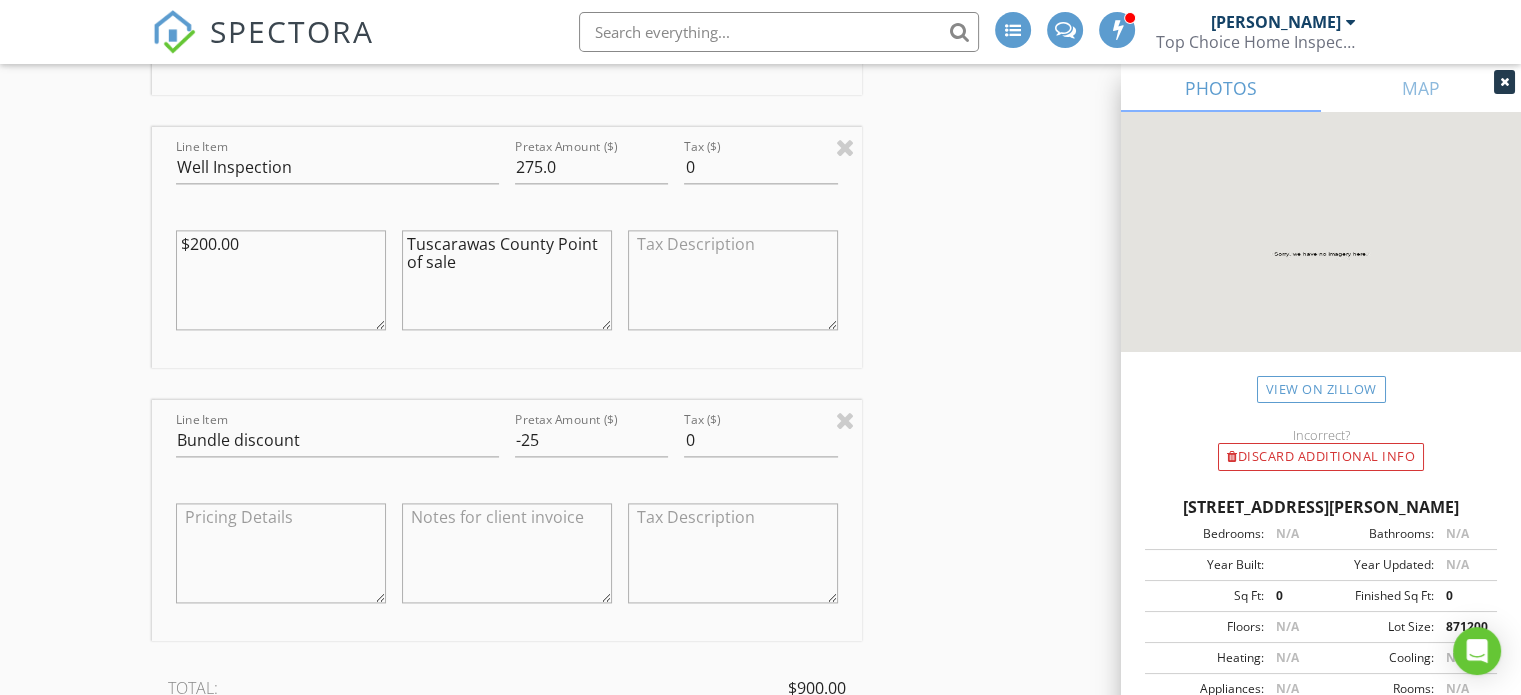 click on "Tuscarawas County Point of sale" at bounding box center [507, 280] 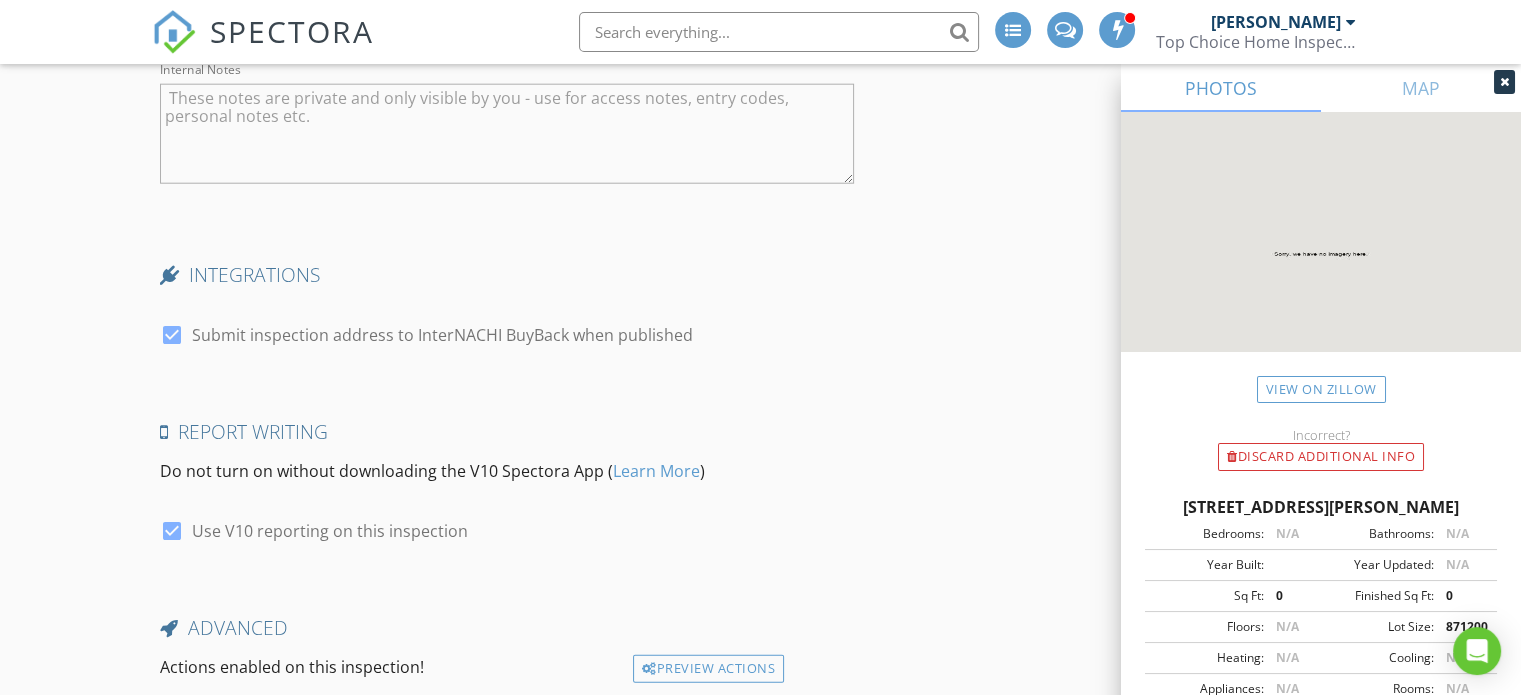 scroll, scrollTop: 5197, scrollLeft: 0, axis: vertical 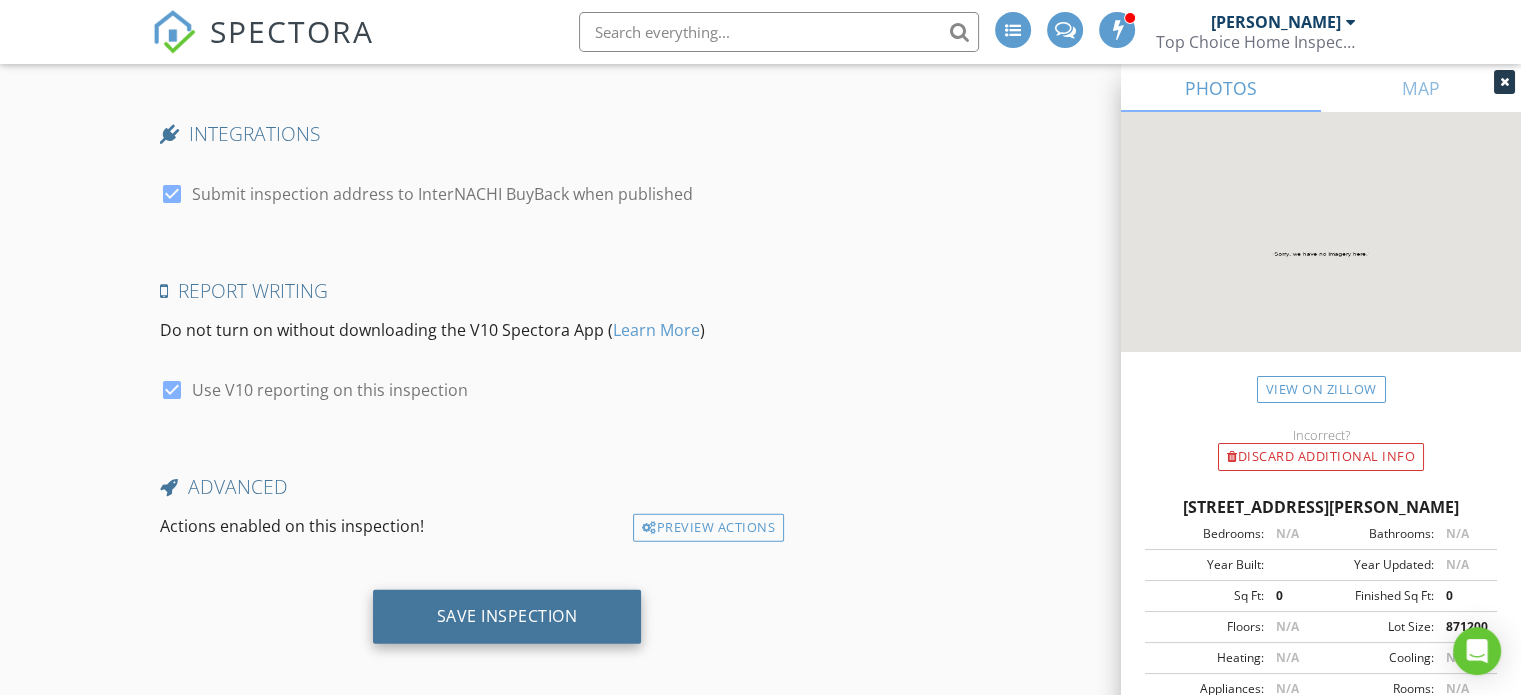 type on "Tuscarawas County Point of Sale" 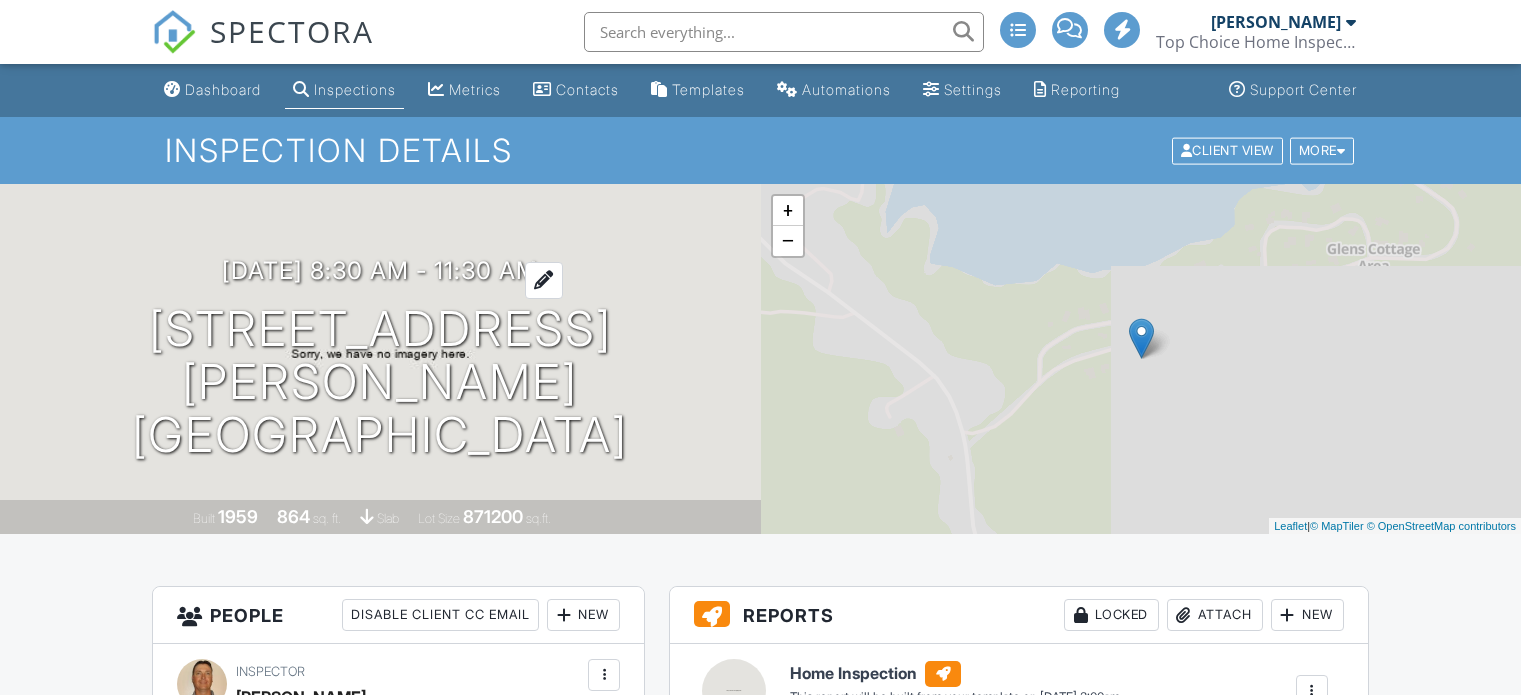 scroll, scrollTop: 0, scrollLeft: 0, axis: both 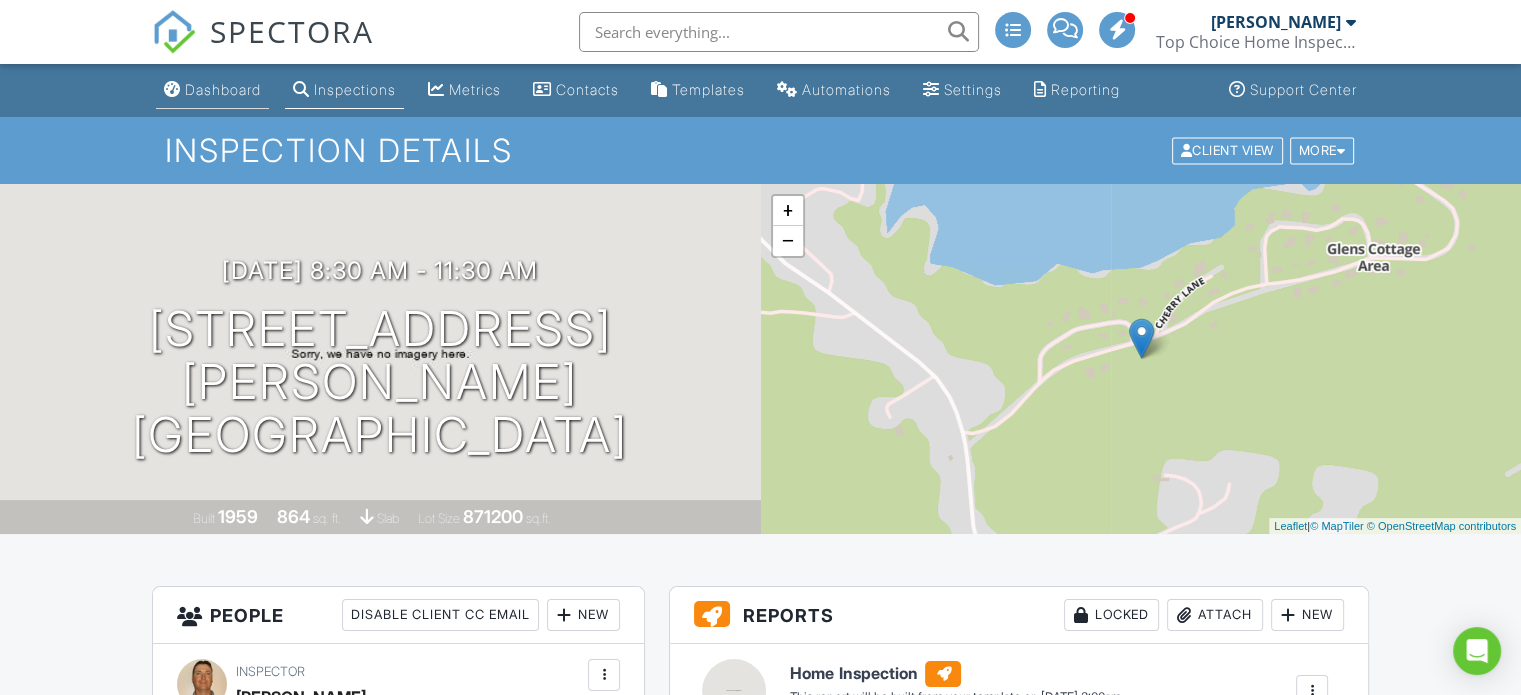 click on "Dashboard" at bounding box center (223, 89) 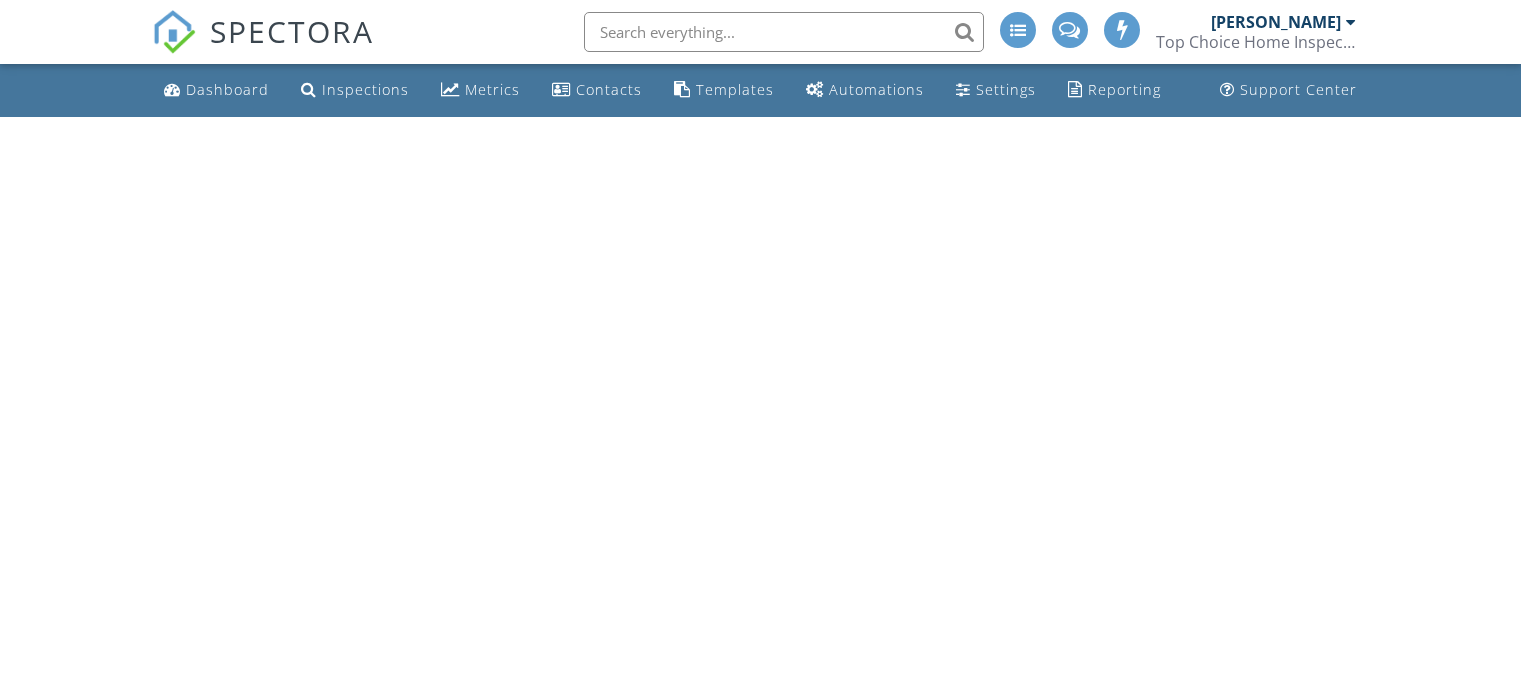 scroll, scrollTop: 0, scrollLeft: 0, axis: both 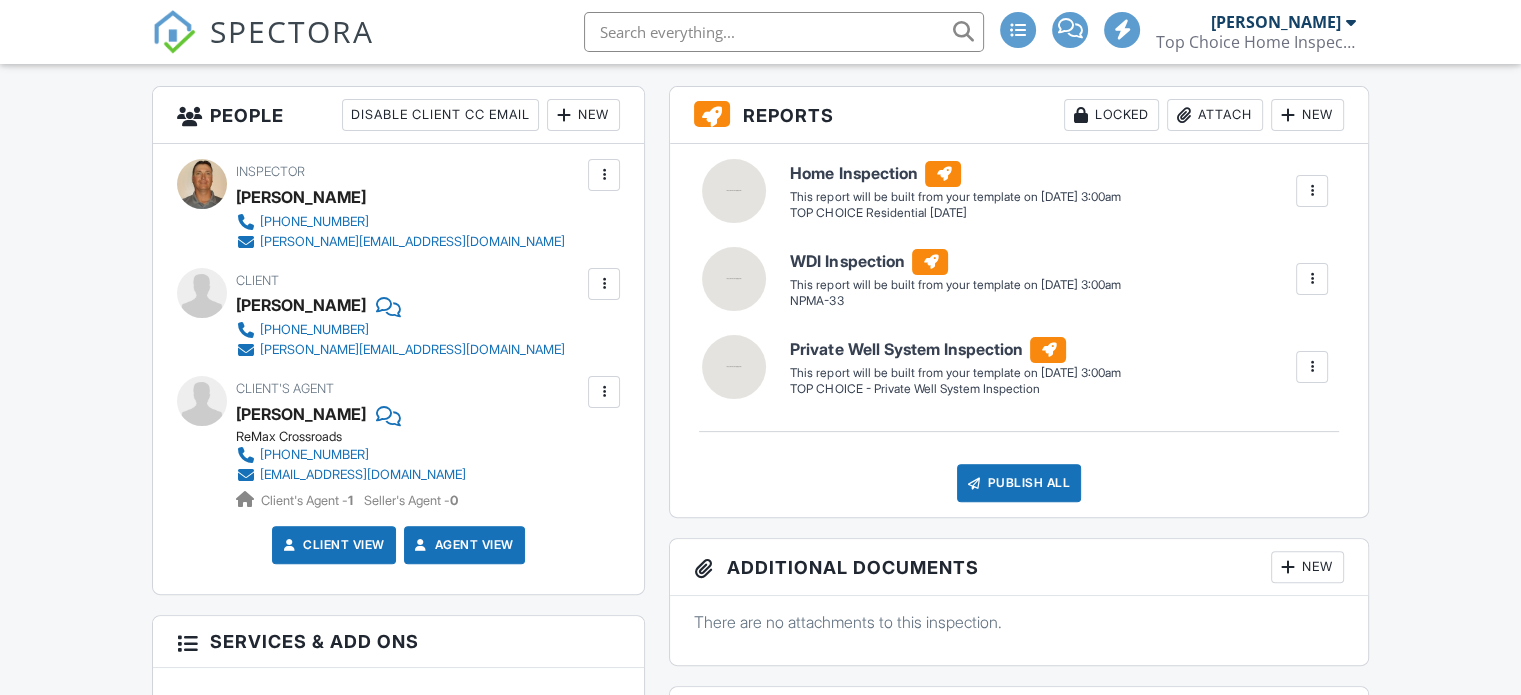 click at bounding box center (604, 392) 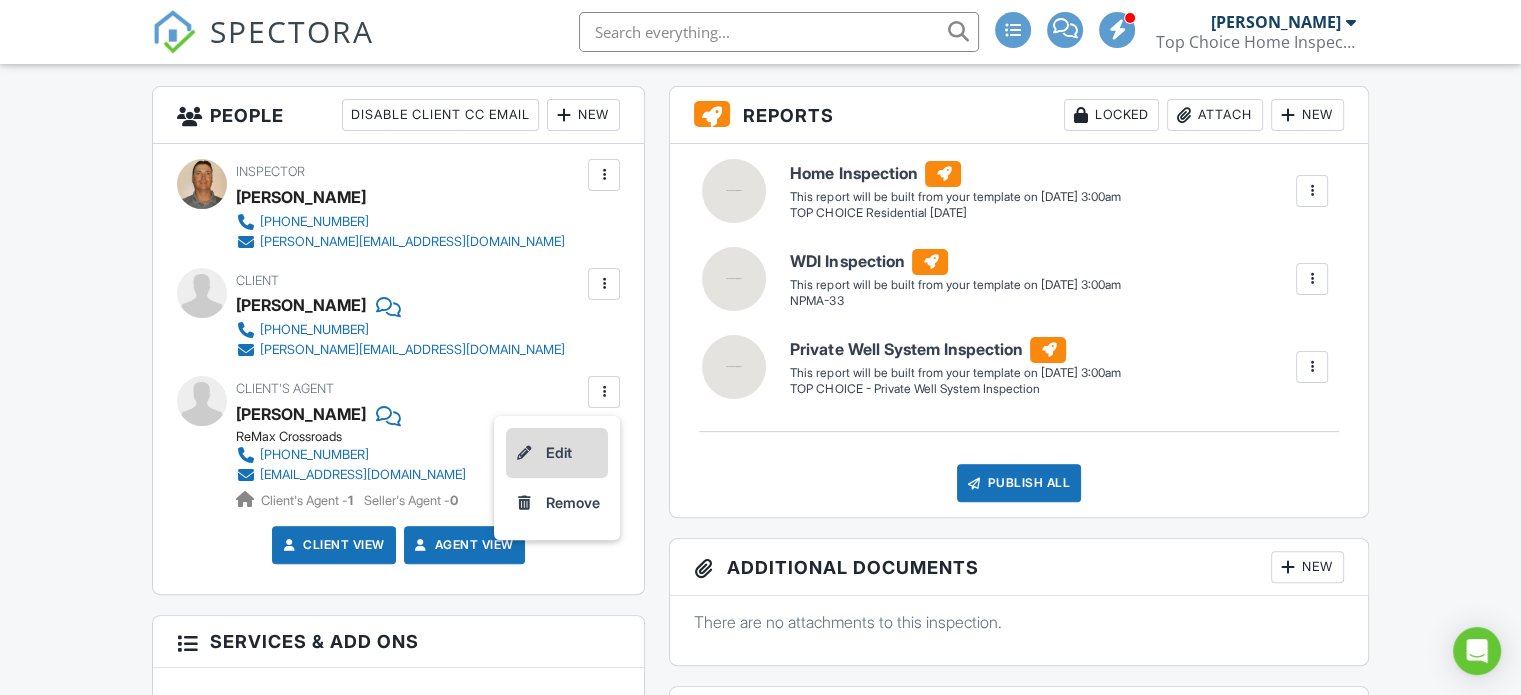 click on "Edit" at bounding box center (557, 453) 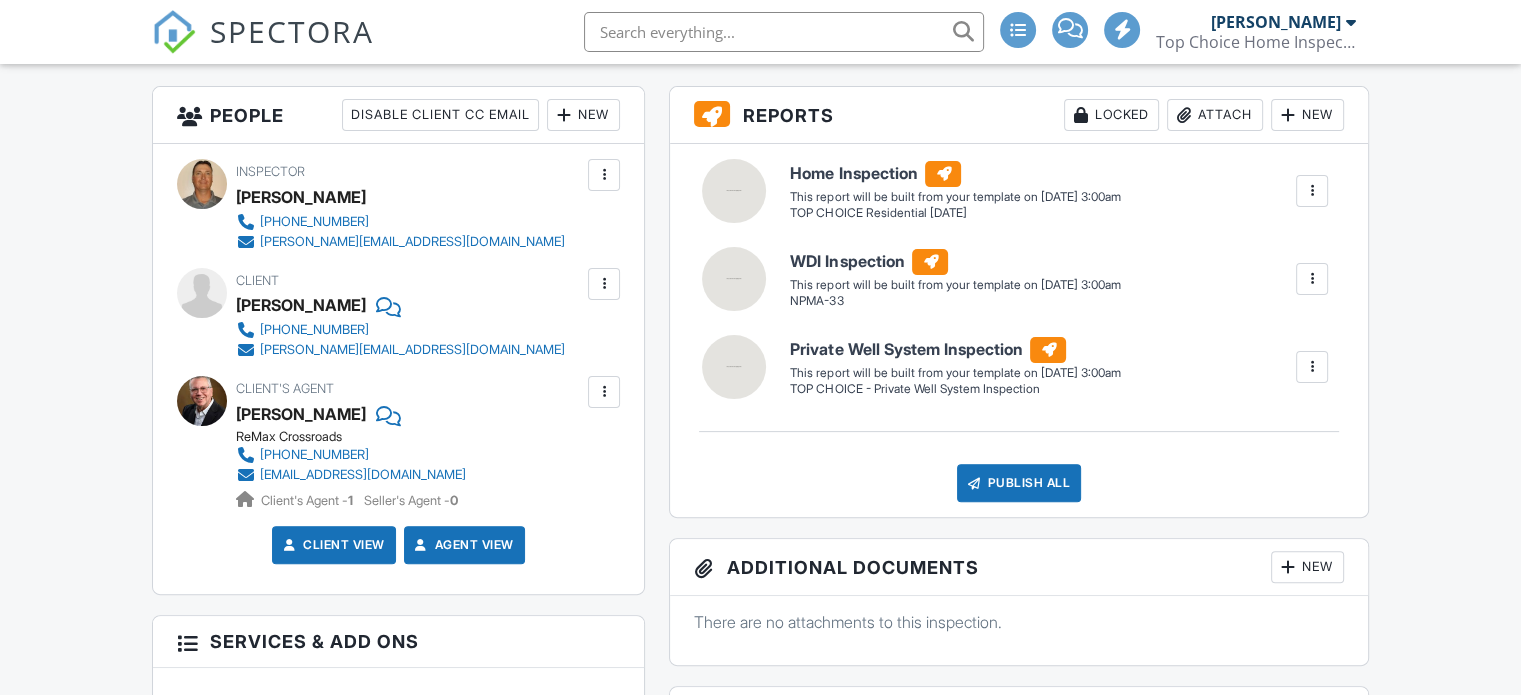 scroll, scrollTop: 500, scrollLeft: 0, axis: vertical 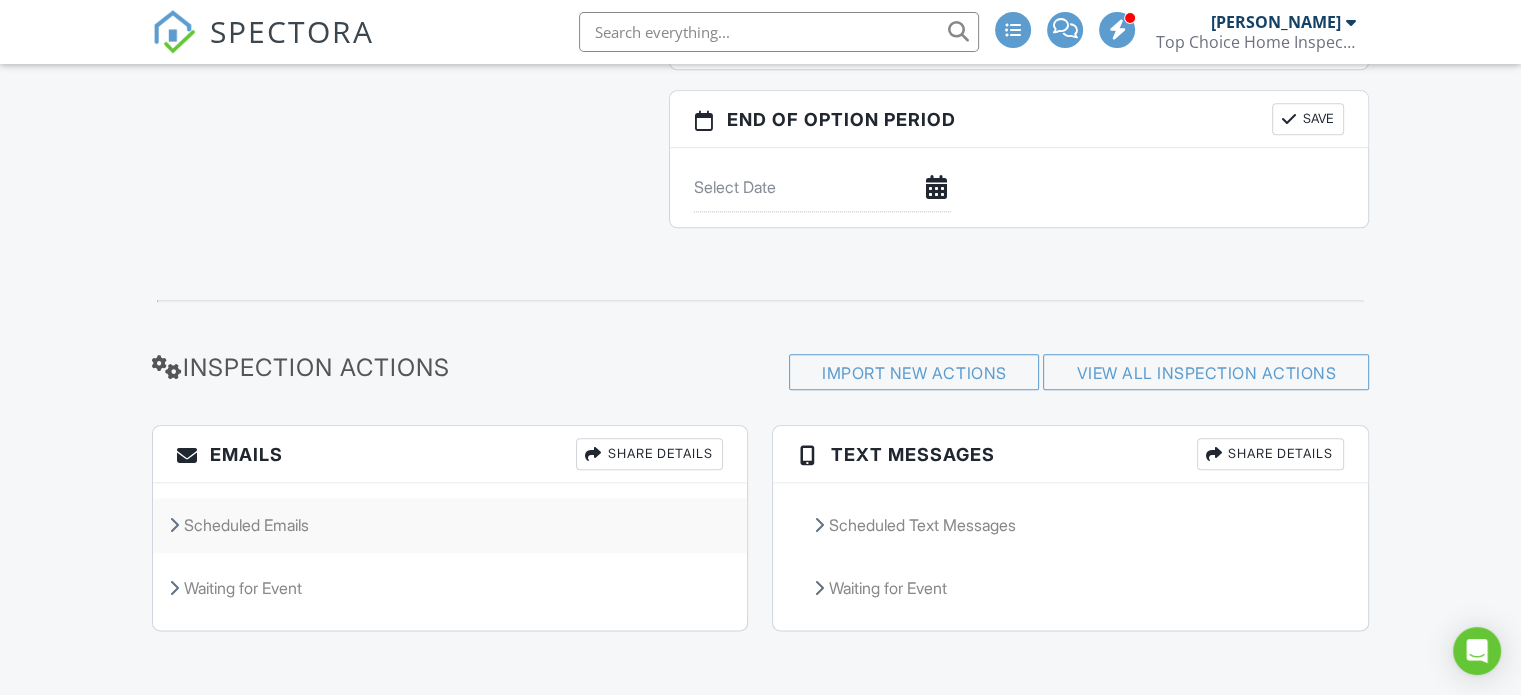 click on "Scheduled Emails" at bounding box center [450, 525] 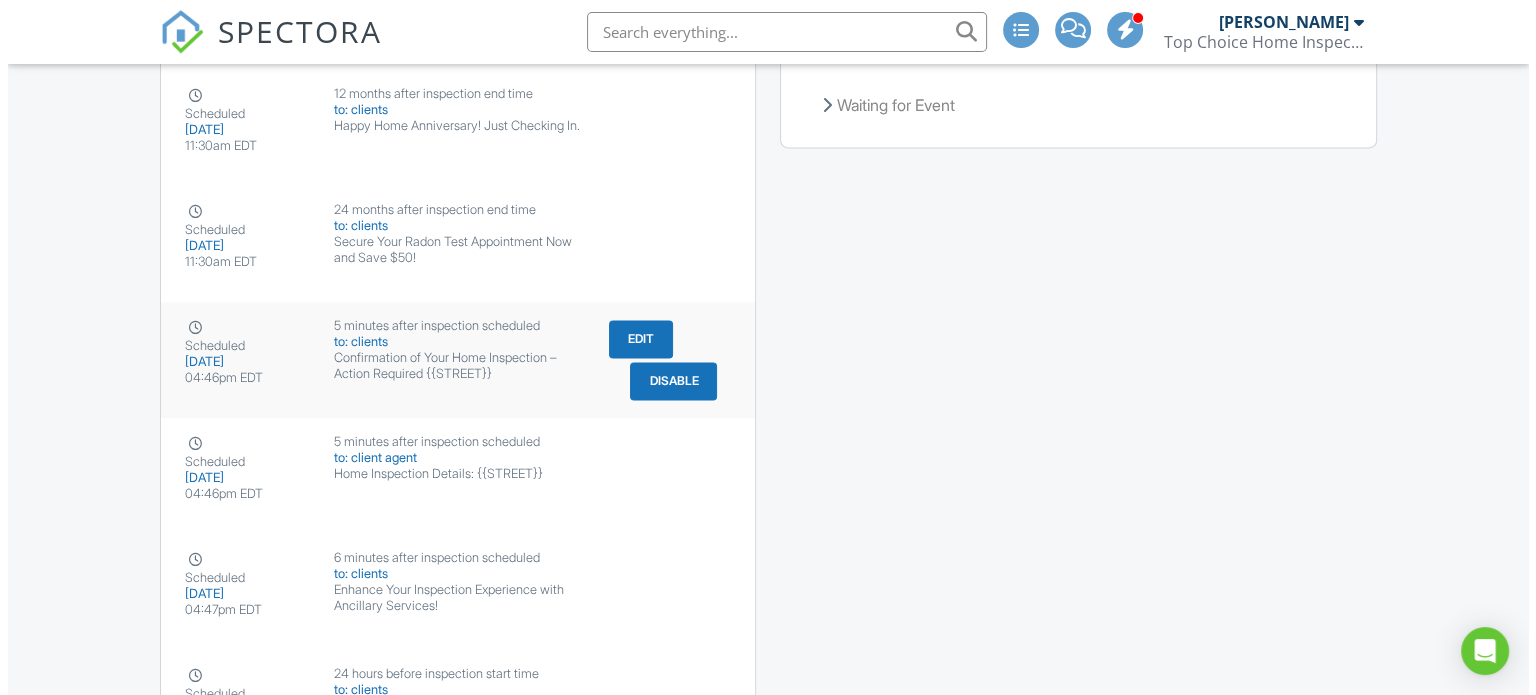 scroll, scrollTop: 2870, scrollLeft: 0, axis: vertical 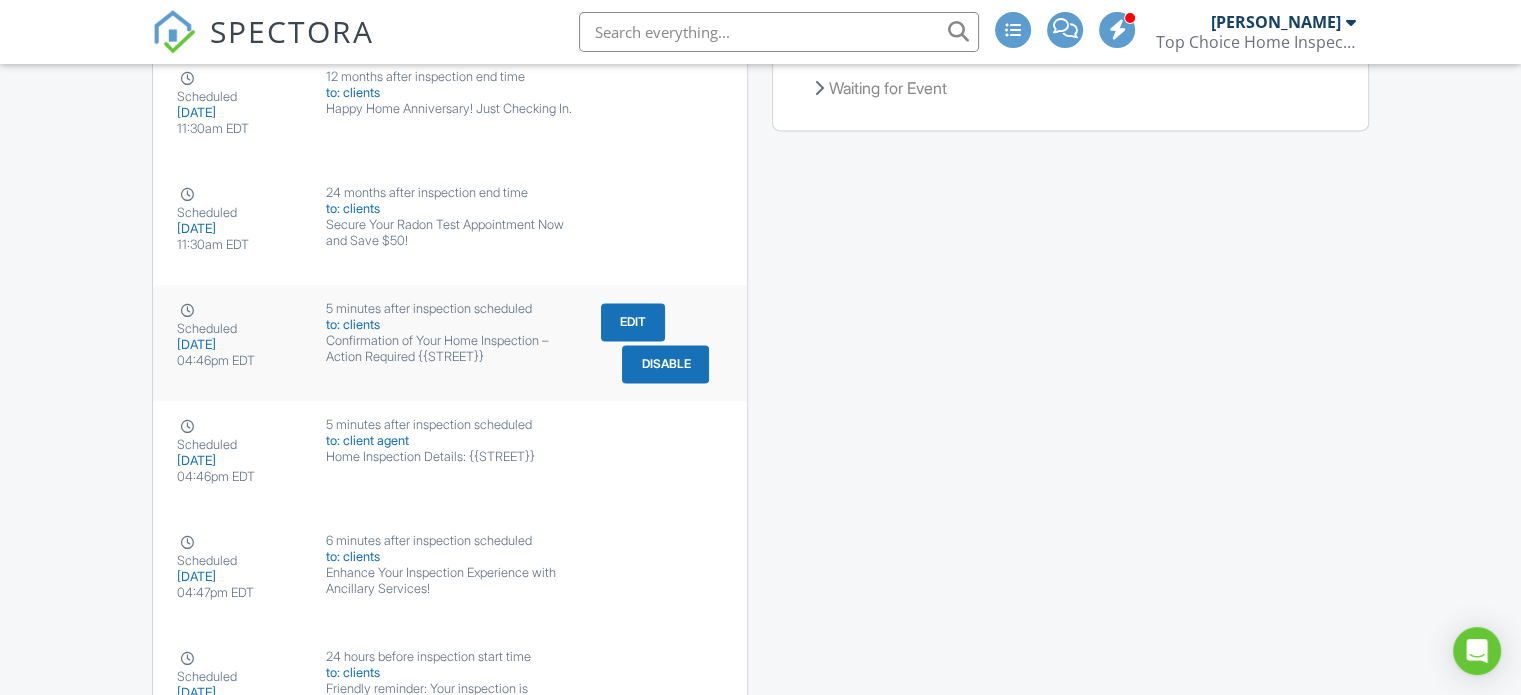 click on "Edit" at bounding box center (633, 322) 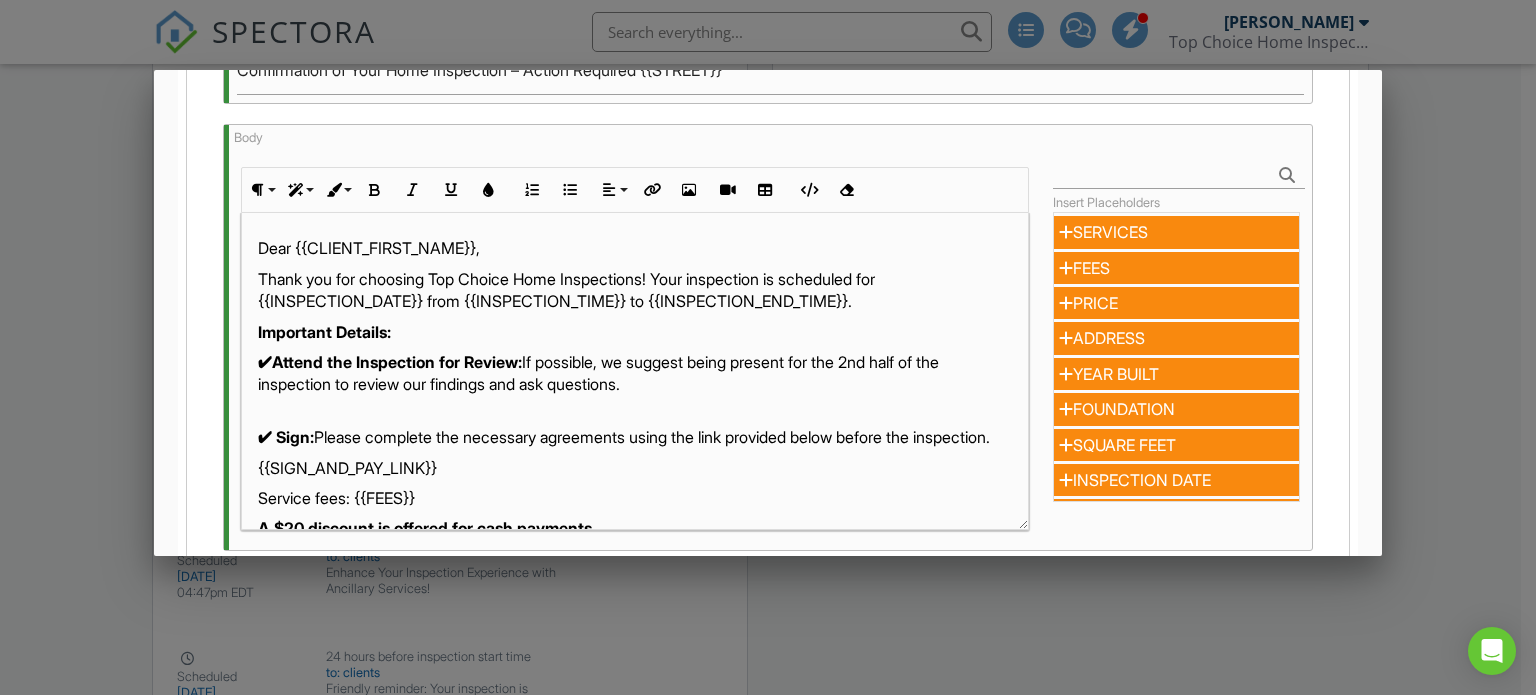scroll, scrollTop: 600, scrollLeft: 0, axis: vertical 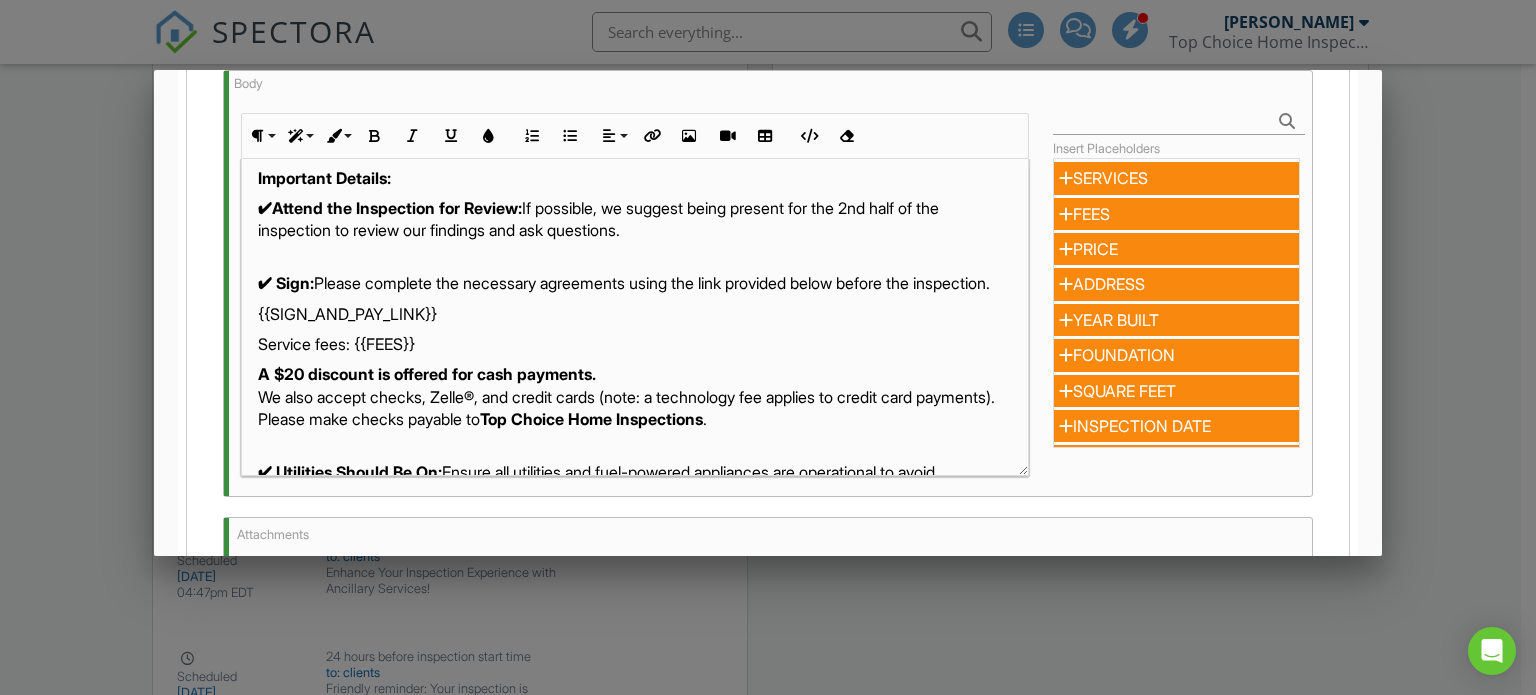 click on "✔ Sign:  Please complete the necessary agreements using the link provided below before the inspection." at bounding box center (635, 272) 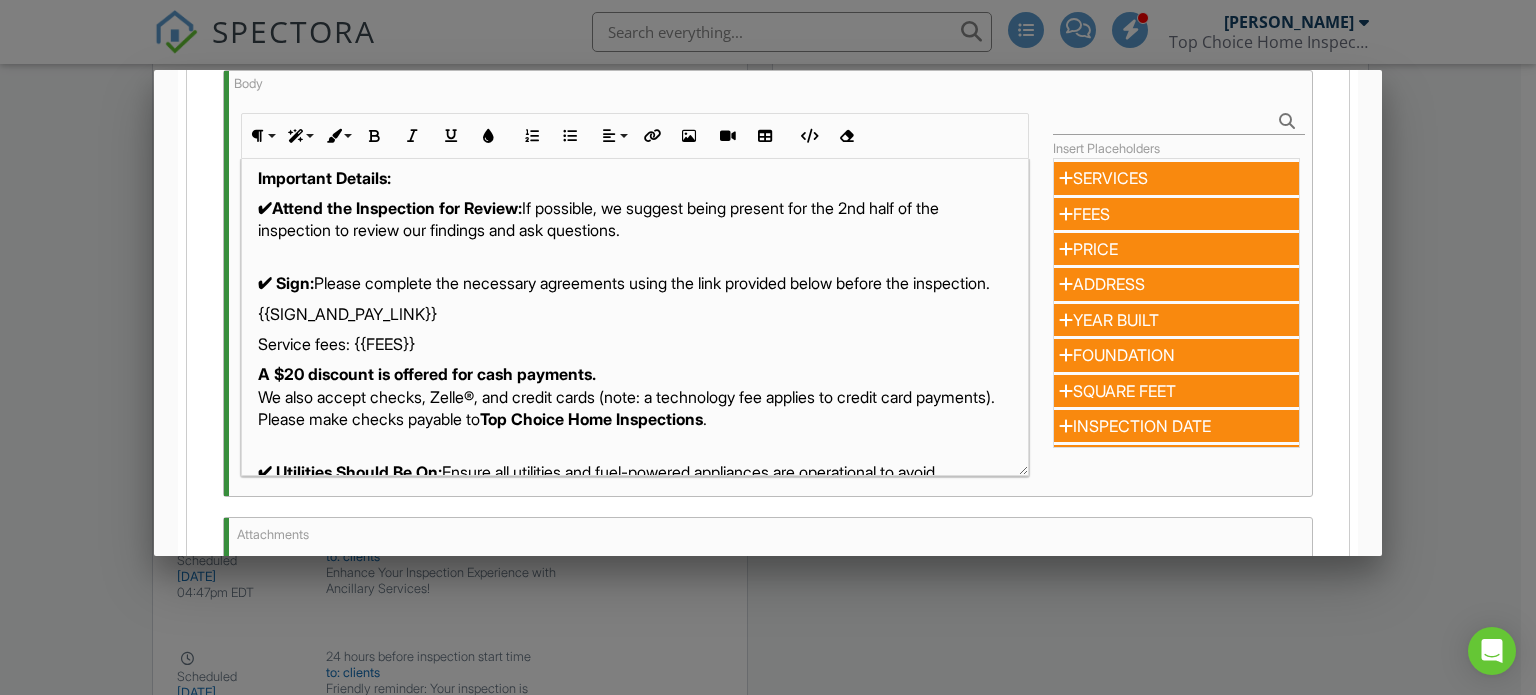 scroll, scrollTop: 156, scrollLeft: 0, axis: vertical 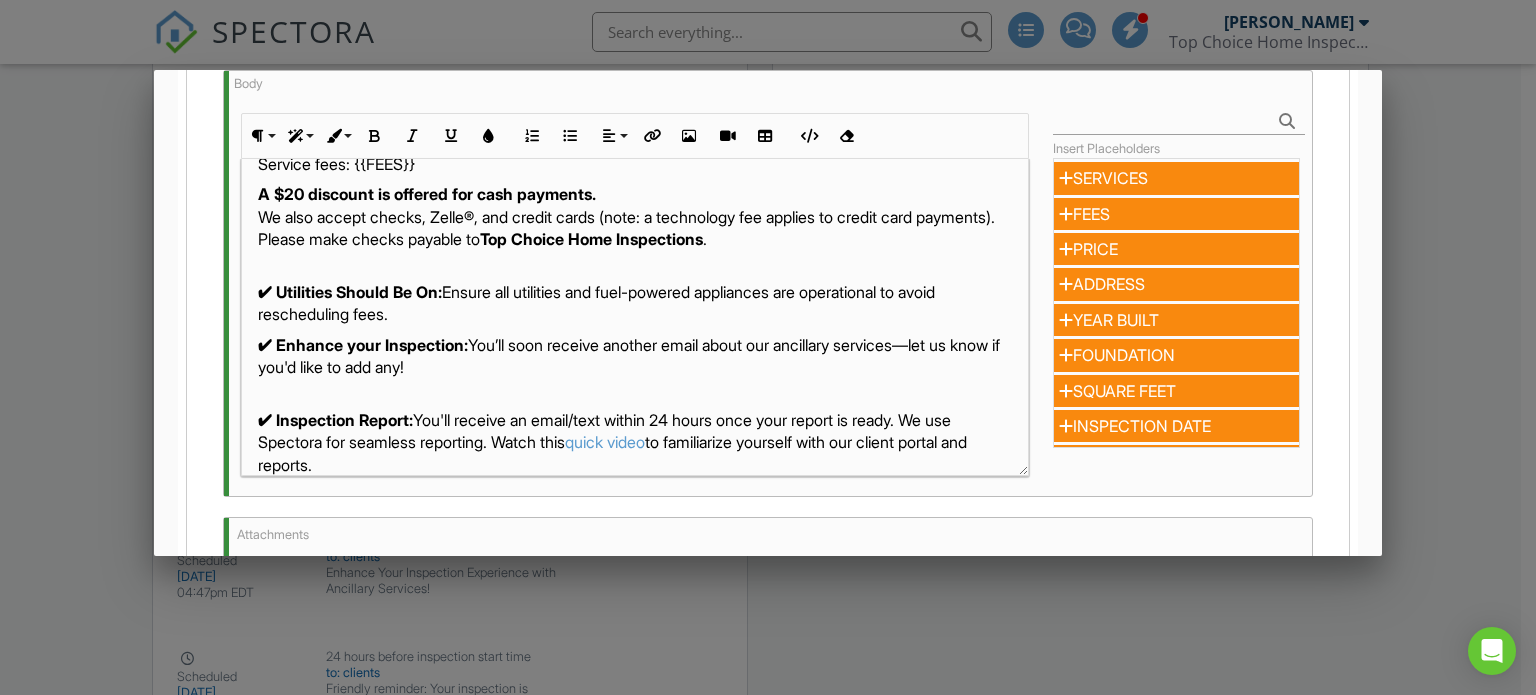 click on "A $20 discount is offered for cash payments. We also accept checks, Zelle®, and credit cards (note: a technology fee applies to credit card payments). Please make checks payable to  Top Choice Home Inspections ." at bounding box center [635, 216] 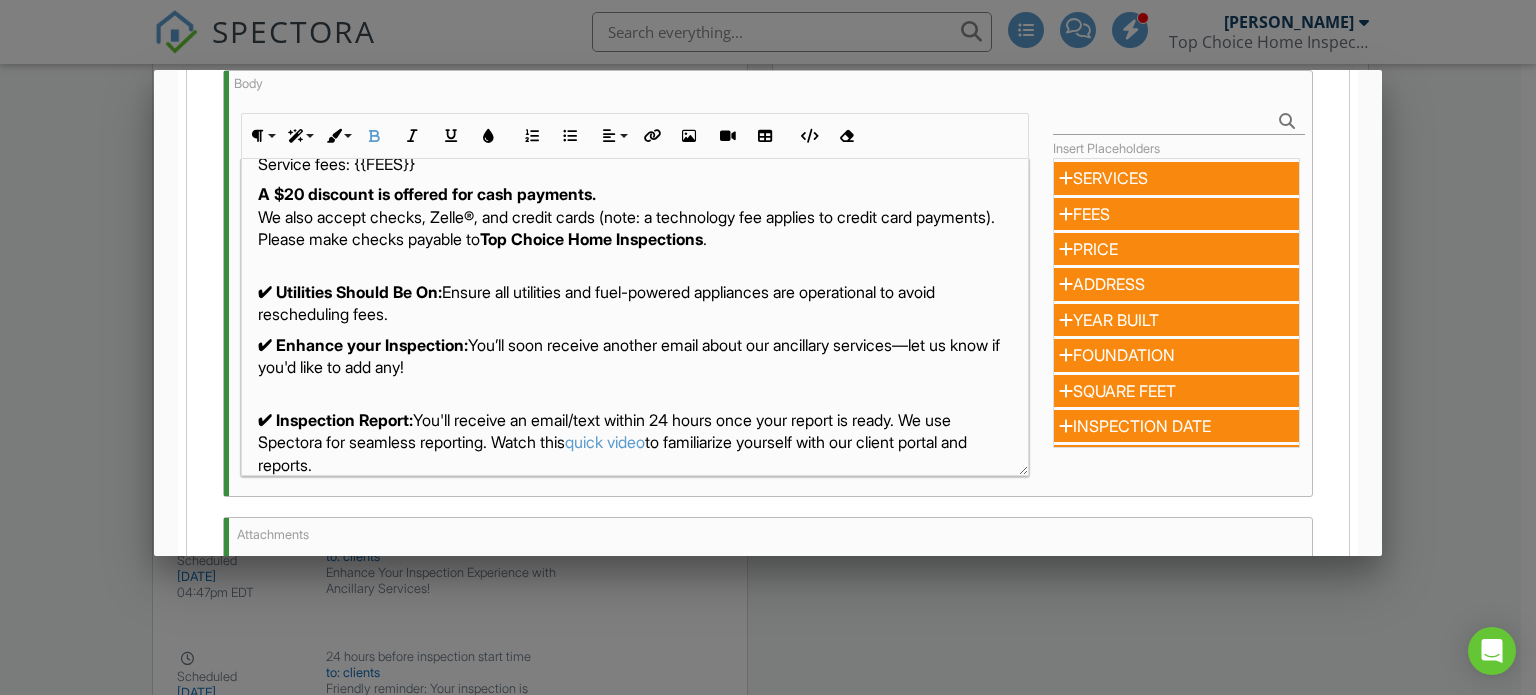 click on "A $20 discount is offered for cash payments. We also accept checks, Zelle®, and credit cards (note: a technology fee applies to credit card payments). Please make checks payable to  Top Choice Home Inspections ." at bounding box center (635, 216) 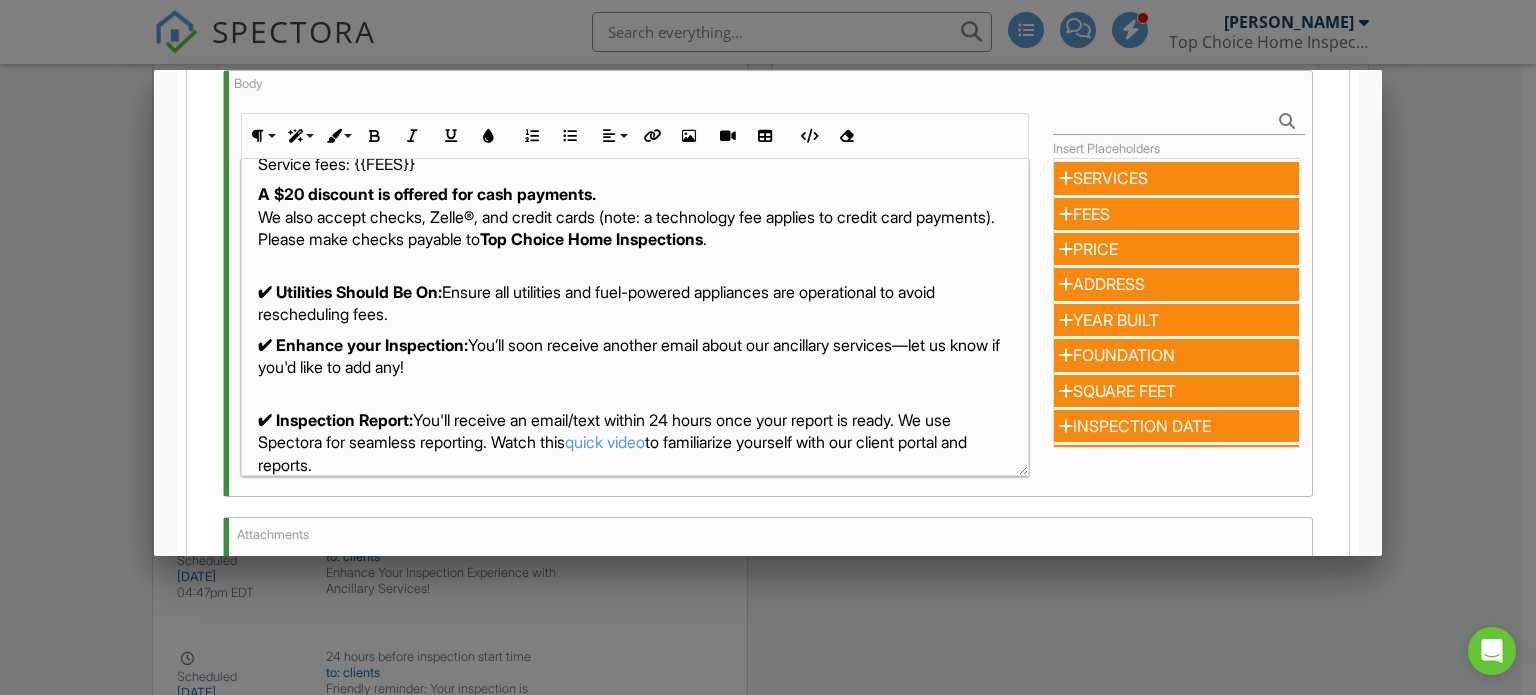 type 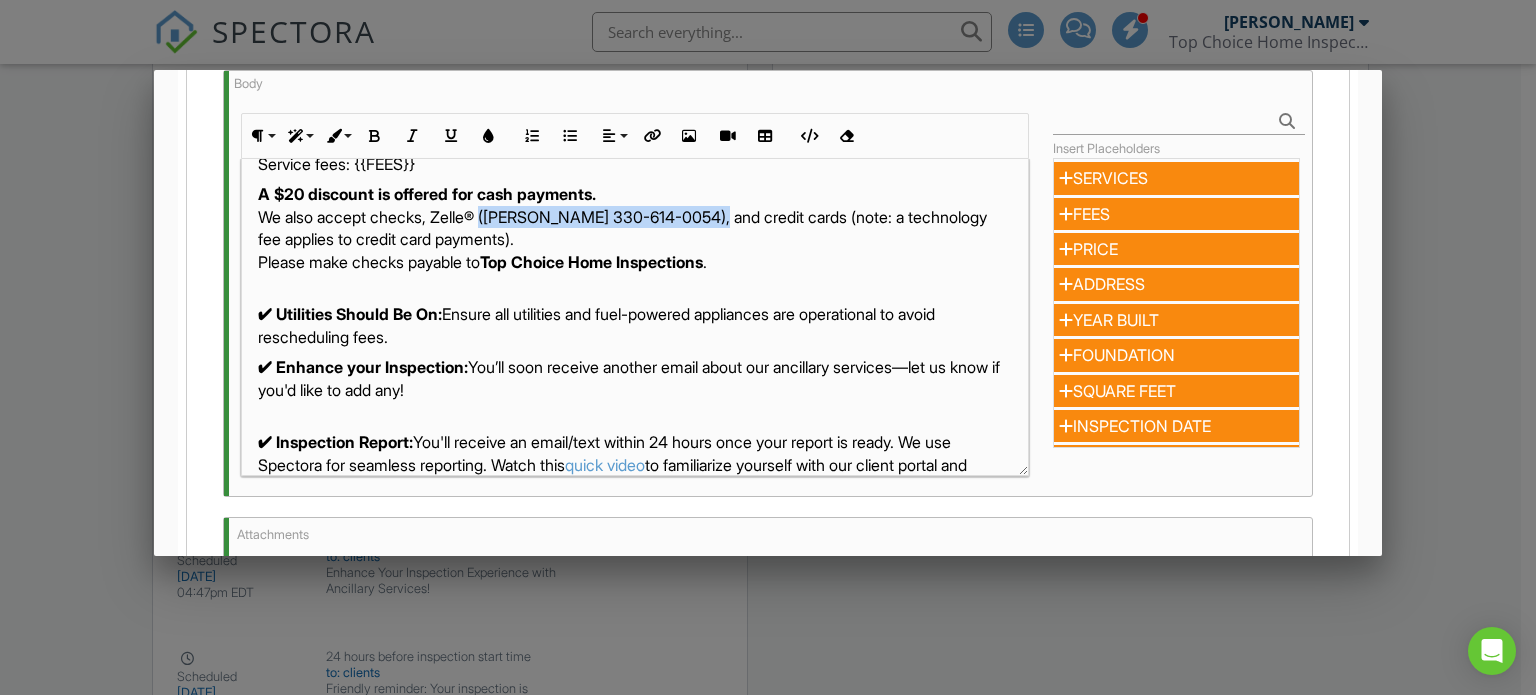 drag, startPoint x: 737, startPoint y: 254, endPoint x: 491, endPoint y: 257, distance: 246.0183 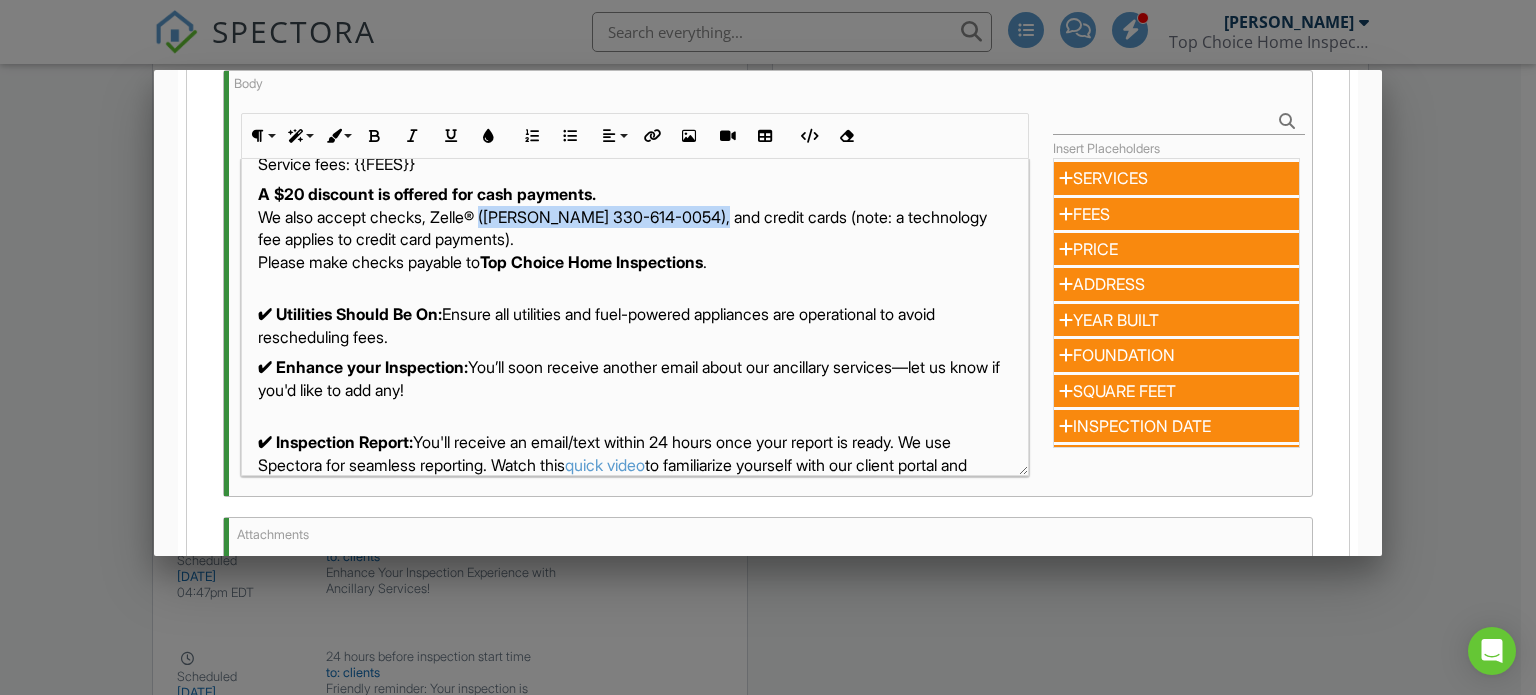 click on "A $20 discount is offered for cash payments. We also accept checks, Zelle® (Todd Hoffmeyer 330-614-0054), and credit cards (note: a technology fee applies to credit card payments). Please make checks payable to  Top Choice Home Inspections ." at bounding box center (635, 228) 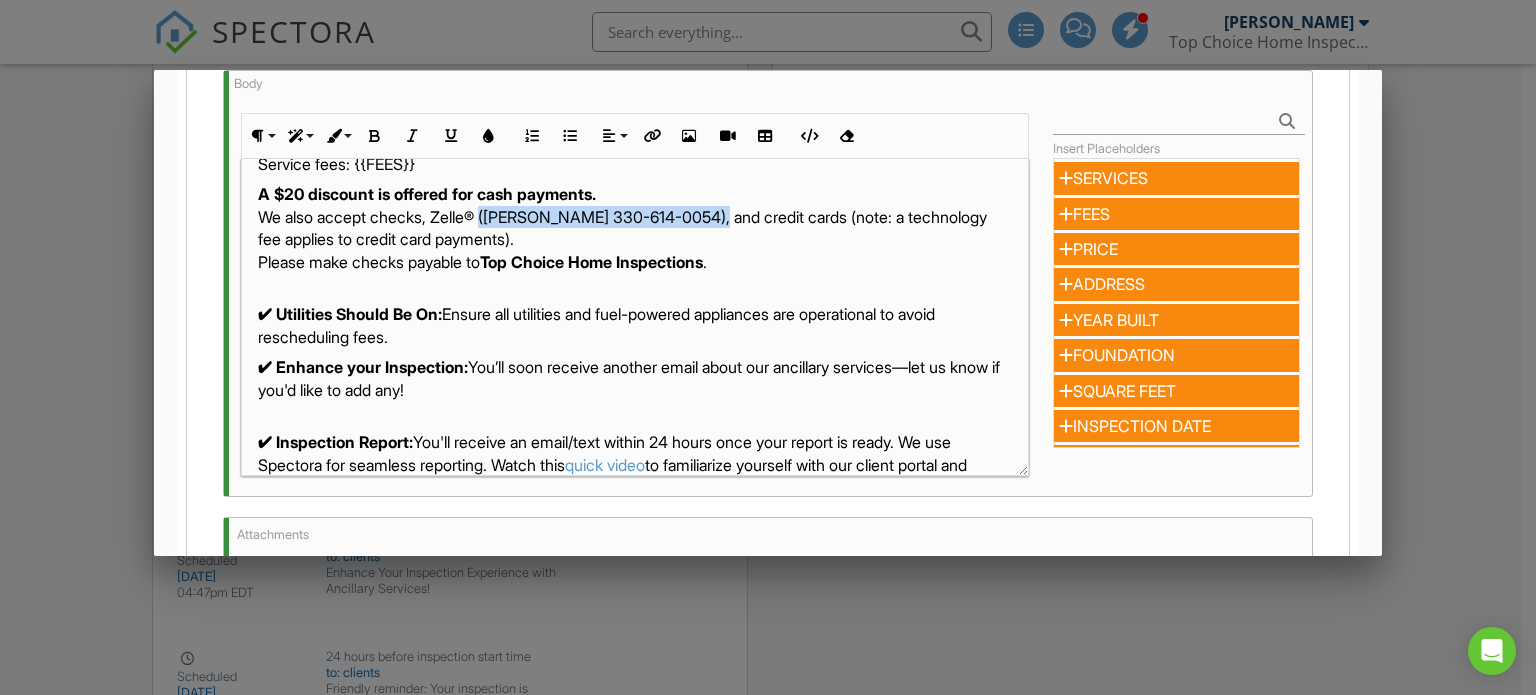 copy on "(Todd Hoffmeyer 330-614-0054)" 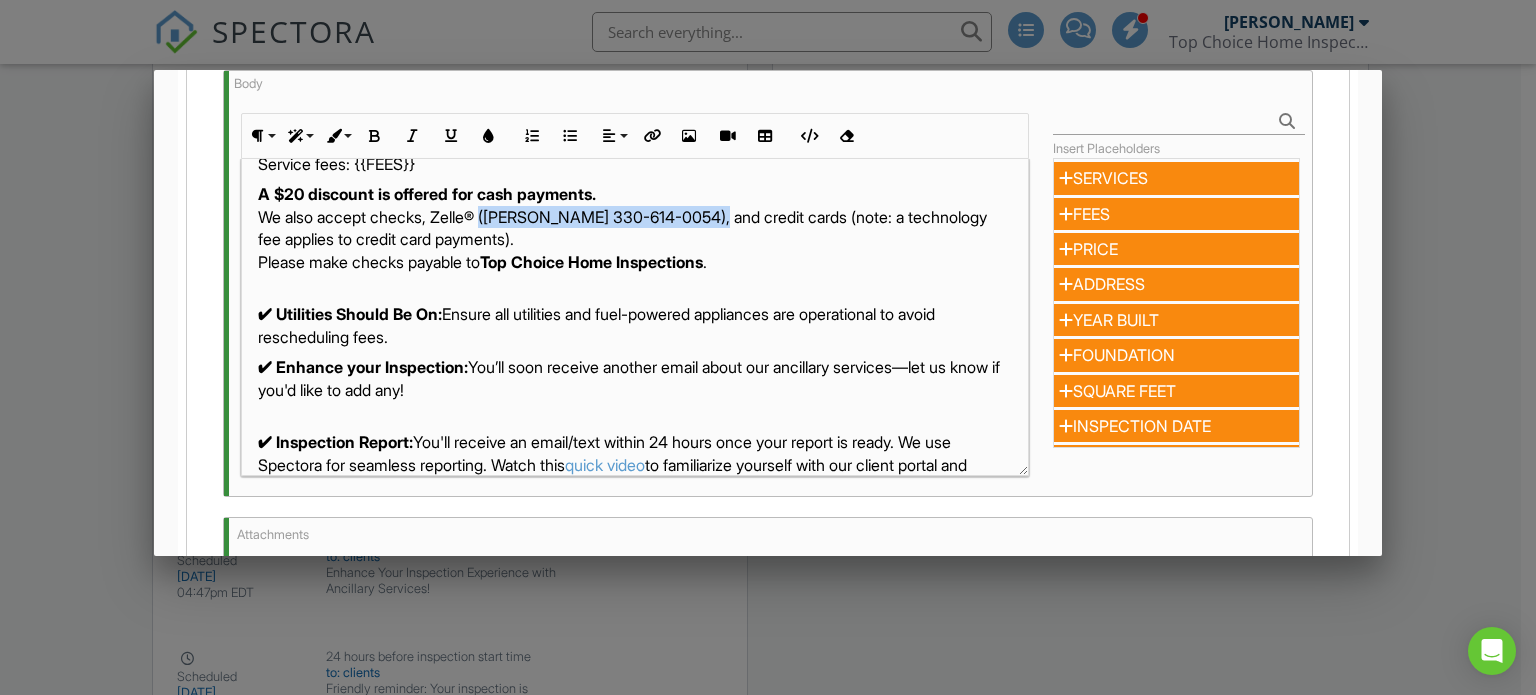 scroll, scrollTop: 373, scrollLeft: 0, axis: vertical 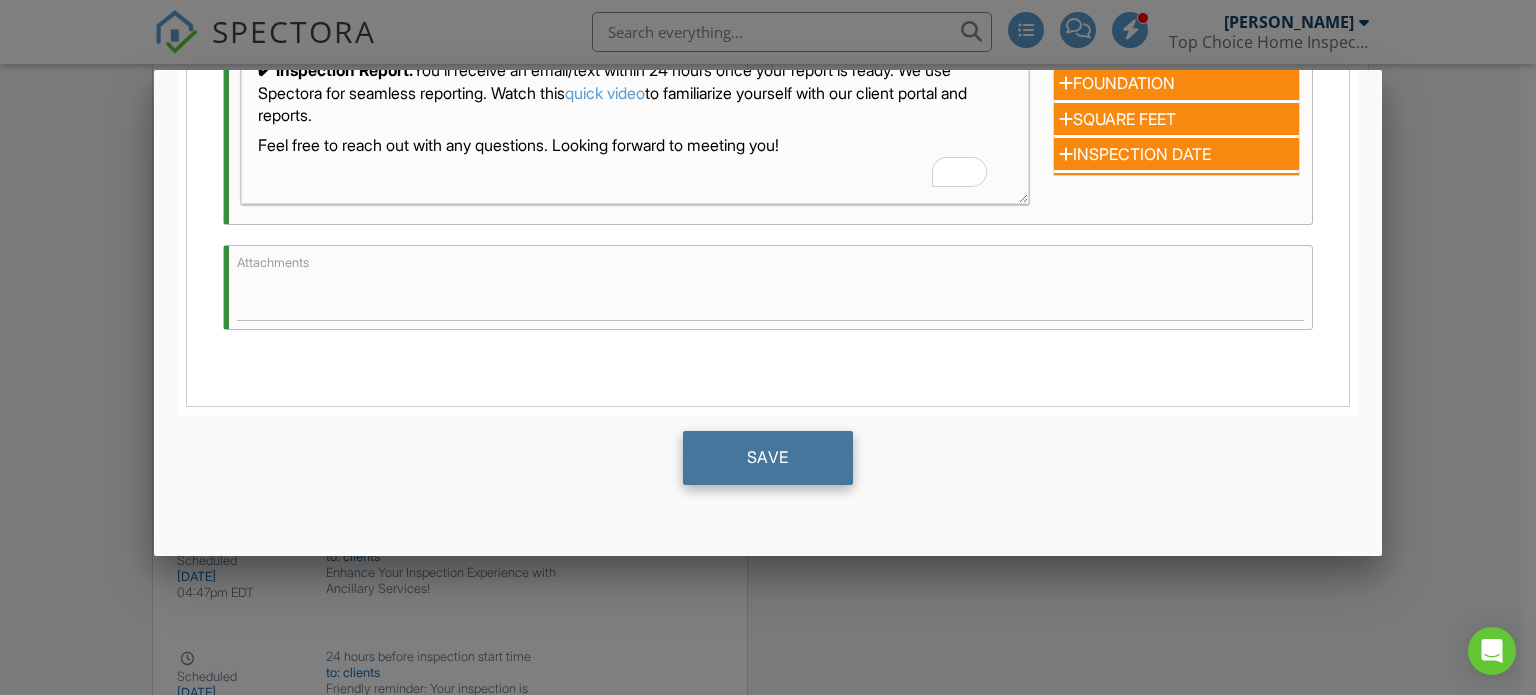 click on "Save" at bounding box center [768, 458] 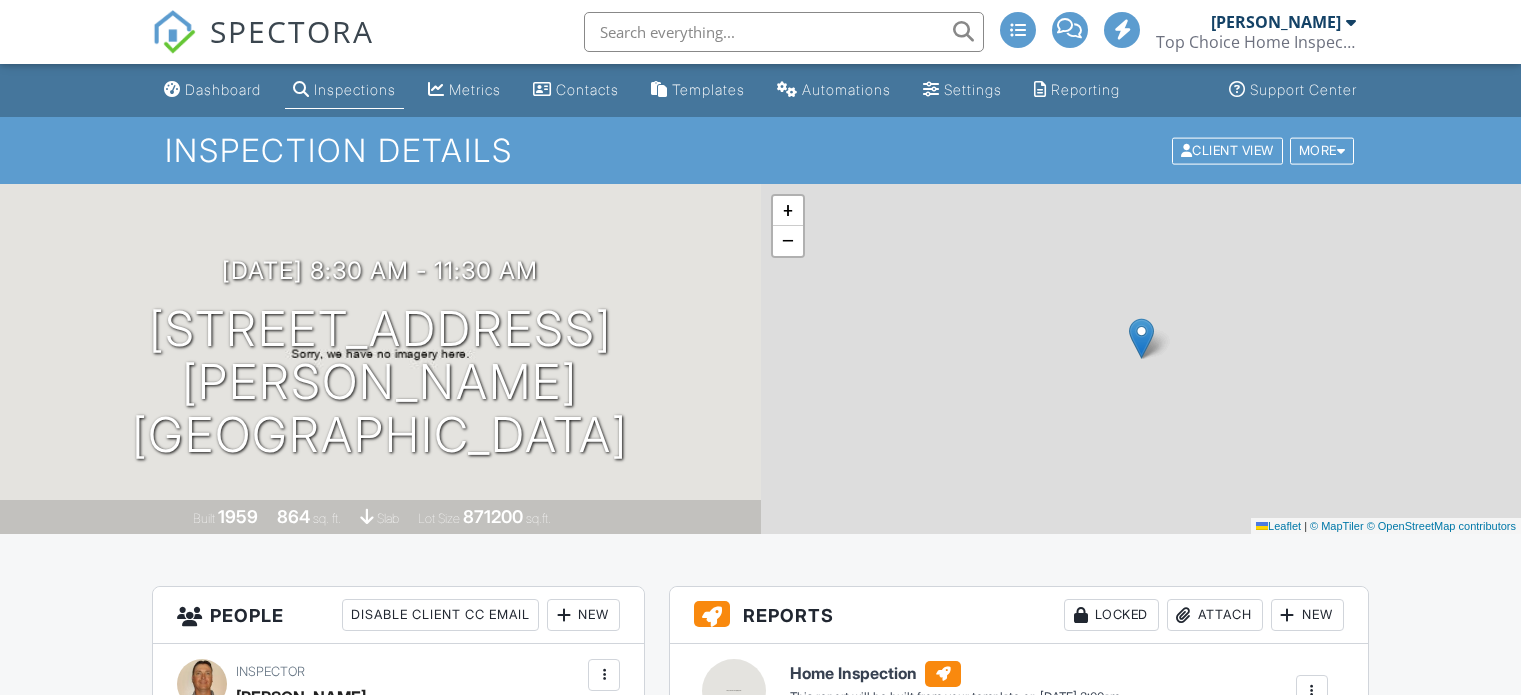 scroll, scrollTop: 0, scrollLeft: 0, axis: both 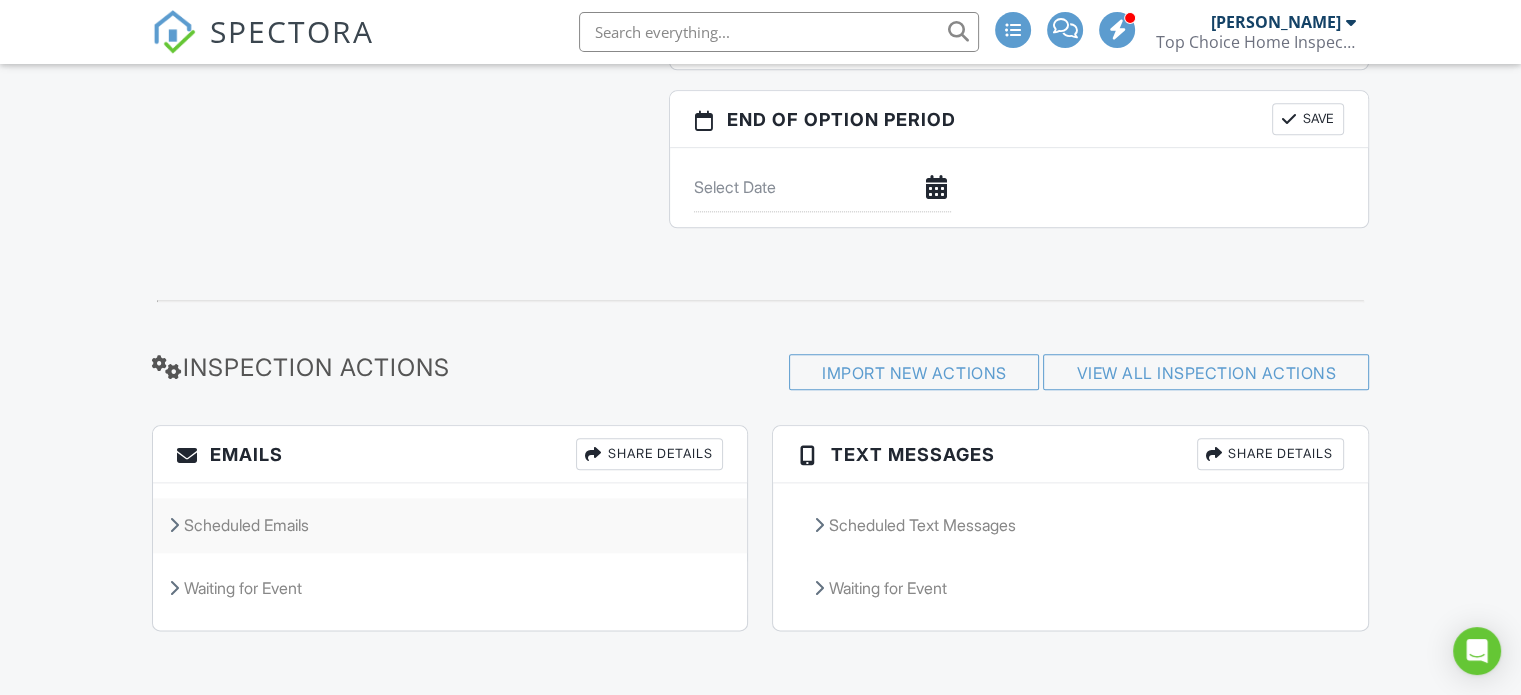 click on "Scheduled Emails" at bounding box center (450, 525) 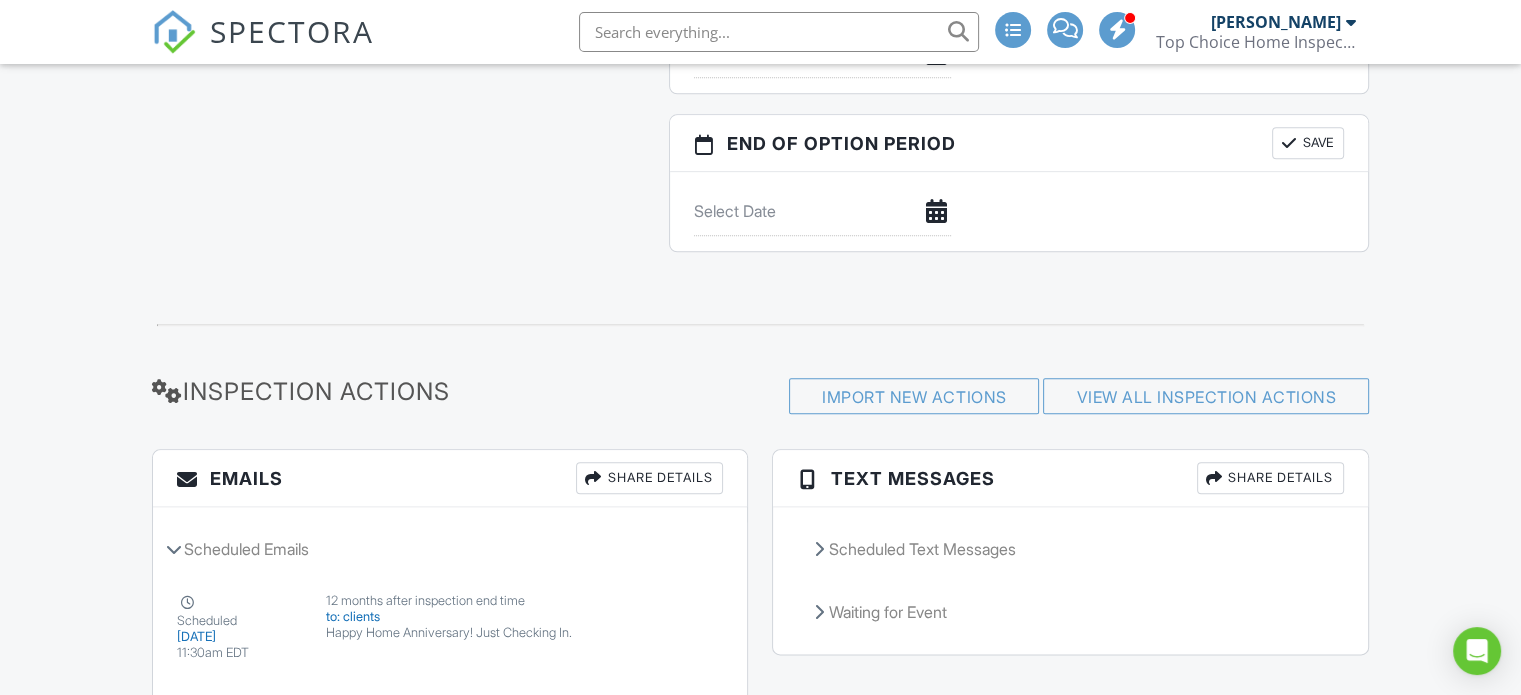 scroll, scrollTop: 2570, scrollLeft: 0, axis: vertical 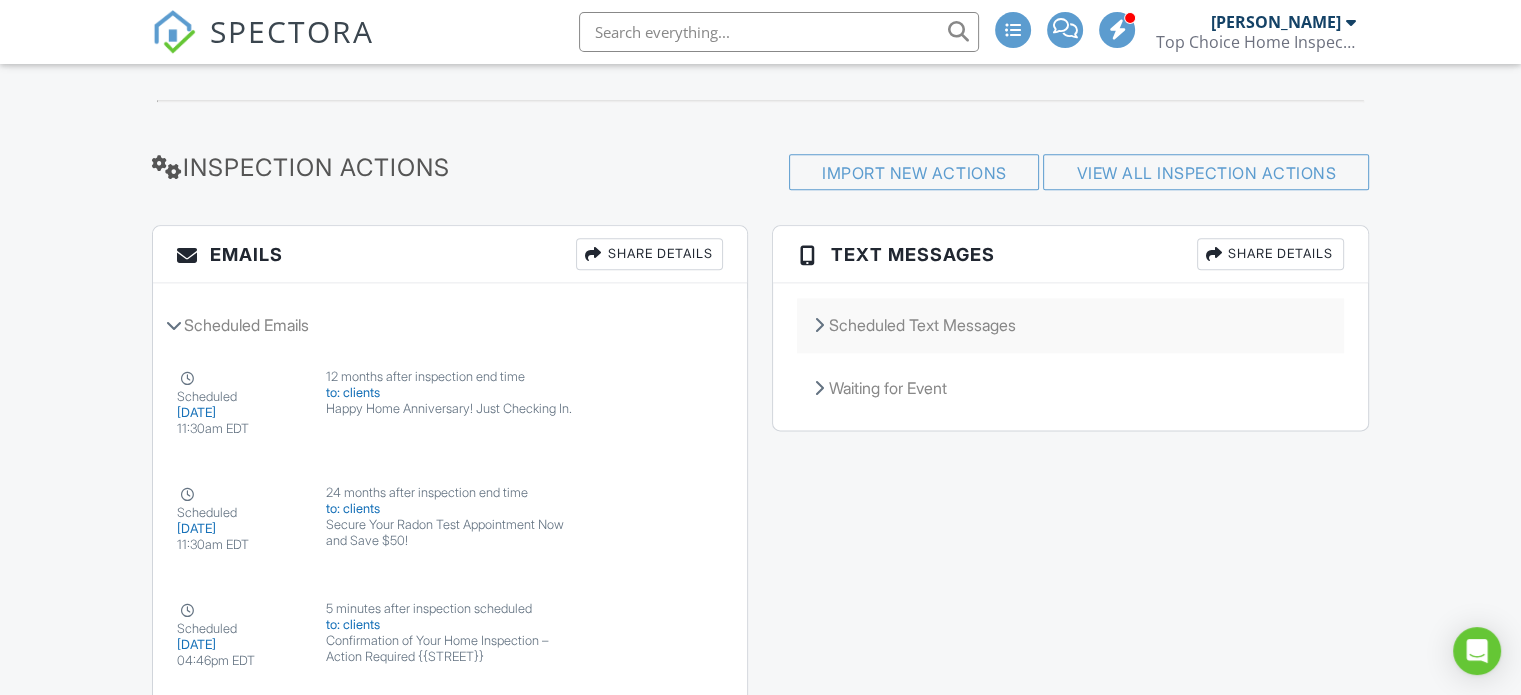 click on "Scheduled Text Messages" at bounding box center (1070, 325) 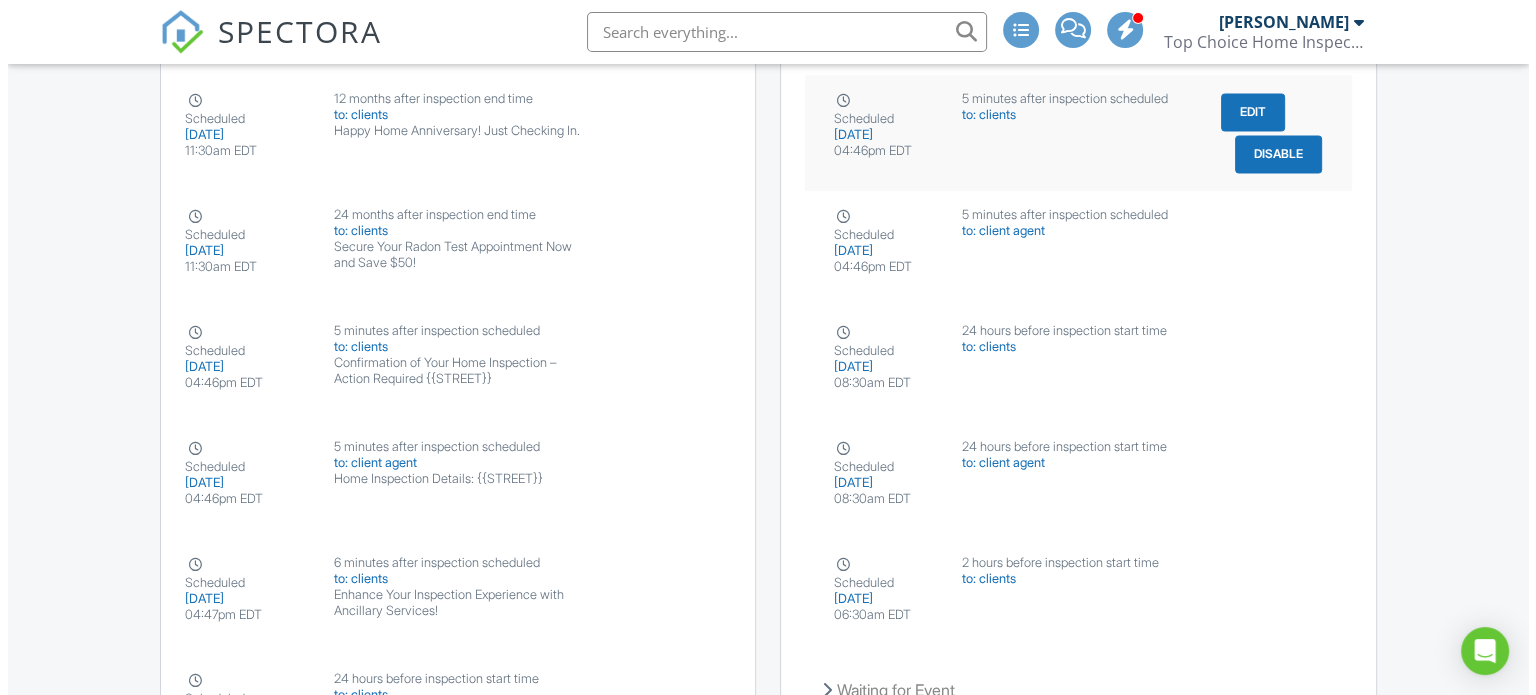 scroll, scrollTop: 2870, scrollLeft: 0, axis: vertical 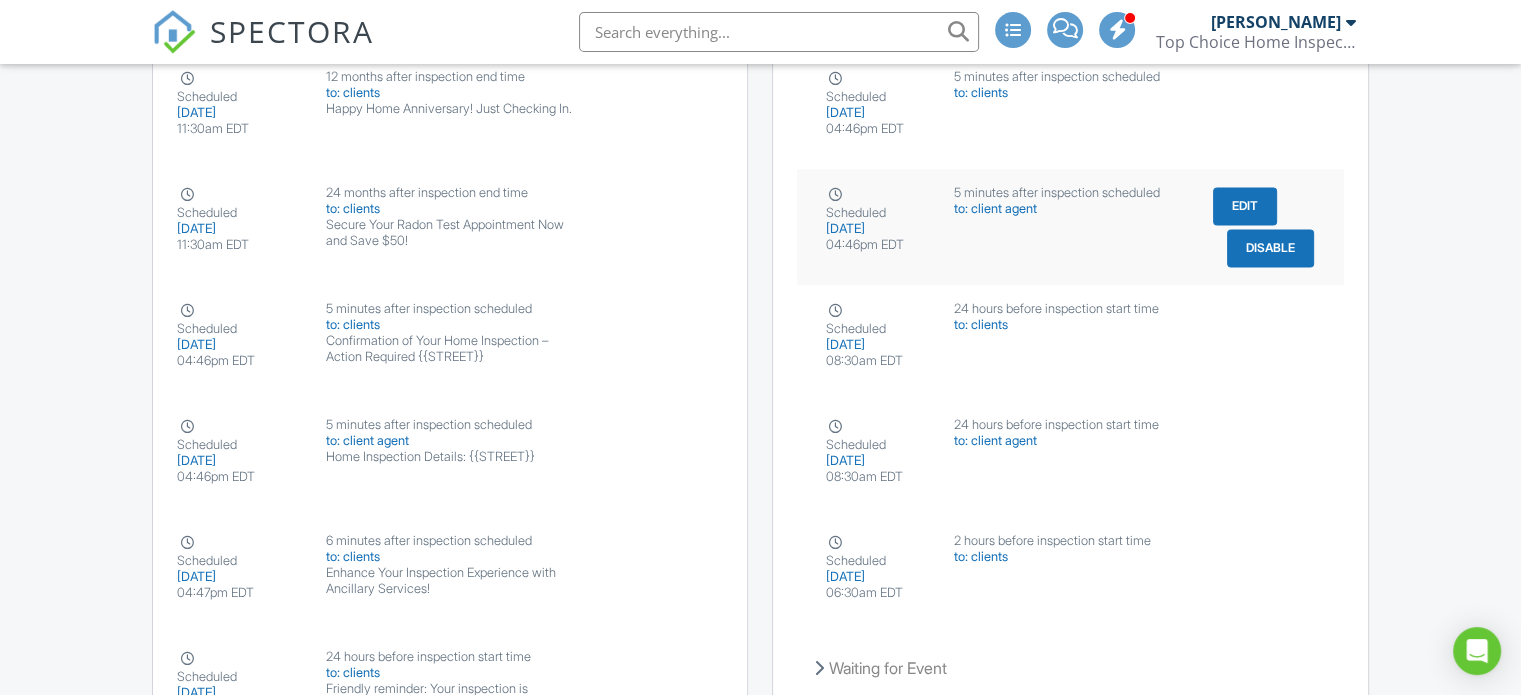 click on "Edit" at bounding box center (1245, 206) 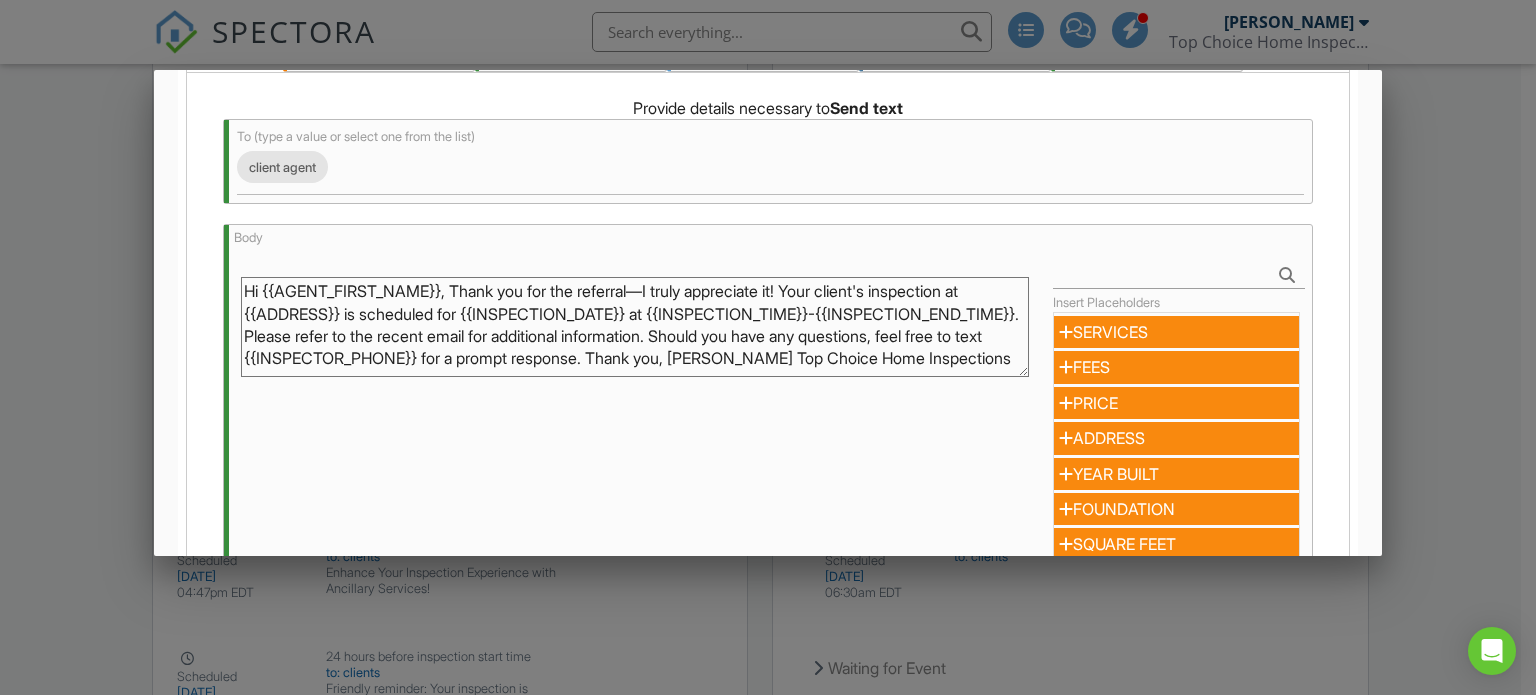 scroll, scrollTop: 300, scrollLeft: 0, axis: vertical 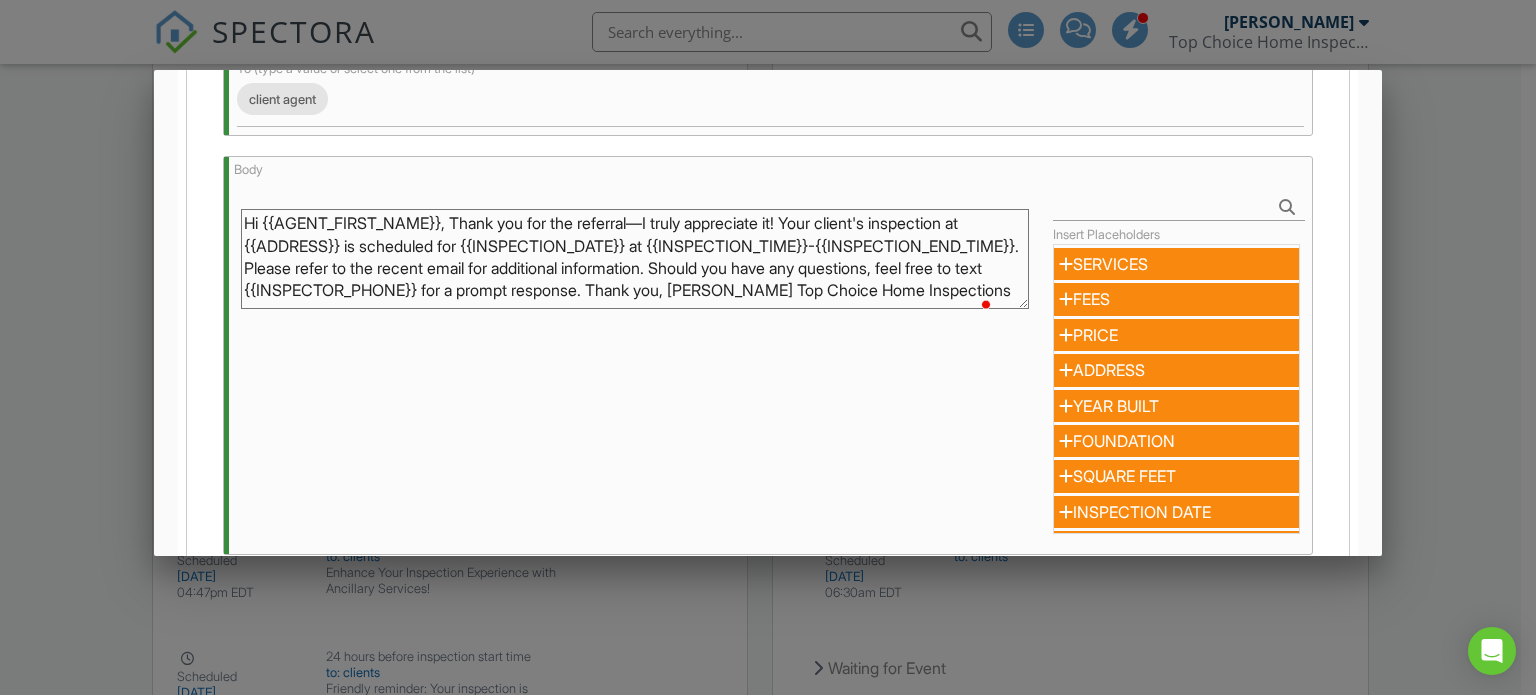 drag, startPoint x: 459, startPoint y: 232, endPoint x: 812, endPoint y: 239, distance: 353.0694 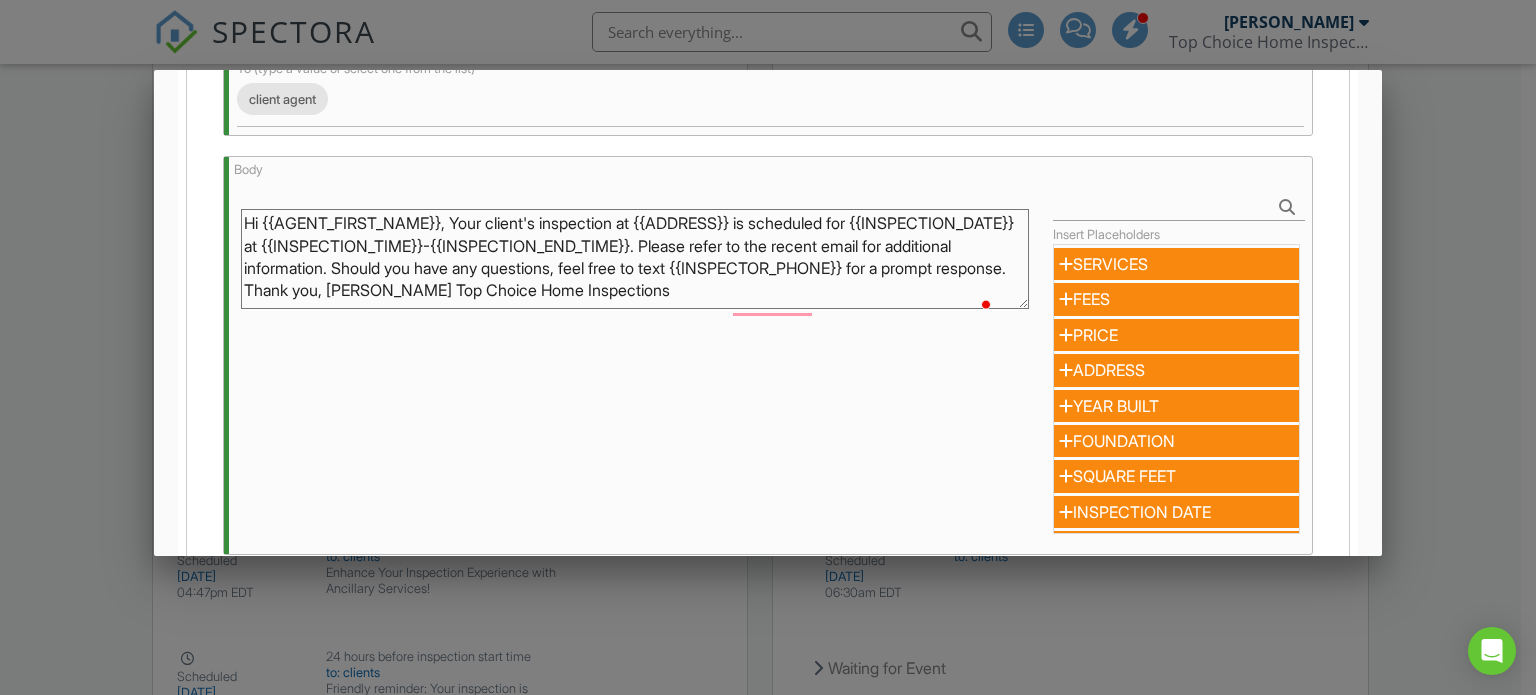click on "Hi {{AGENT_FIRST_NAME}}, Your client's inspection at {{ADDRESS}} is scheduled for {{INSPECTION_DATE}} at {{INSPECTION_TIME}}-{{INSPECTION_END_TIME}}. Please refer to the recent email for additional information. Should you have any questions, feel free to text {{INSPECTOR_PHONE}} for a prompt response. Thank you, Todd Hoffmeyer Top Choice Home Inspections" at bounding box center [635, 259] 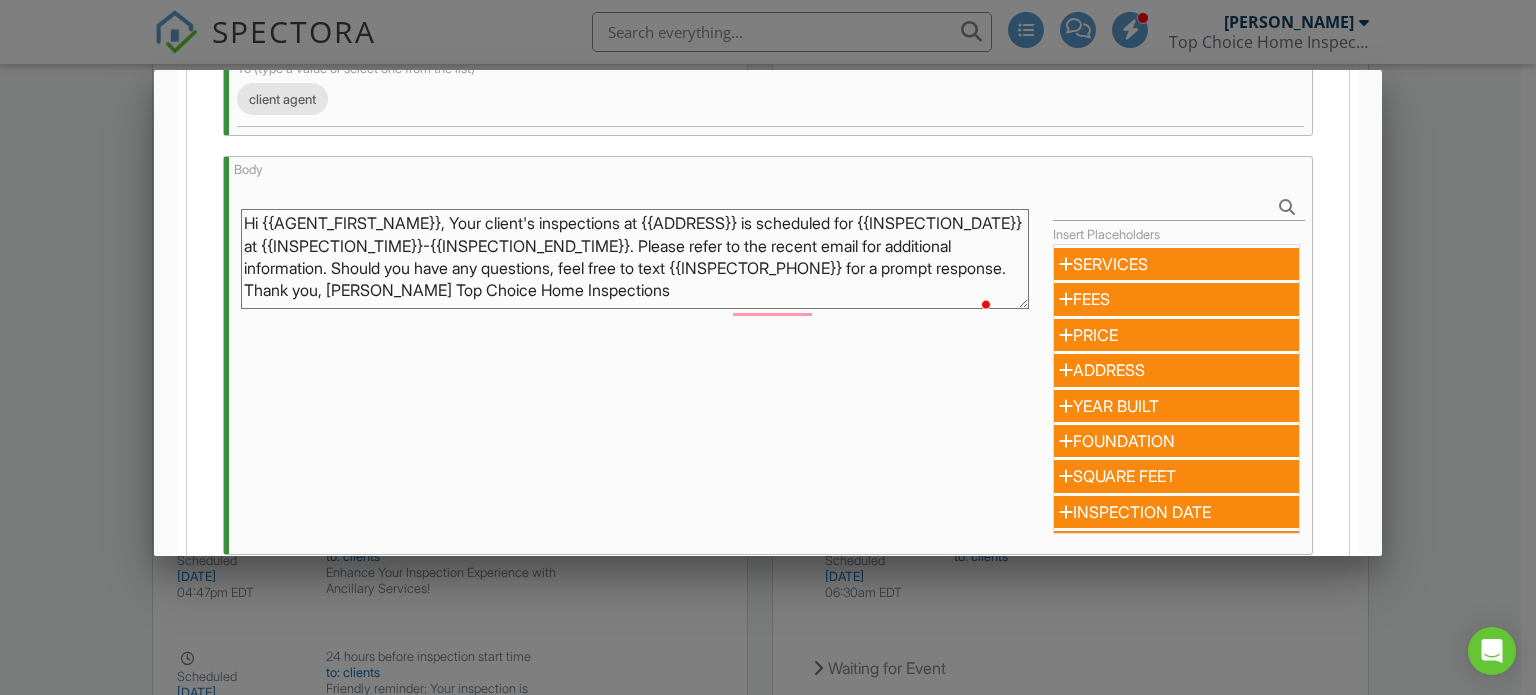 drag, startPoint x: 781, startPoint y: 239, endPoint x: 767, endPoint y: 233, distance: 15.231546 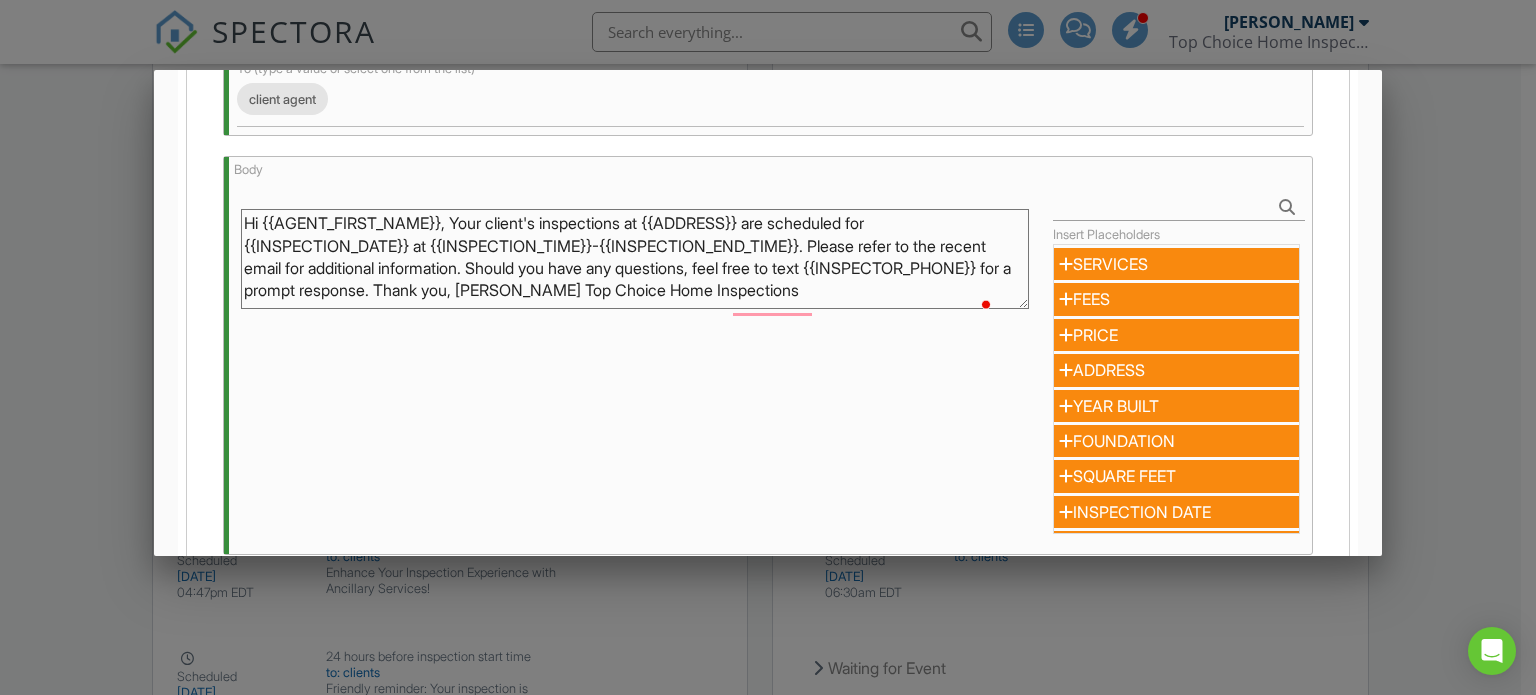 click on "Hi {{AGENT_FIRST_NAME}}, Your client's inspections at {{ADDRESS}} are scheduled for {{INSPECTION_DATE}} at {{INSPECTION_TIME}}-{{INSPECTION_END_TIME}}. Please refer to the recent email for additional information. Should you have any questions, feel free to text {{INSPECTOR_PHONE}} for a prompt response. Thank you, Todd Hoffmeyer Top Choice Home Inspections" at bounding box center [635, 259] 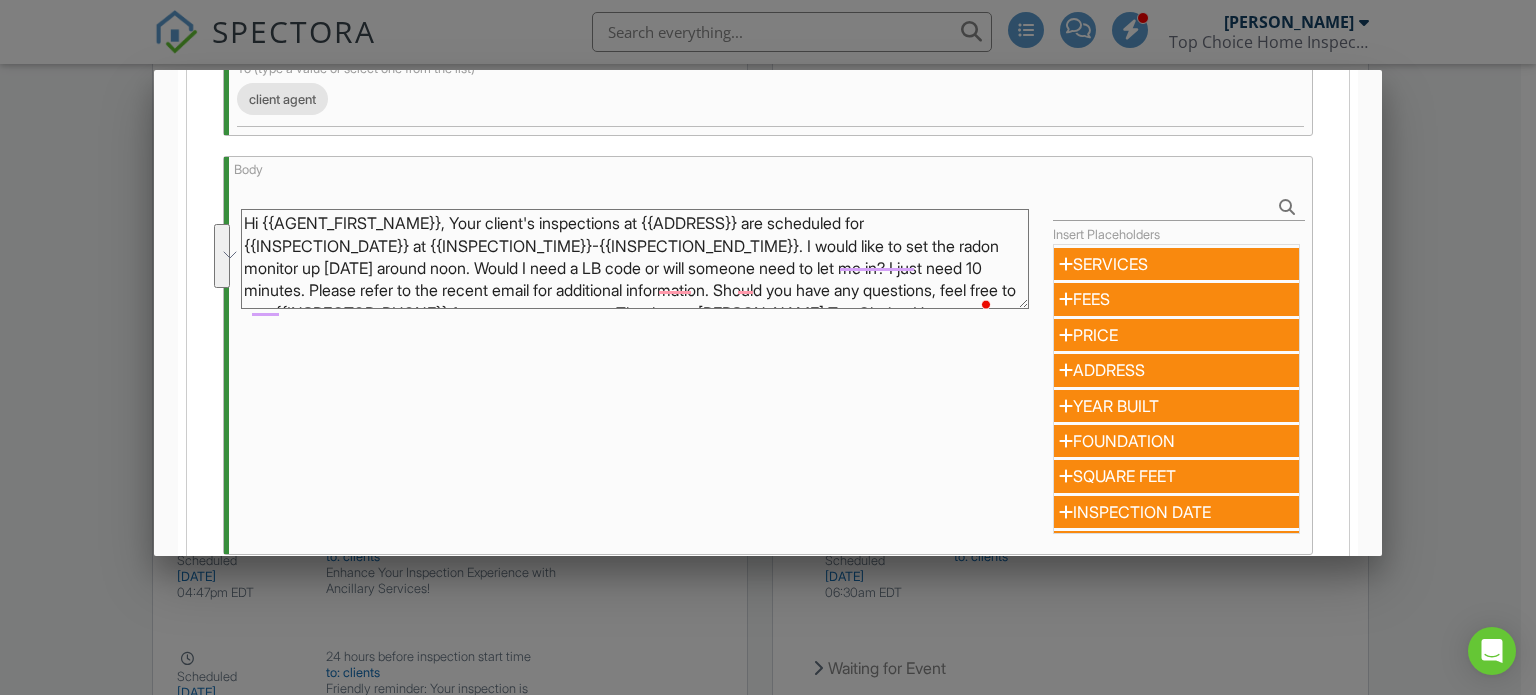 drag, startPoint x: 827, startPoint y: 254, endPoint x: 415, endPoint y: 295, distance: 414.03503 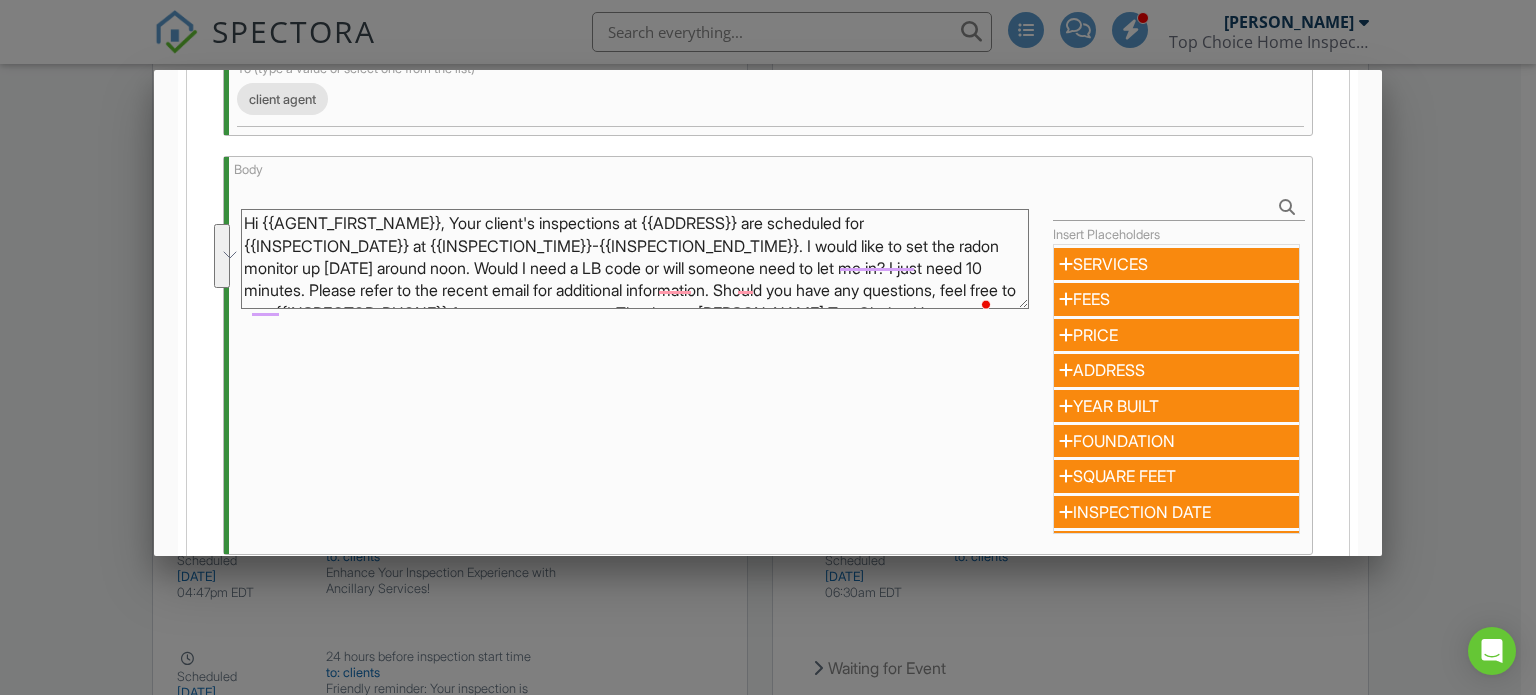 click on "Hi {{AGENT_FIRST_NAME}}, Your client's inspections at {{ADDRESS}} are scheduled for {{INSPECTION_DATE}} at {{INSPECTION_TIME}}-{{INSPECTION_END_TIME}}. I would like to set the radon monitor up tomorrow around noon. Would I need a LB code or will someone need to let me in? I just need 10 minutes. Please refer to the recent email for additional information. Should you have any questions, feel free to text {{INSPECTOR_PHONE}} for a prompt response. Thank you, Todd Hoffmeyer Top Choice Home Inspections" at bounding box center (635, 259) 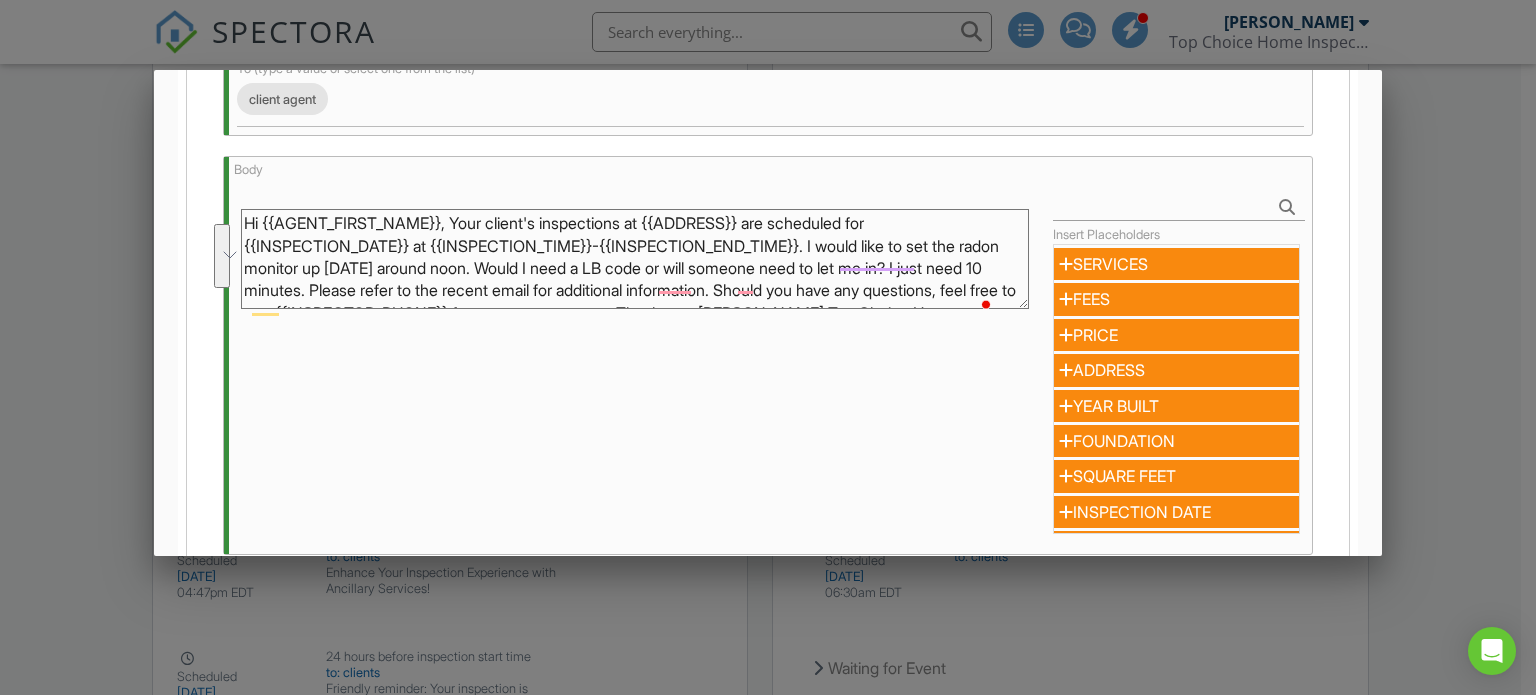 drag, startPoint x: 828, startPoint y: 254, endPoint x: 407, endPoint y: 303, distance: 423.84195 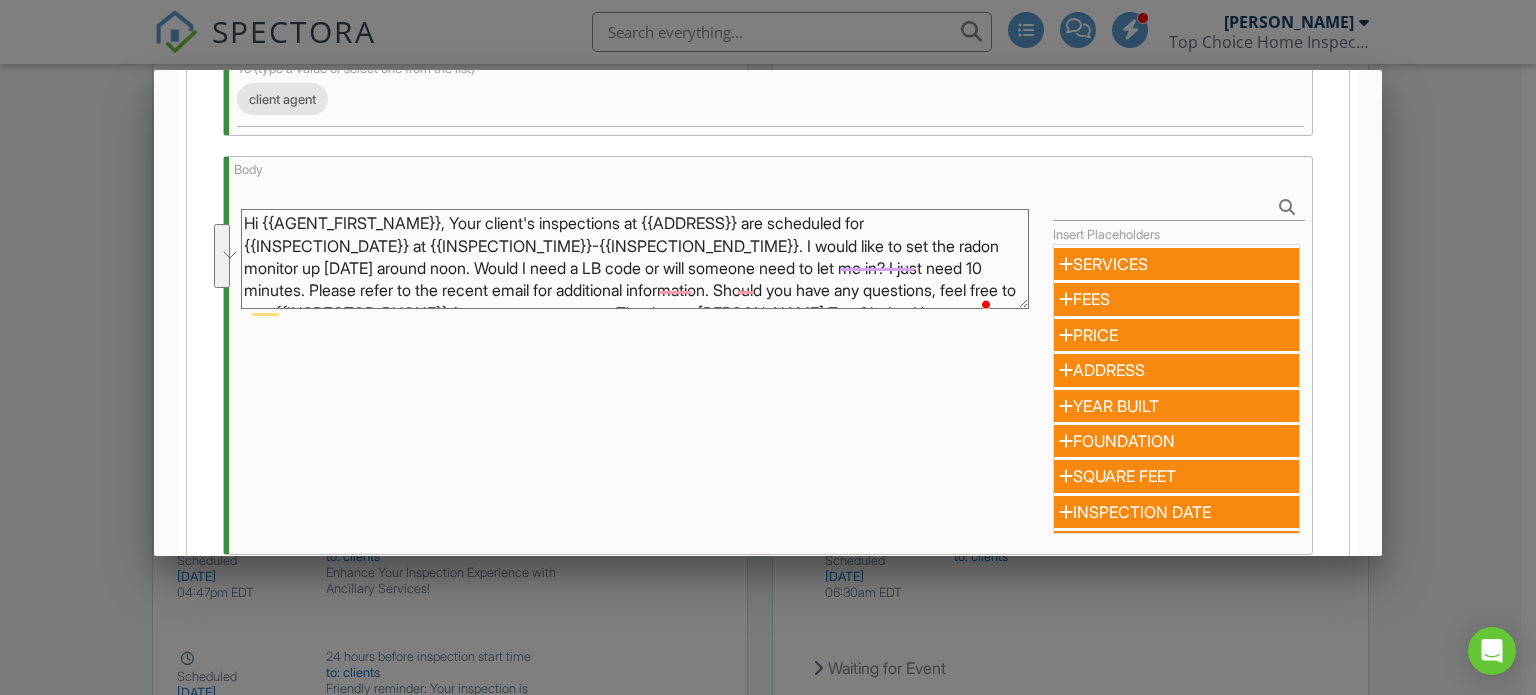 click on "Hi {{AGENT_FIRST_NAME}}, Your client's inspections at {{ADDRESS}} are scheduled for {{INSPECTION_DATE}} at {{INSPECTION_TIME}}-{{INSPECTION_END_TIME}}. I would like to set the radon monitor up tomorrow around noon. Would I need a LB code or will someone need to let me in? I just need 10 minutes. Please refer to the recent email for additional information. Should you have any questions, feel free to text {{INSPECTOR_PHONE}} for a prompt response. Thank you, Todd Hoffmeyer Top Choice Home Inspections" at bounding box center (635, 259) 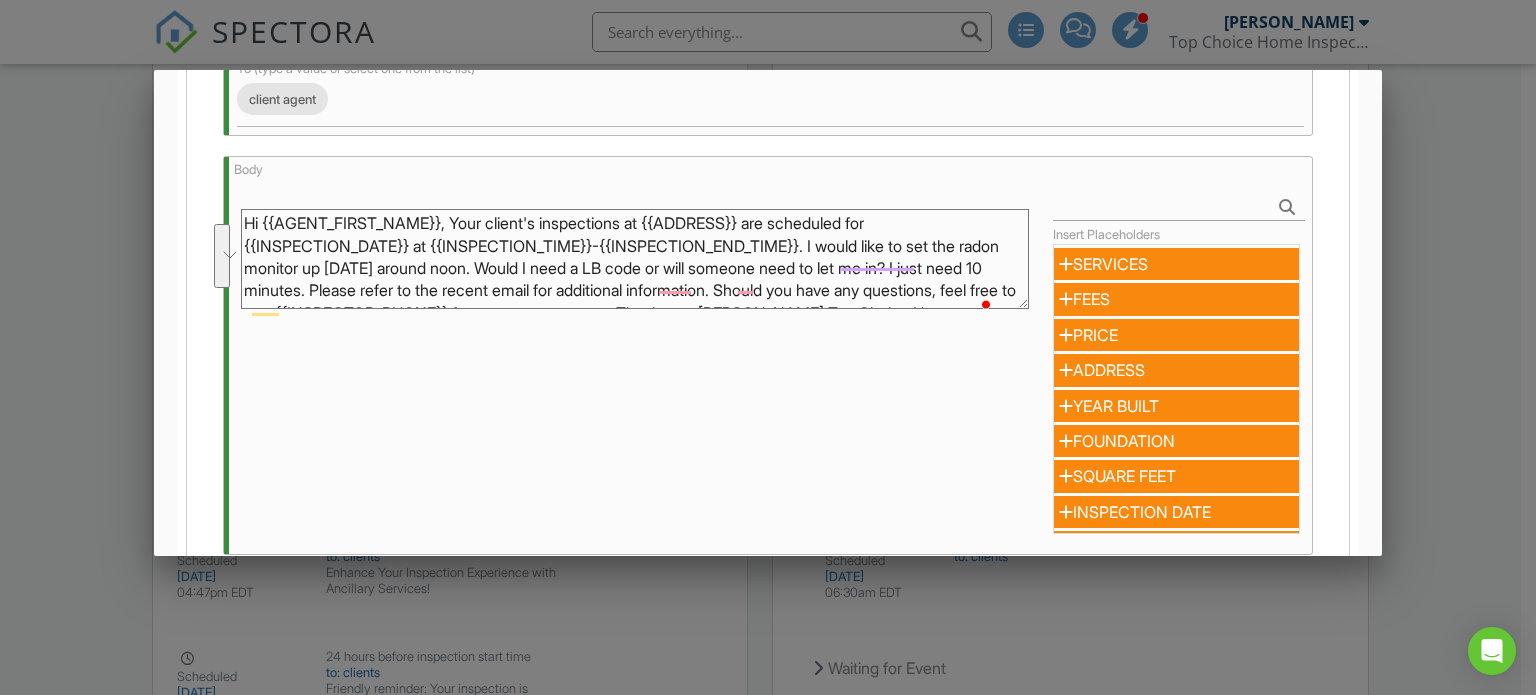 paste on "’d like to stop by tomorrow around noon to set up the radon monitor. Will I need a lockbox code, or will someone be there to let me in? It should only take about" 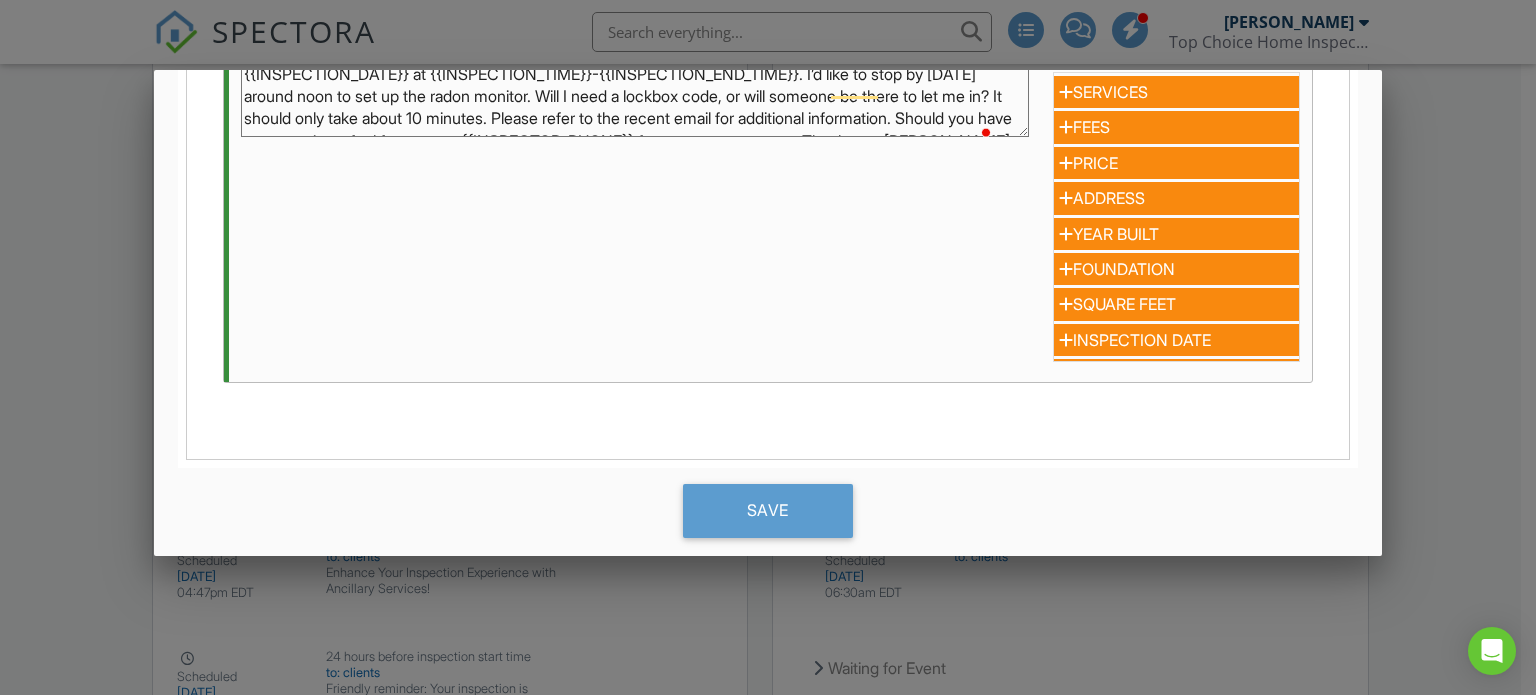 scroll, scrollTop: 338, scrollLeft: 0, axis: vertical 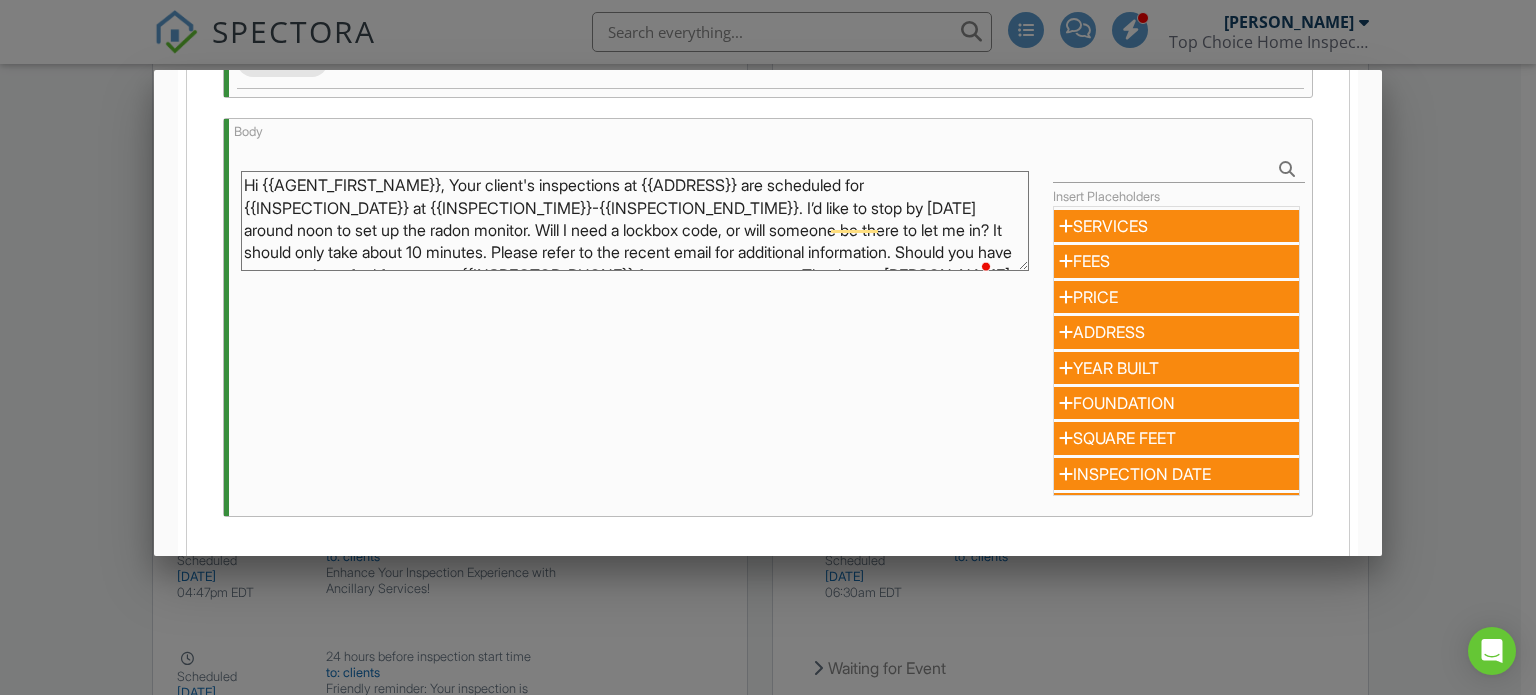 drag, startPoint x: 524, startPoint y: 261, endPoint x: 564, endPoint y: 260, distance: 40.012497 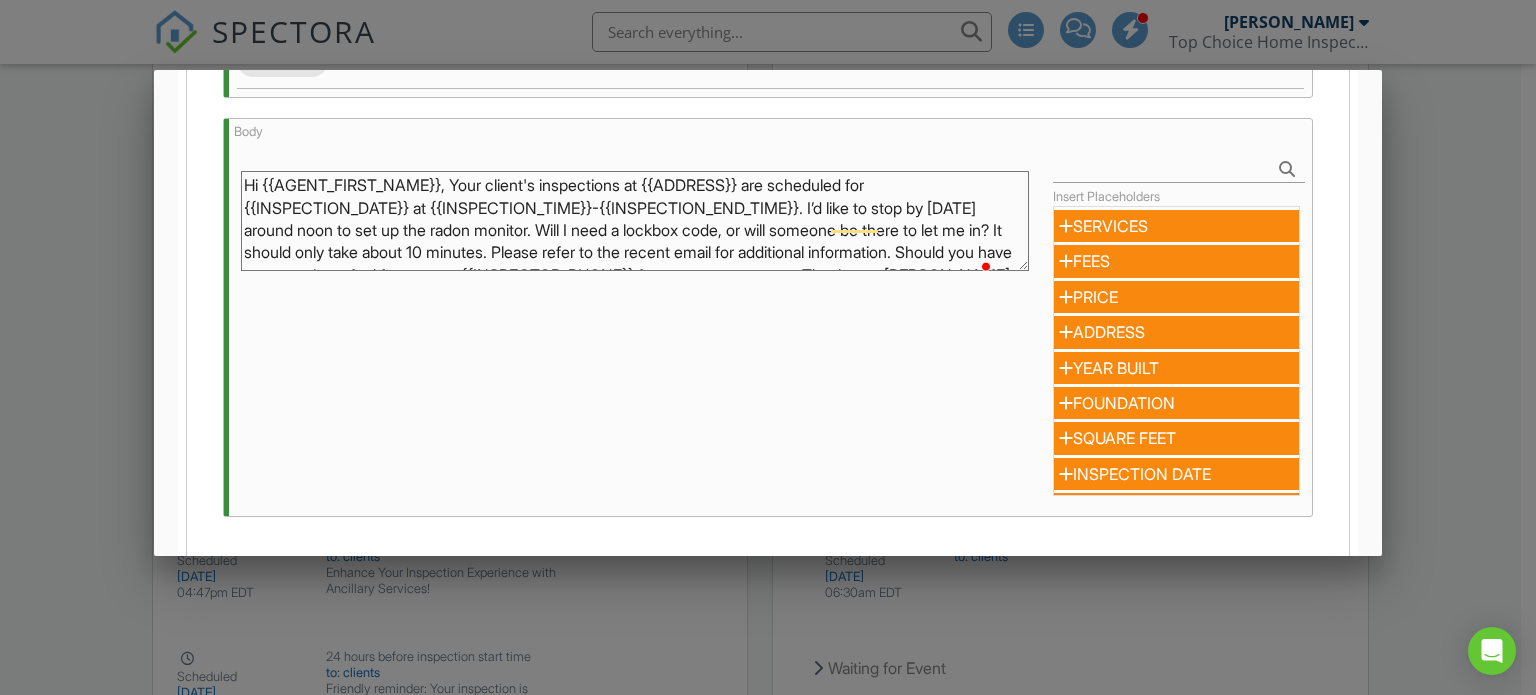 click on "Hi {{AGENT_FIRST_NAME}}, Your client's inspections at {{ADDRESS}} are scheduled for {{INSPECTION_DATE}} at {{INSPECTION_TIME}}-{{INSPECTION_END_TIME}}. I’d like to stop by tomorrow around noon to set up the radon monitor. Will I need a lockbox code, or will someone be there to let me in? It should only take about 10 minutes. Please refer to the recent email for additional information. Should you have any questions, feel free to text {{INSPECTOR_PHONE}} for a prompt response. Thank you, Todd Hoffmeyer Top Choice Home Inspections" at bounding box center (635, 221) 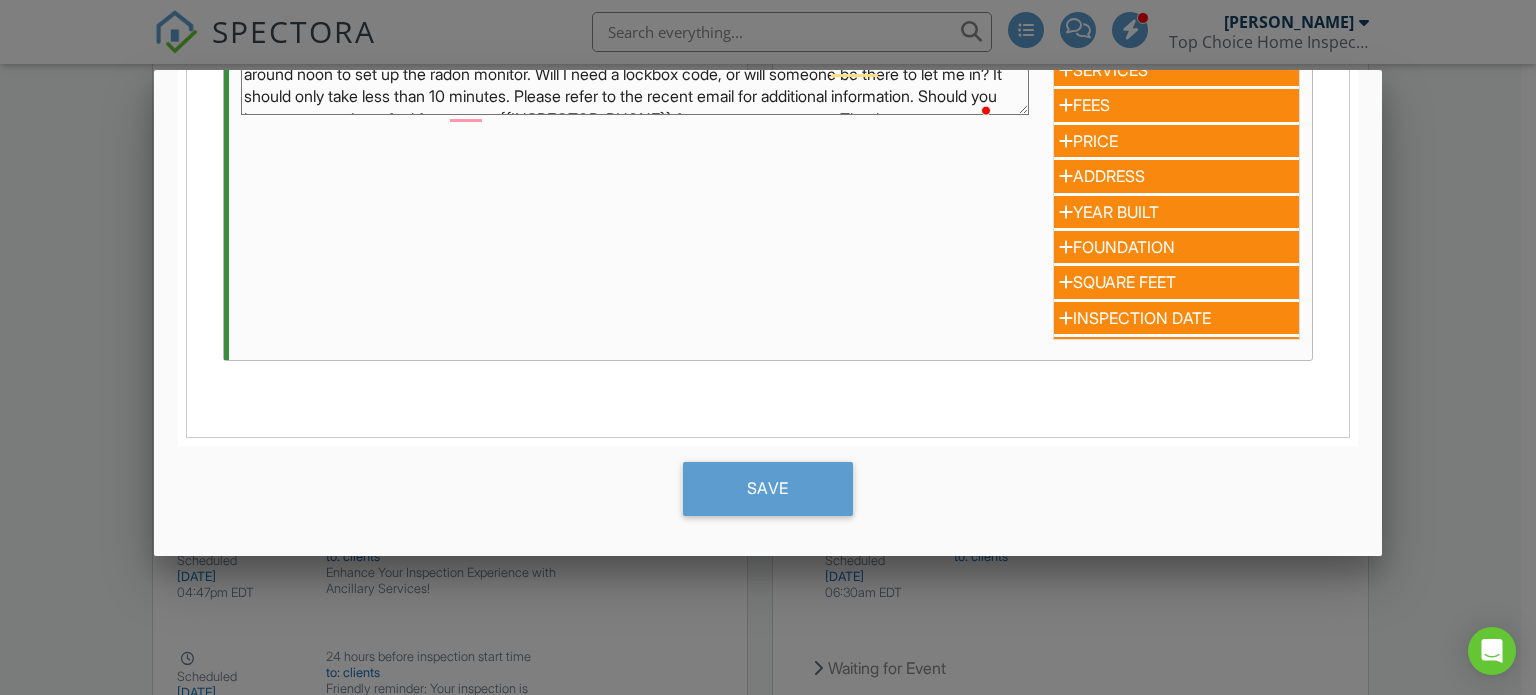 scroll, scrollTop: 338, scrollLeft: 0, axis: vertical 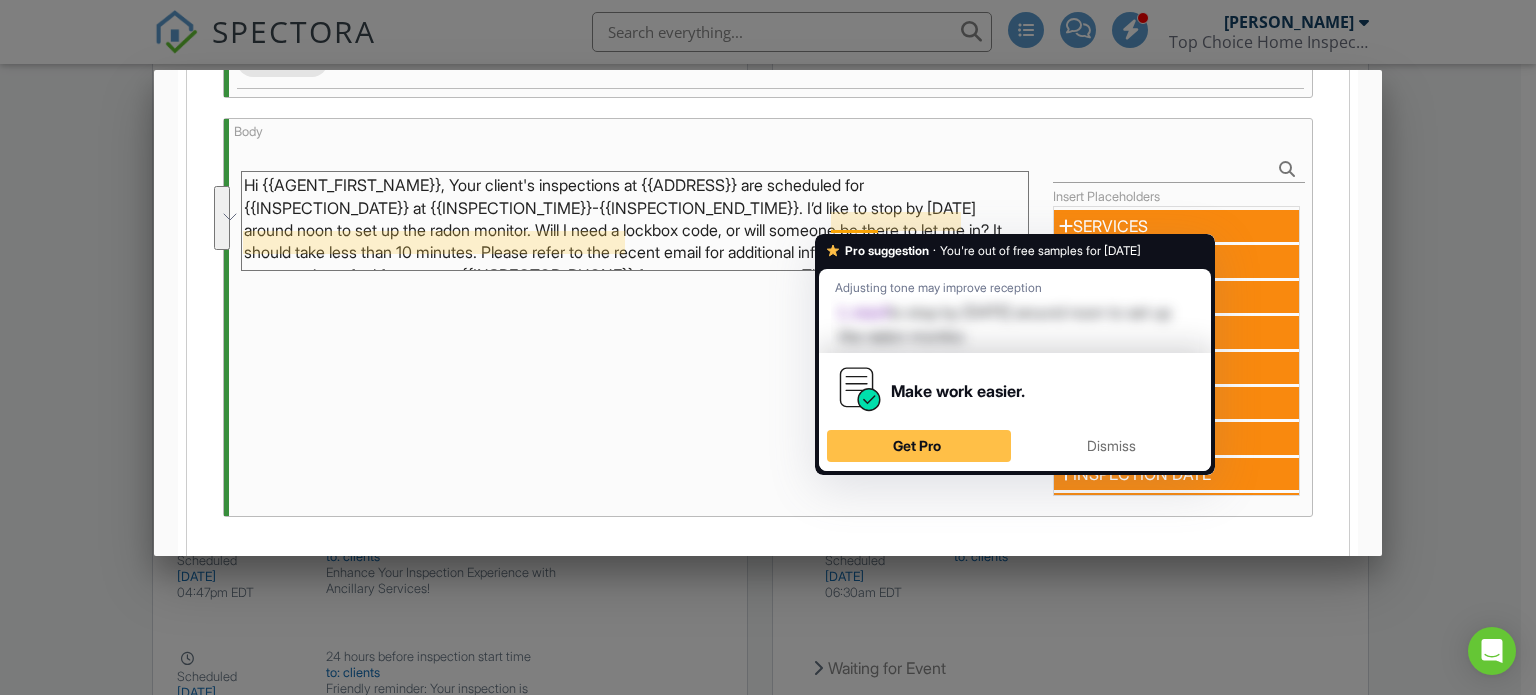 drag, startPoint x: 638, startPoint y: 267, endPoint x: 832, endPoint y: 216, distance: 200.59163 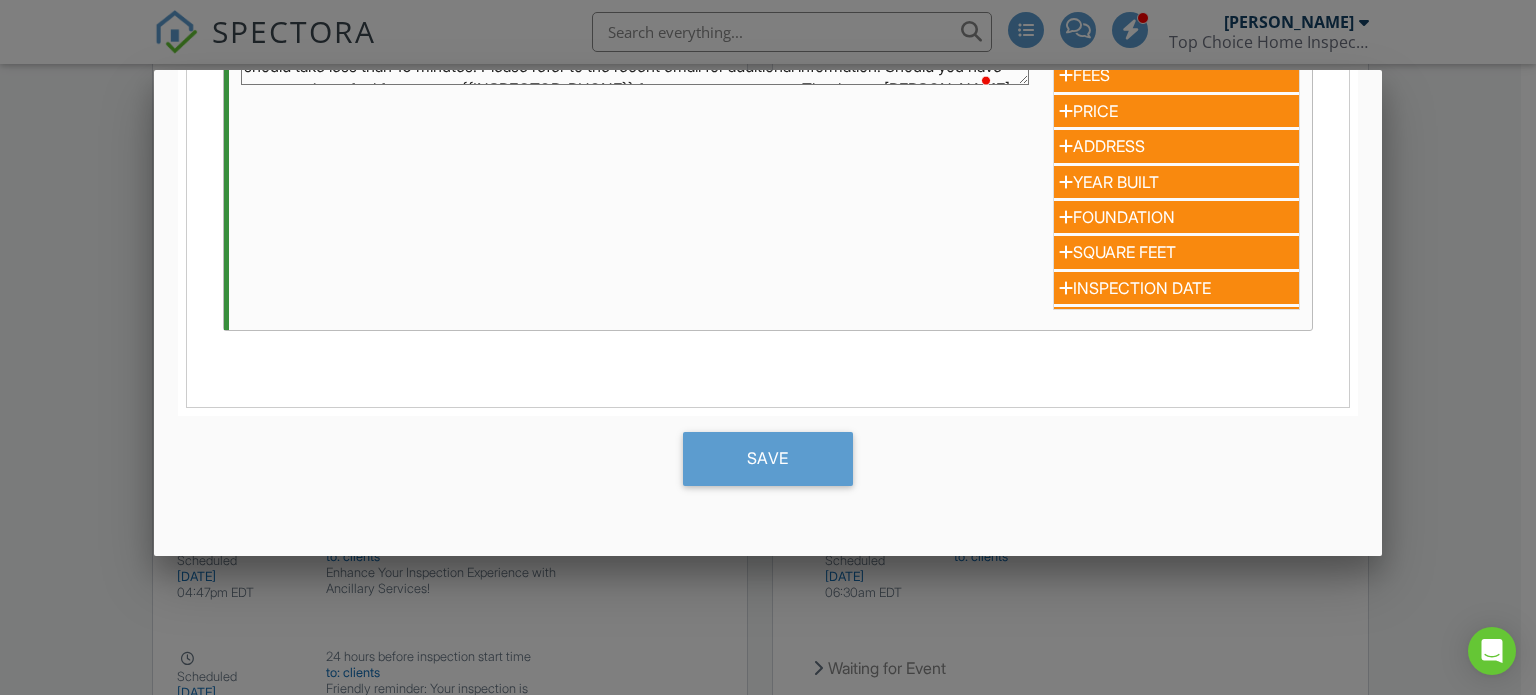 scroll, scrollTop: 538, scrollLeft: 0, axis: vertical 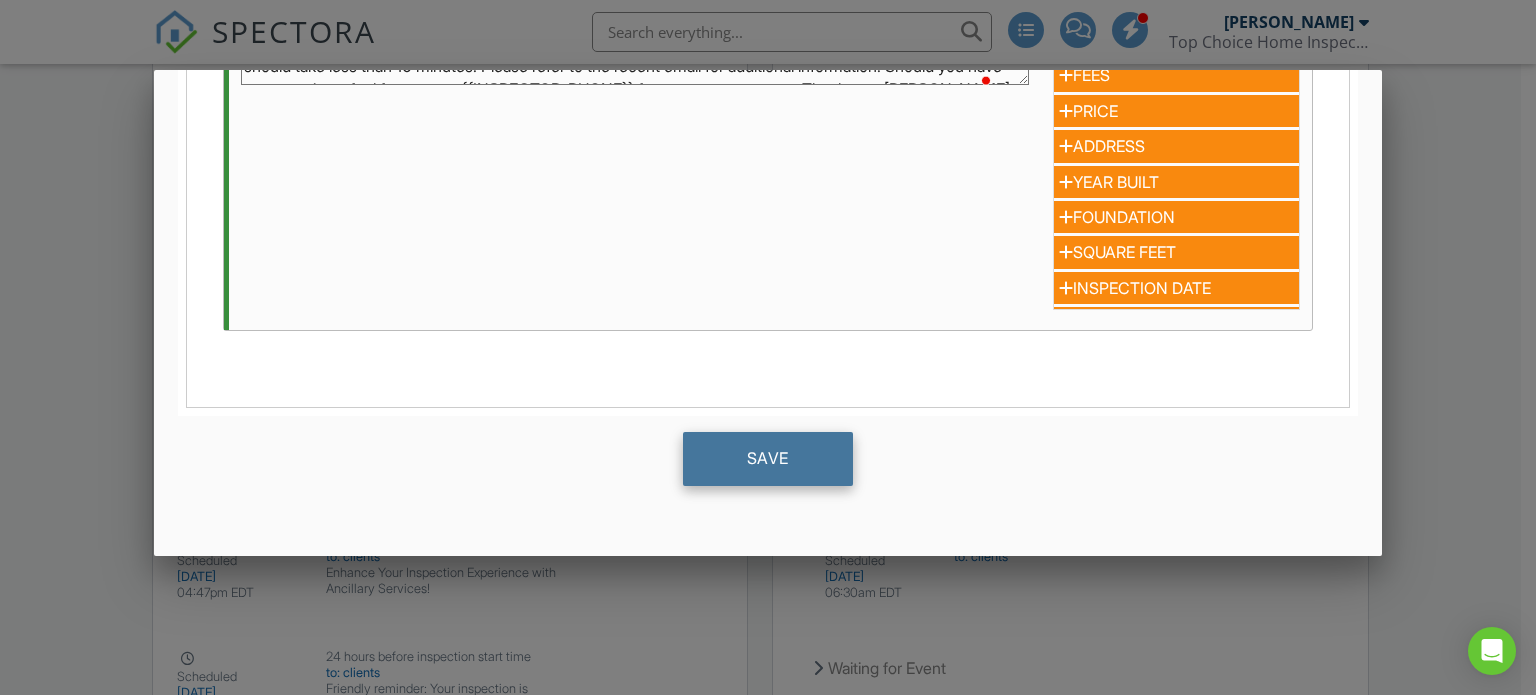 type on "Hi {{AGENT_FIRST_NAME}}, Your client's inspections at {{ADDRESS}} are scheduled for {{INSPECTION_DATE}} at {{INSPECTION_TIME}}-{{INSPECTION_END_TIME}}. I’d like to stop by tomorrow around noon to set up the radon monitor. Will I need a lockbox code, or will someone be there to let me in? It should take less than 10 minutes. Please refer to the recent email for additional information. Should you have any questions, feel free to text {{INSPECTOR_PHONE}} for a prompt response. Thank you, Todd Hoffmeyer Top Choice Home Inspections" 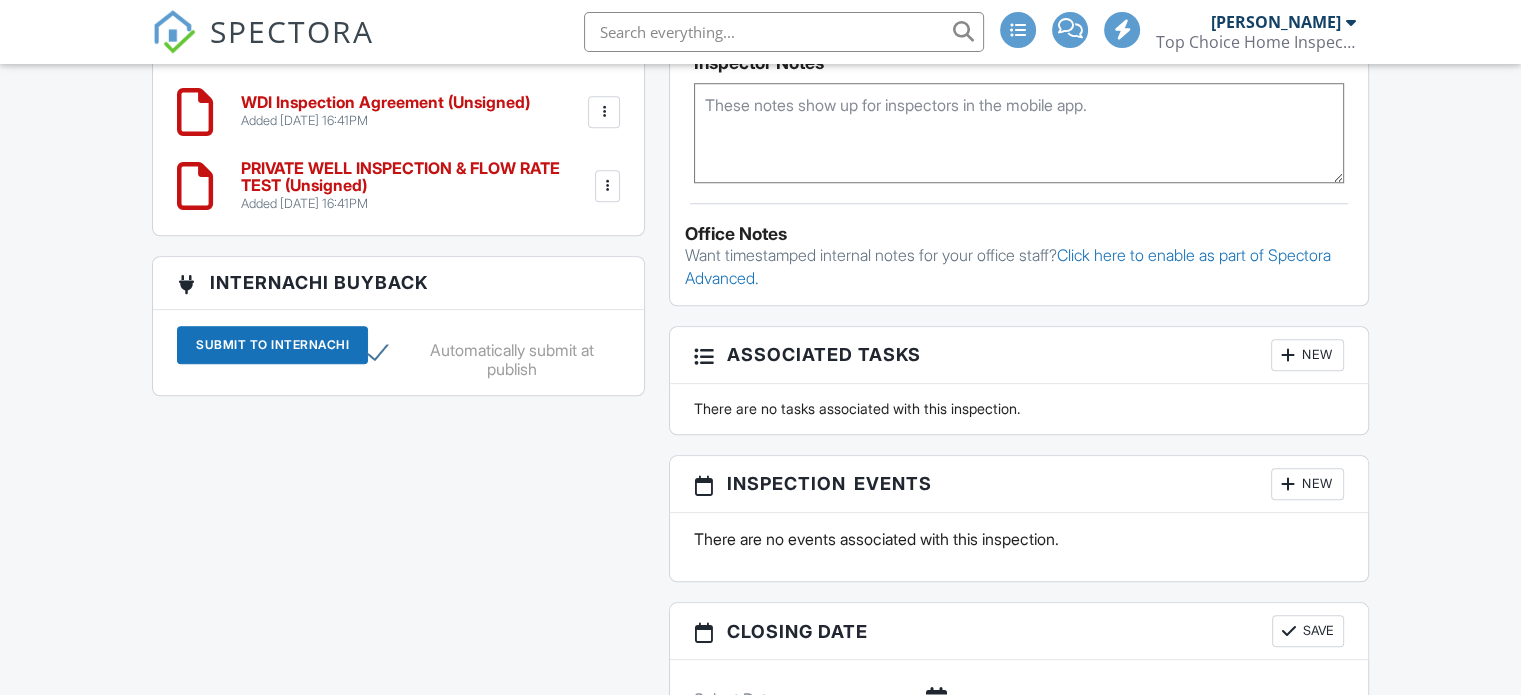 scroll, scrollTop: 2370, scrollLeft: 0, axis: vertical 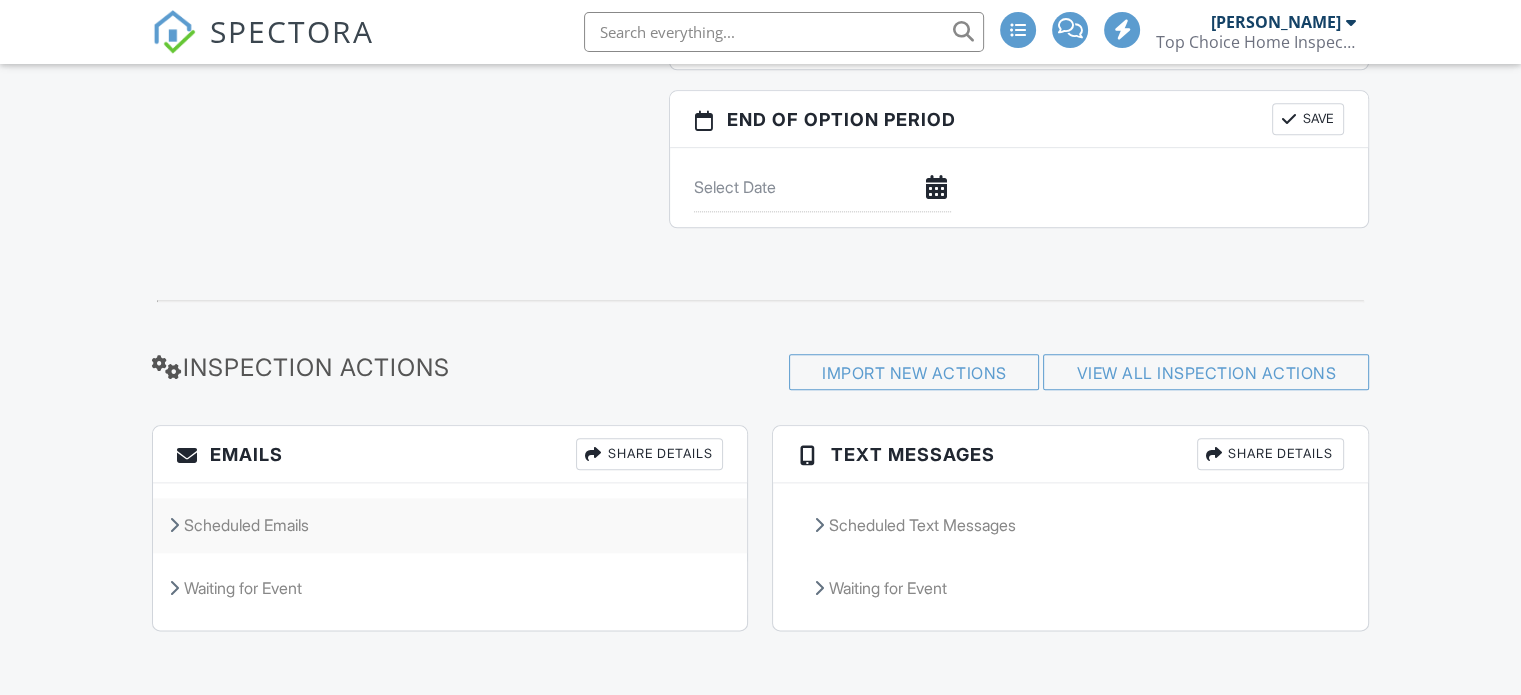 click on "Scheduled Emails" at bounding box center [450, 525] 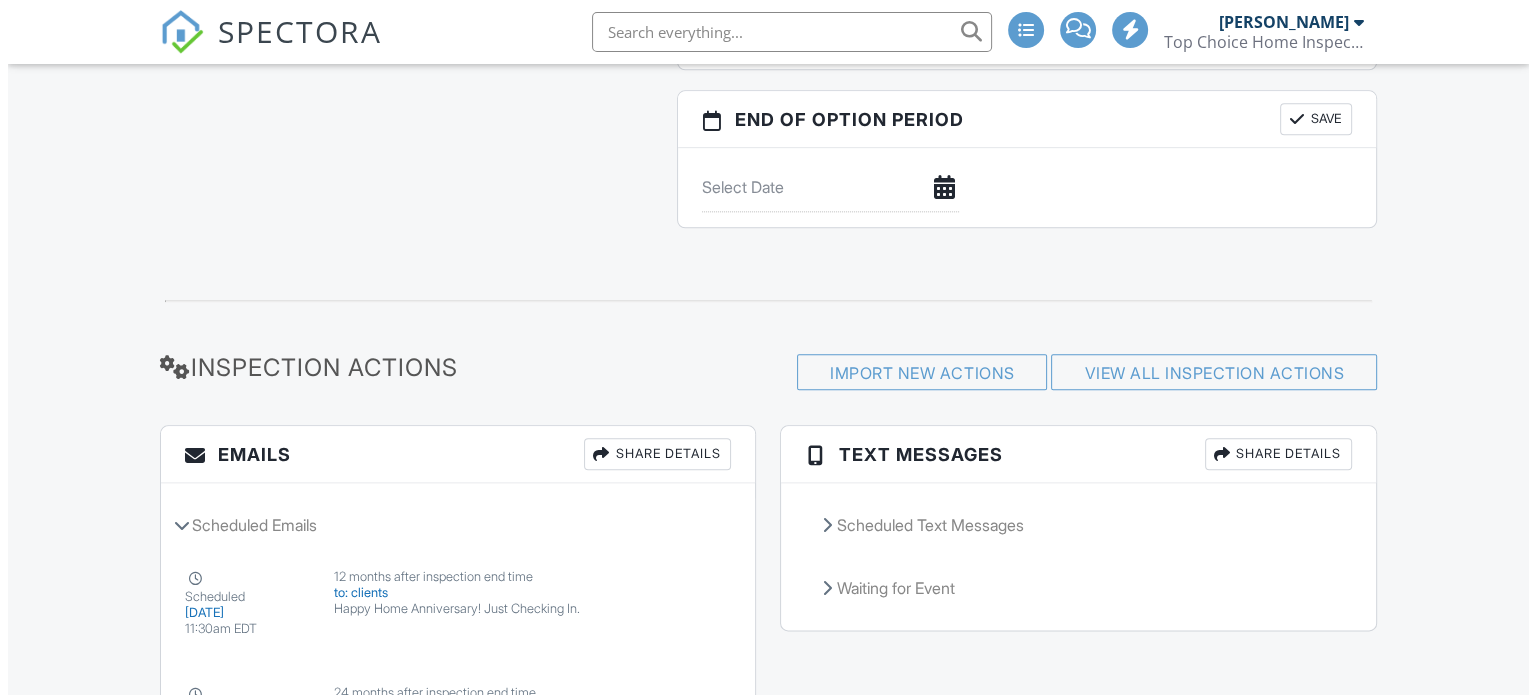 scroll, scrollTop: 2870, scrollLeft: 0, axis: vertical 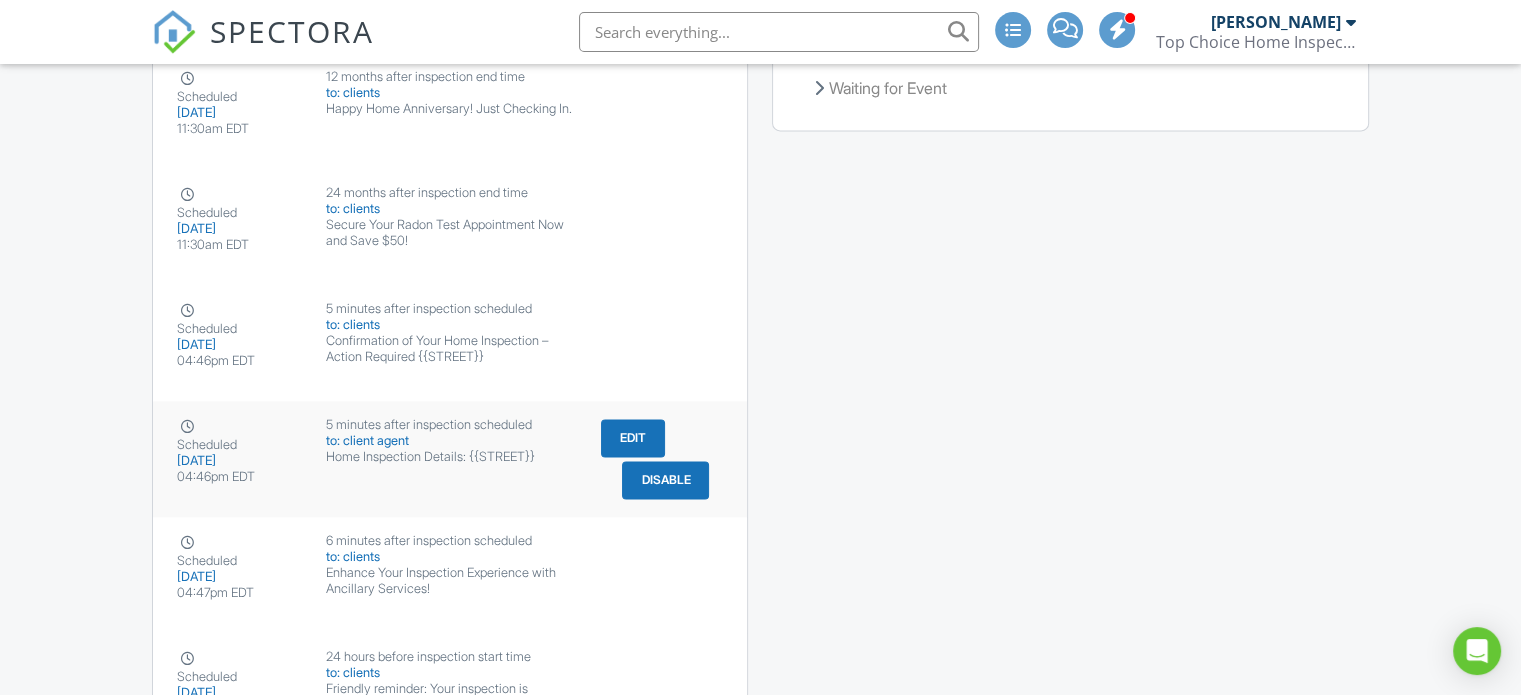 click on "Edit" at bounding box center [633, 438] 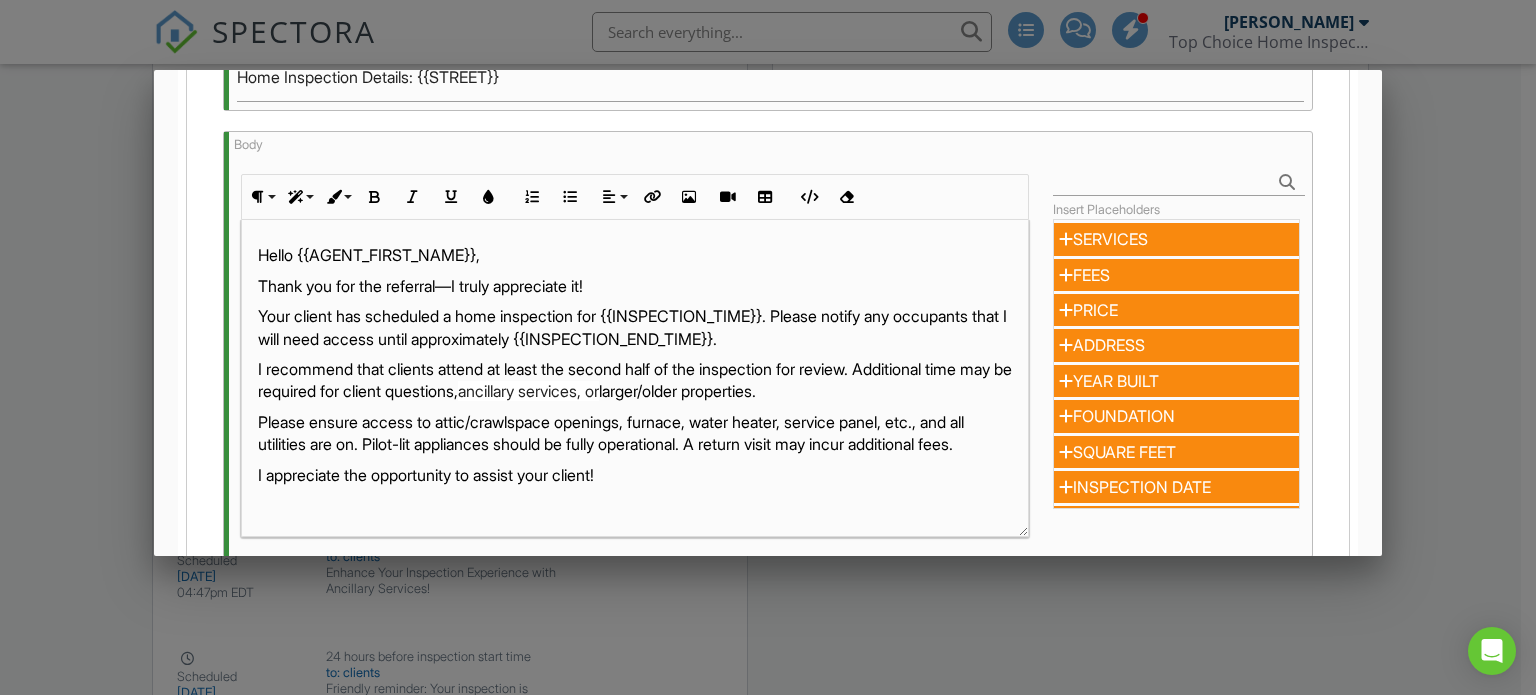 scroll, scrollTop: 500, scrollLeft: 0, axis: vertical 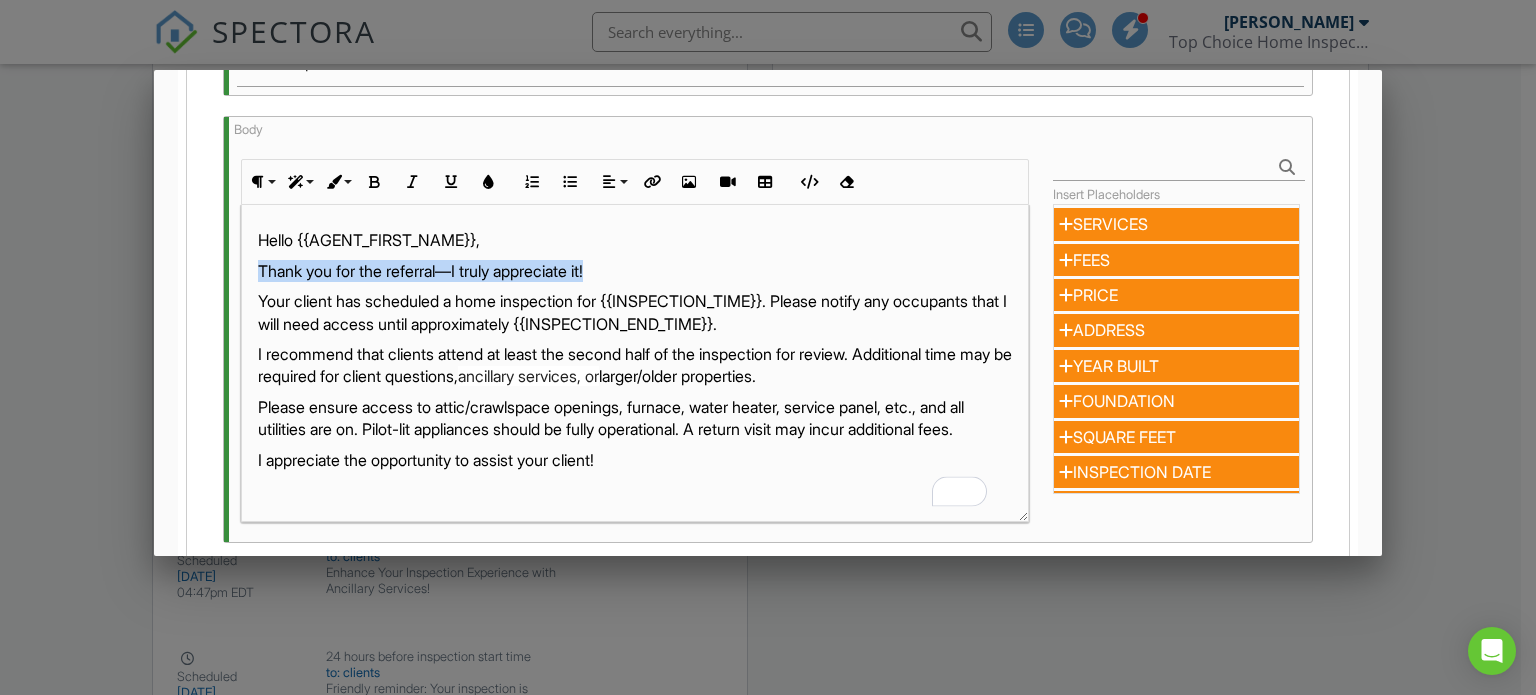drag, startPoint x: 617, startPoint y: 267, endPoint x: 257, endPoint y: 266, distance: 360.0014 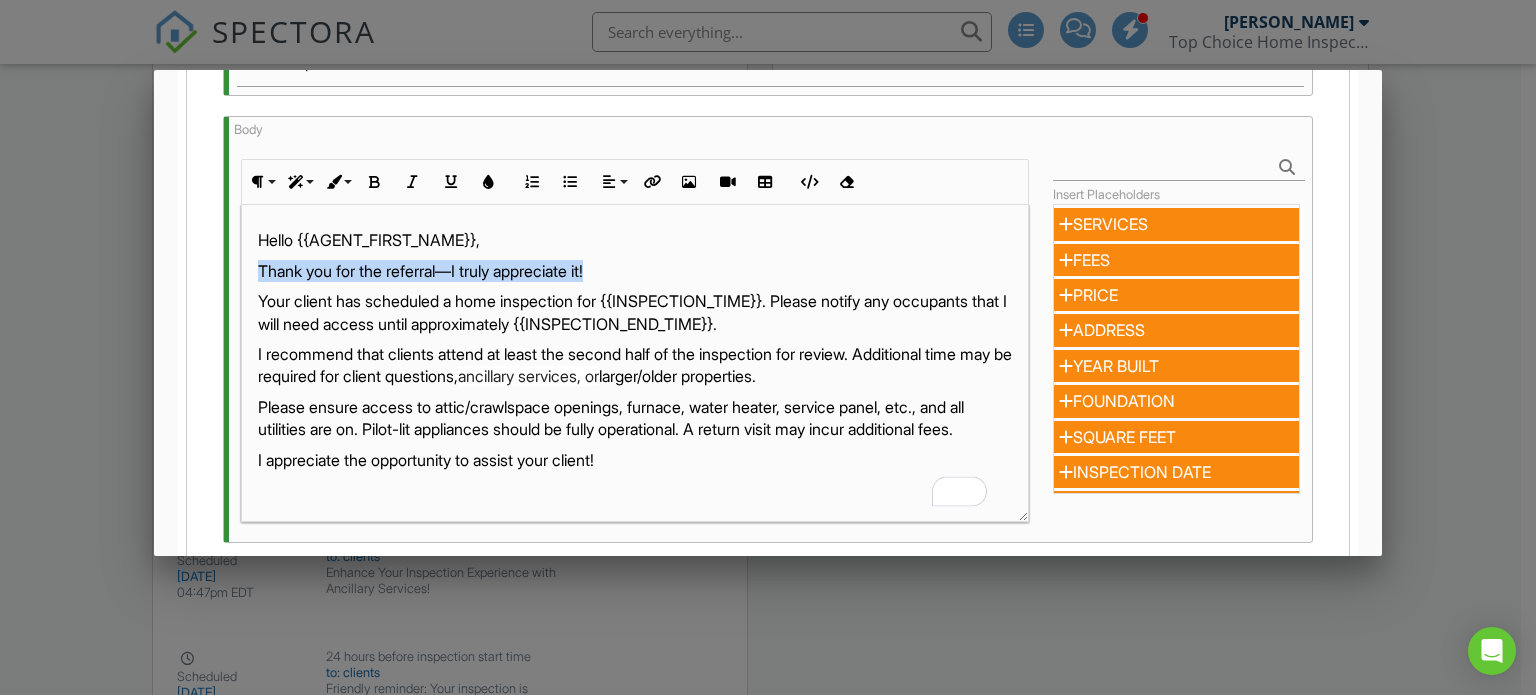 click on "Thank you for the referral—I truly appreciate it!" at bounding box center (635, 271) 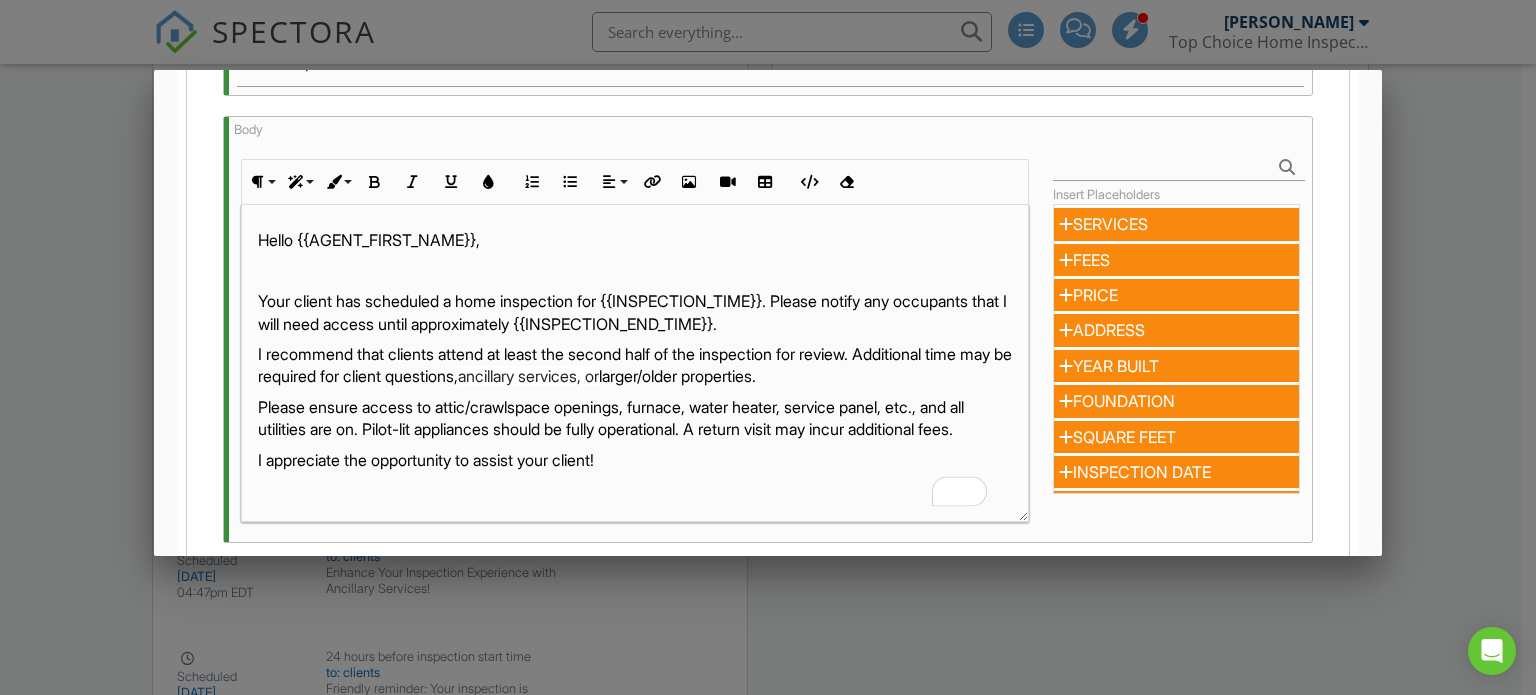 click on "Your client has scheduled a home inspection for {{INSPECTION_TIME}}. Please notify any occupants that I will need access until approximately {{INSPECTION_END_TIME}}." at bounding box center (635, 312) 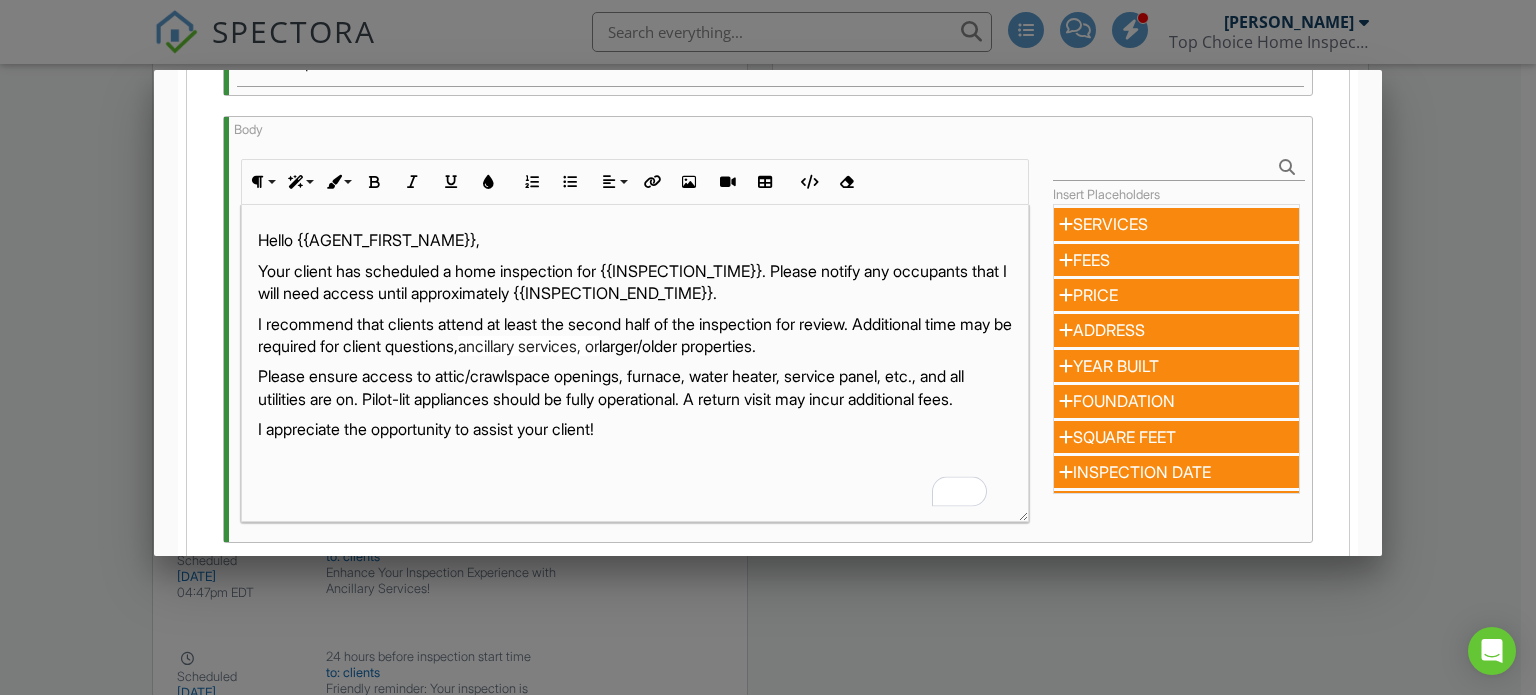 click on "Your client has scheduled a home inspection for {{INSPECTION_TIME}}. Please notify any occupants that I will need access until approximately {{INSPECTION_END_TIME}}." at bounding box center [635, 282] 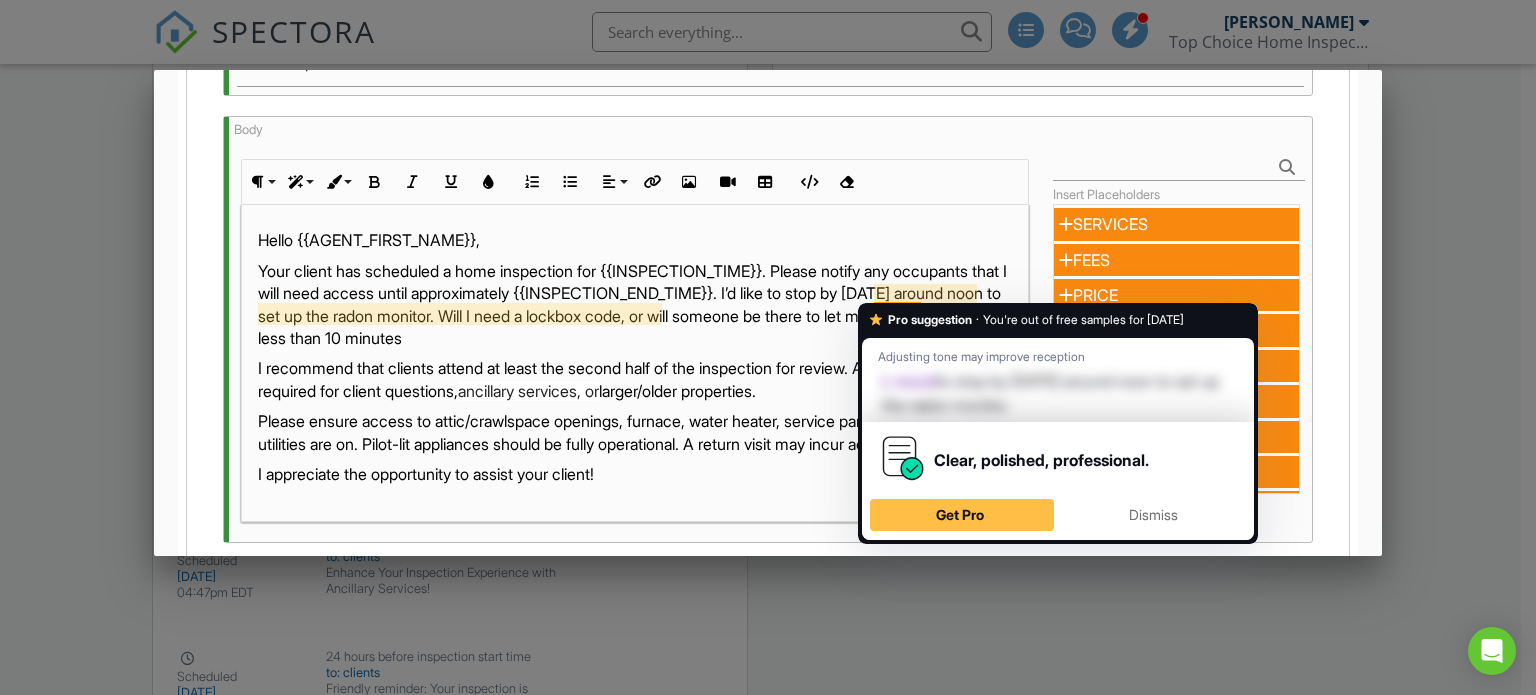 click on "Your client has scheduled a home inspection for {{INSPECTION_TIME}}. Please notify any occupants that I will need access until approximately {{INSPECTION_END_TIME}}. I’d like to stop by [DATE] around noon to set up the radon monitor. Will I need a lockbox code, or will someone be there to let me in? It should take less than 10 minutes" at bounding box center [635, 305] 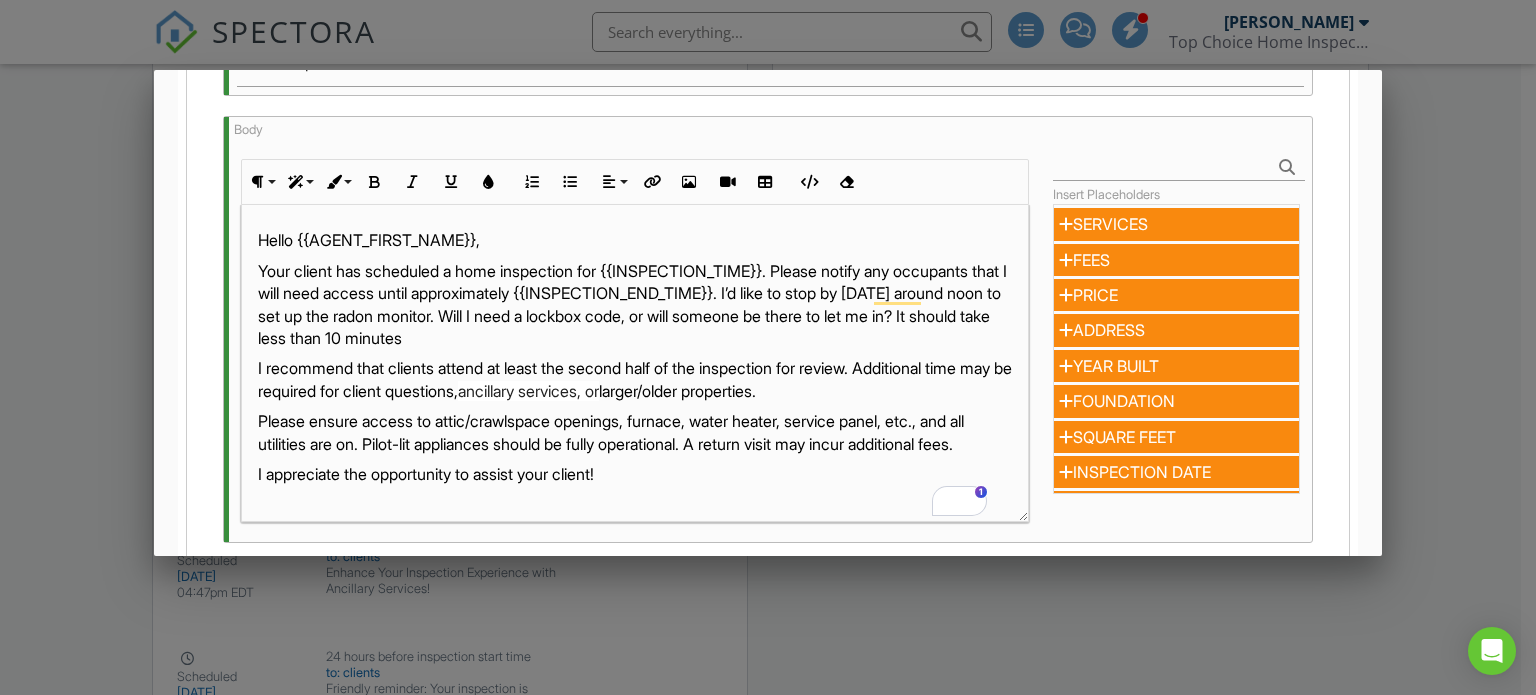 click on "Your client has scheduled a home inspection for {{INSPECTION_TIME}}. Please notify any occupants that I will need access until approximately {{INSPECTION_END_TIME}}. I’d like to stop by [DATE] around noon to set up the radon monitor. Will I need a lockbox code, or will someone be there to let me in? It should take less than 10 minutes" at bounding box center [635, 305] 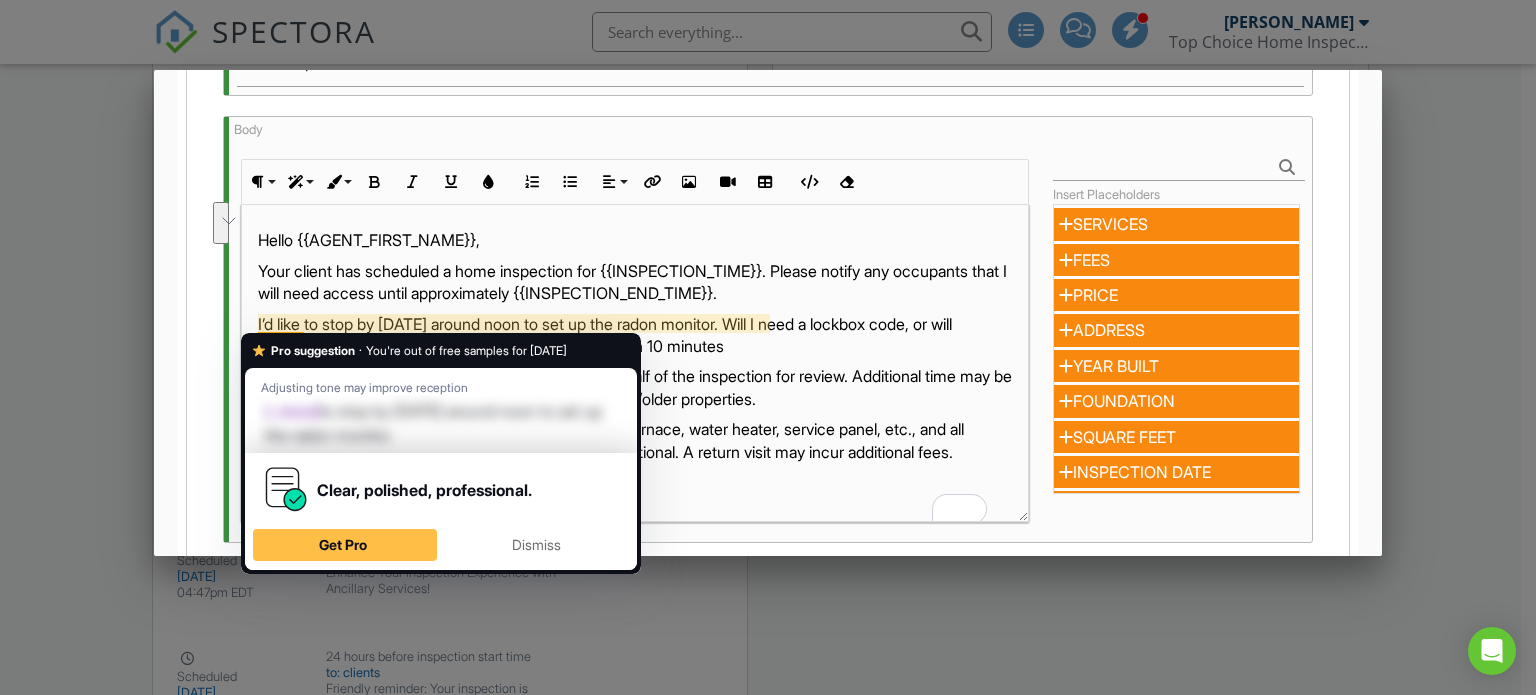 drag, startPoint x: 800, startPoint y: 350, endPoint x: 257, endPoint y: 313, distance: 544.25916 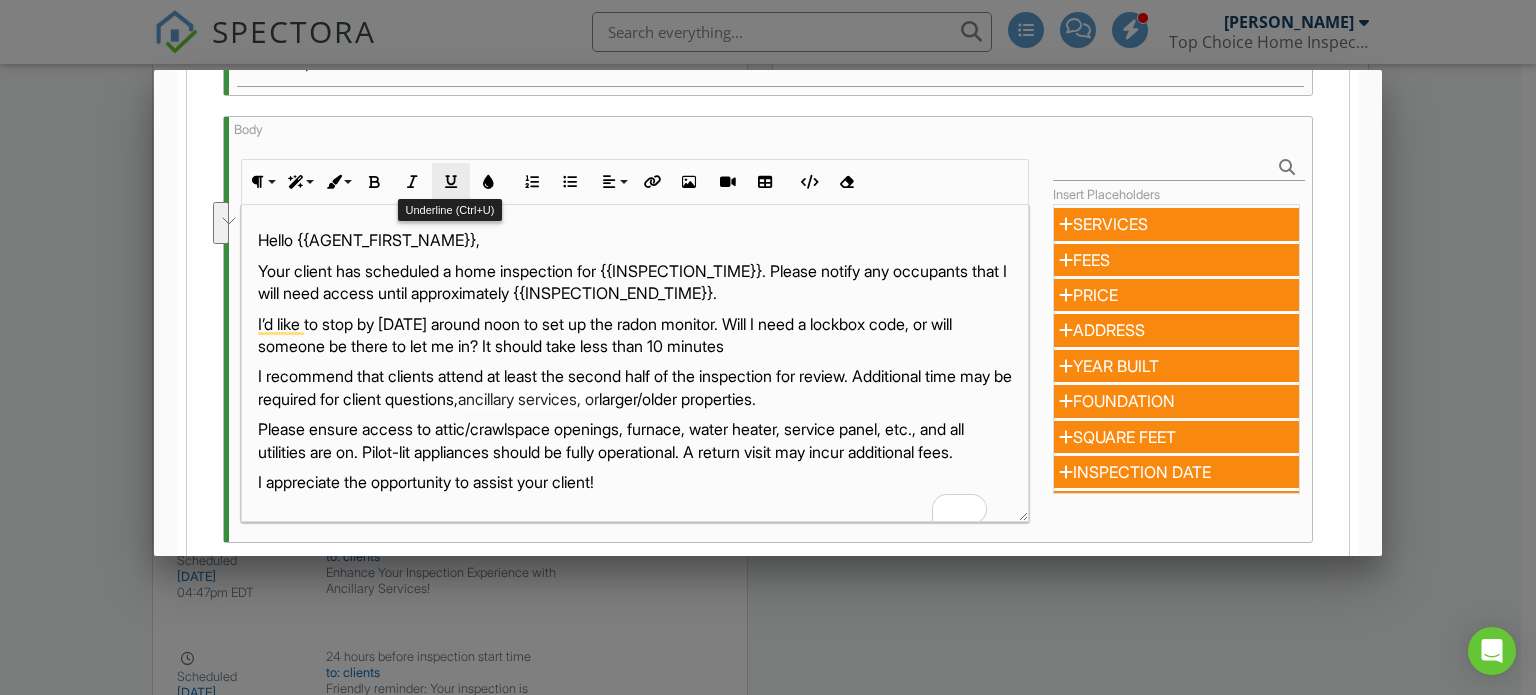 click at bounding box center [451, 182] 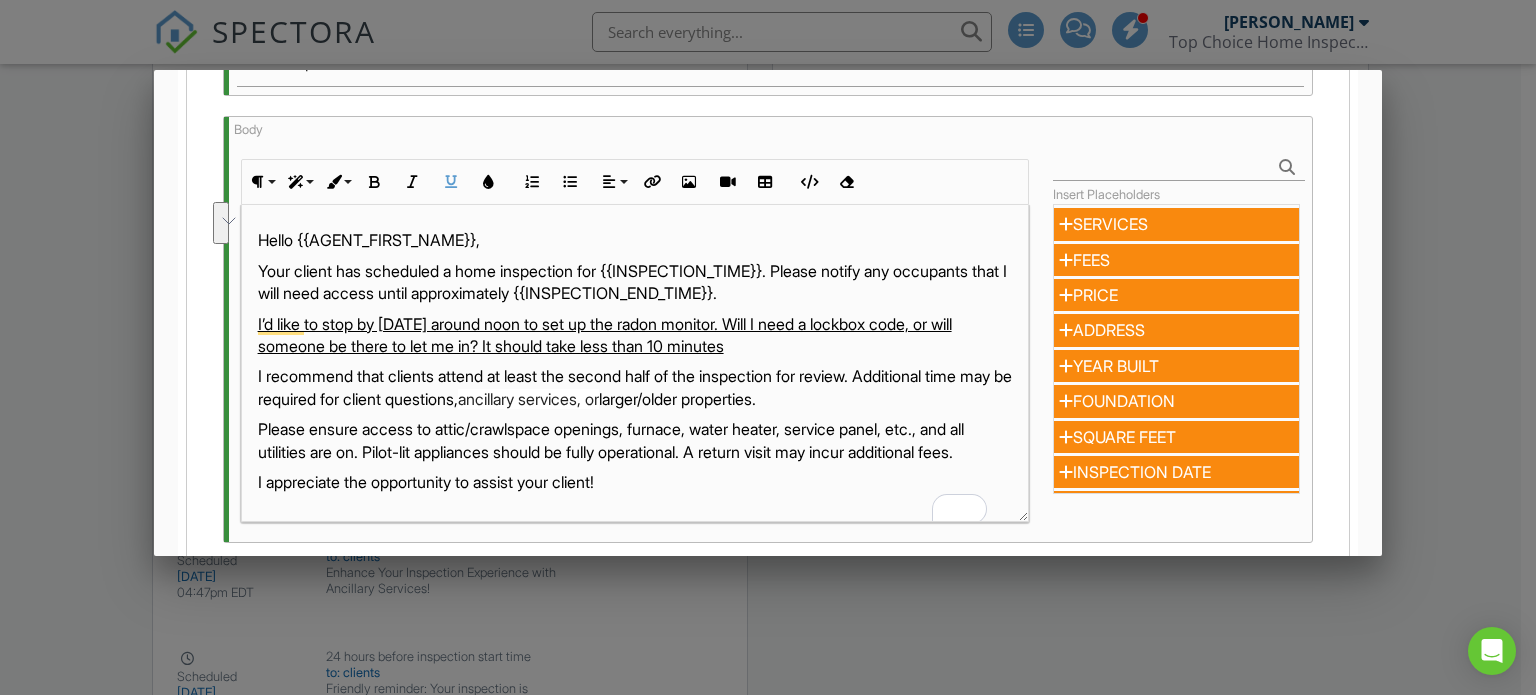 click on "I’d like to stop by [DATE] around noon to set up the radon monitor. Will I need a lockbox code, or will someone be there to let me in? It should take less than 10 minutes" at bounding box center [635, 335] 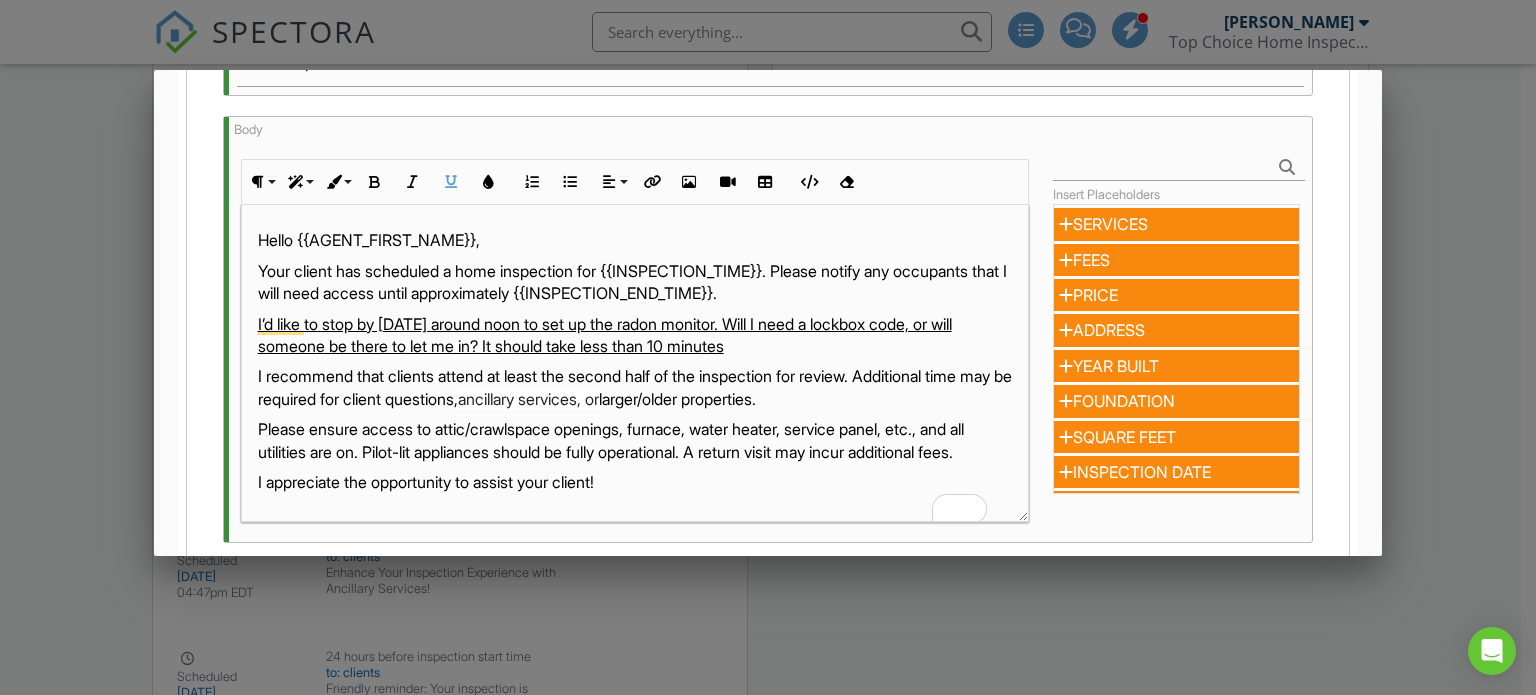 scroll, scrollTop: 17, scrollLeft: 0, axis: vertical 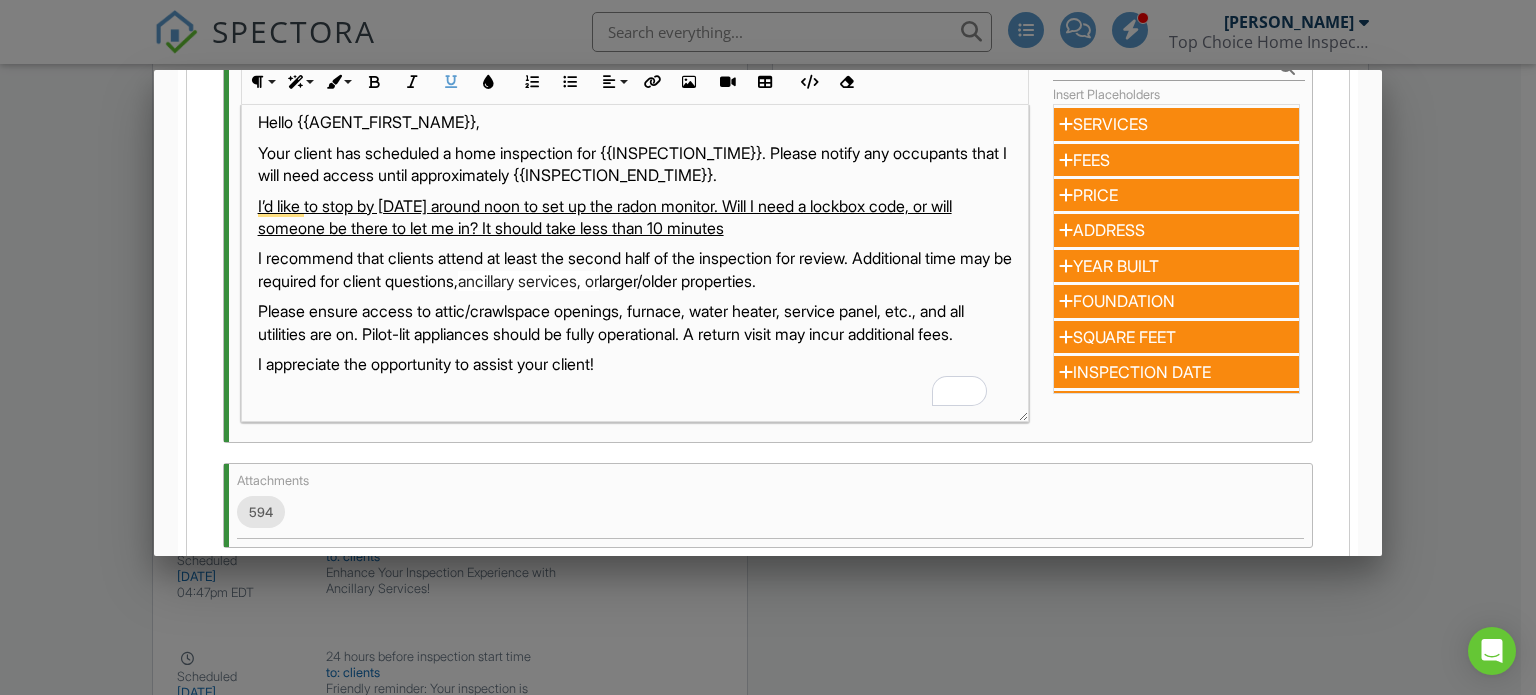 click on "I recommend that clients attend at least the second half of the inspection for review. Additional time may be required for client questions,  ancillary services, or  larger/older properties." at bounding box center [635, 269] 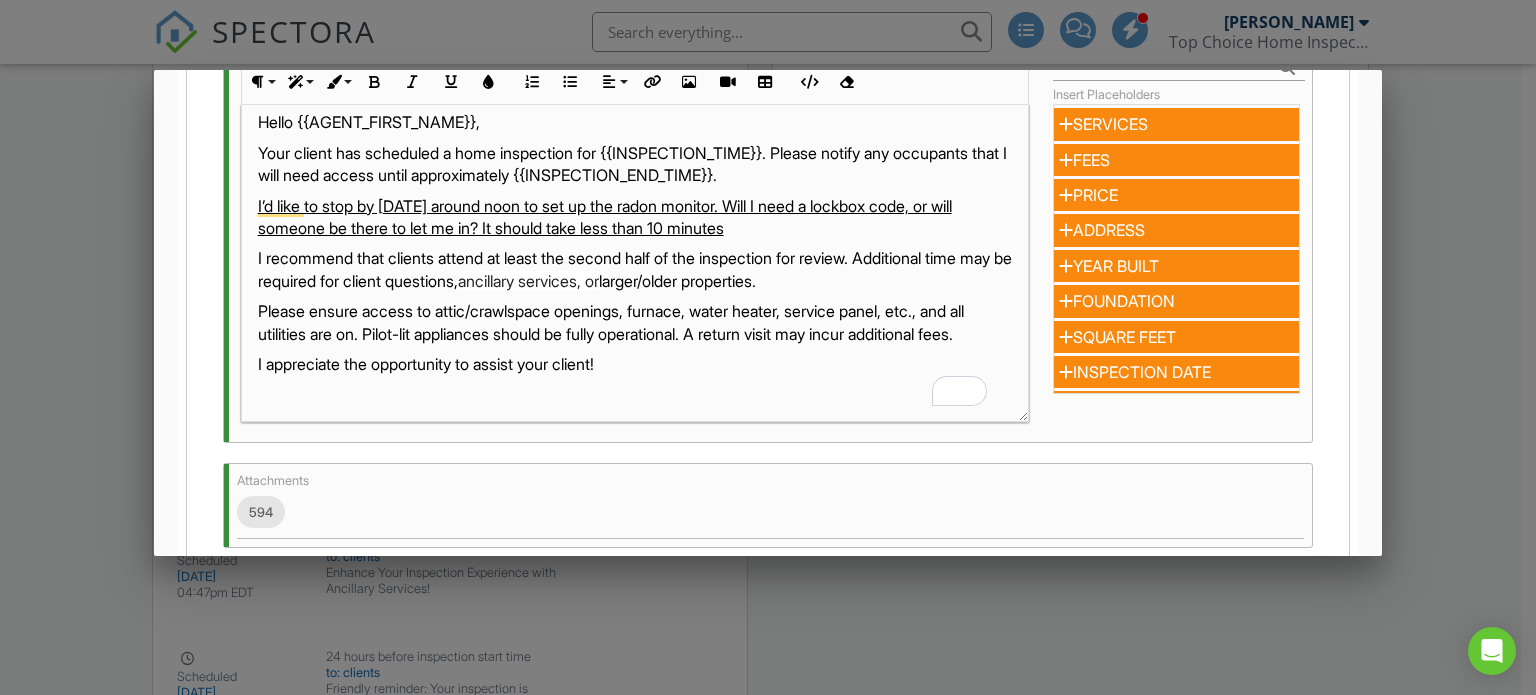 click on "I recommend that clients attend at least the second half of the inspection for review. Additional time may be required for client questions,  ancillary services, or  larger/older properties." at bounding box center (635, 269) 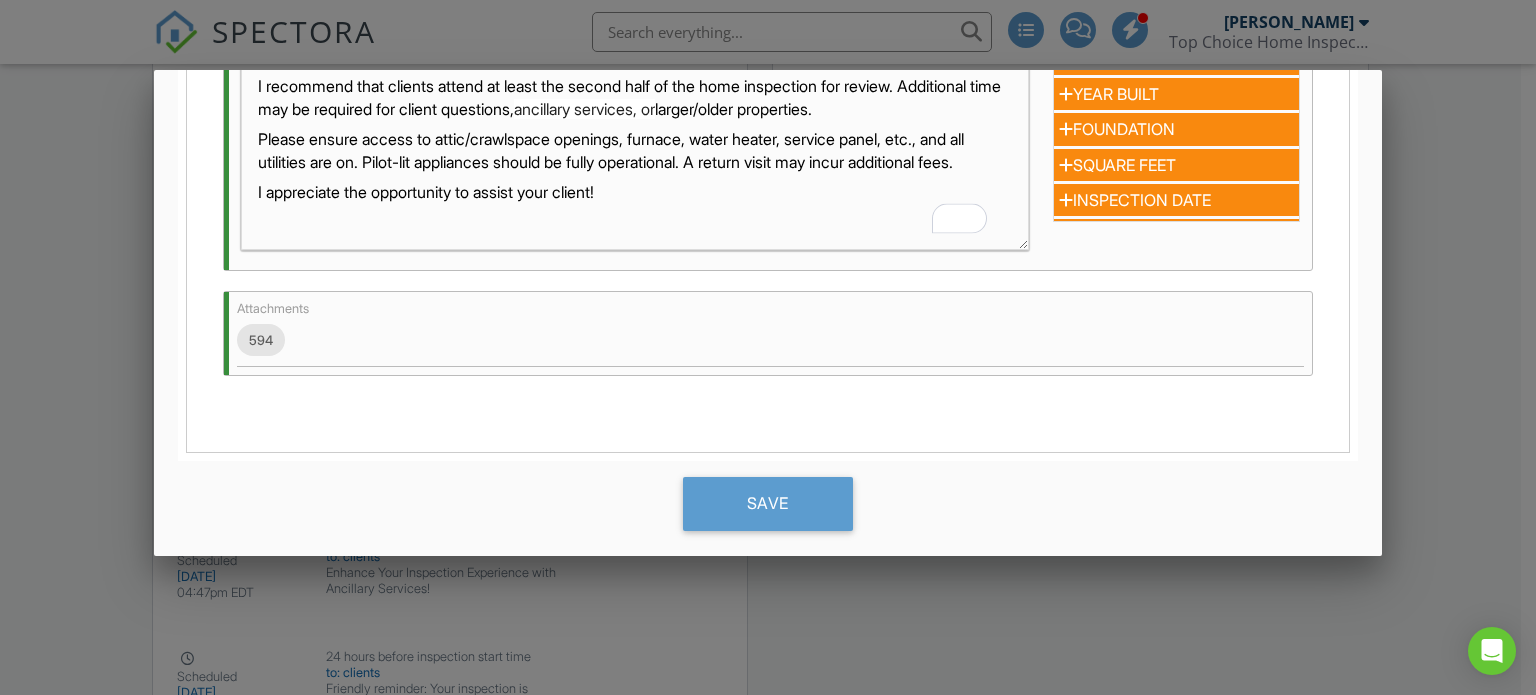 scroll, scrollTop: 800, scrollLeft: 0, axis: vertical 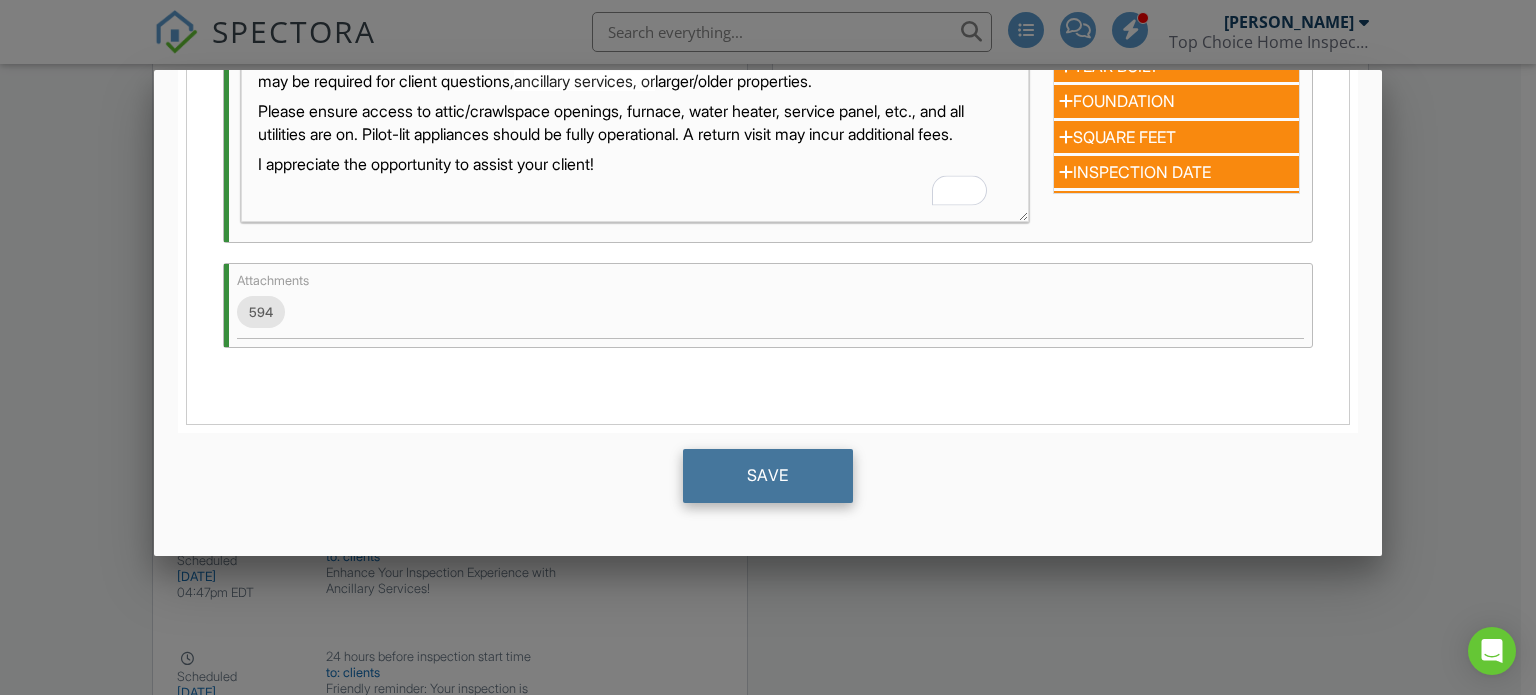click on "Save" at bounding box center (768, 476) 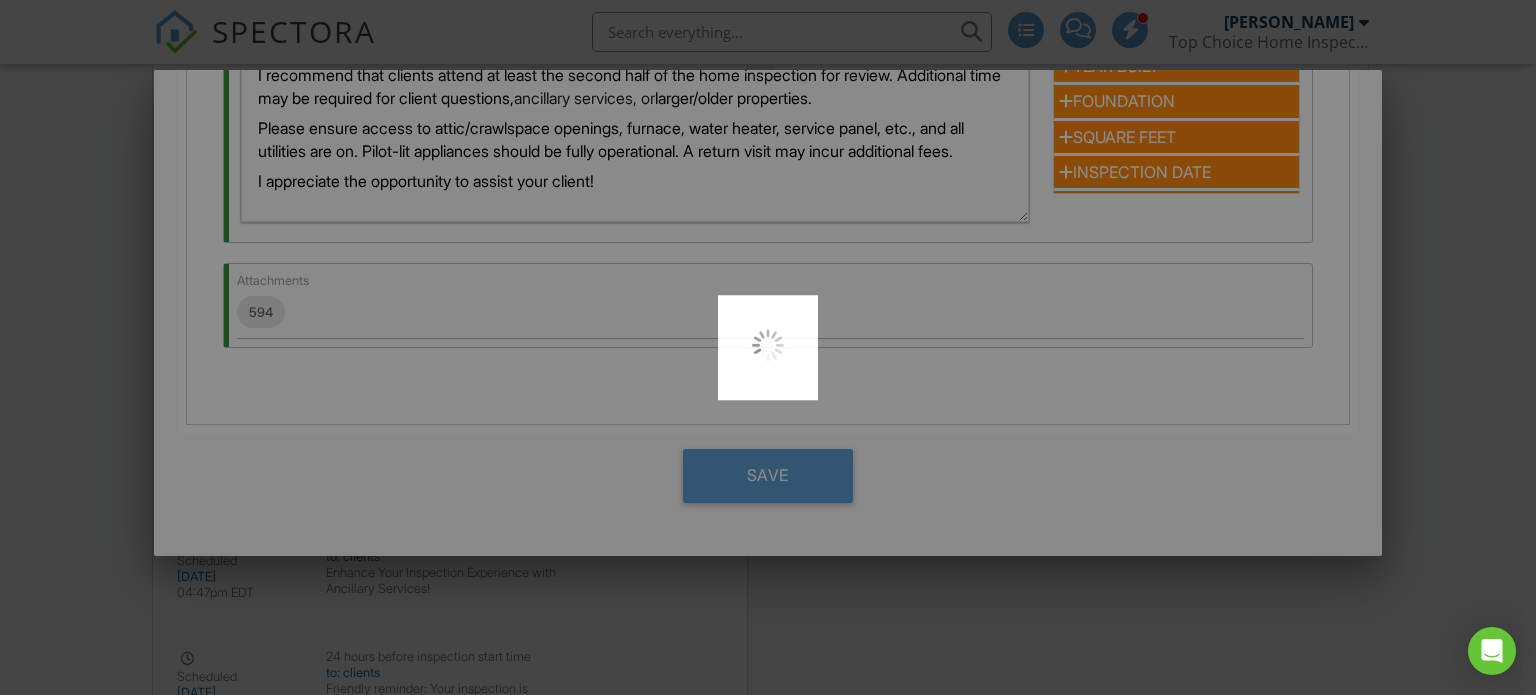 click at bounding box center [768, 347] 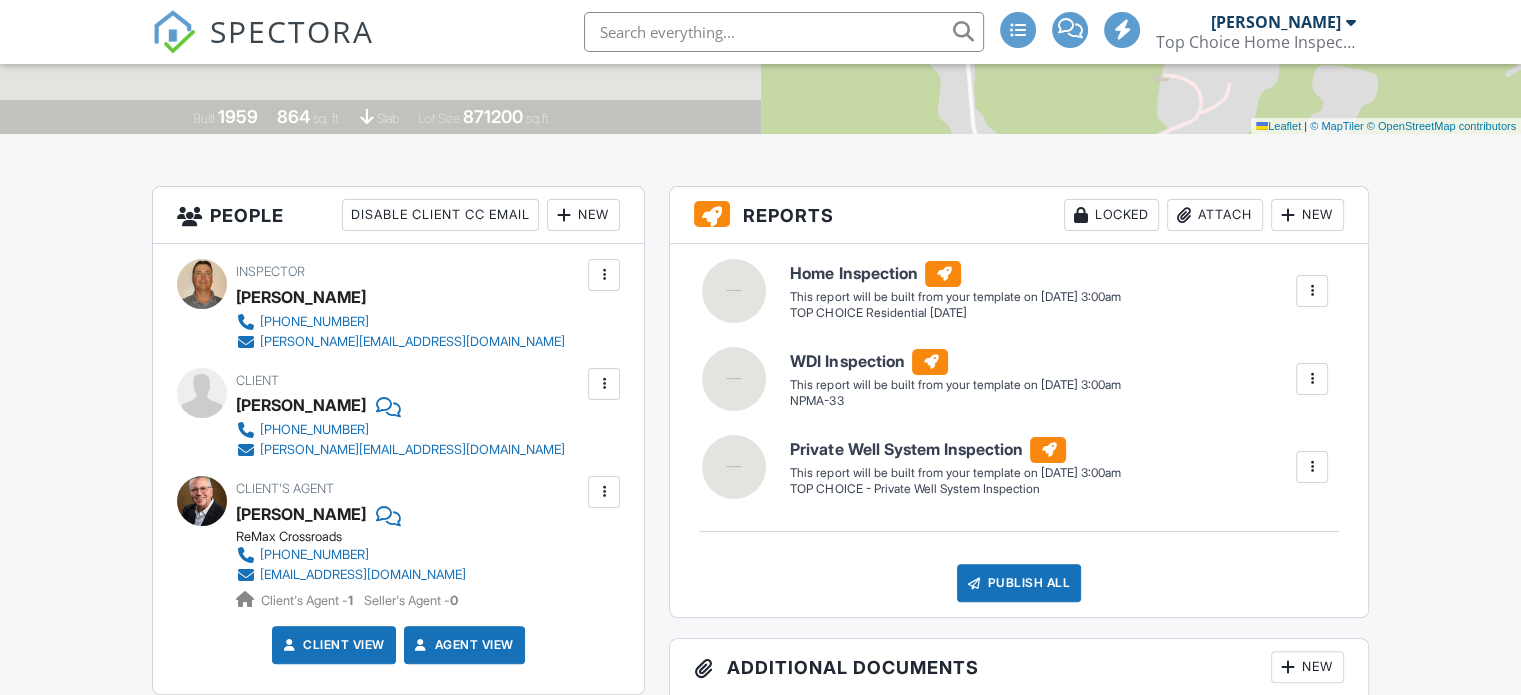 scroll, scrollTop: 500, scrollLeft: 0, axis: vertical 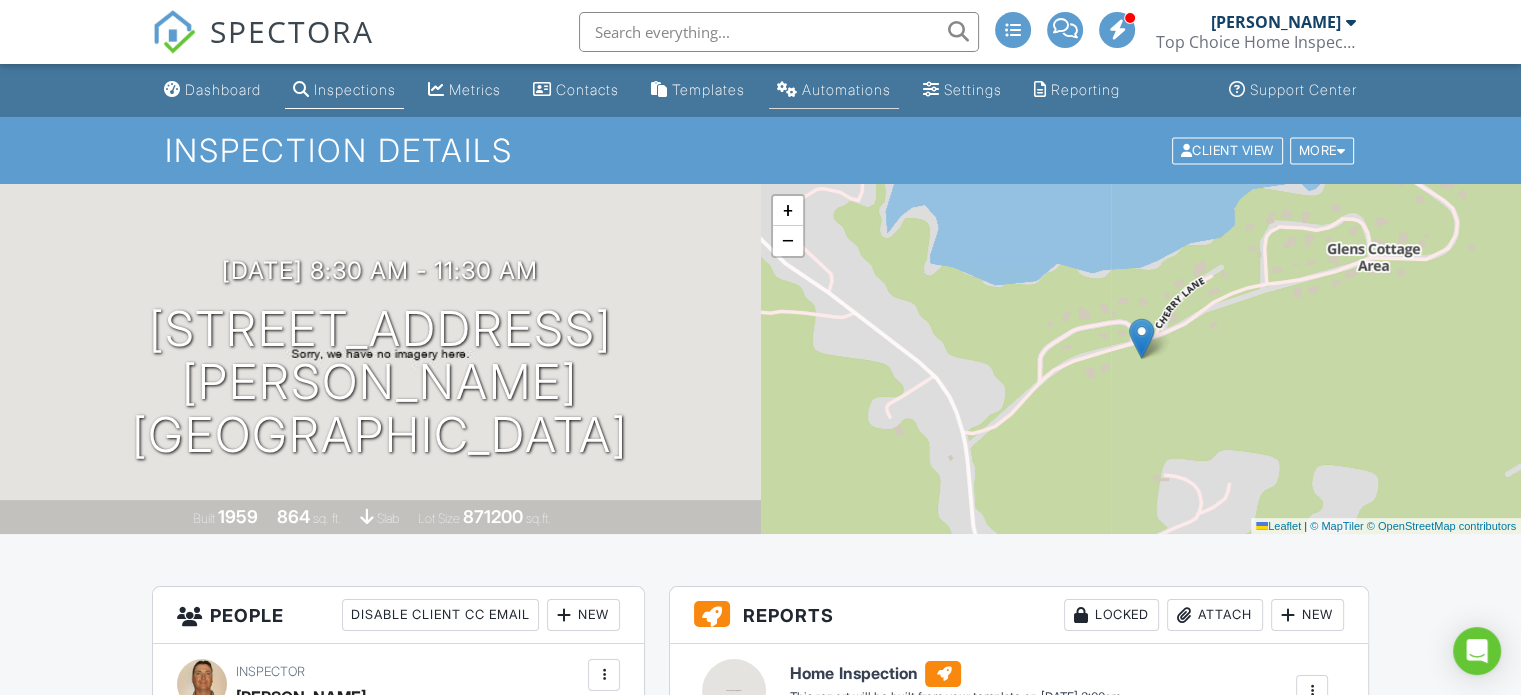 click on "Automations" at bounding box center [846, 89] 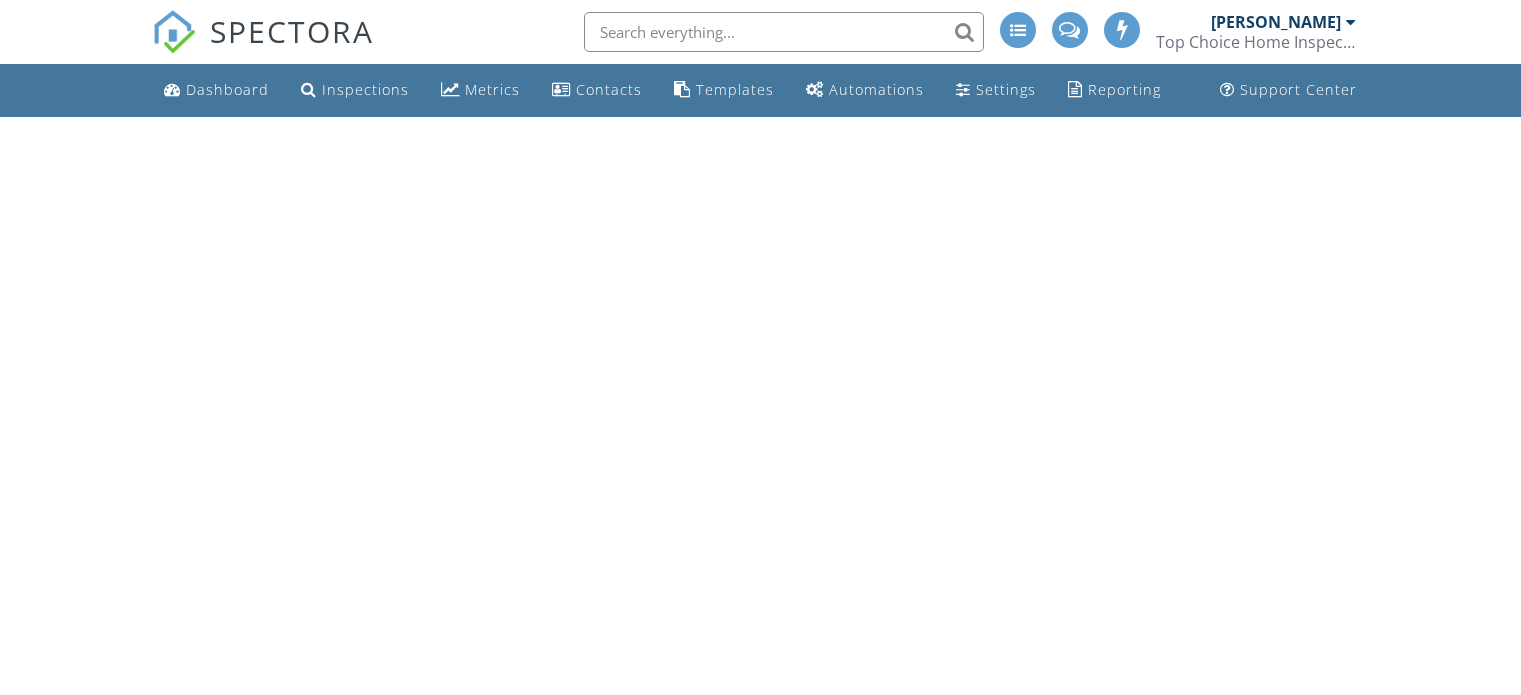 scroll, scrollTop: 0, scrollLeft: 0, axis: both 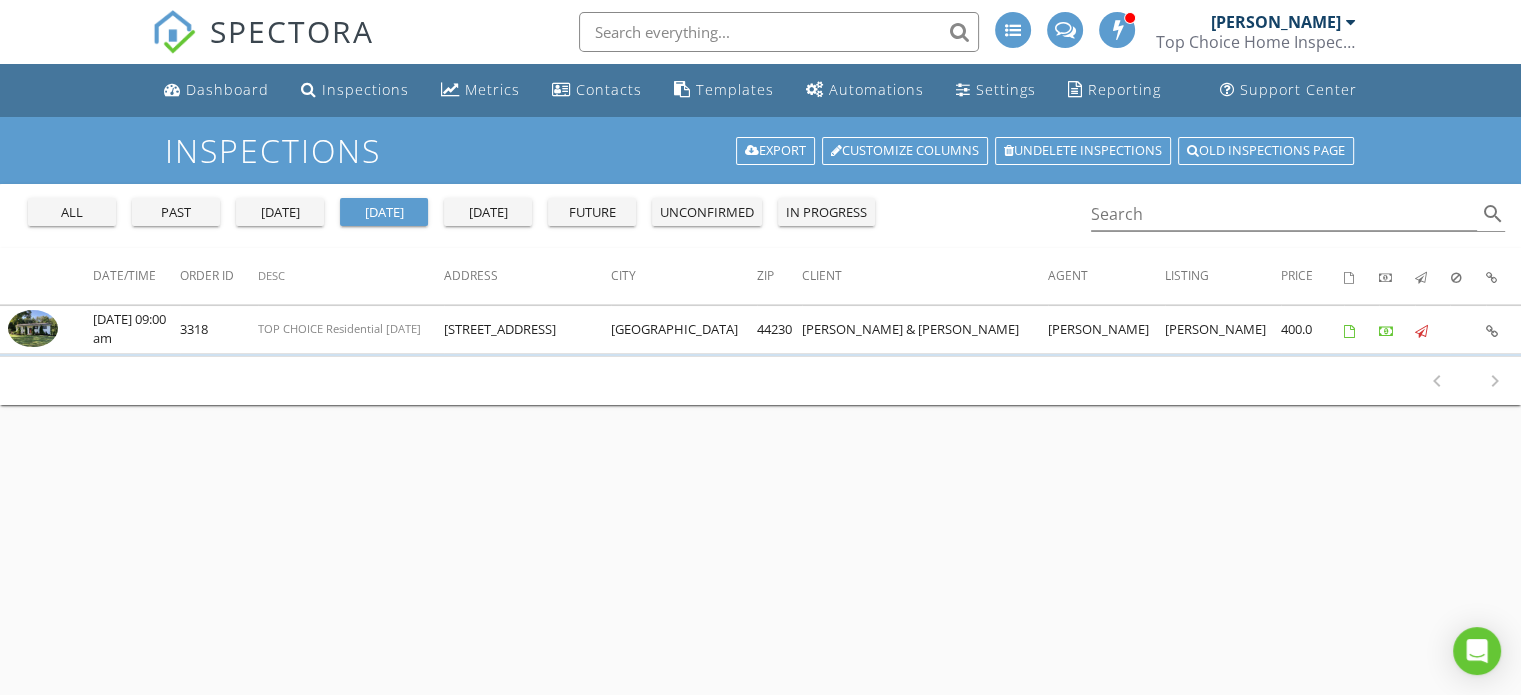 click on "all" at bounding box center (72, 213) 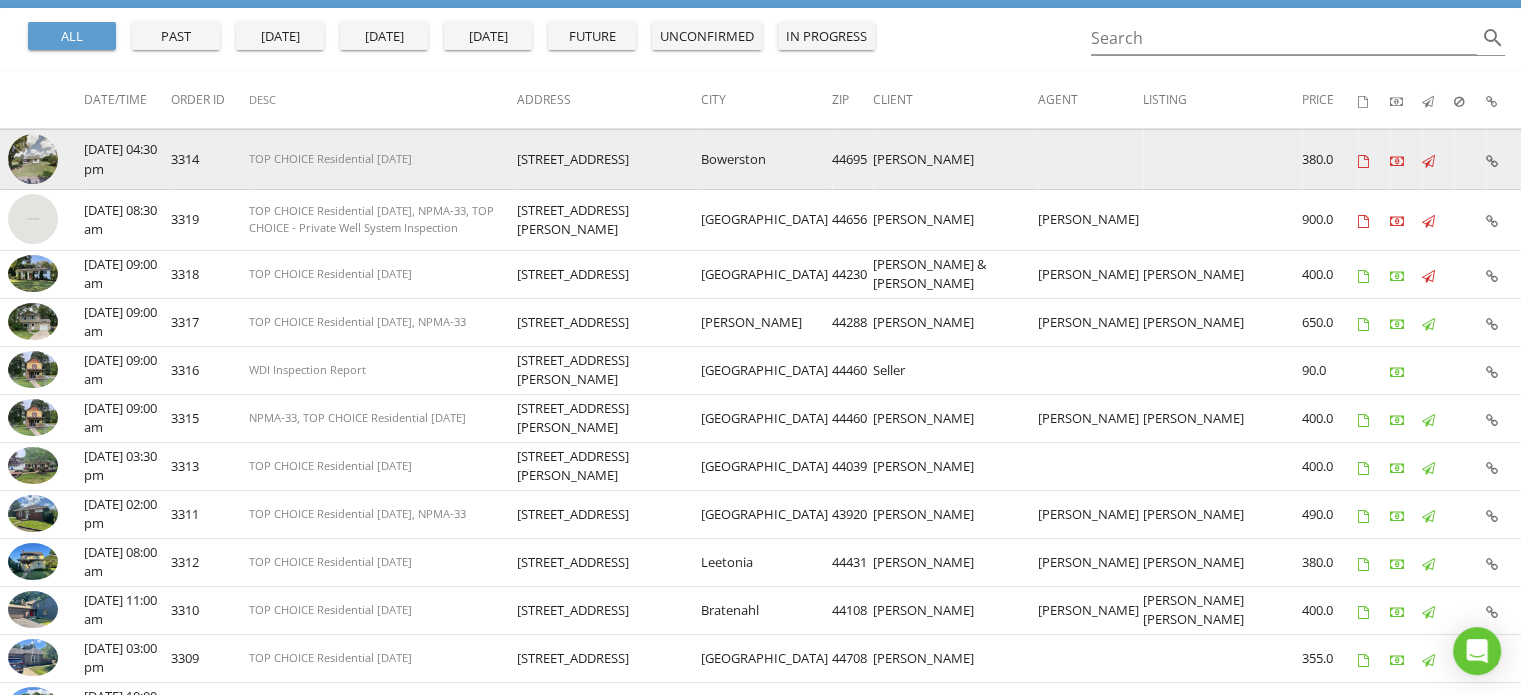 scroll, scrollTop: 200, scrollLeft: 0, axis: vertical 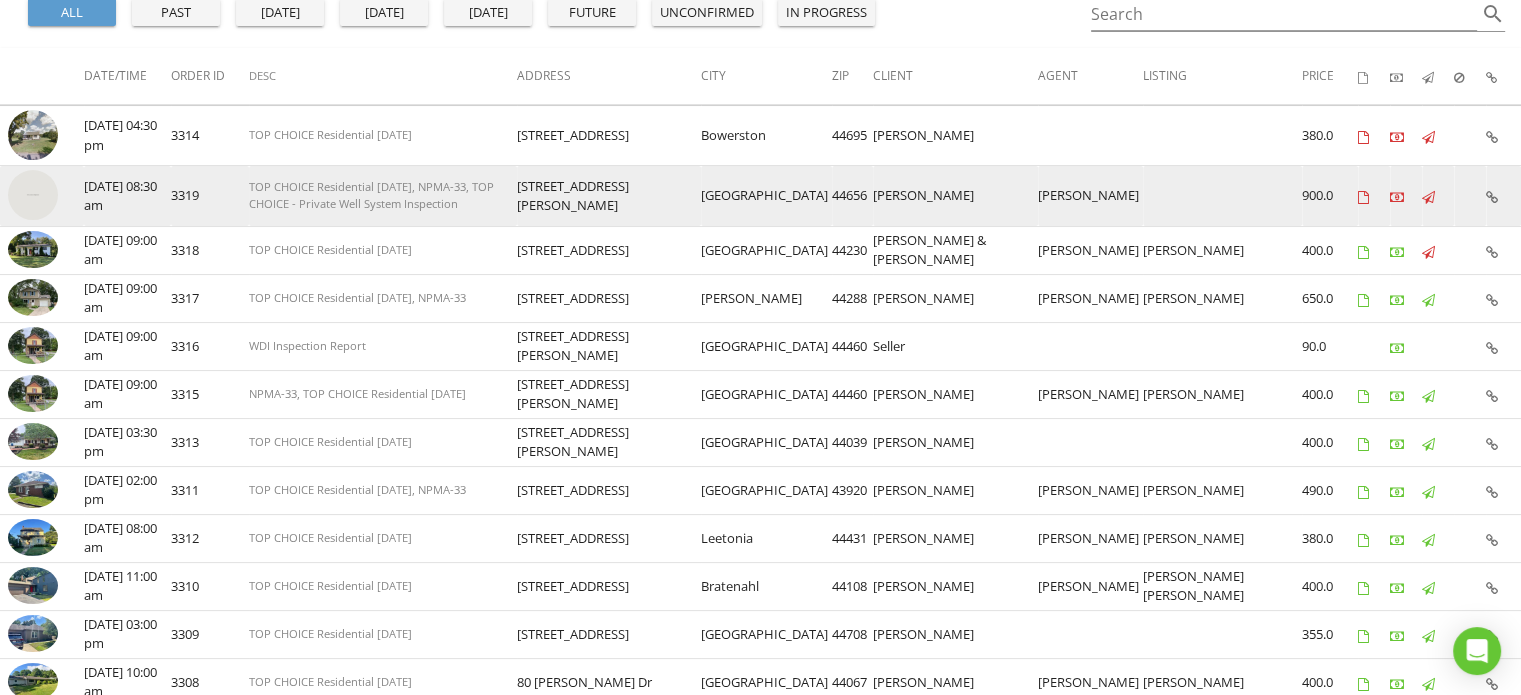 click at bounding box center [1492, 197] 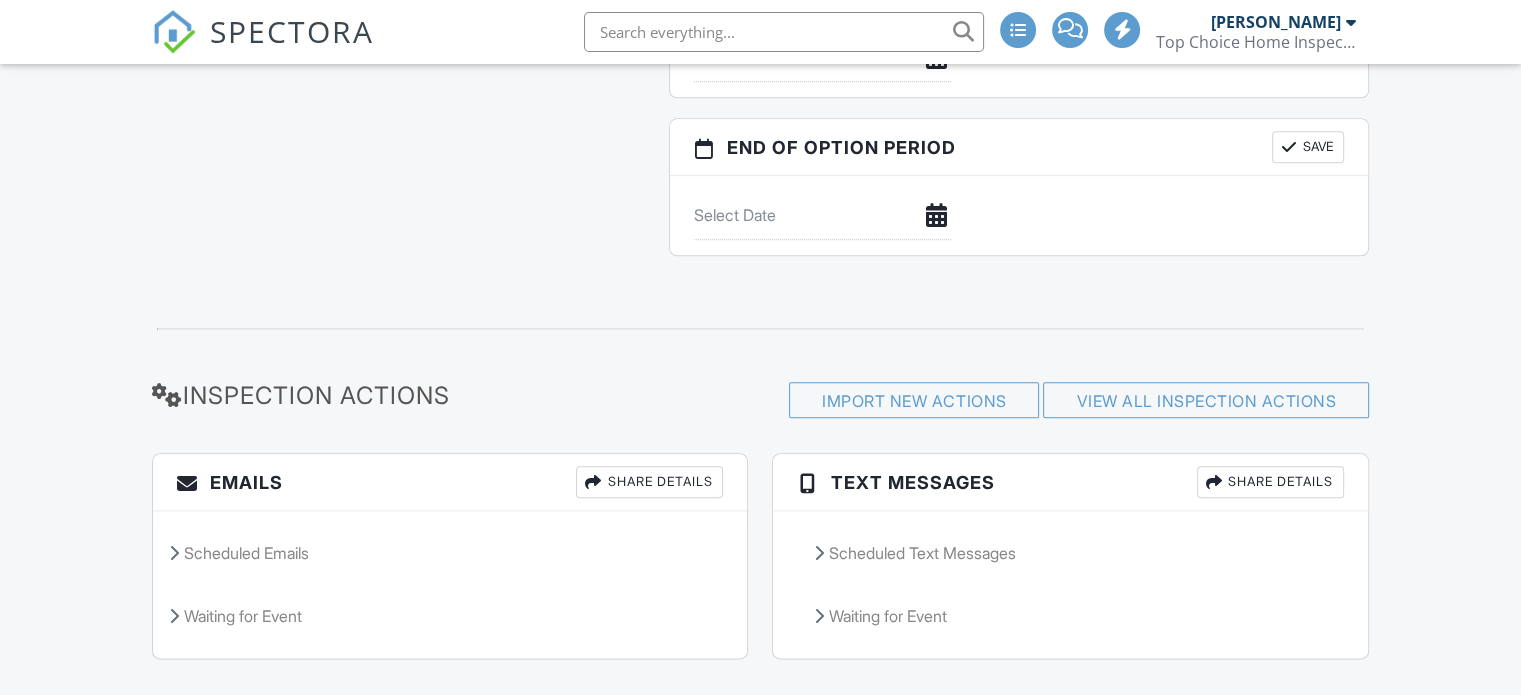 scroll, scrollTop: 0, scrollLeft: 0, axis: both 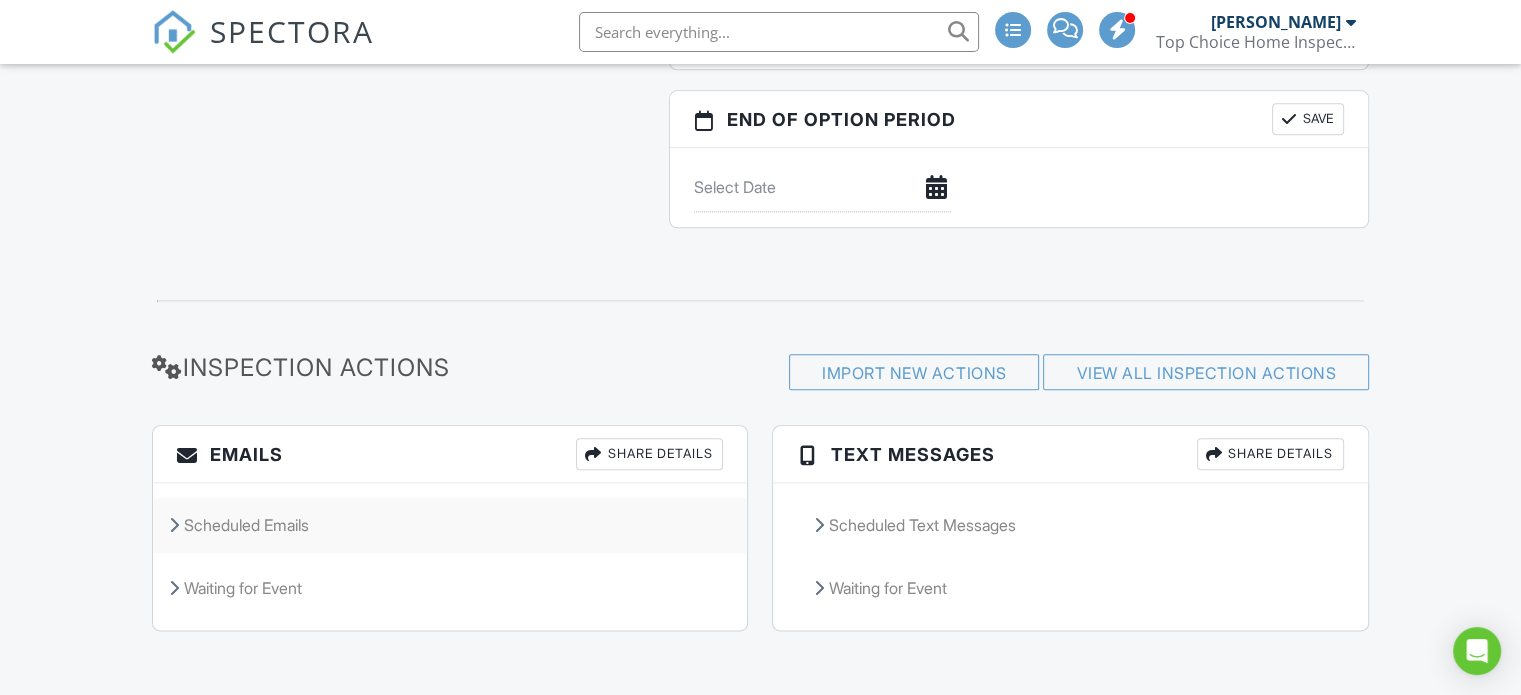 click on "Scheduled Emails" at bounding box center [450, 525] 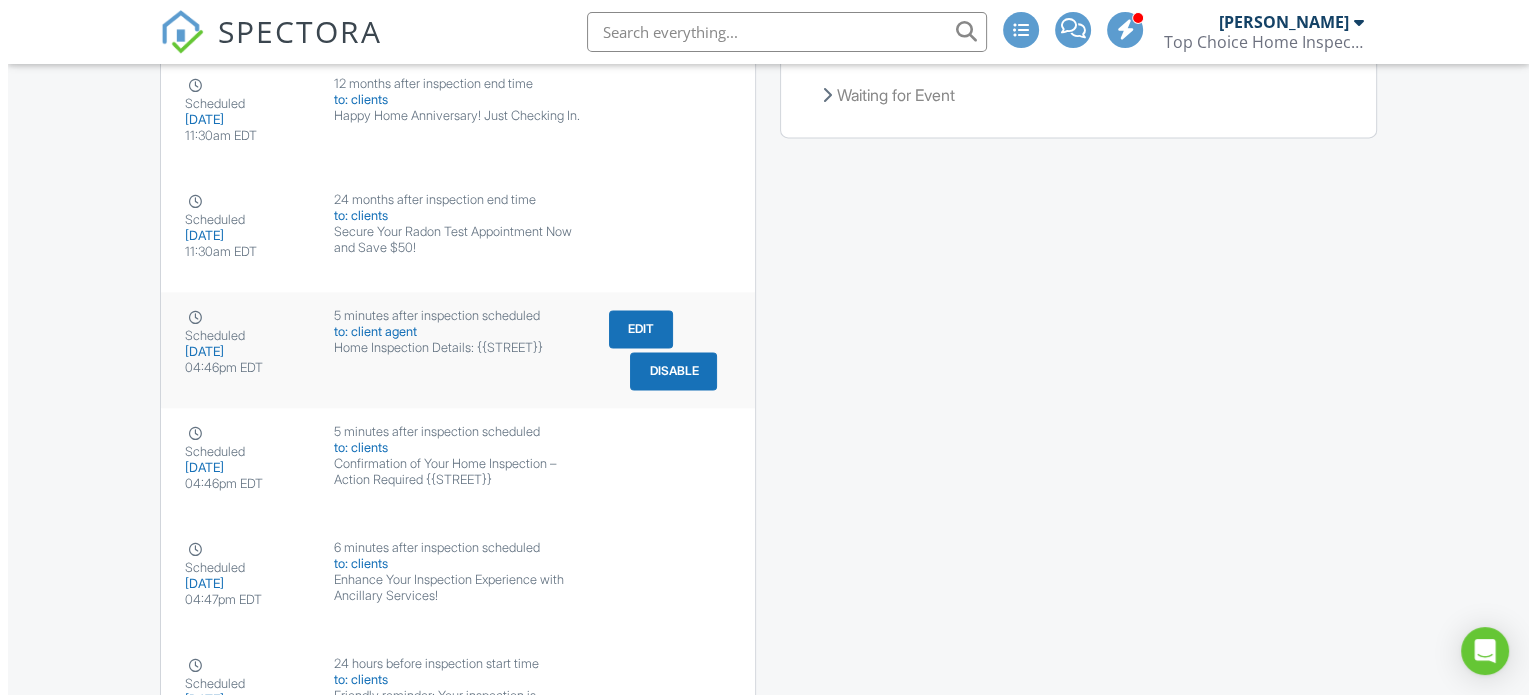 scroll, scrollTop: 2870, scrollLeft: 0, axis: vertical 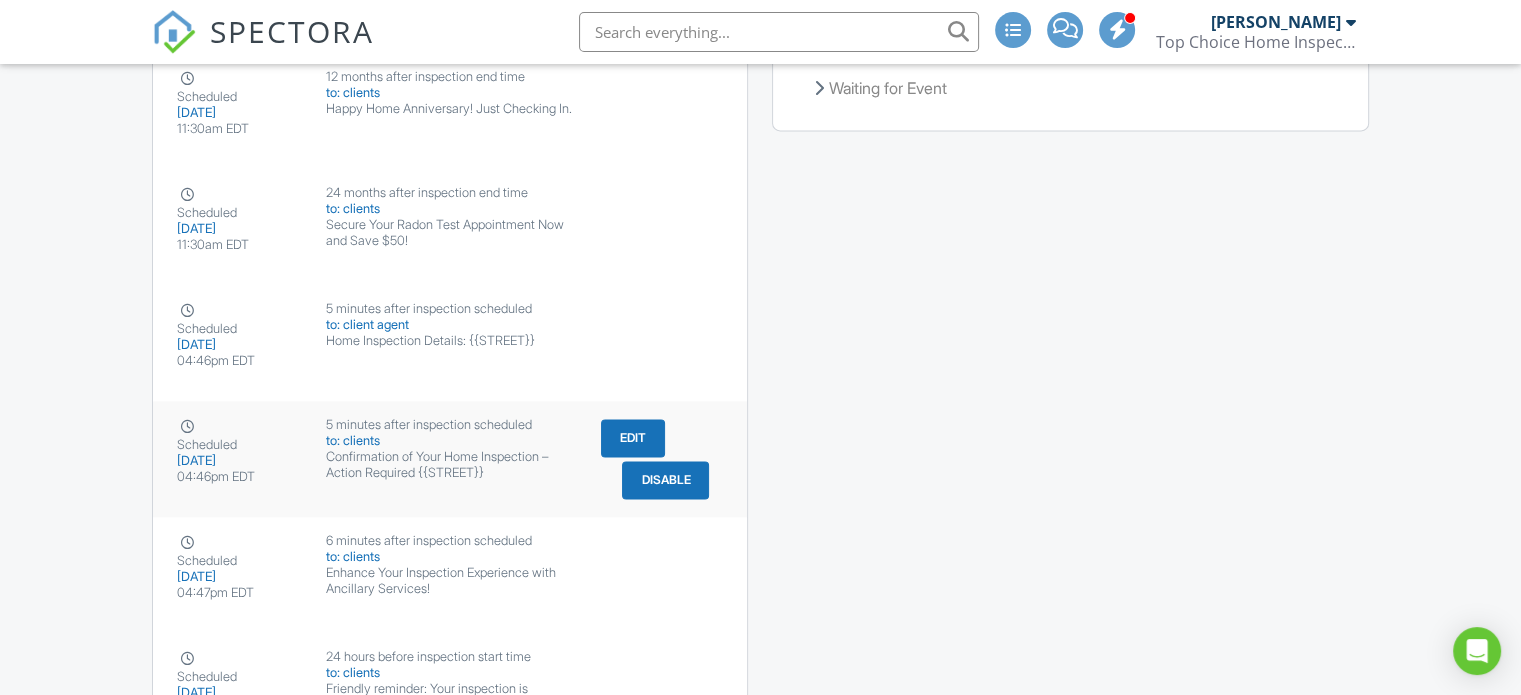 click on "Edit" at bounding box center (633, 438) 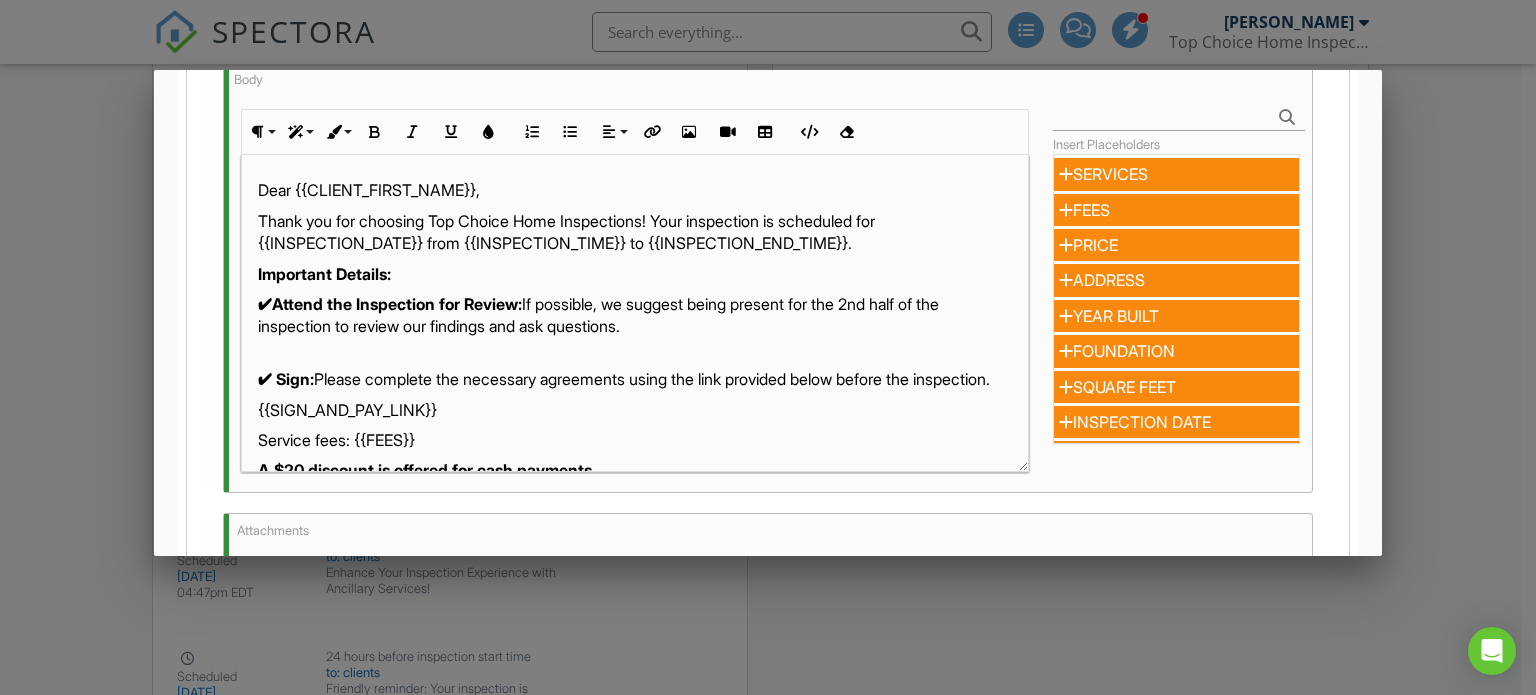 scroll, scrollTop: 700, scrollLeft: 0, axis: vertical 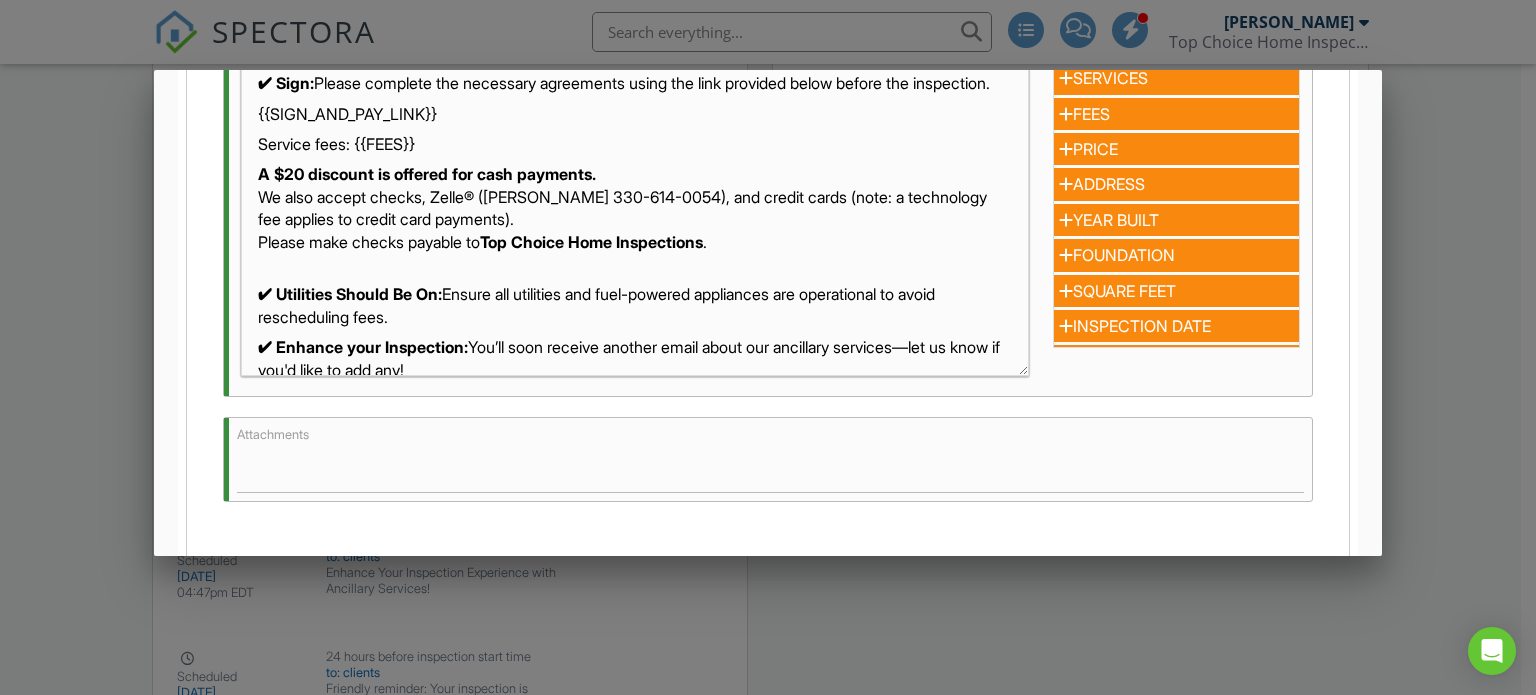 click on "A $20 discount is offered for cash payments. We also accept checks, Zelle® (Todd Hoffmeyer 330-614-0054), and credit cards (note: a technology fee applies to credit card payments). Please make checks payable to  Top Choice Home Inspections ." at bounding box center (635, 208) 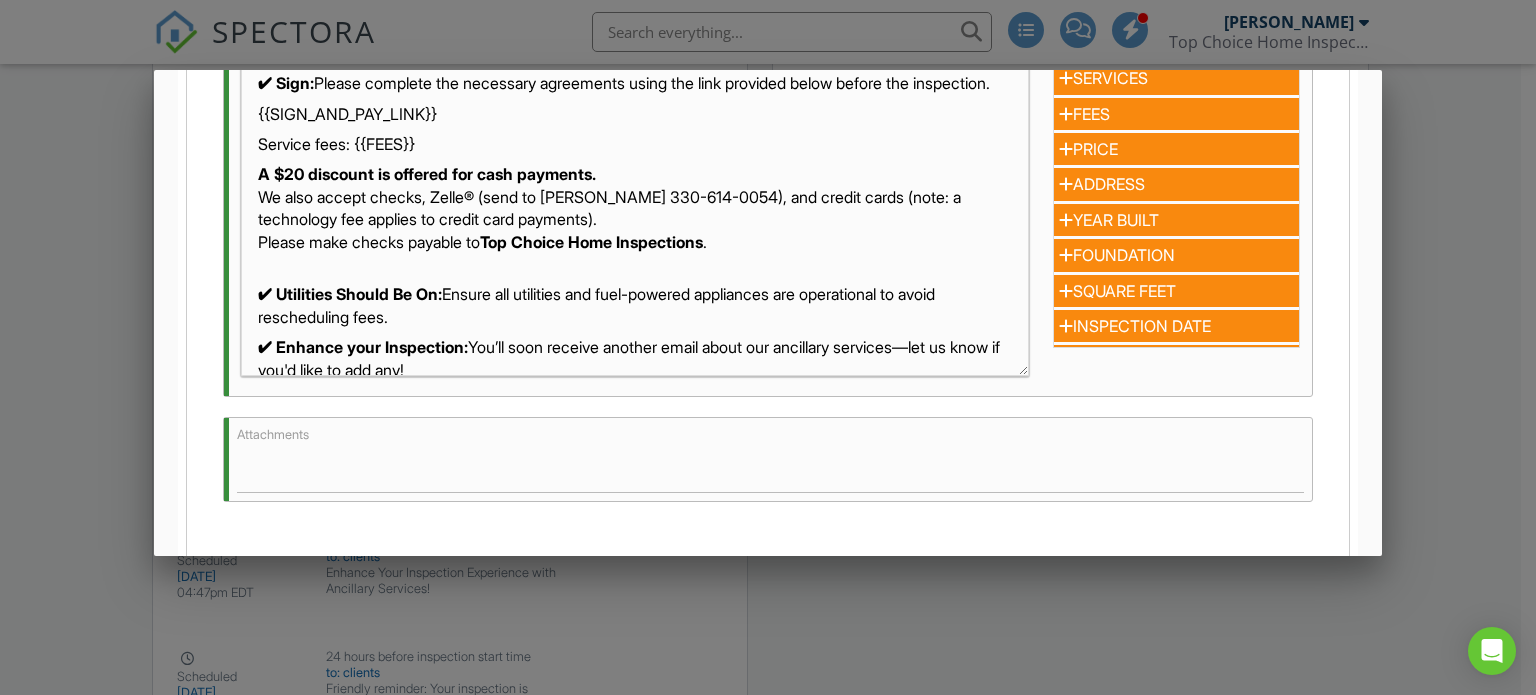 scroll, scrollTop: 364, scrollLeft: 0, axis: vertical 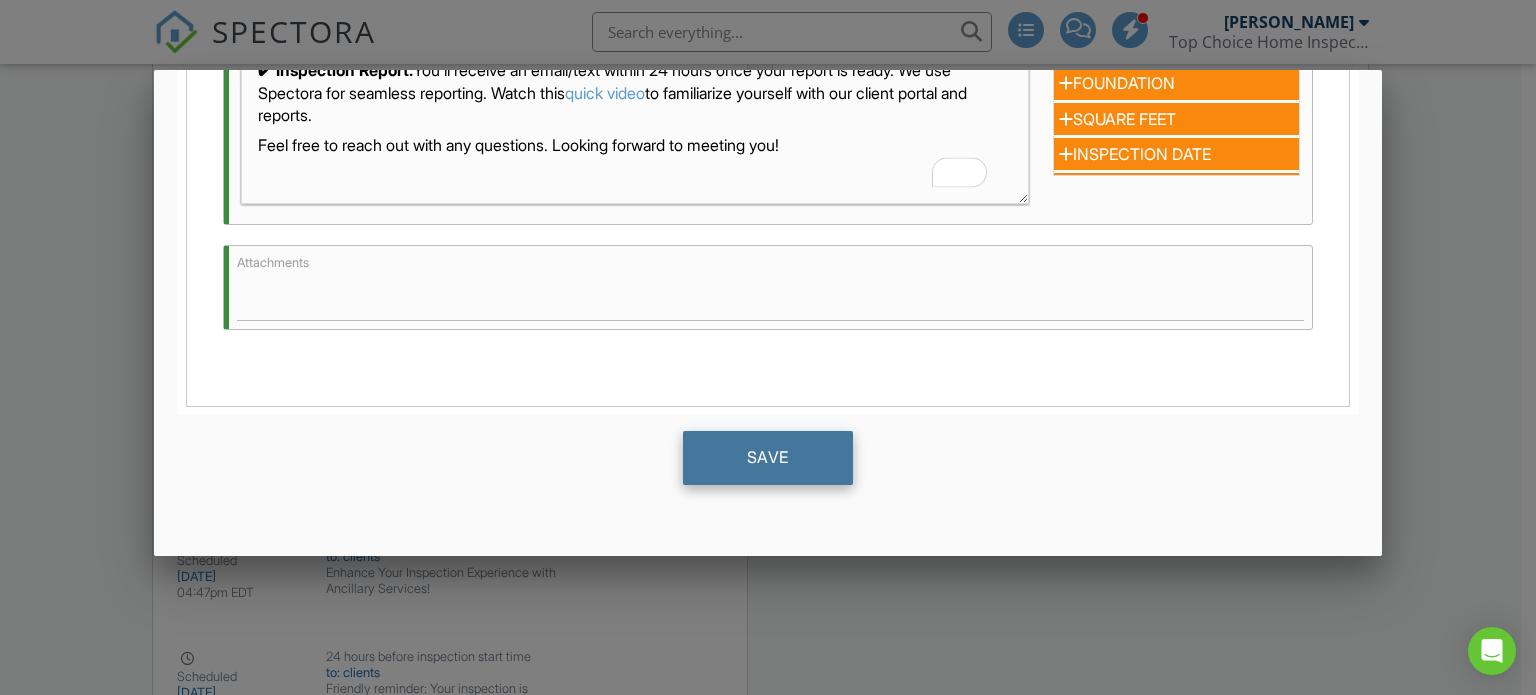 click on "Save" at bounding box center (768, 458) 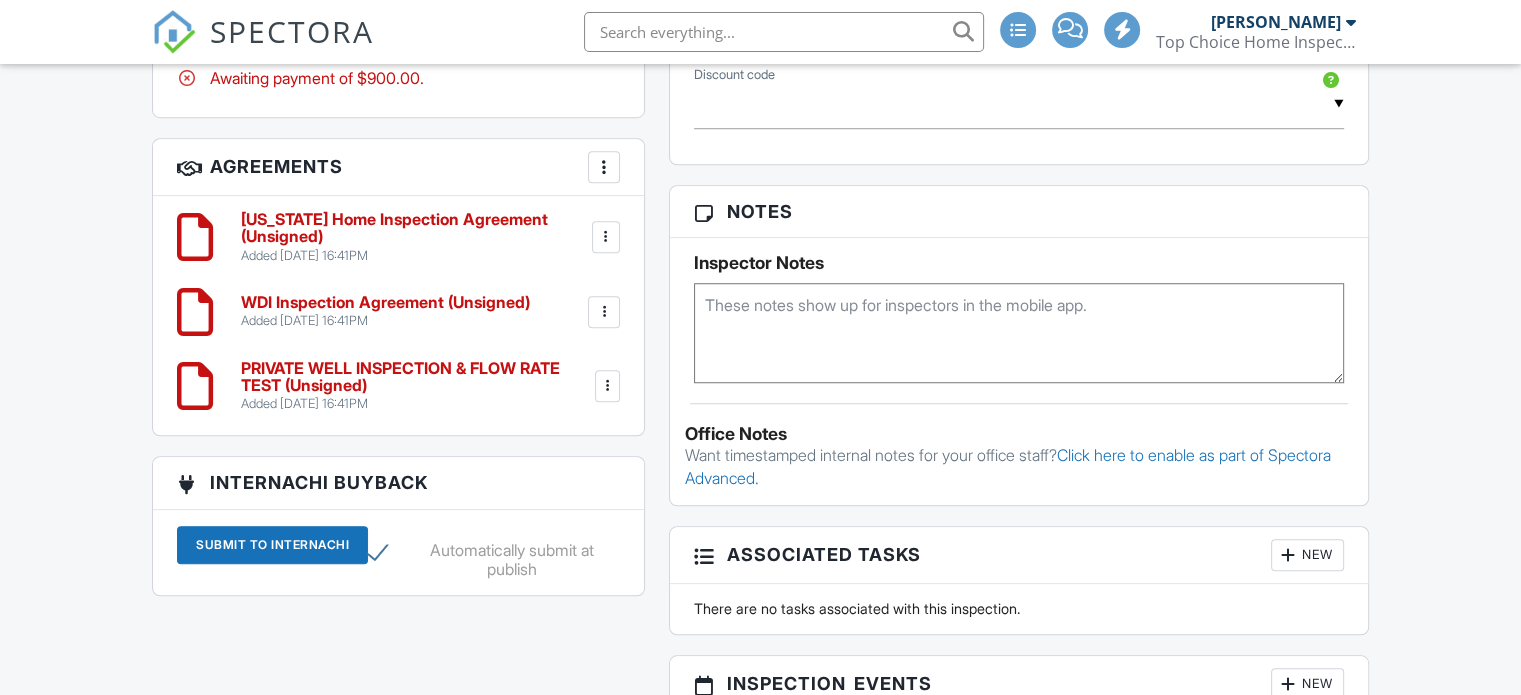 scroll, scrollTop: 2000, scrollLeft: 0, axis: vertical 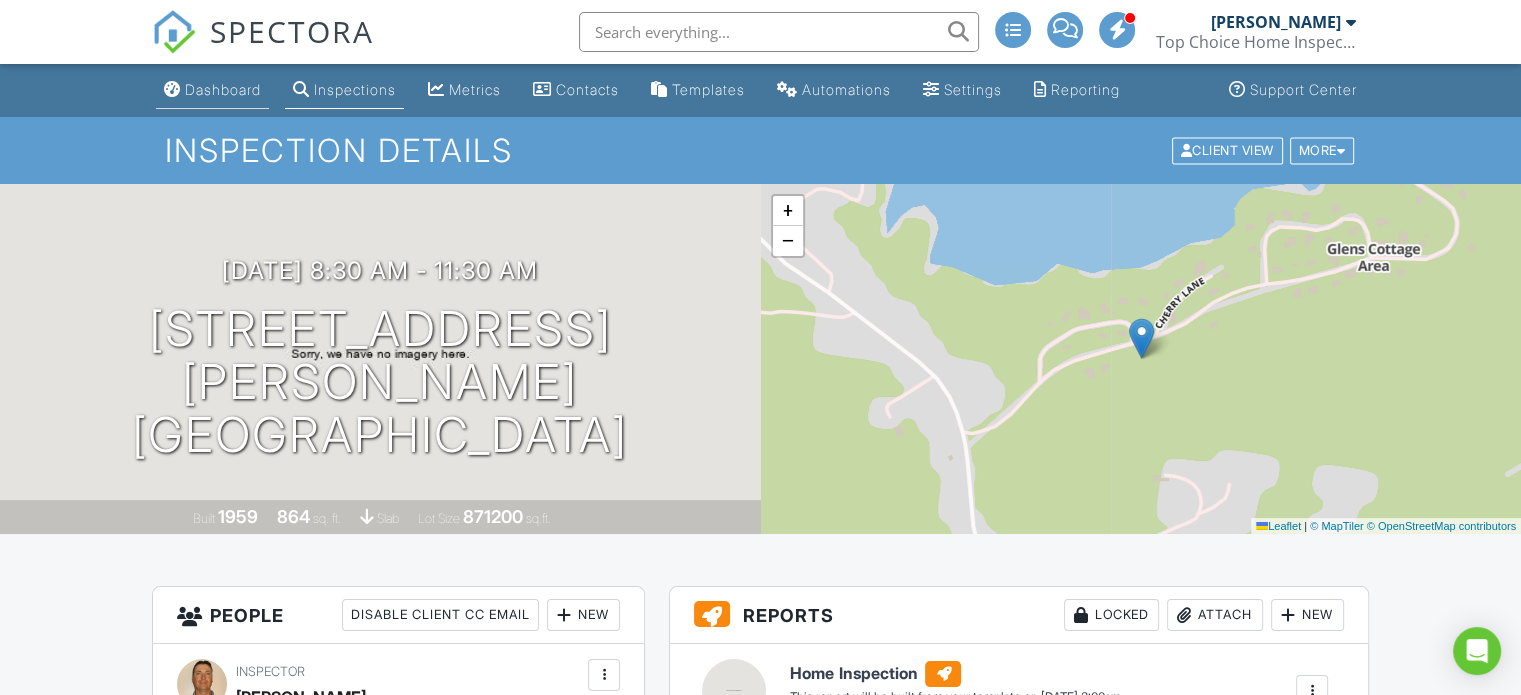 click on "Dashboard" at bounding box center [223, 89] 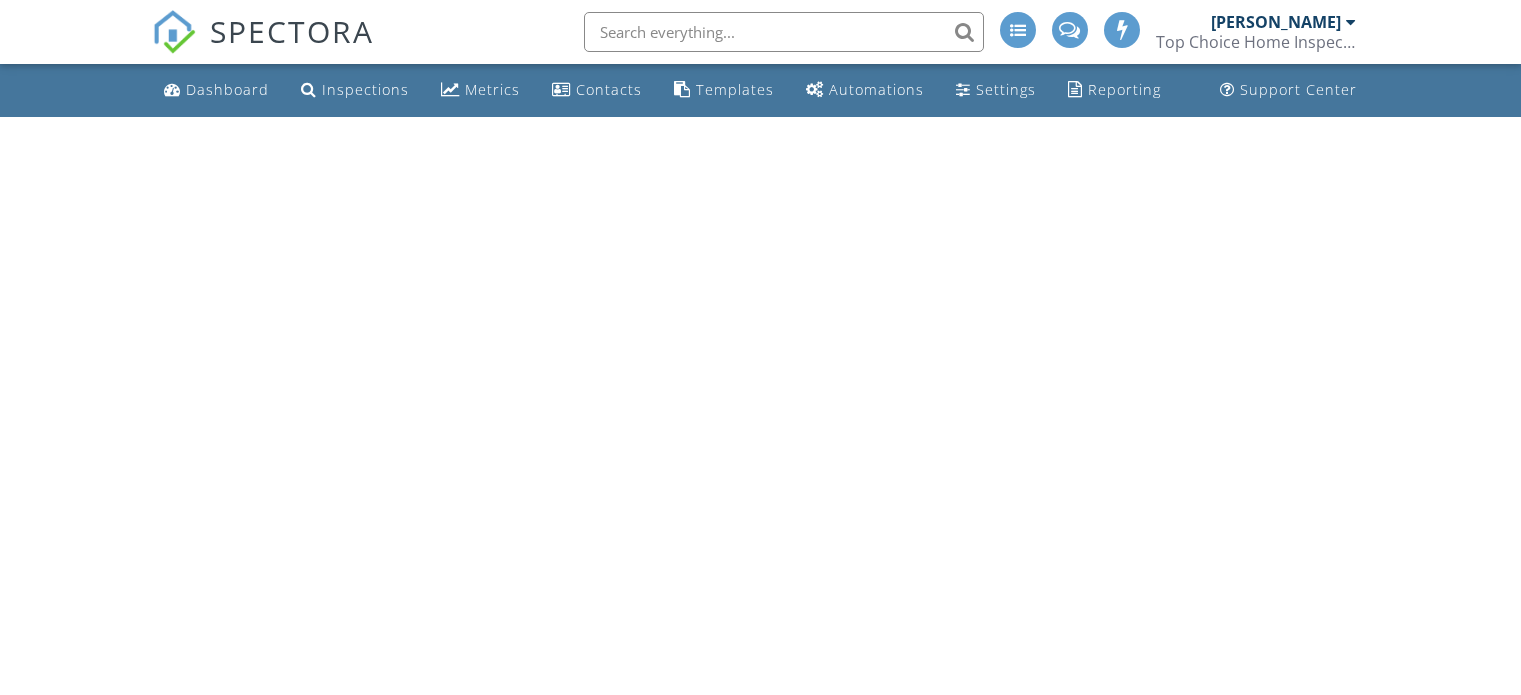 scroll, scrollTop: 0, scrollLeft: 0, axis: both 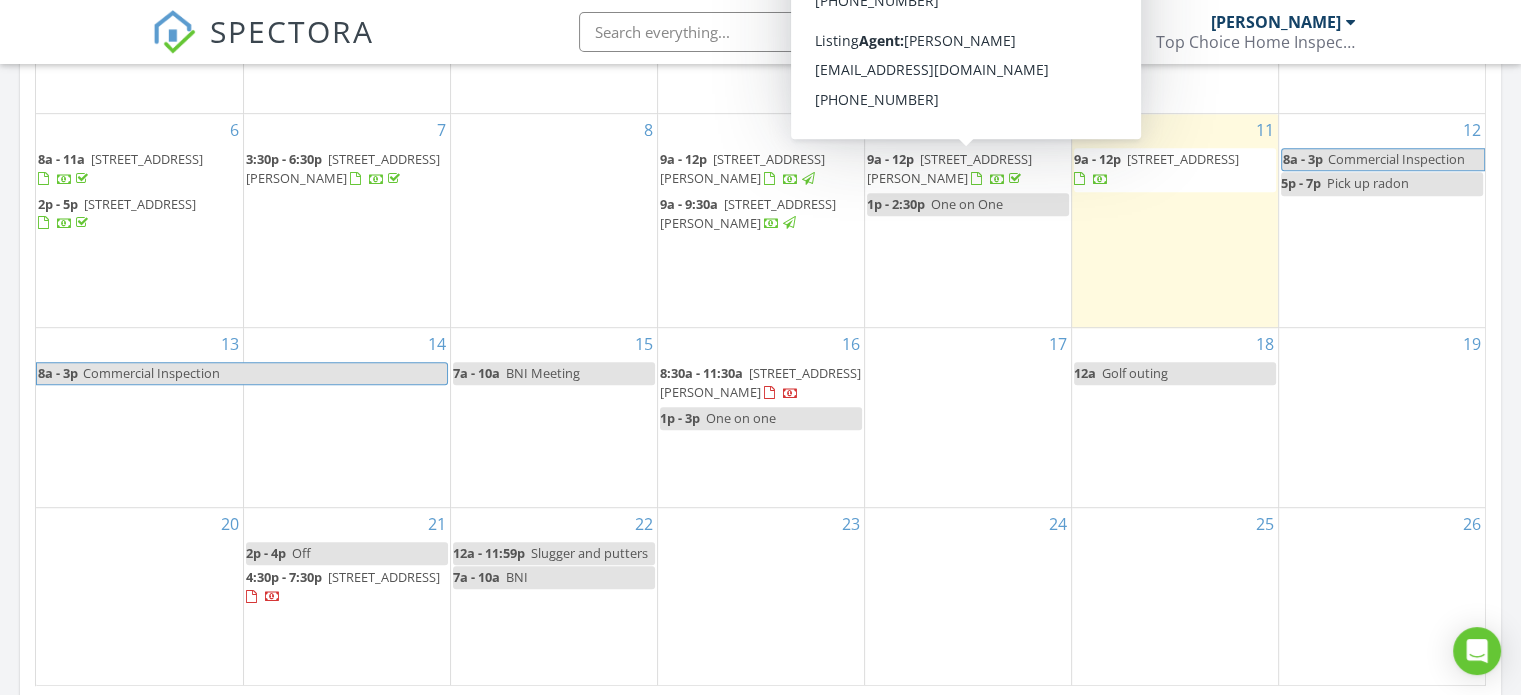 click on "12
8a - 3p
Commercial Inspection
5p - 7p
Pick up radon" at bounding box center (1382, 220) 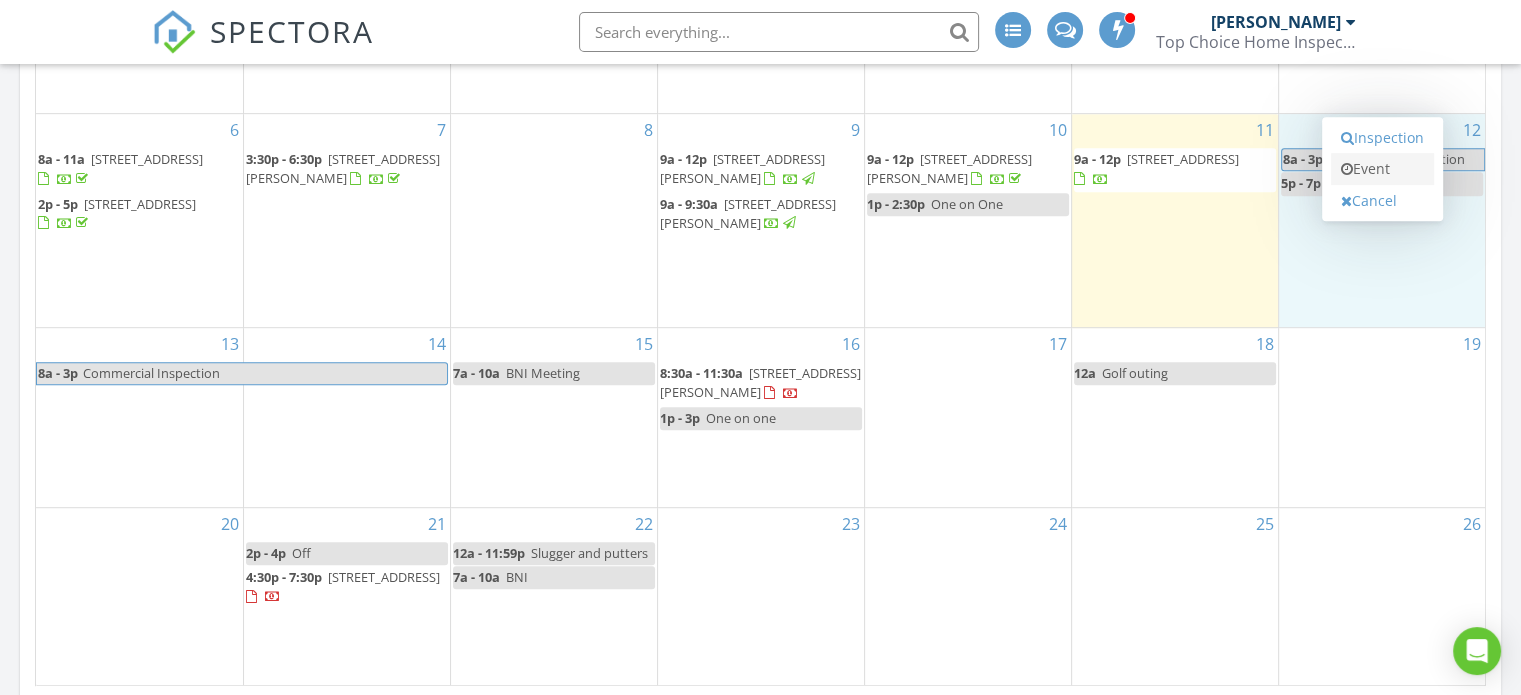 click on "Event" at bounding box center [1382, 169] 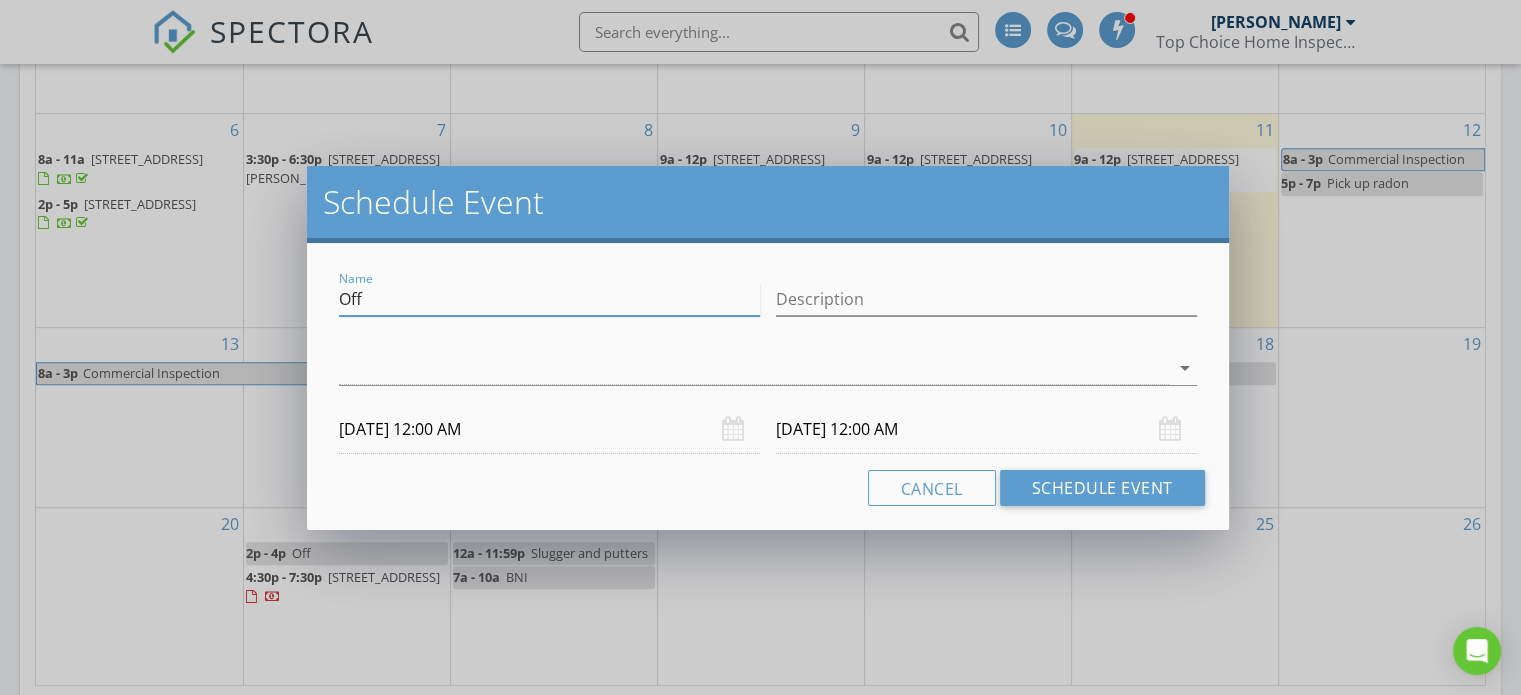 drag, startPoint x: 372, startPoint y: 296, endPoint x: 308, endPoint y: 283, distance: 65.30697 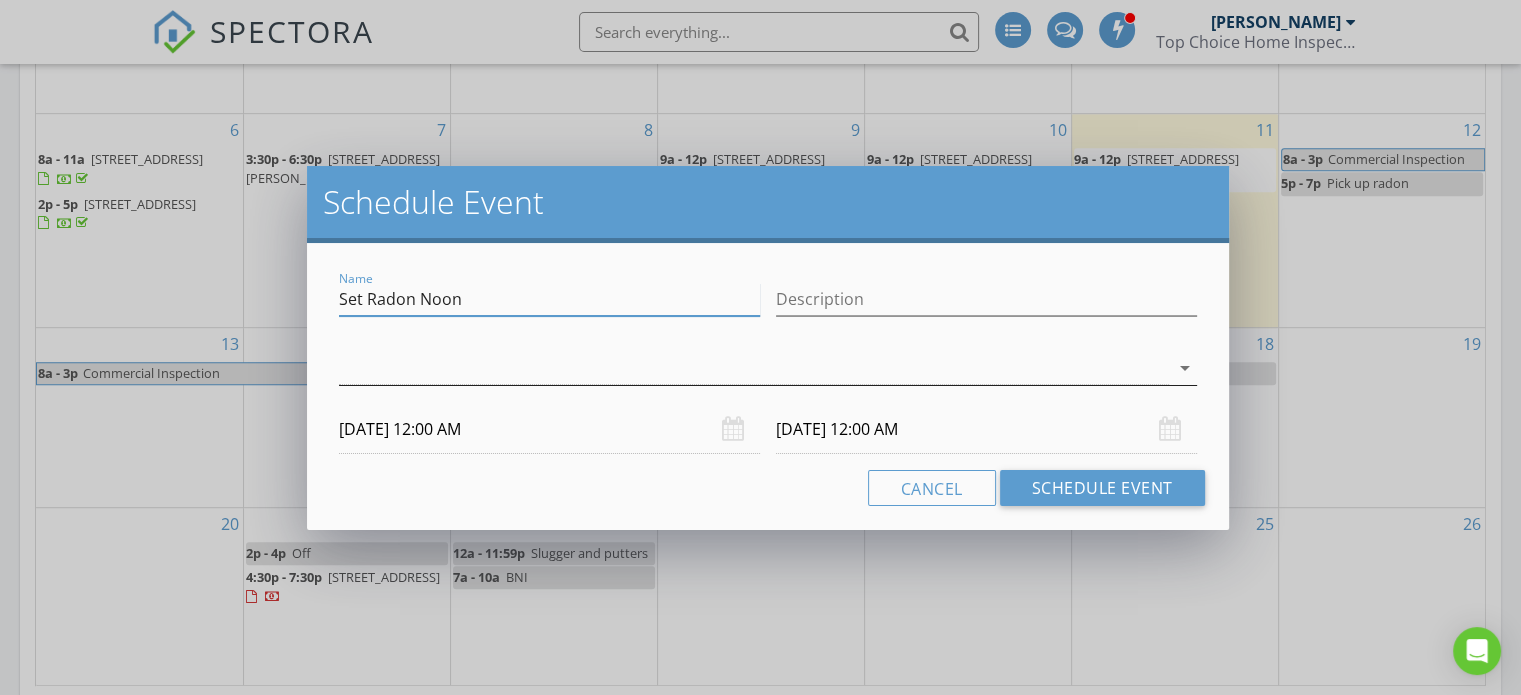type on "Set Radon Noon" 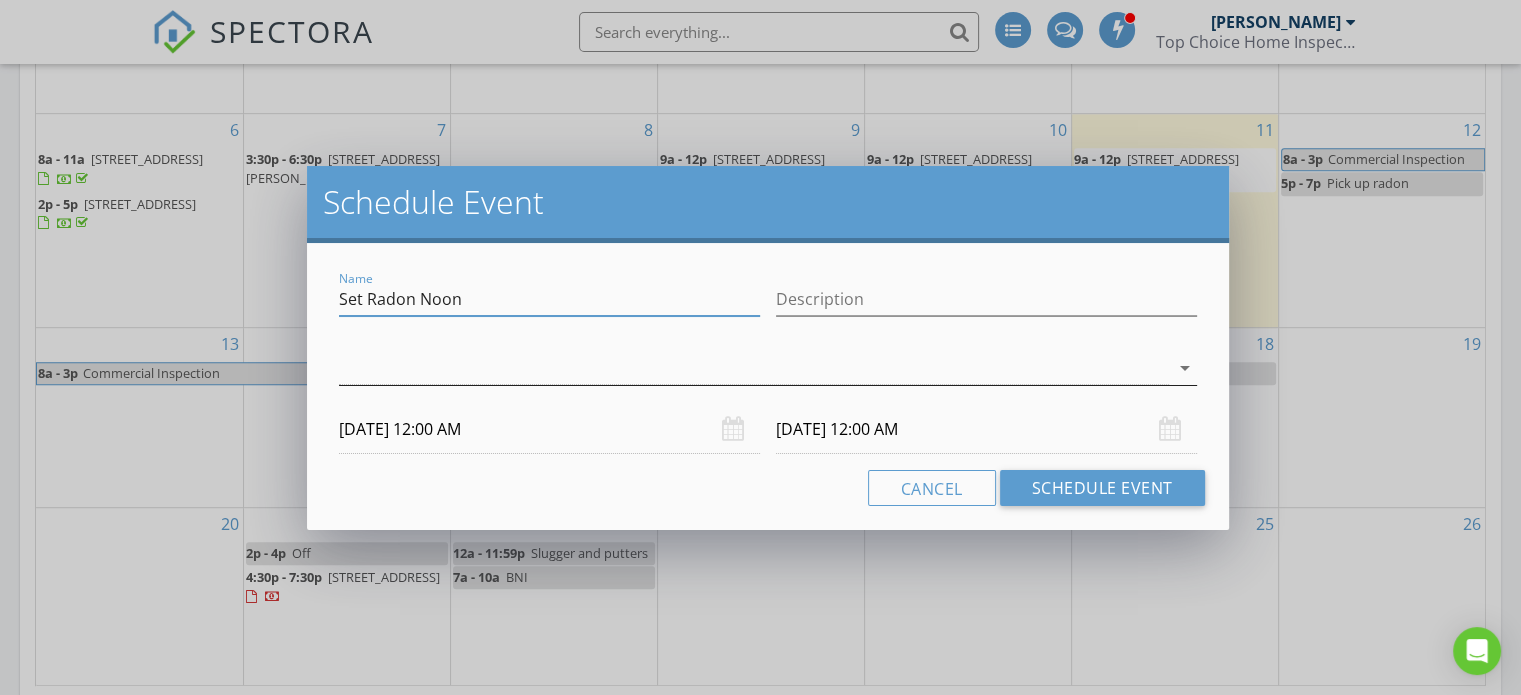 click at bounding box center (754, 368) 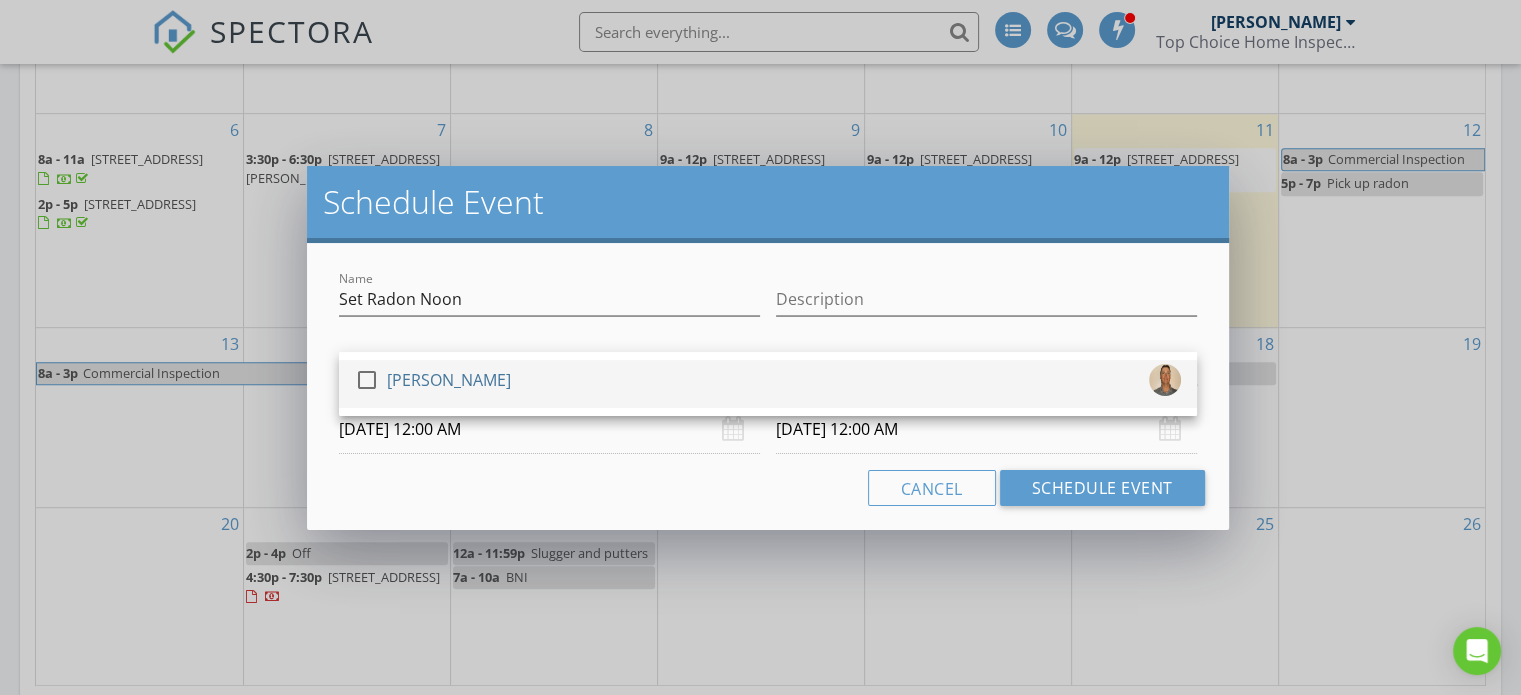 click at bounding box center [367, 380] 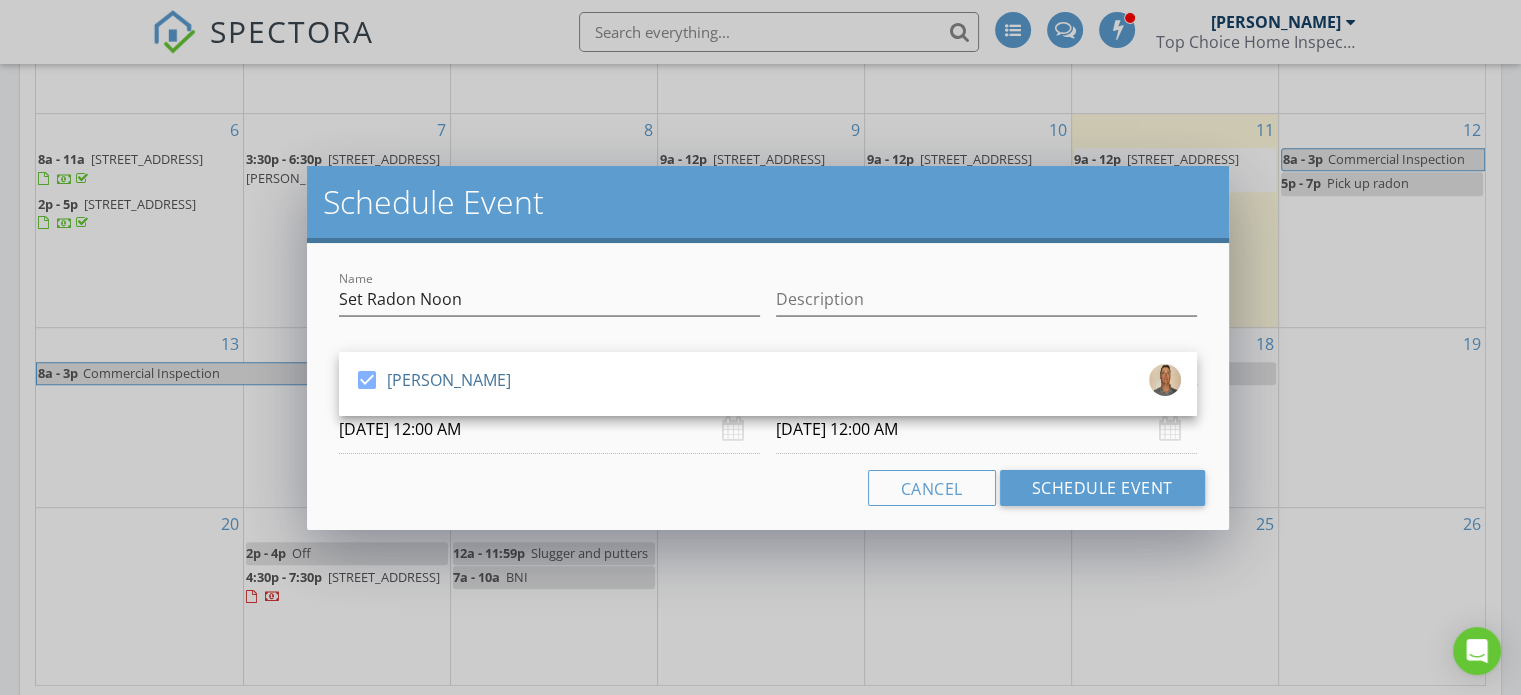 click on "07/12/2025 12:00 AM" at bounding box center (549, 429) 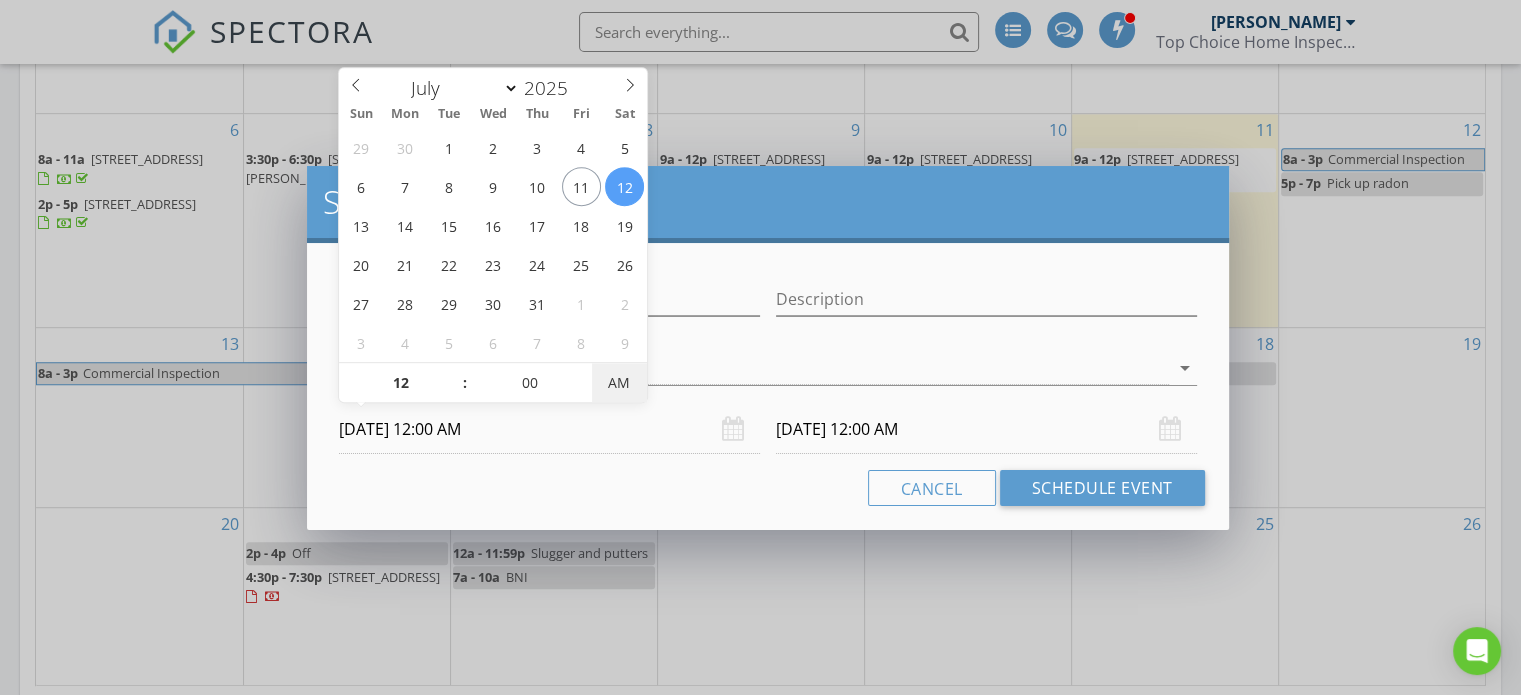 type on "07/12/2025 12:00 PM" 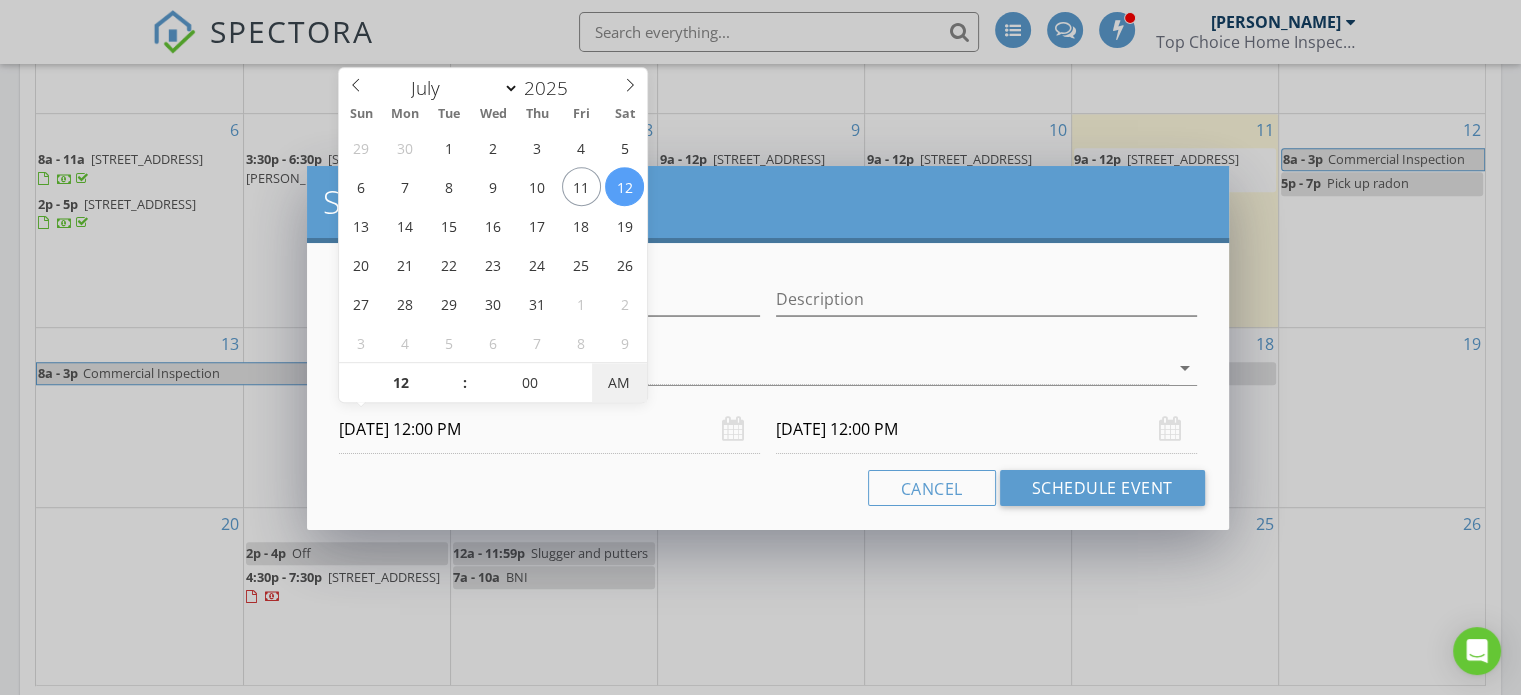 click on "AM" at bounding box center (619, 383) 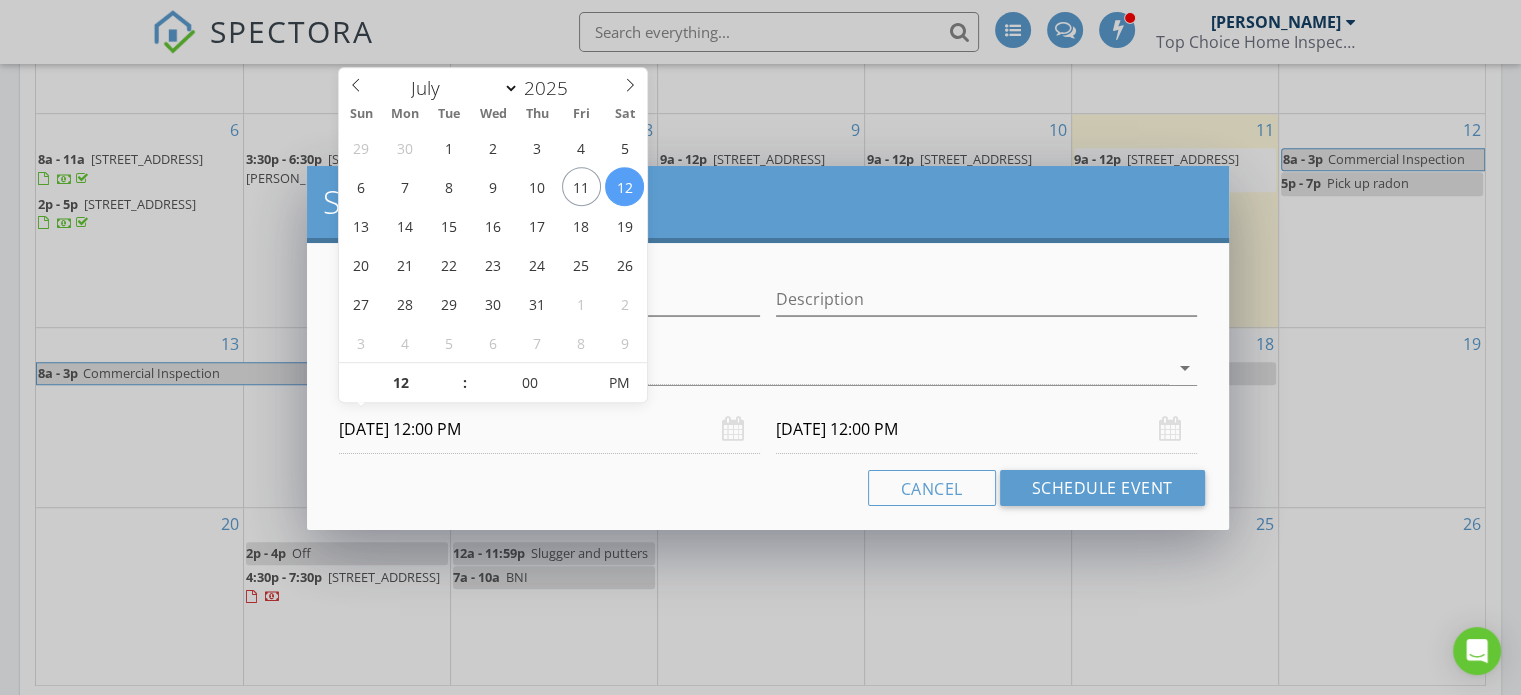 click on "07/13/2025 12:00 PM" at bounding box center (986, 429) 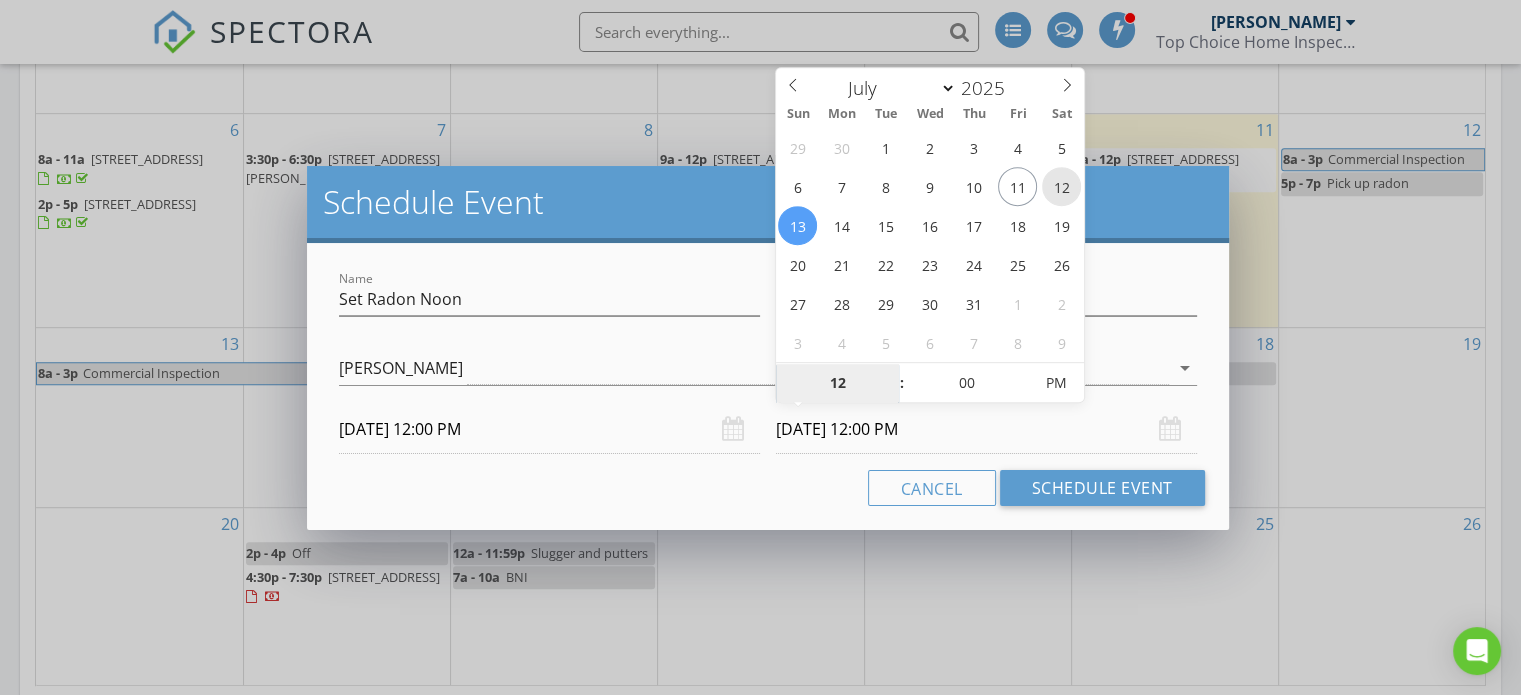 type on "07/12/2025 12:00 PM" 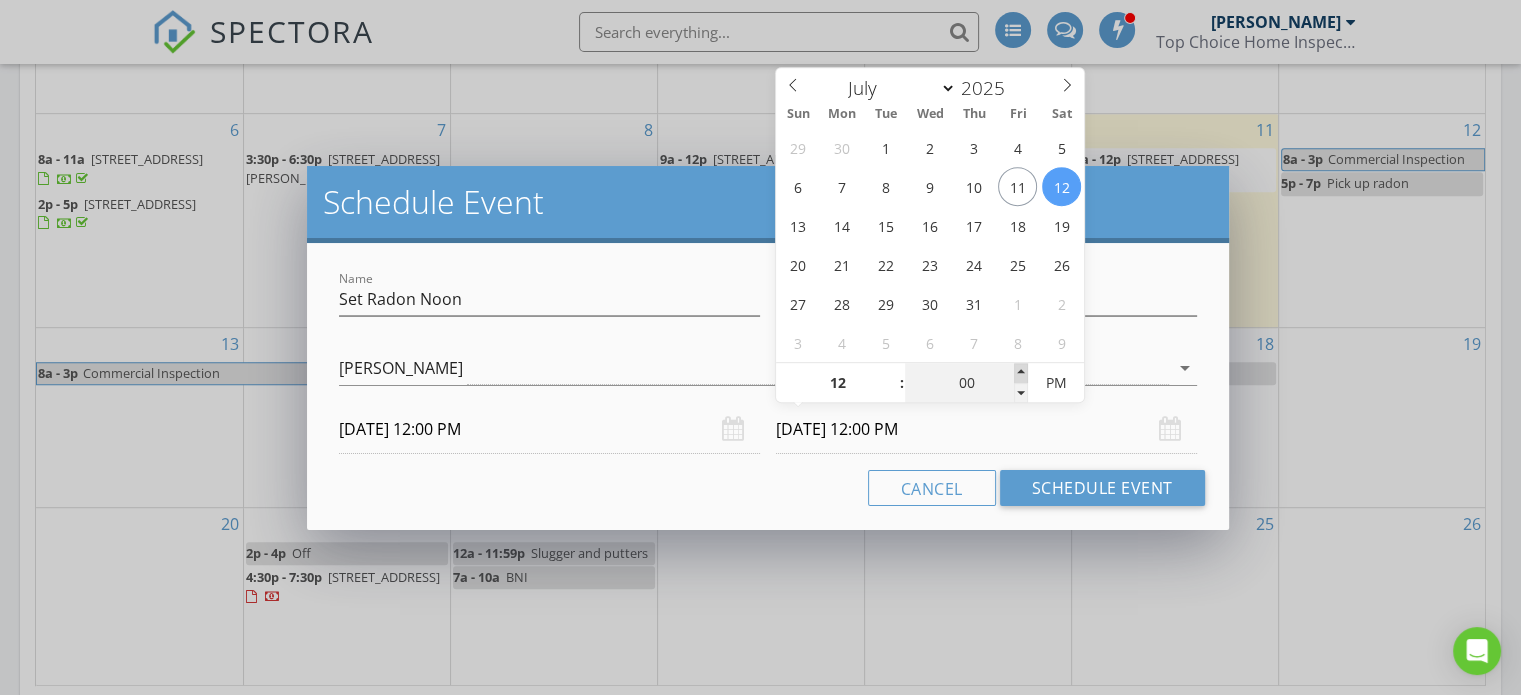 type on "05" 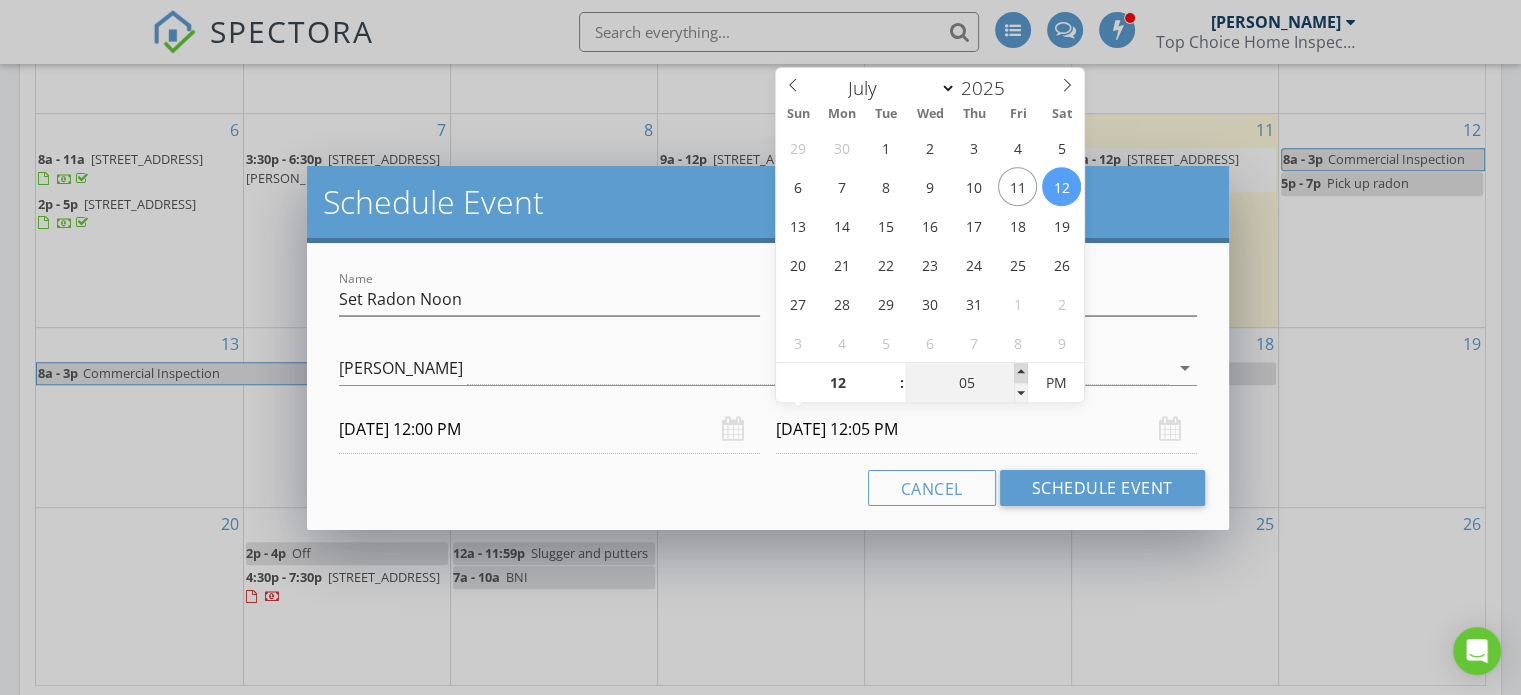 click at bounding box center (1021, 373) 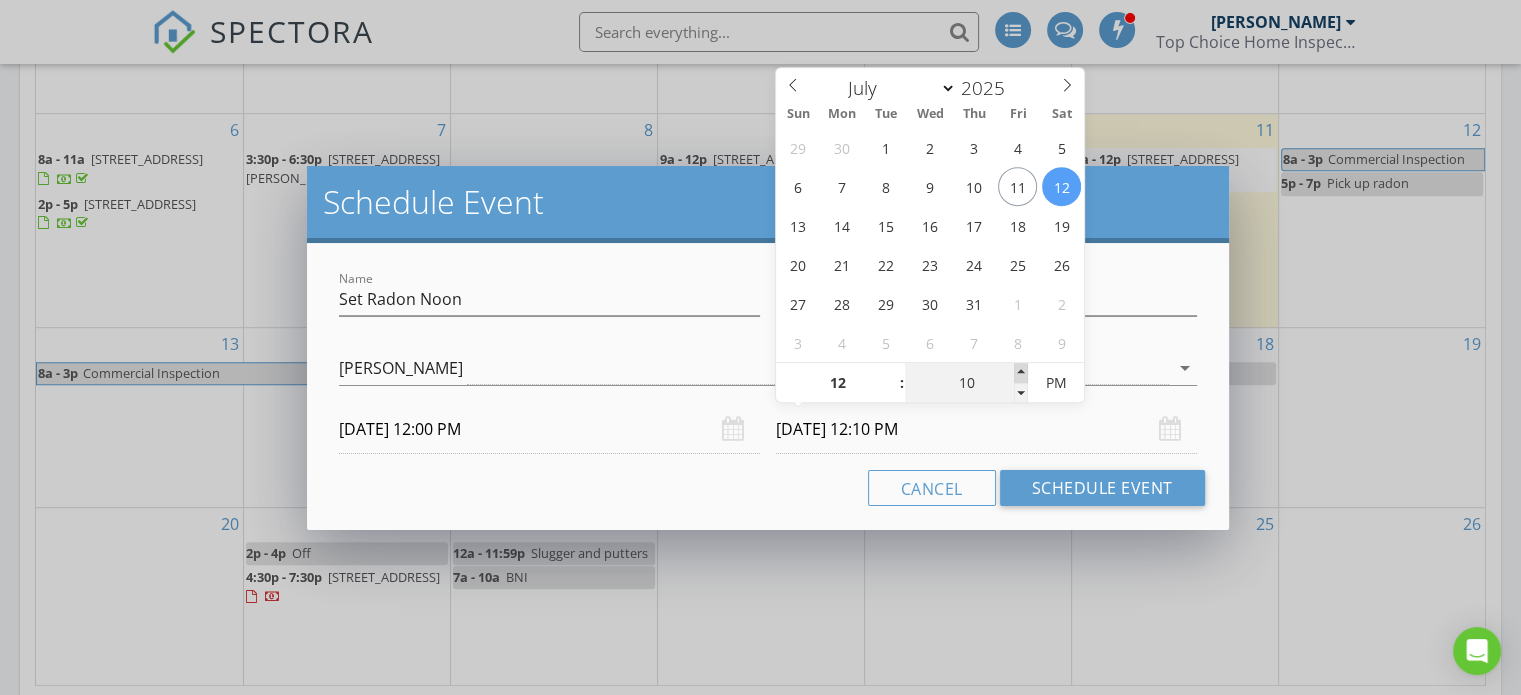 click at bounding box center [1021, 373] 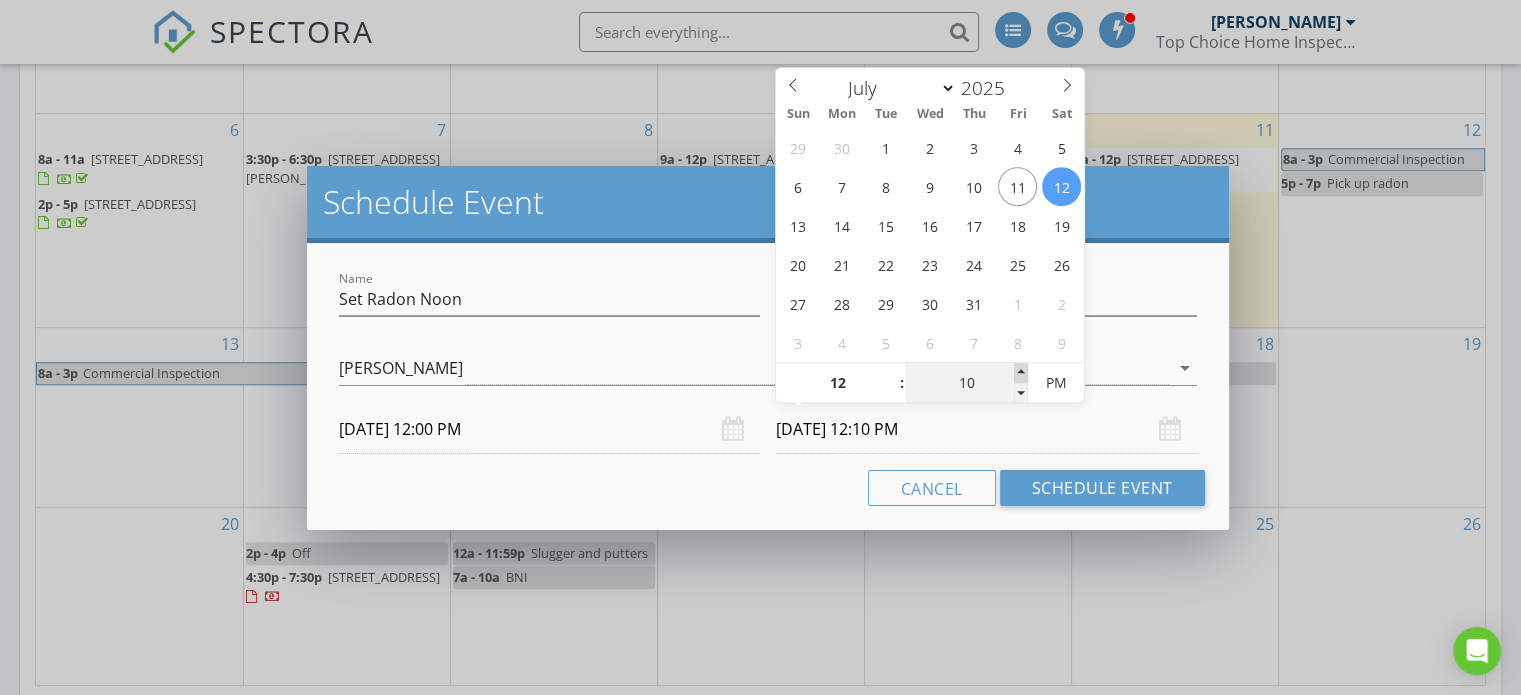 type on "15" 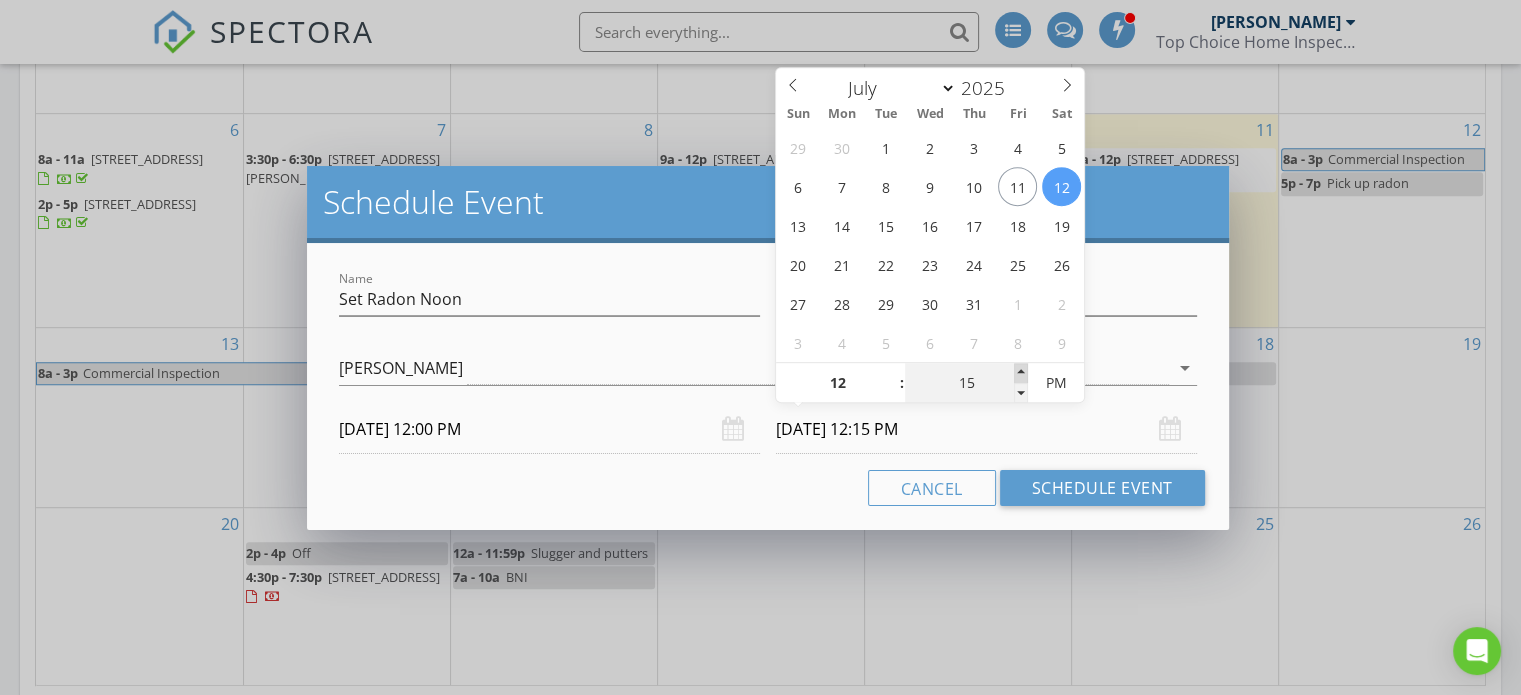 click at bounding box center (1021, 373) 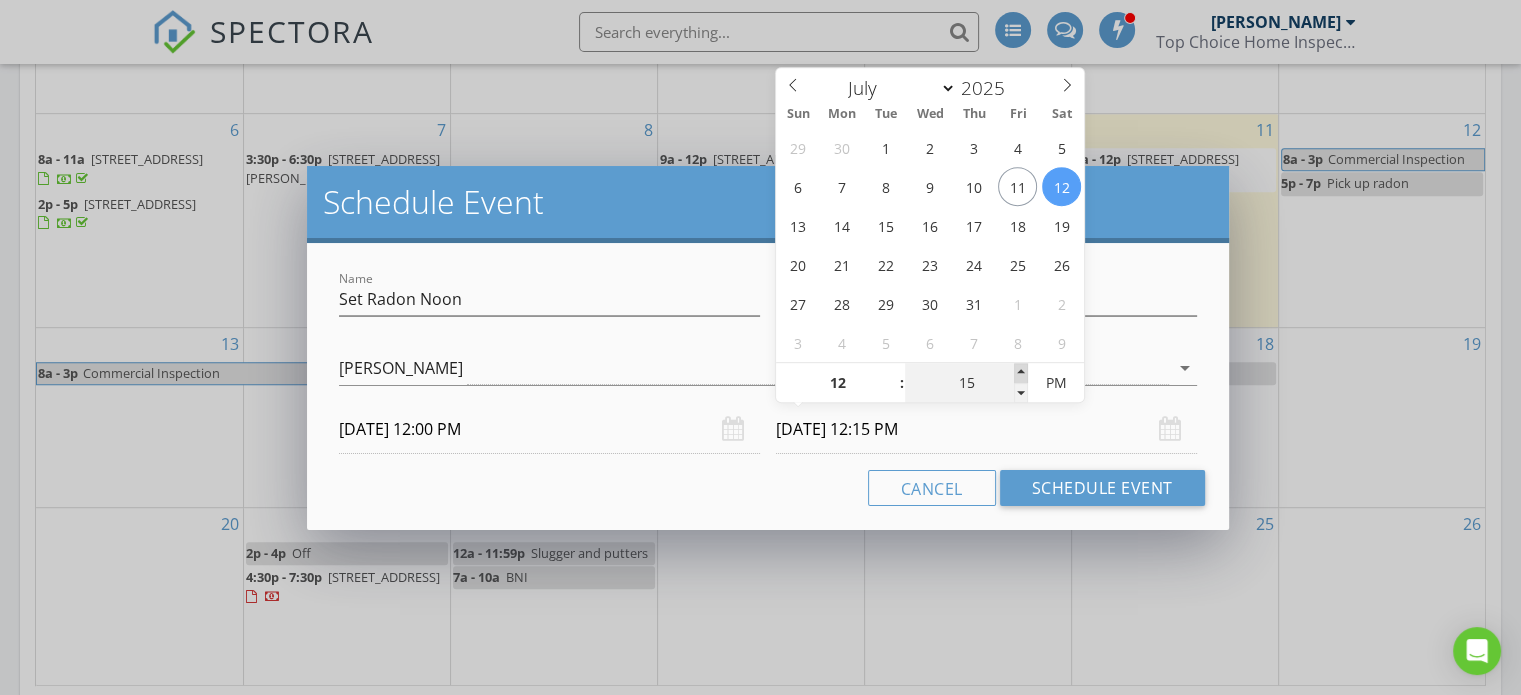 type on "20" 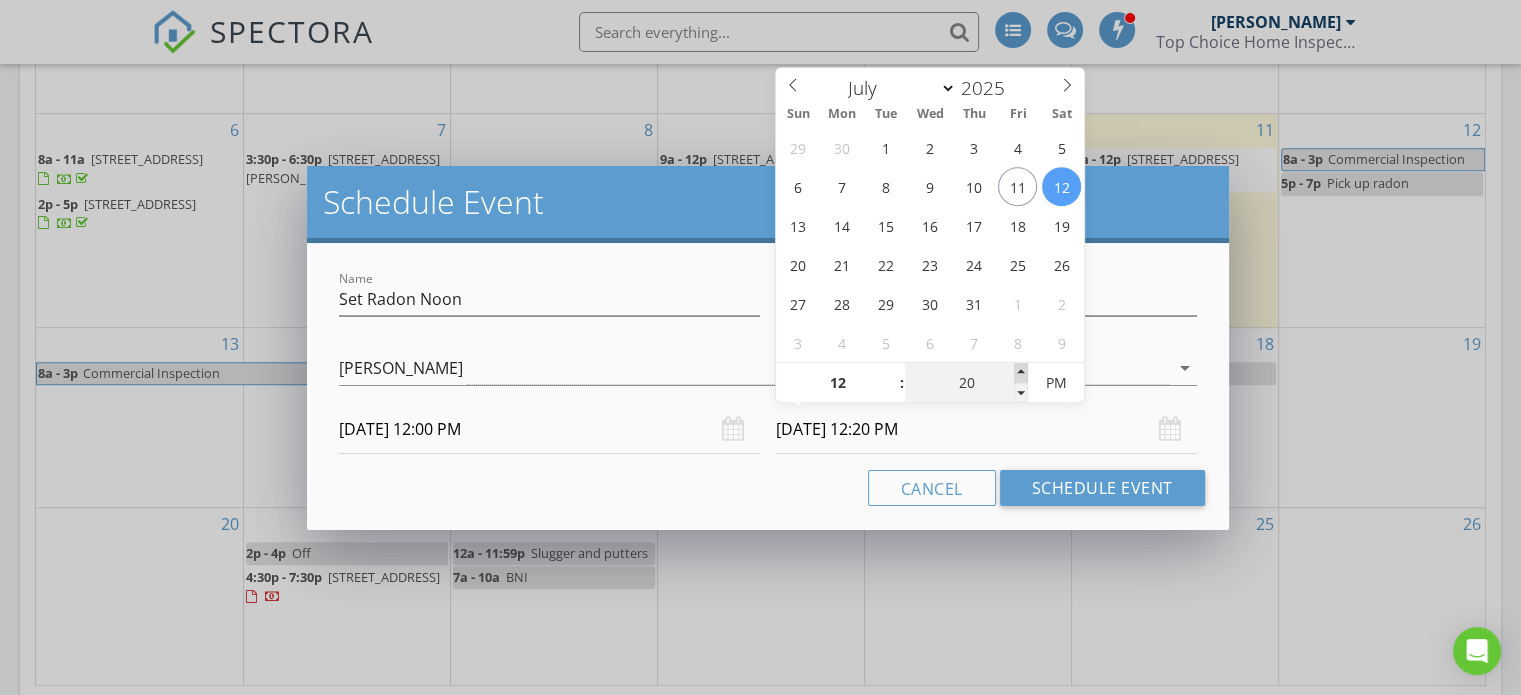 click at bounding box center (1021, 373) 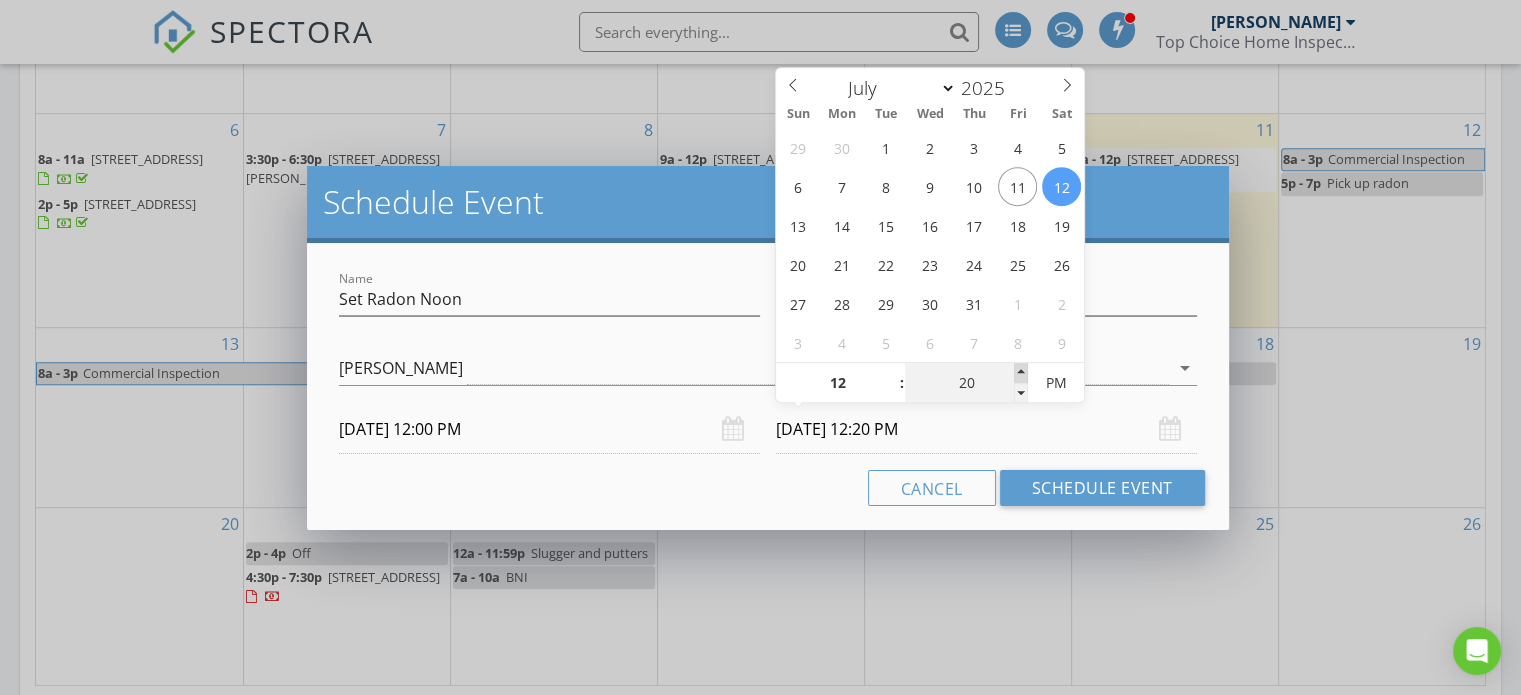 type on "25" 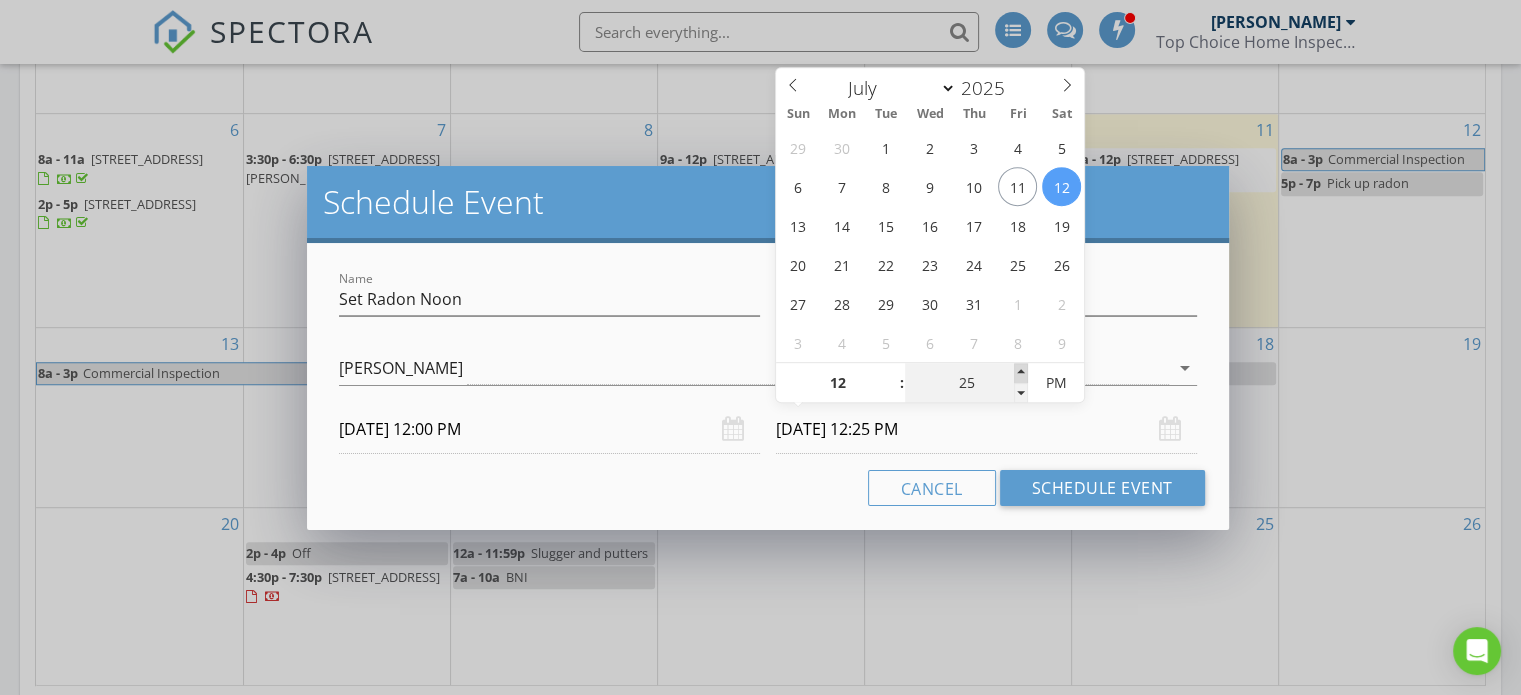 click at bounding box center [1021, 373] 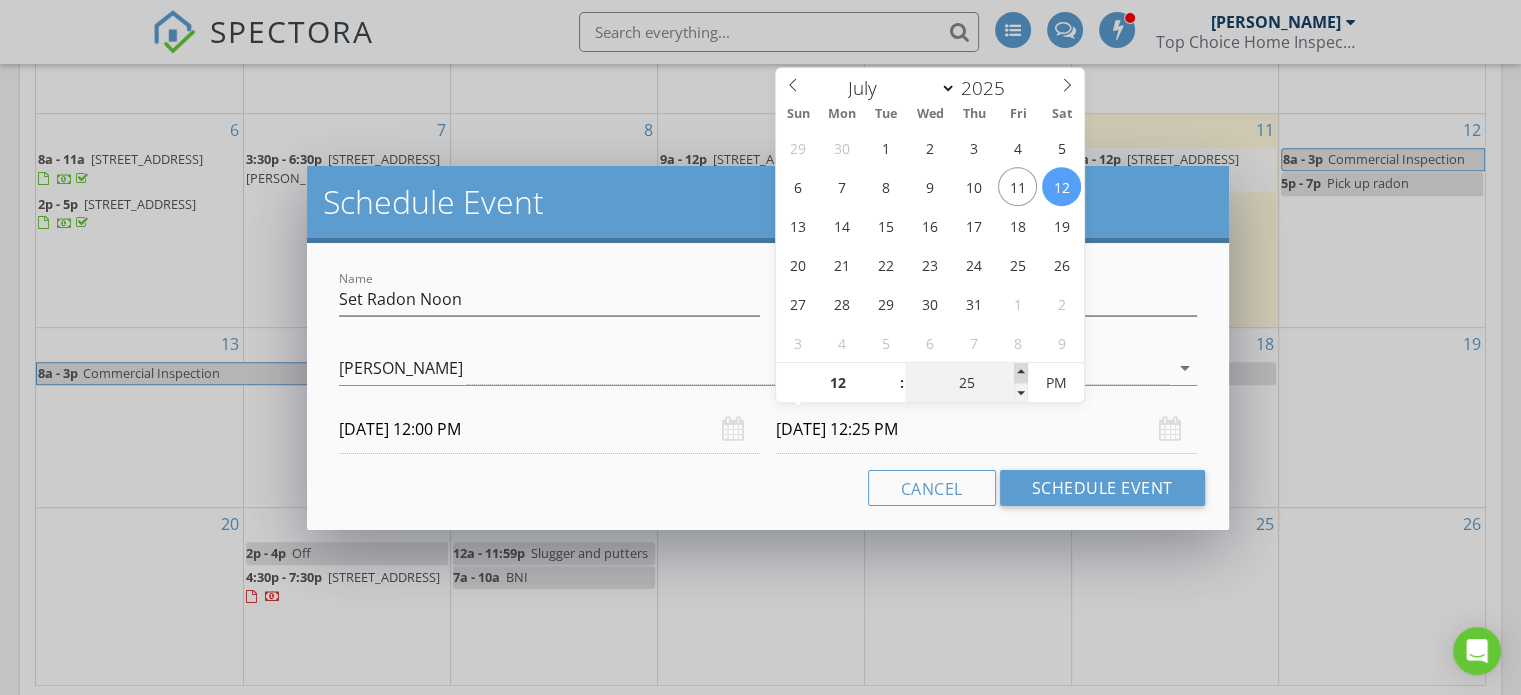 type on "30" 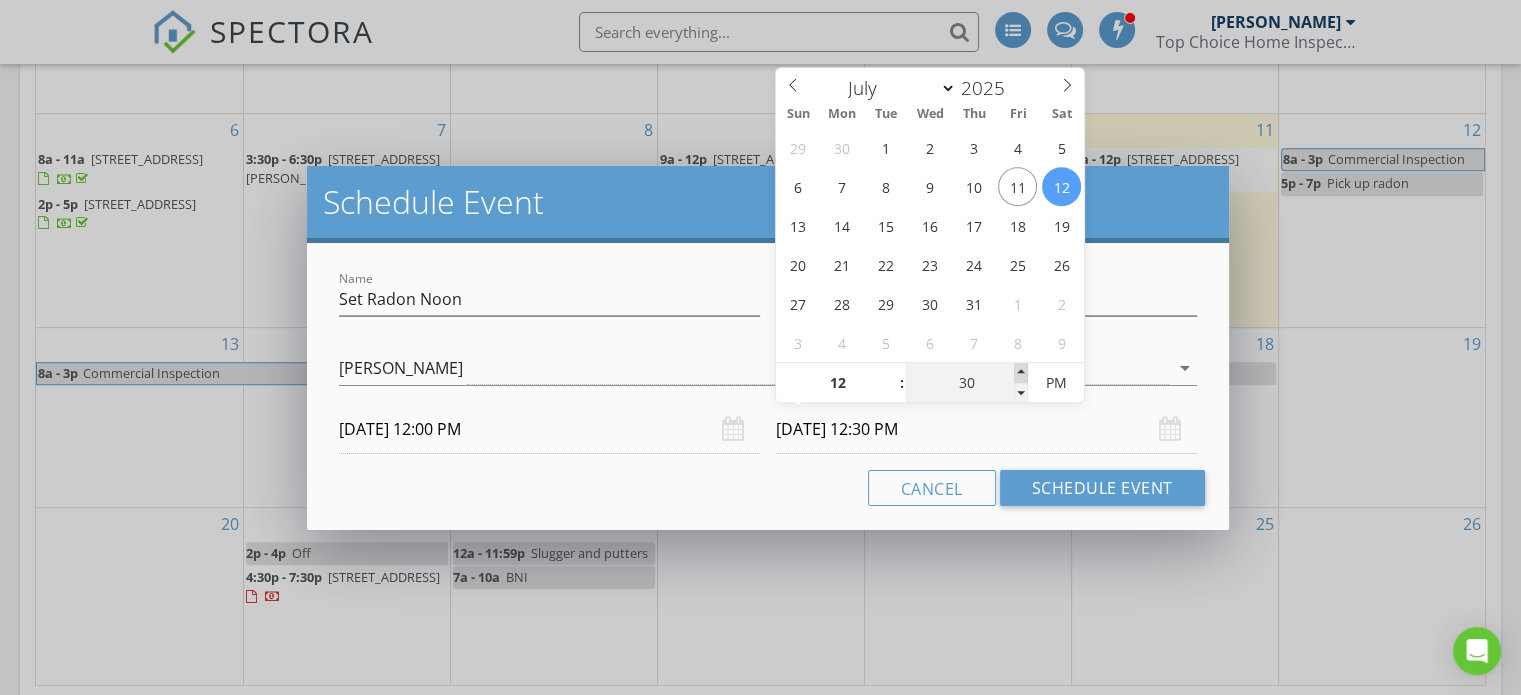click at bounding box center [1021, 373] 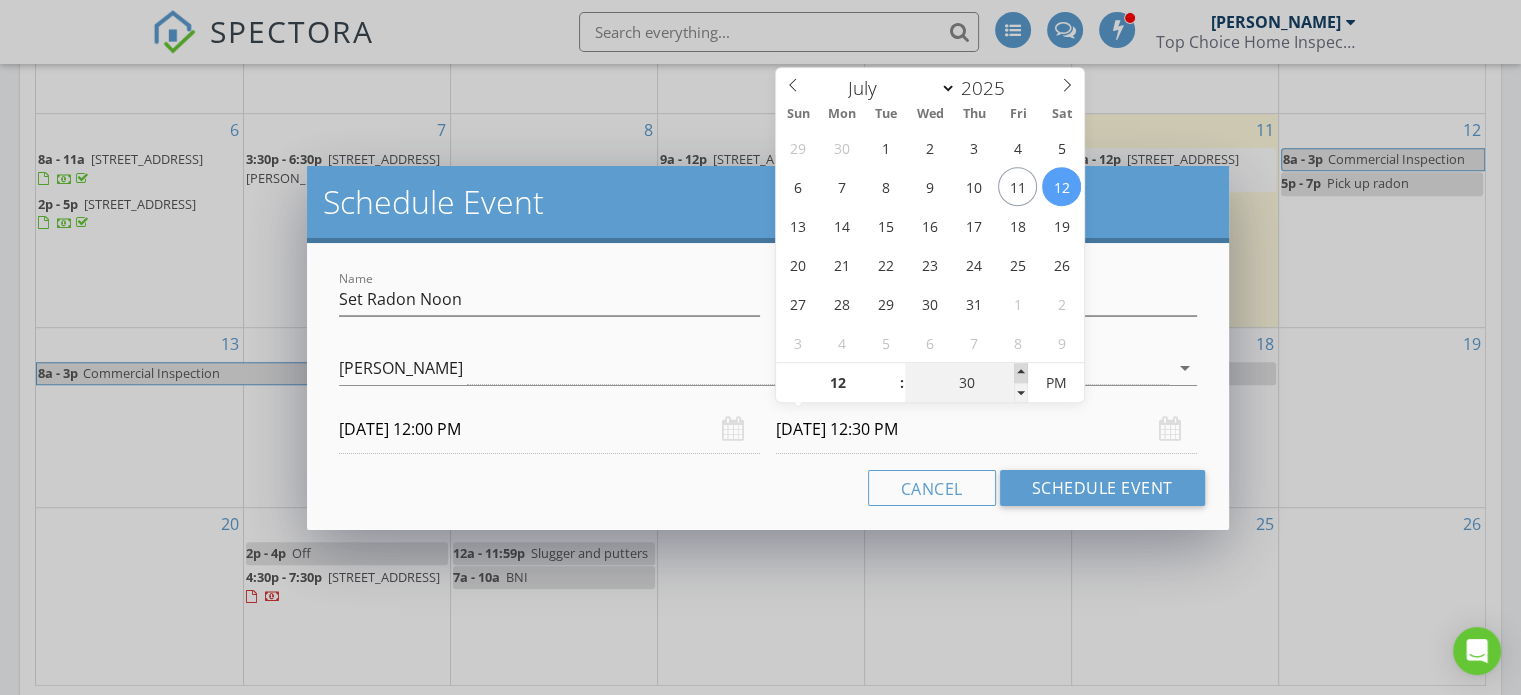 type on "35" 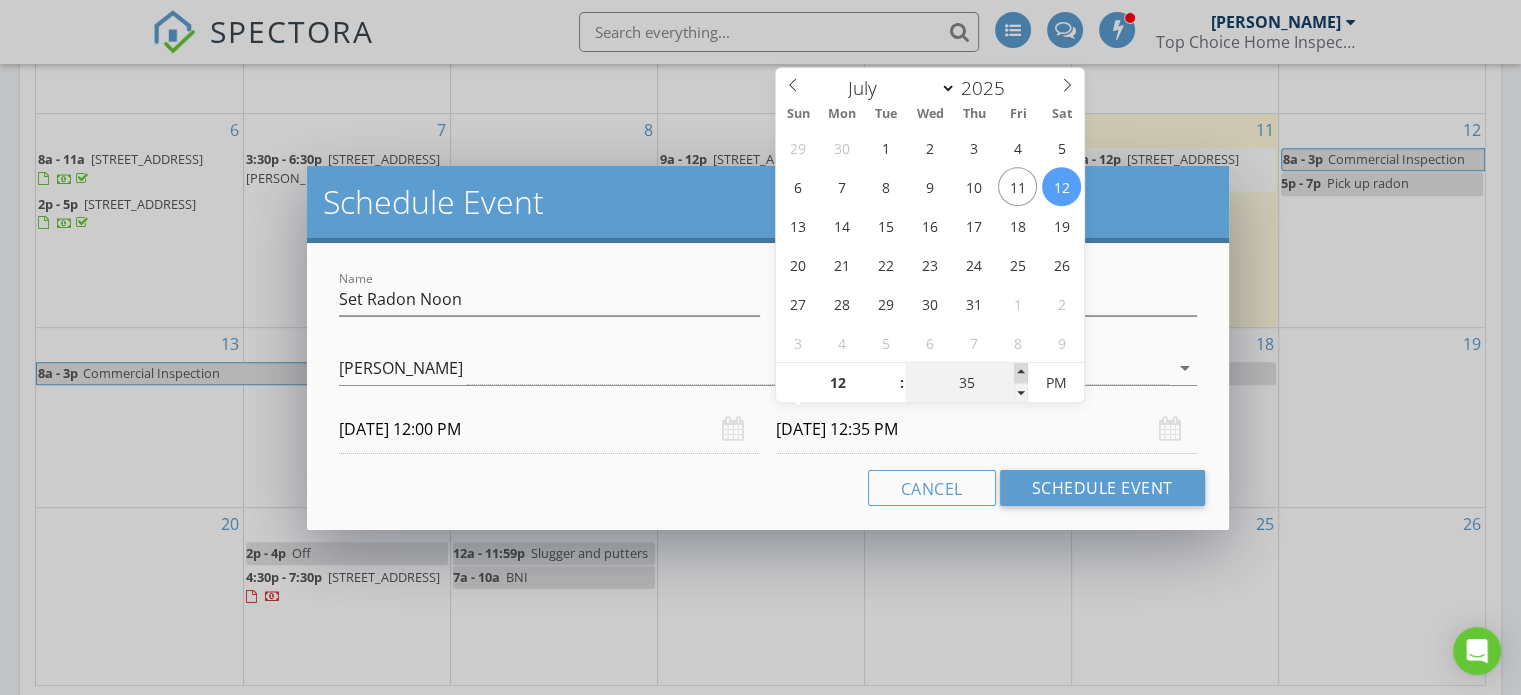 click at bounding box center (1021, 373) 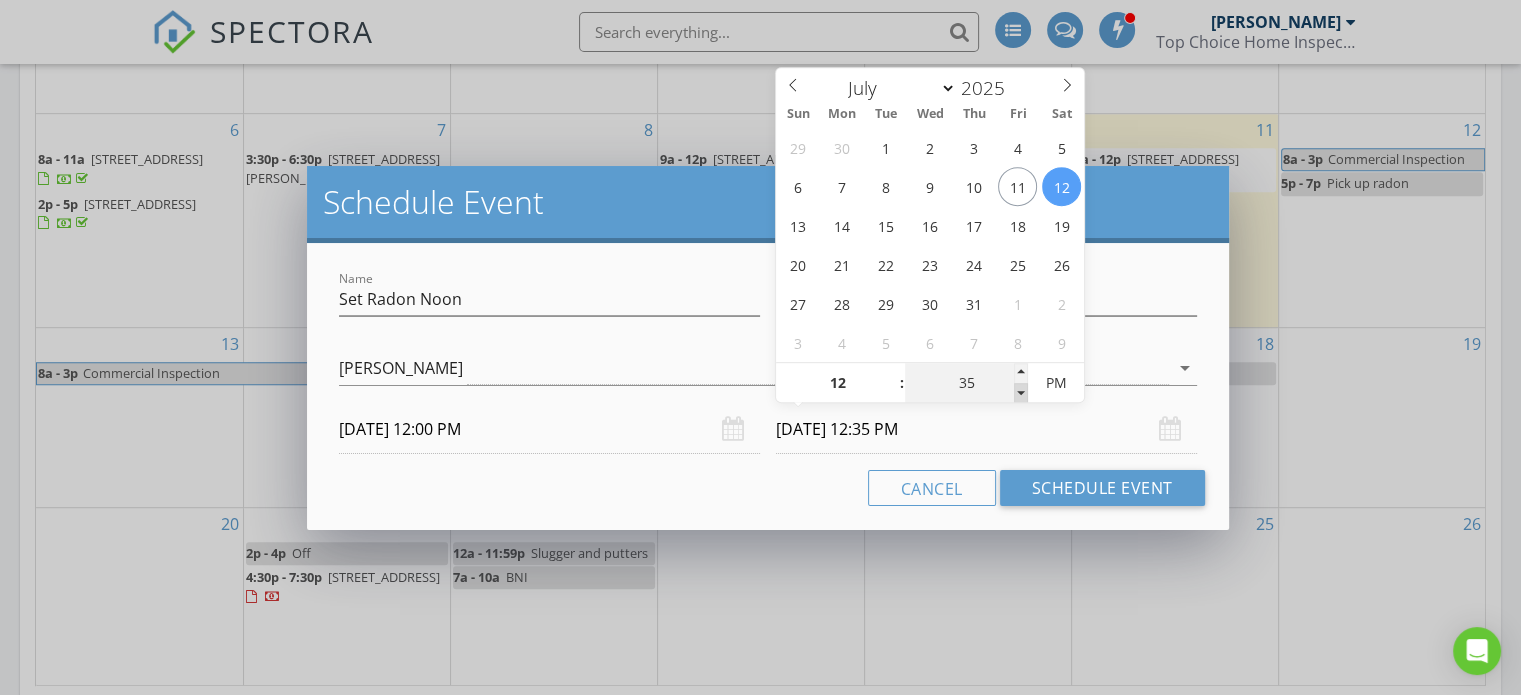 type on "30" 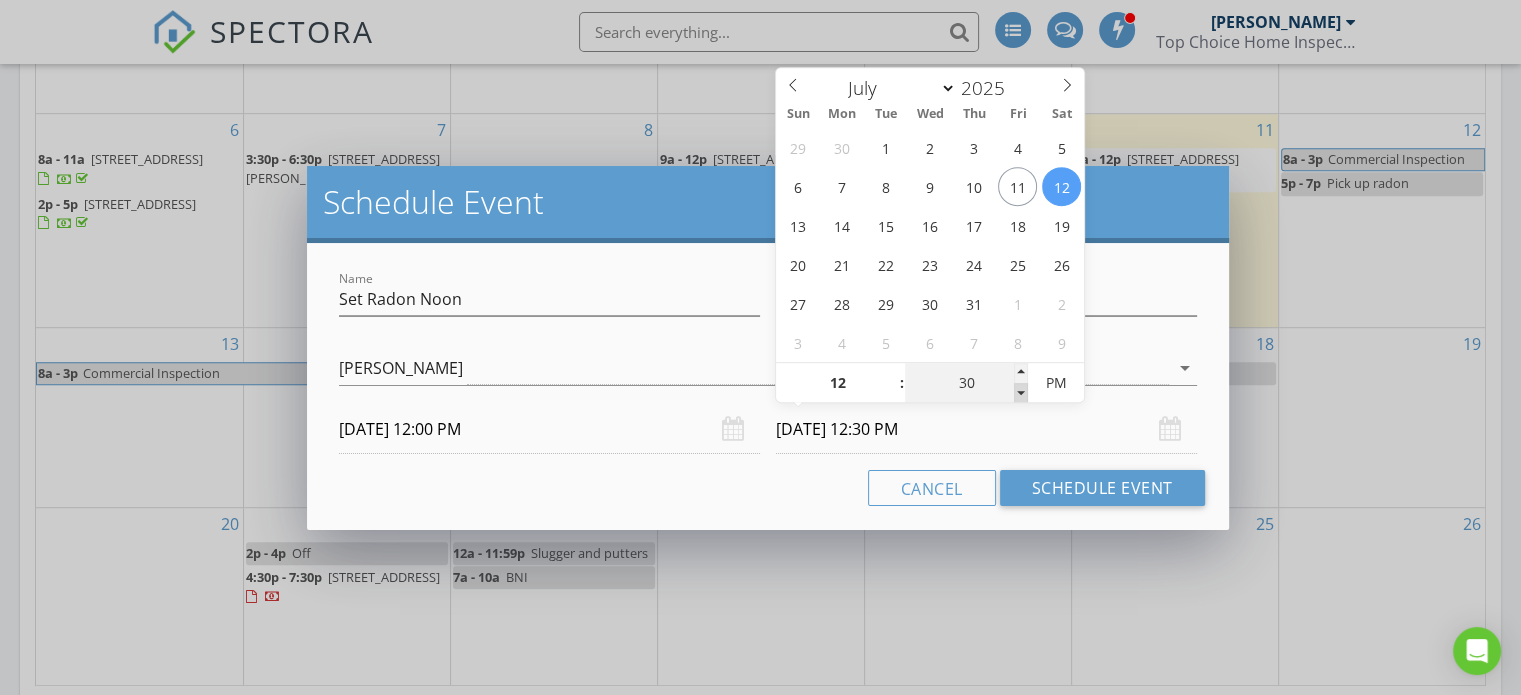 click at bounding box center (1021, 393) 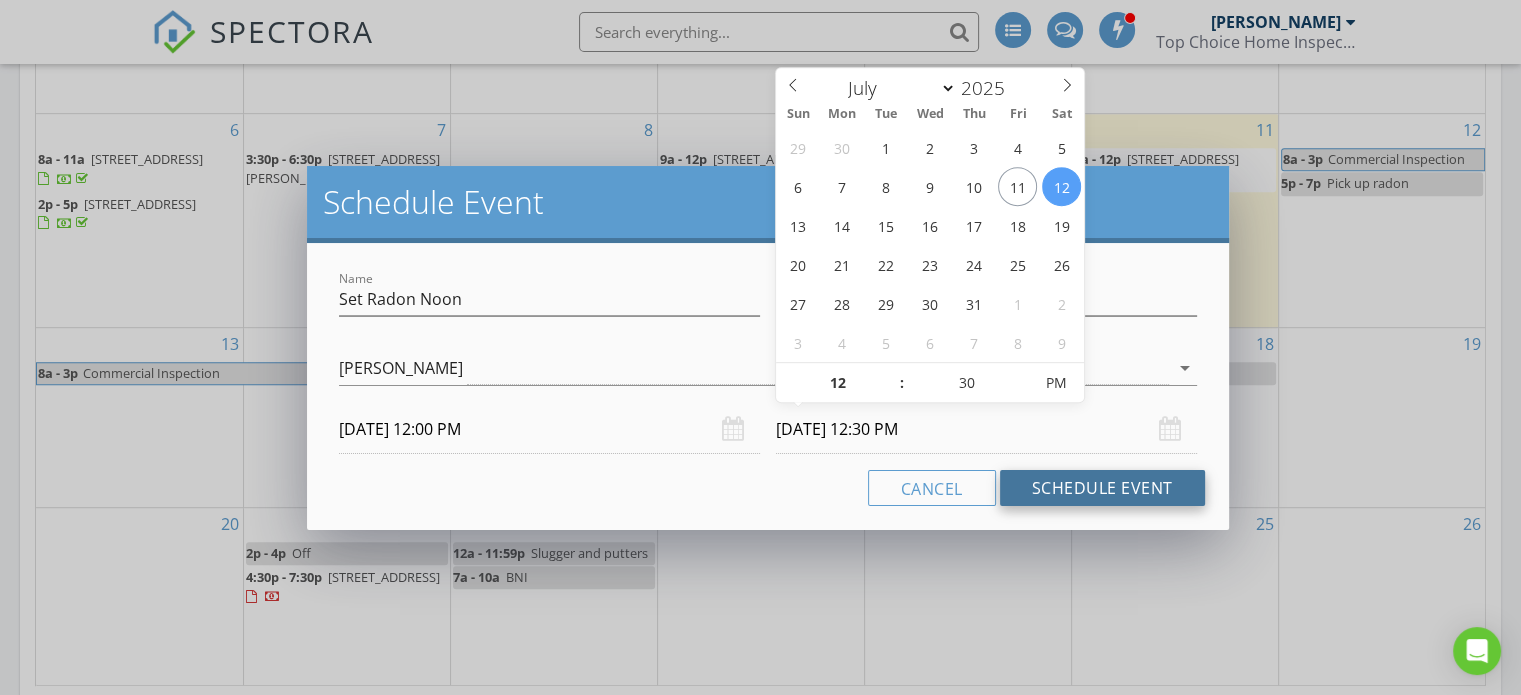click on "Schedule Event" at bounding box center (1102, 488) 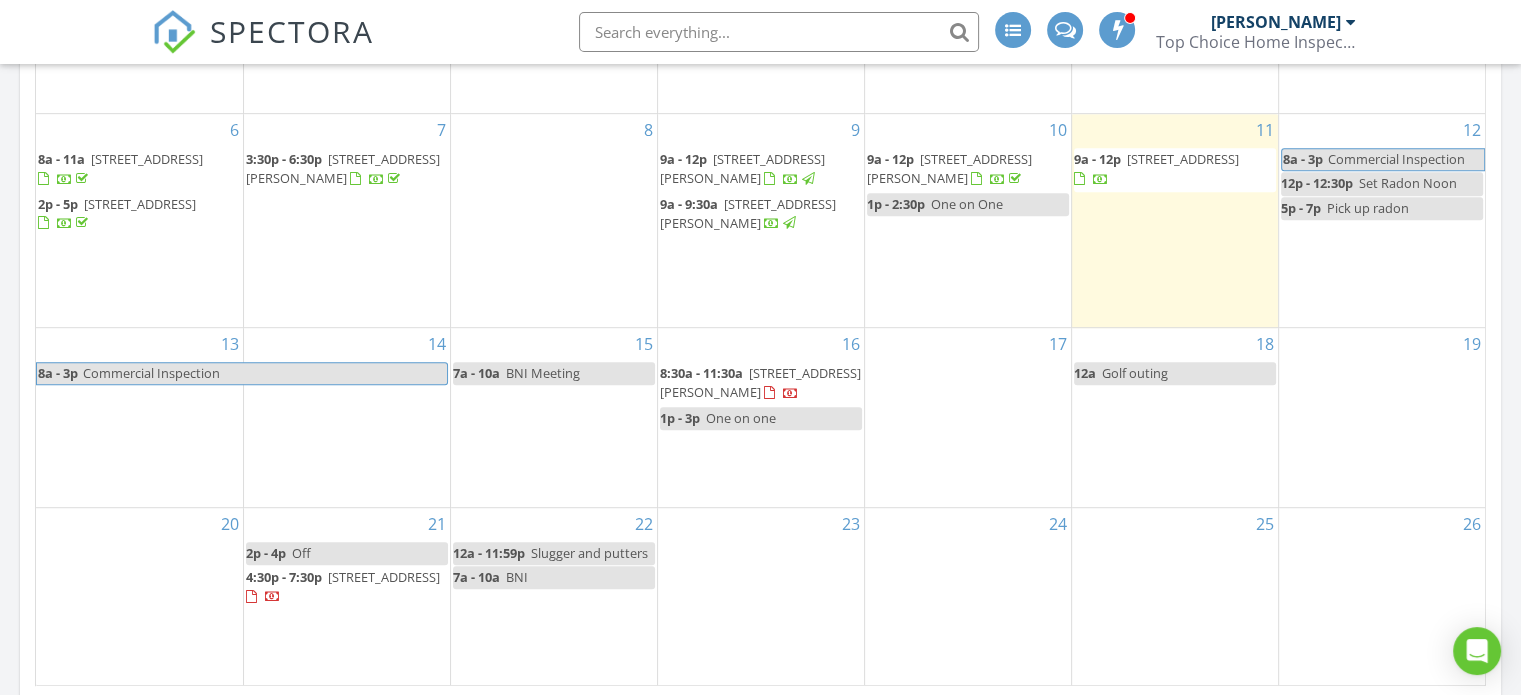click on "8:30a - 11:30a
9076 Lakewood Dr NE, Mineral City 44656" at bounding box center [760, 382] 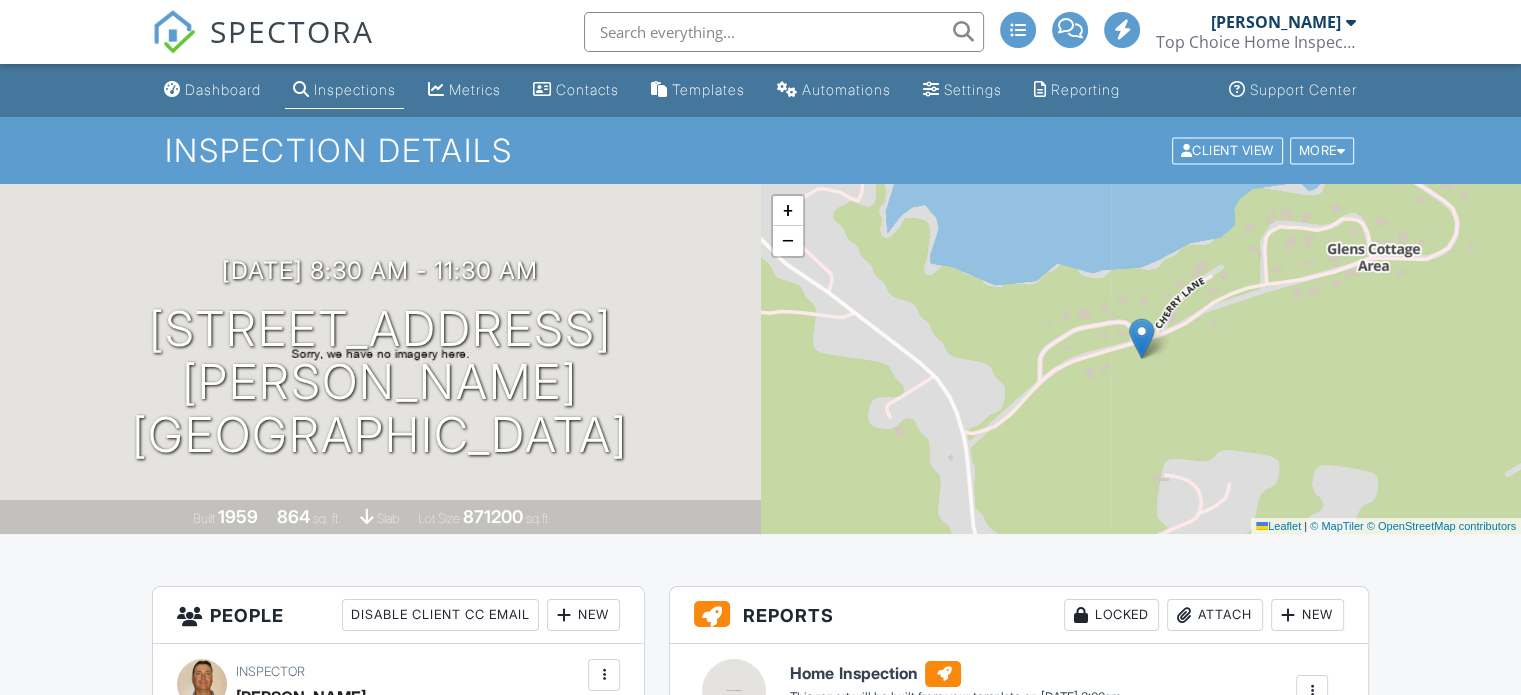 scroll, scrollTop: 1280, scrollLeft: 0, axis: vertical 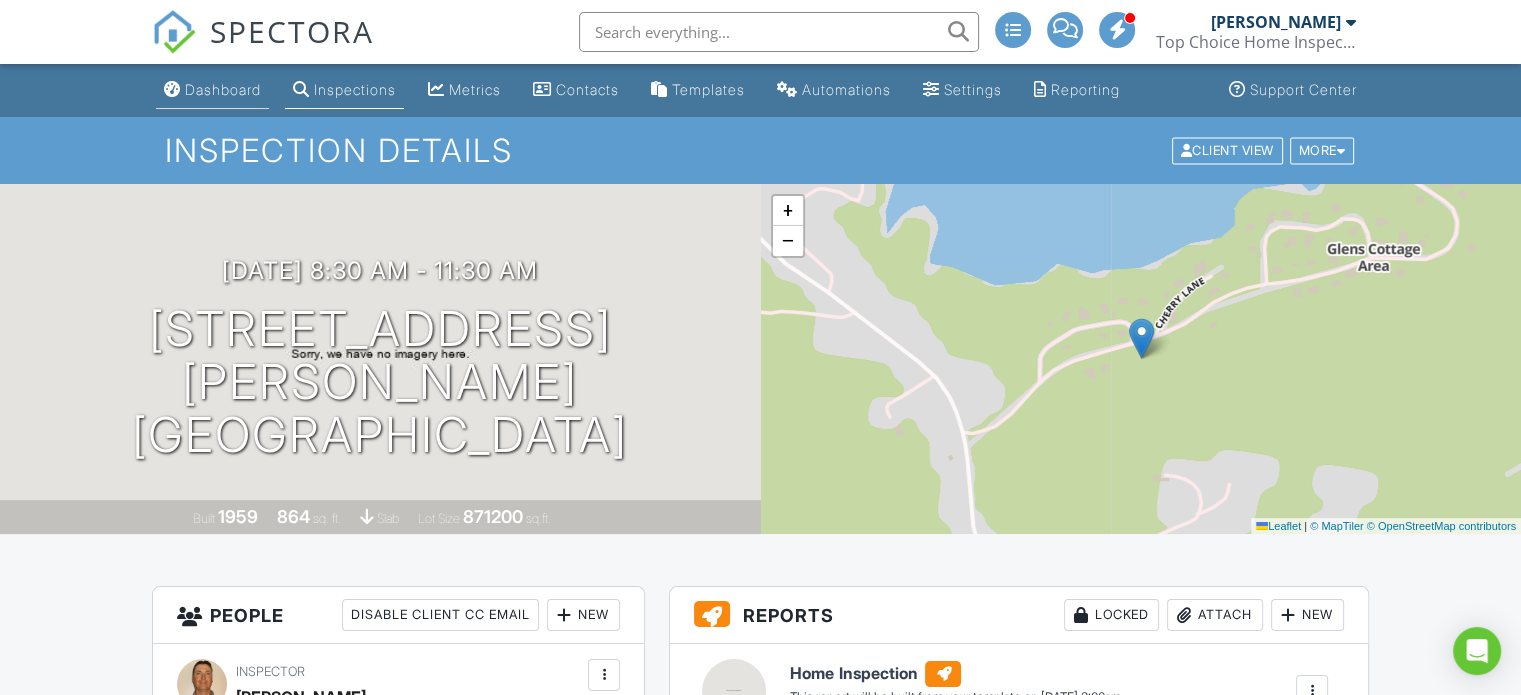 click on "Dashboard" at bounding box center (223, 89) 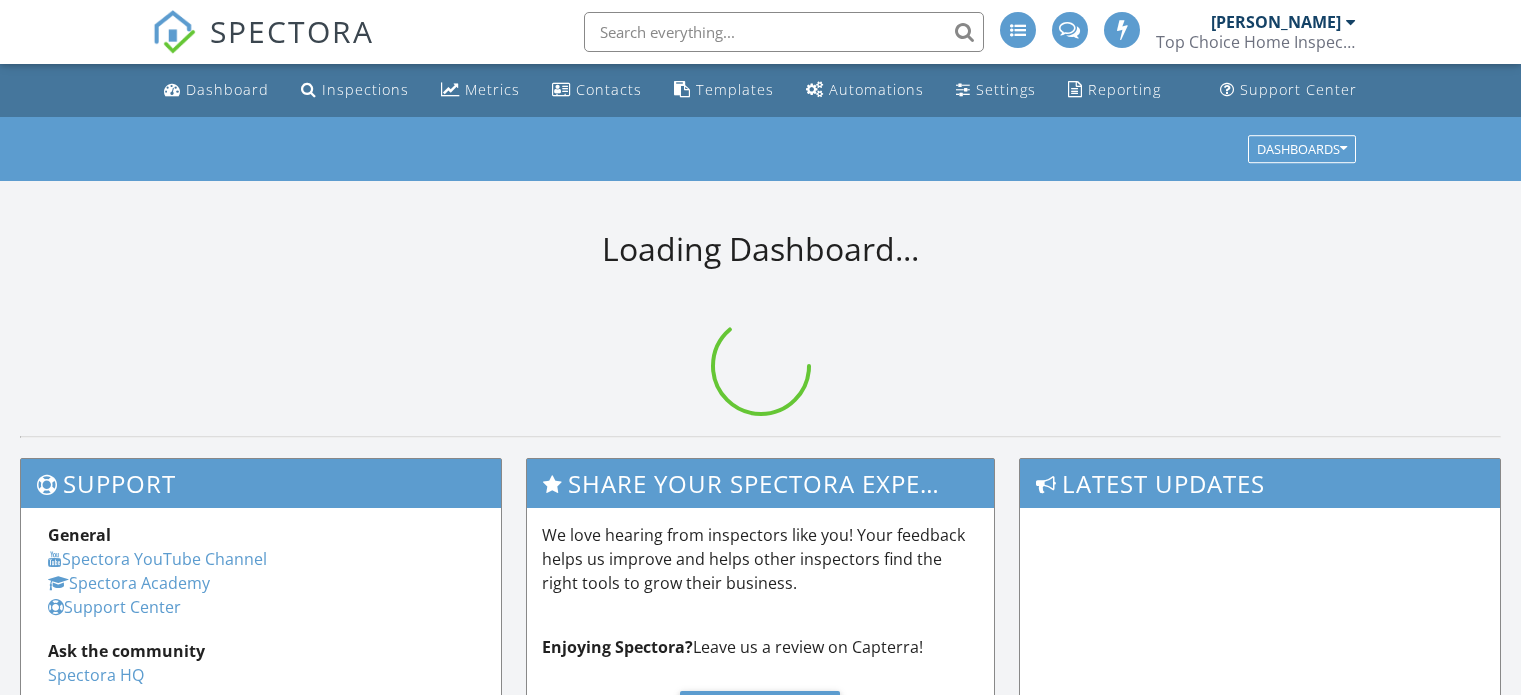scroll, scrollTop: 0, scrollLeft: 0, axis: both 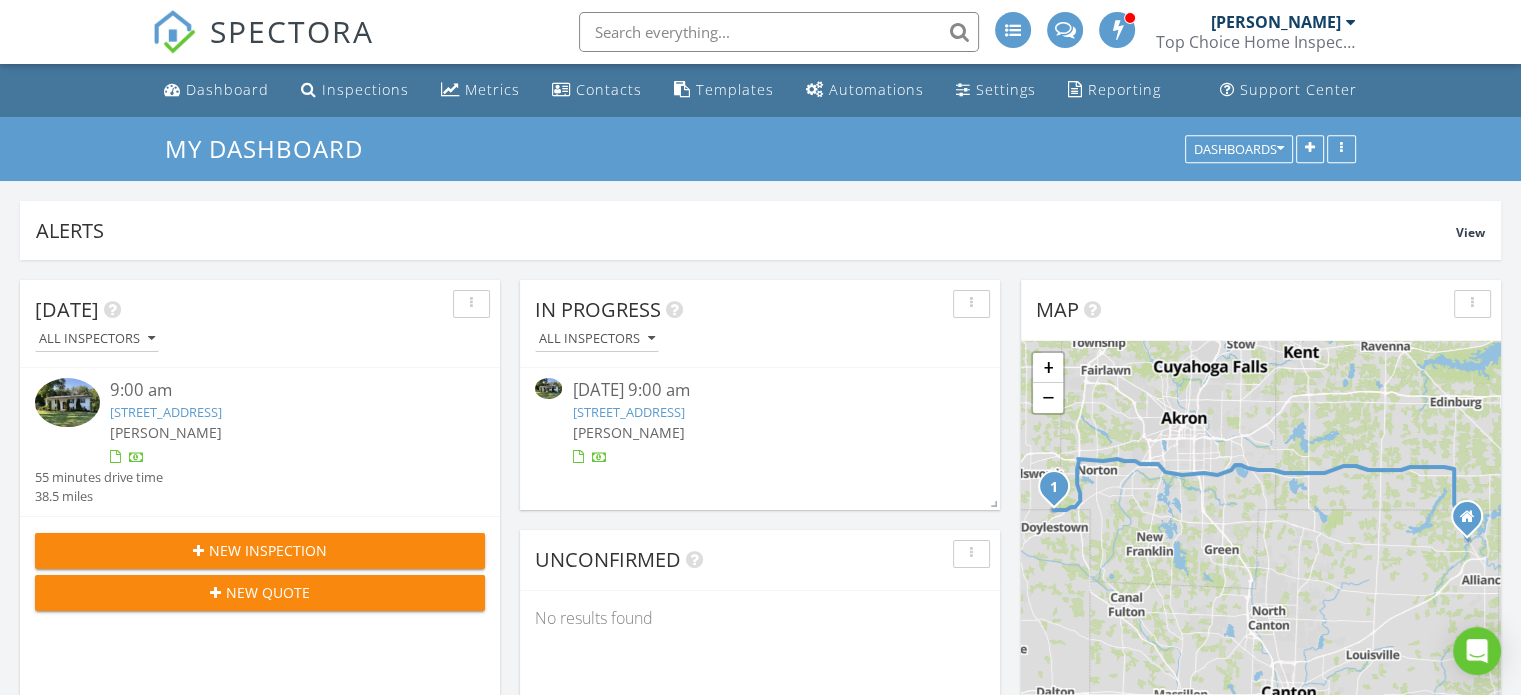 click on "[STREET_ADDRESS]" at bounding box center (628, 412) 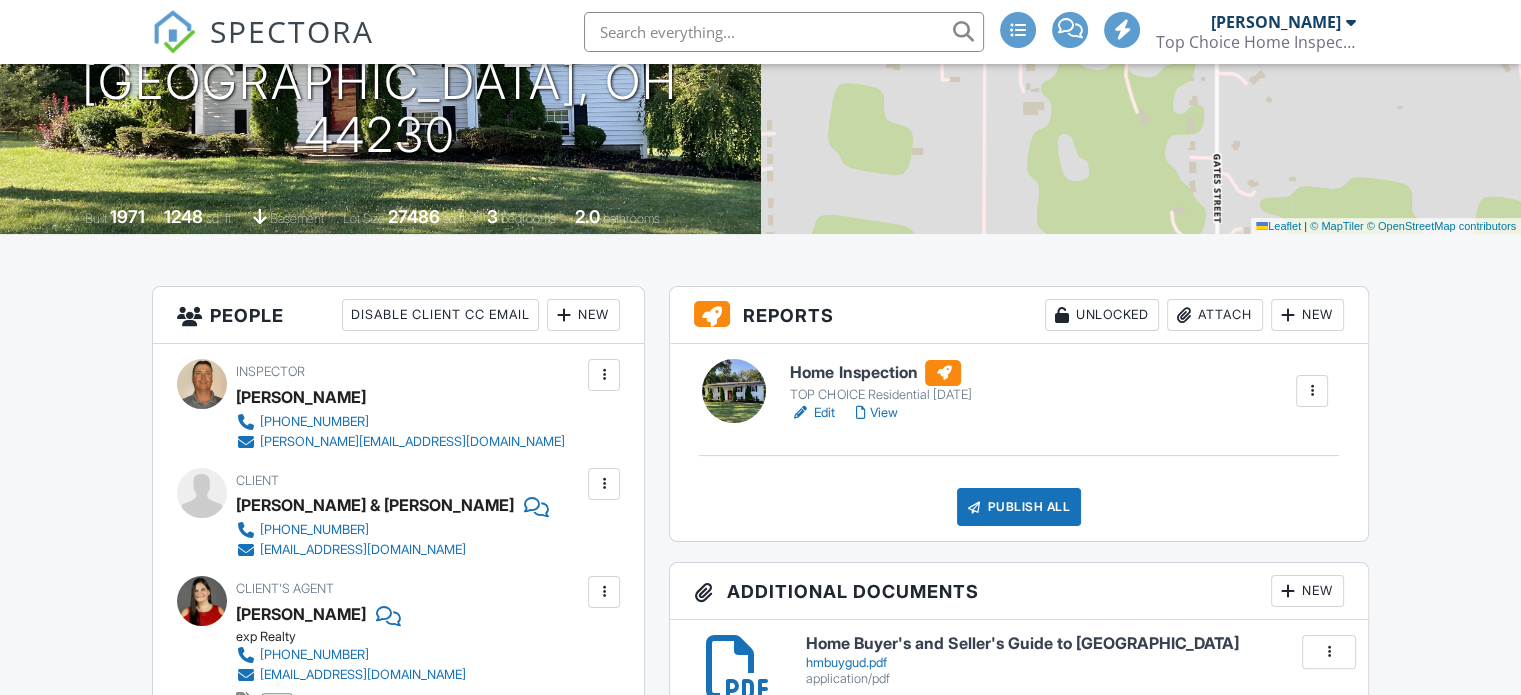 scroll, scrollTop: 300, scrollLeft: 0, axis: vertical 